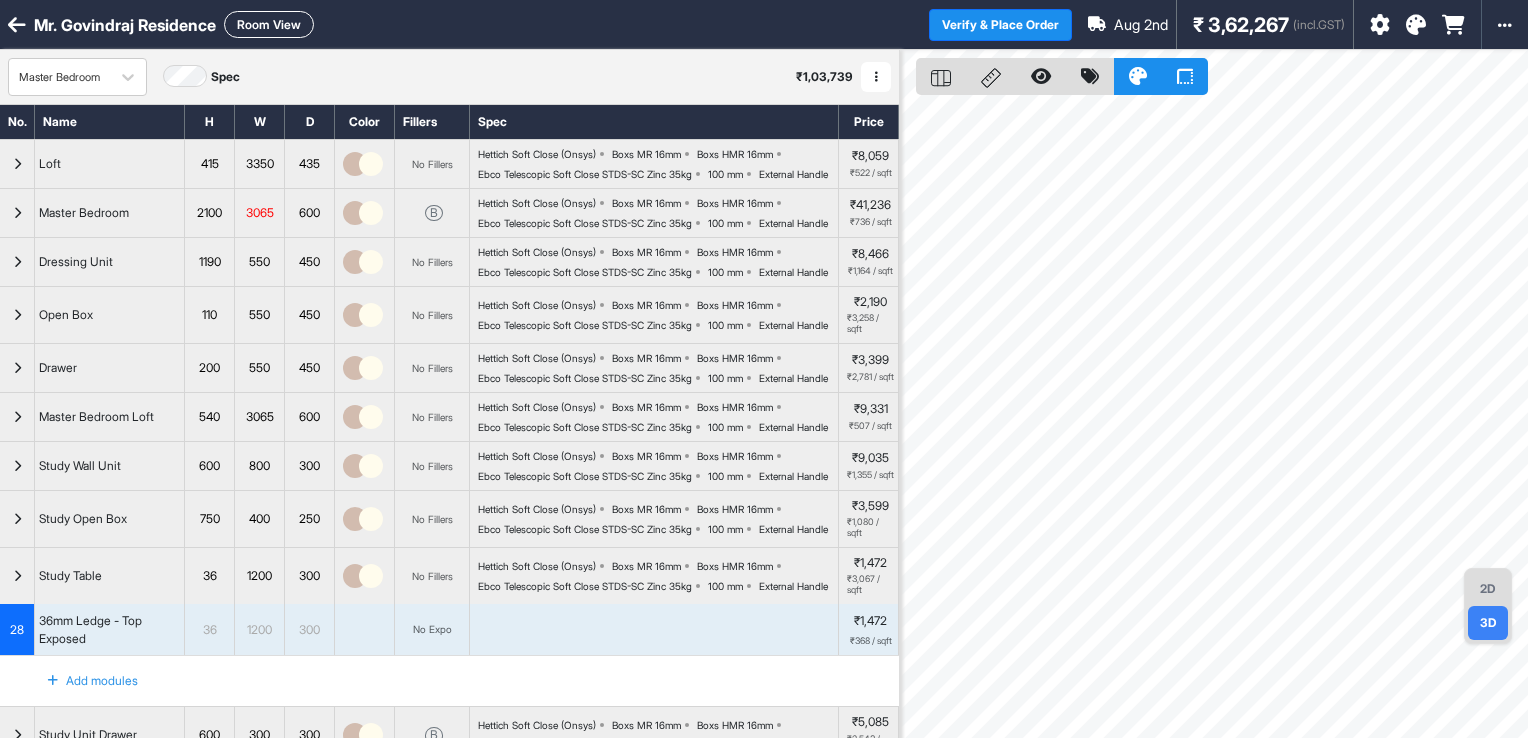 scroll, scrollTop: 0, scrollLeft: 0, axis: both 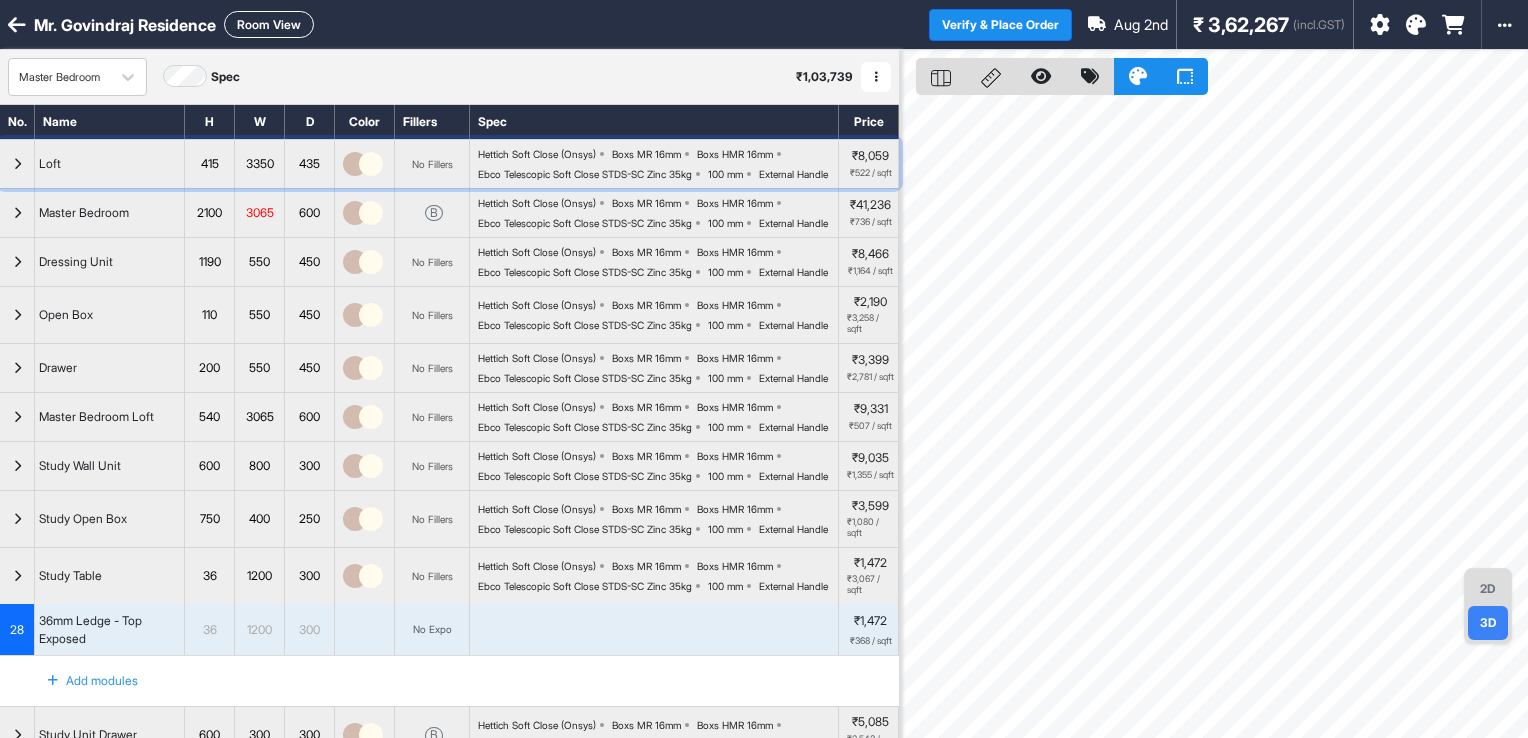 click on "Ebco Telescopic Soft Close STDS-SC Zinc 35kg" at bounding box center (585, 174) 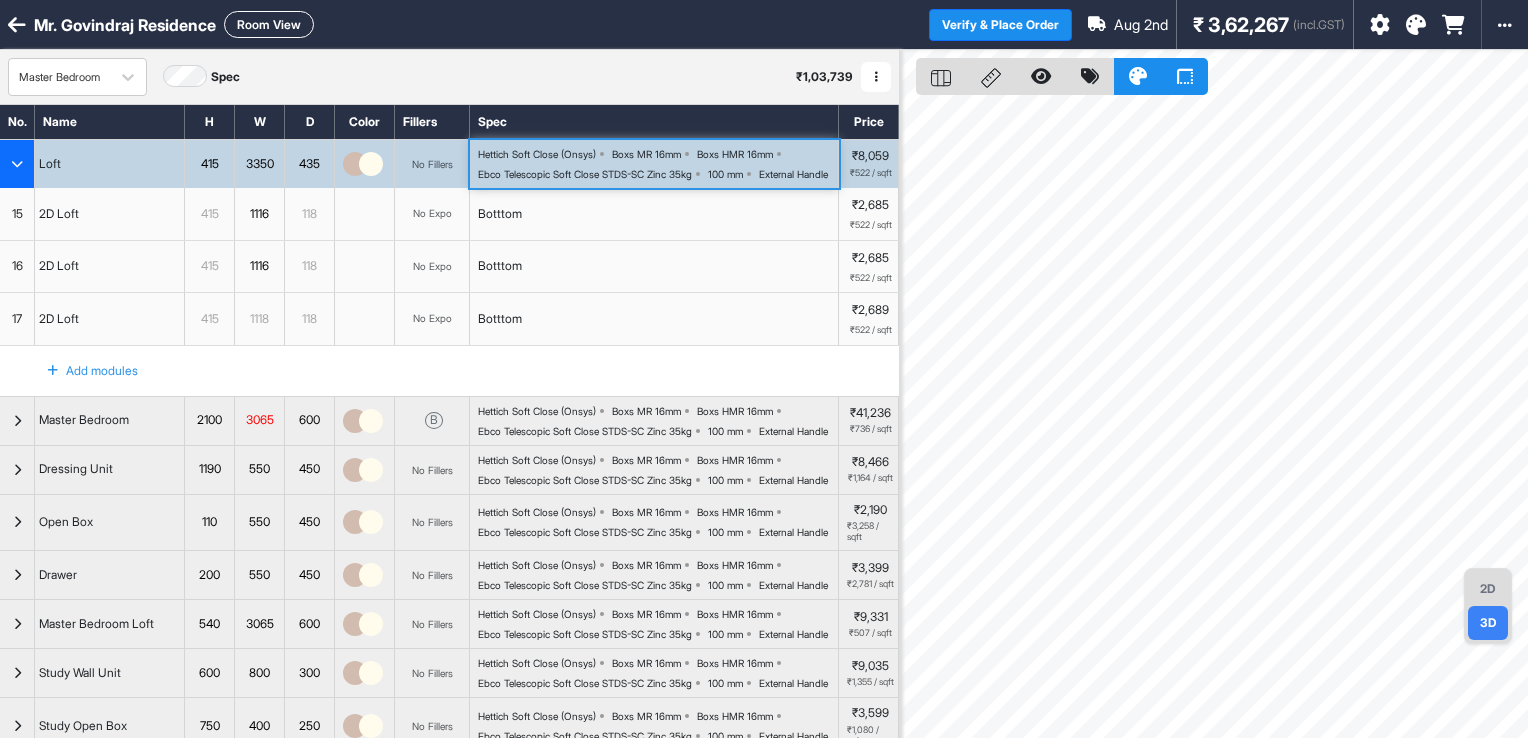 click on "Ebco Telescopic Soft Close STDS-SC Zinc 35kg" at bounding box center (585, 174) 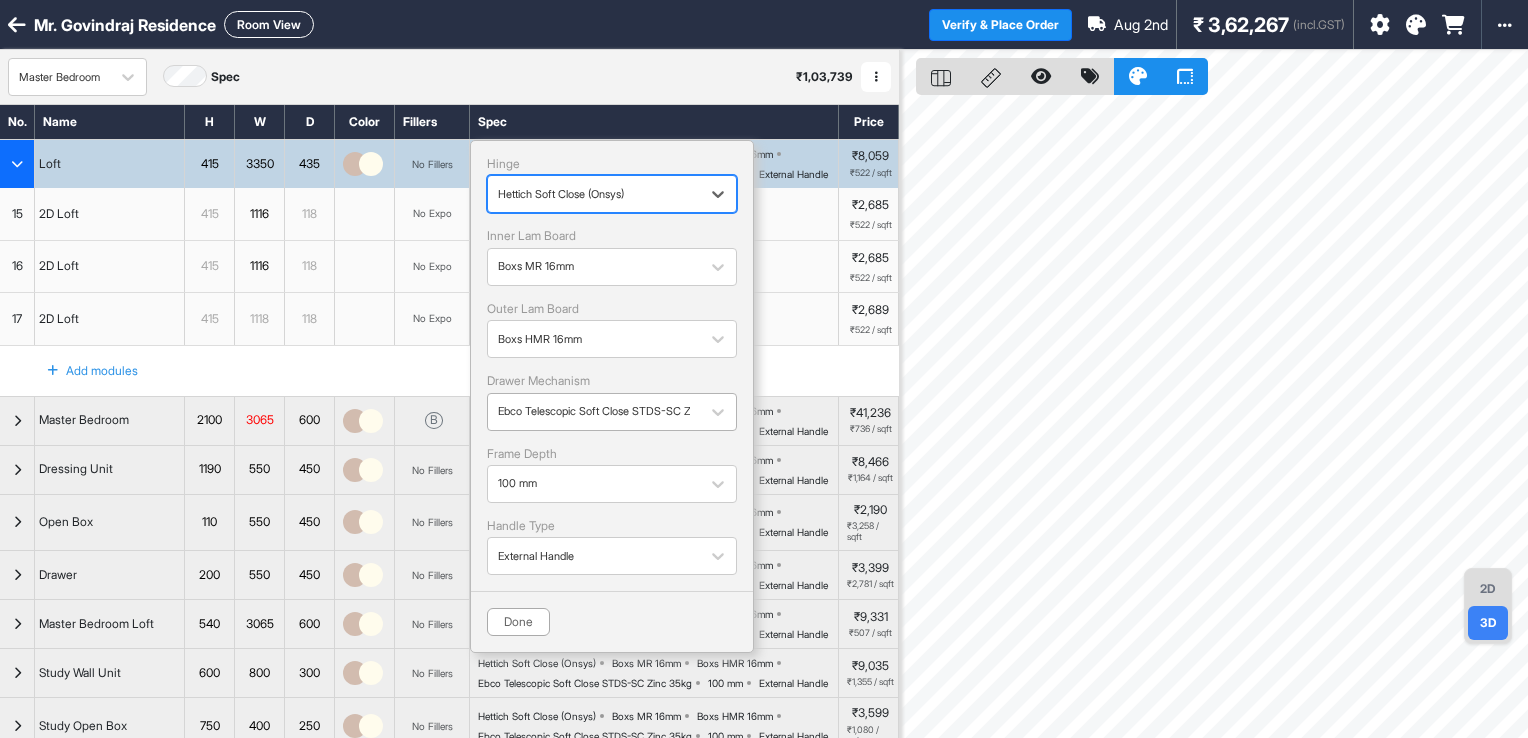 click at bounding box center (594, 411) 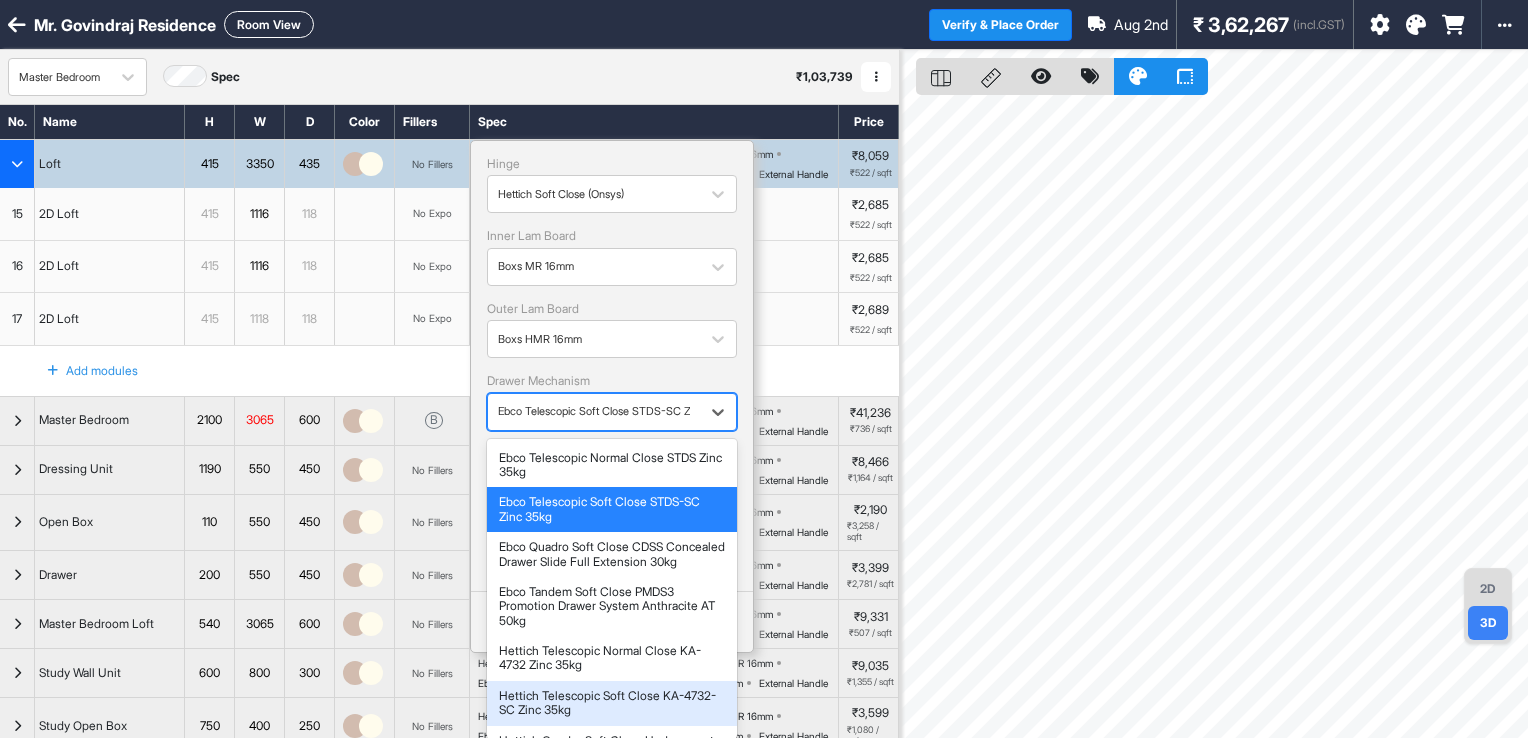 click on "Hettich Telescopic Soft Close KA-4732-SC Zinc 35kg" at bounding box center (612, 703) 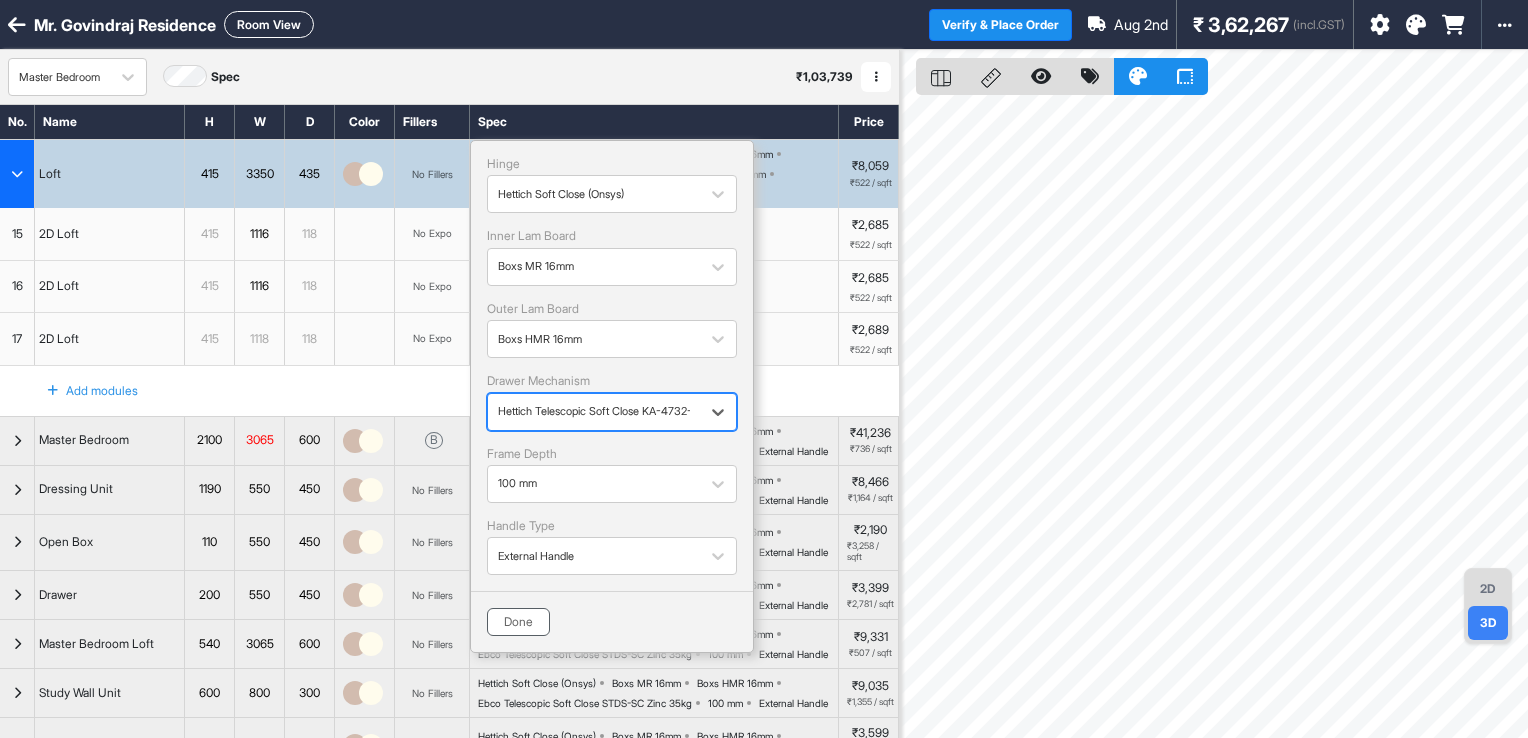 click on "Done" at bounding box center [518, 622] 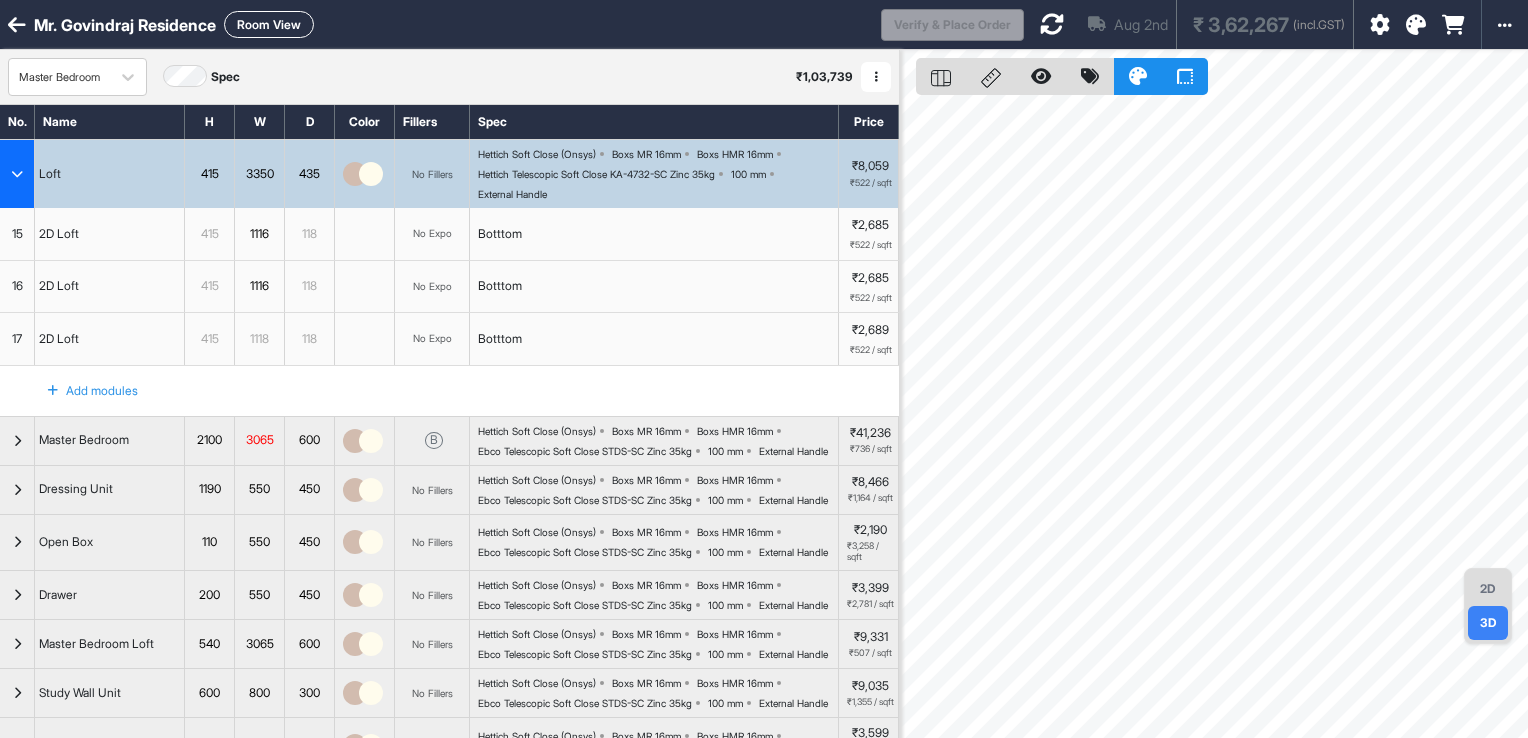 click on "Mr. [LAST] Residence Room View Verify & Place Order Aug 2nd ₹   3,62,267 (incl.GST) Import Assembly Archive Rename Refresh Price Master Bedroom Spec ₹ 1,03,739 Add  Room Edit  Room  Name Delete  Room Duplicate Room No. Name H W D Color Fillers Spec Price Loft 415 3350 435 No Fillers Hettich Soft Close (Onsys) Boxs MR 16mm Boxs HMR 16mm Hettich Telescopic Soft Close KA-4732-SC Zinc 35kg 100 mm External Handle ₹8,059 ₹522 / sqft 15 2D Loft 415 1116 118 No Expo Botttom ₹2,685 ₹522 / sqft 16 2D Loft 415 1116 118 No Expo Botttom ₹2,685 ₹522 / sqft 17 2D Loft 415 1118 118 No Expo Botttom ₹2,689 ₹522 / sqft
To pick up a draggable item, press the space bar.
While dragging, use the arrow keys to move the item.
Press space again to drop the item in its new position, or press escape to cancel.
Add modules  Master Bedroom 2100 3065 600 B Hettich Soft Close (Onsys) Boxs MR 16mm Boxs HMR 16mm Ebco Telescopic Soft Close STDS-SC Zinc 35kg 100 mm External Handle ₹41,236" at bounding box center [764, 369] 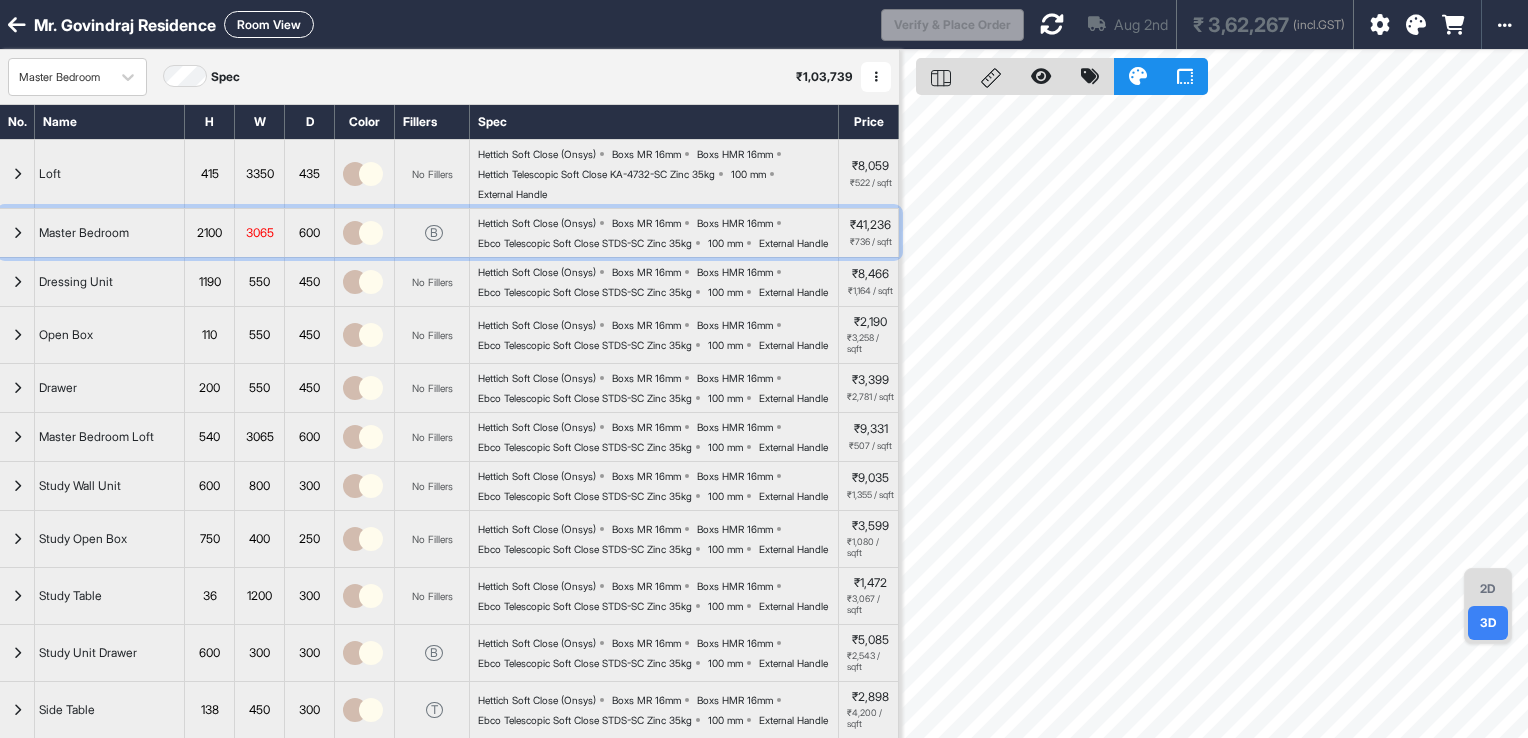click at bounding box center (17, 233) 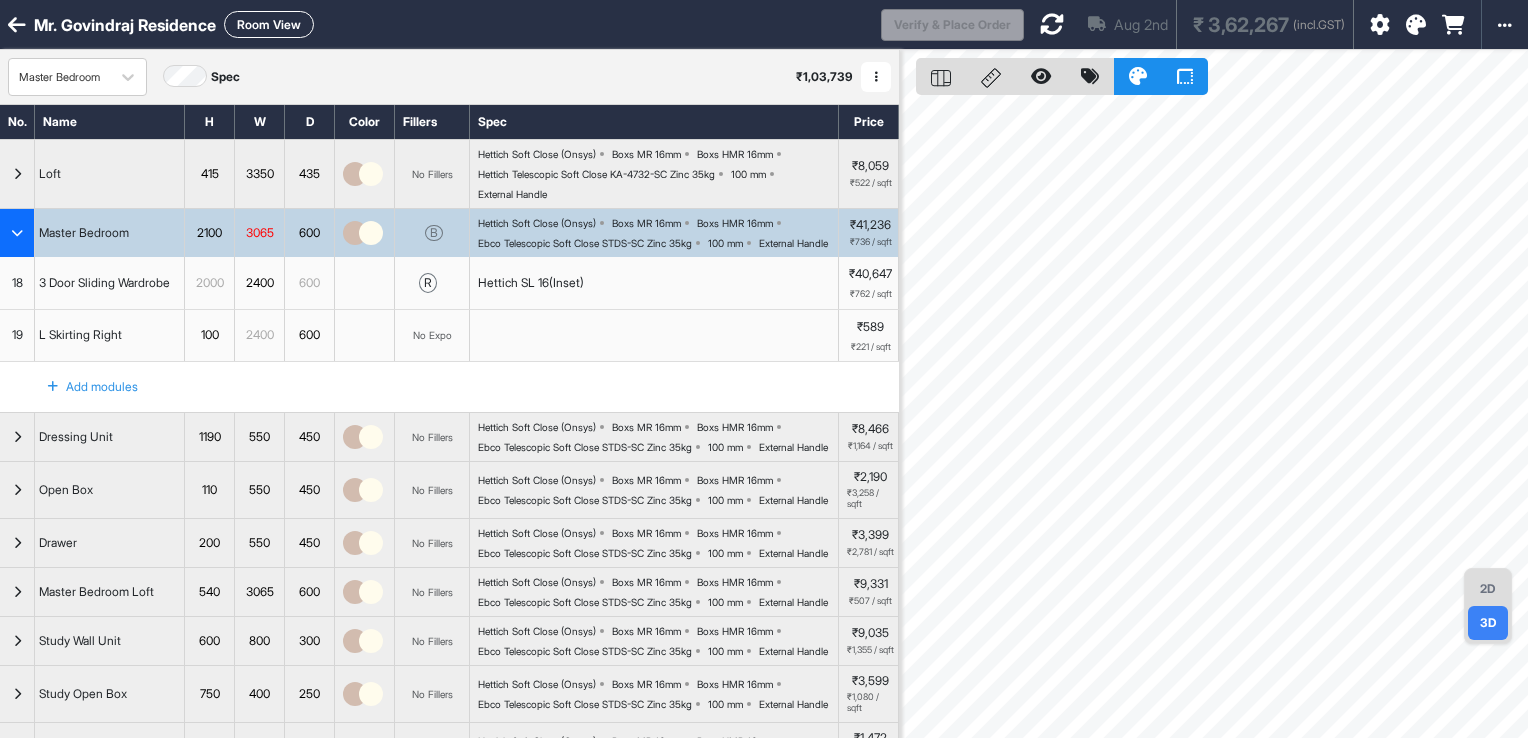 click at bounding box center (17, 233) 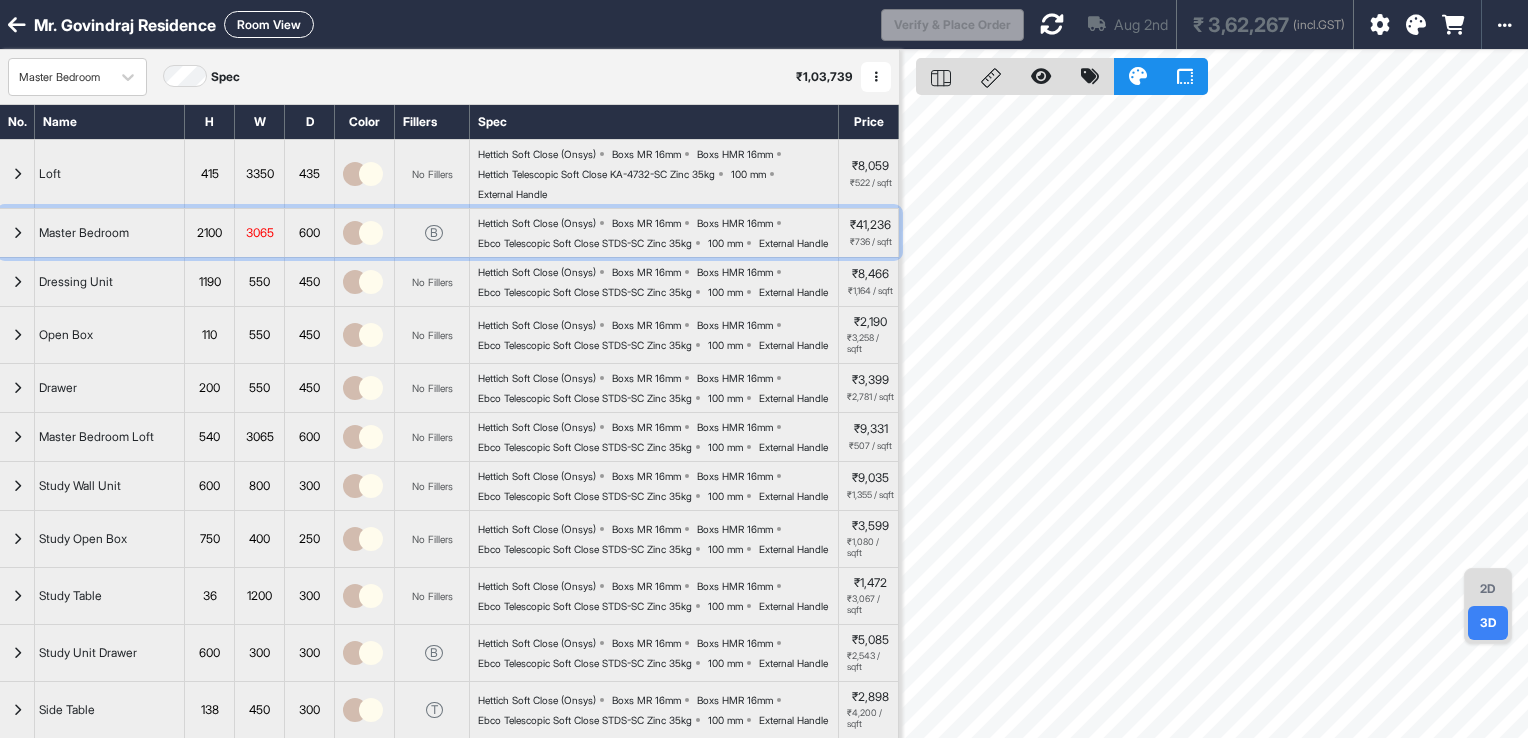 click at bounding box center [17, 233] 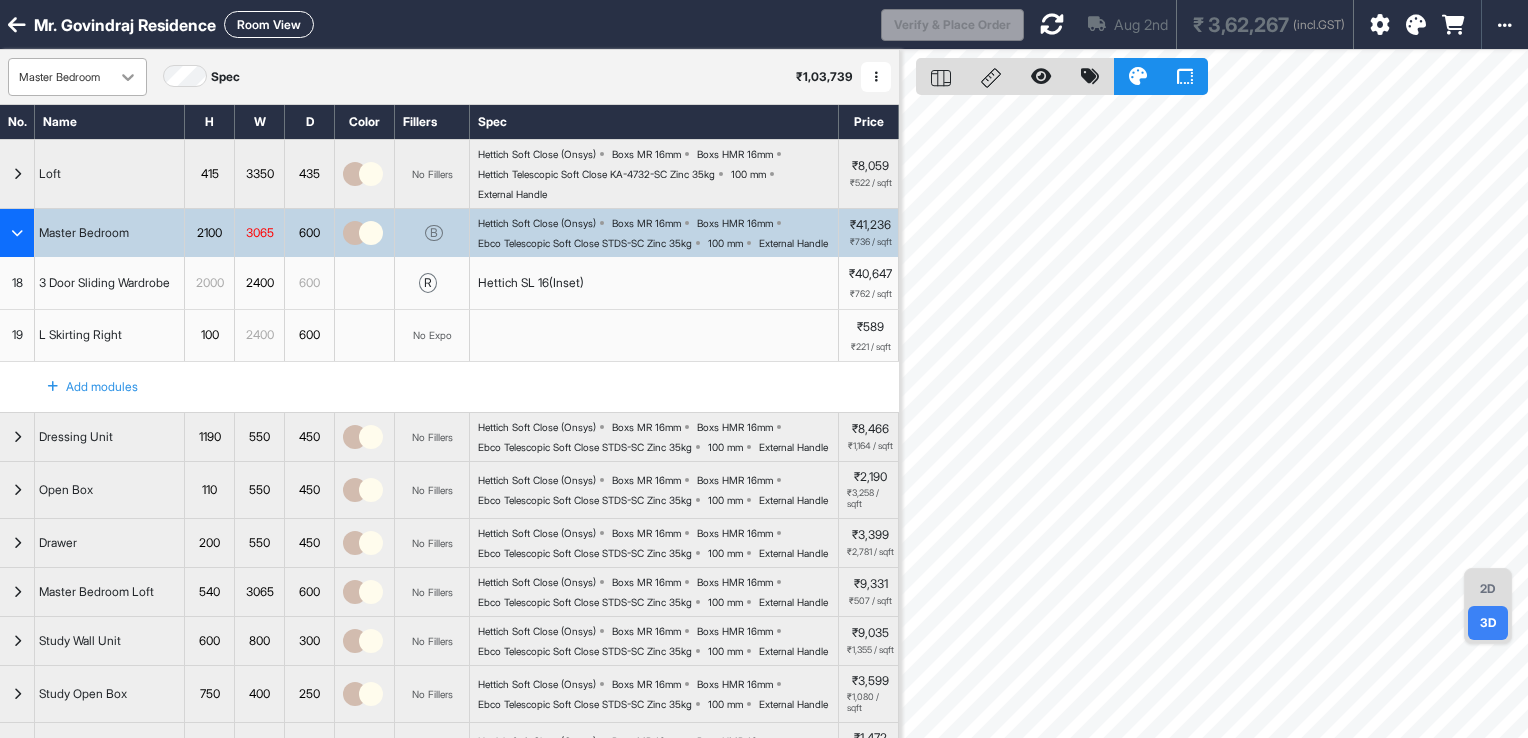 click at bounding box center [128, 77] 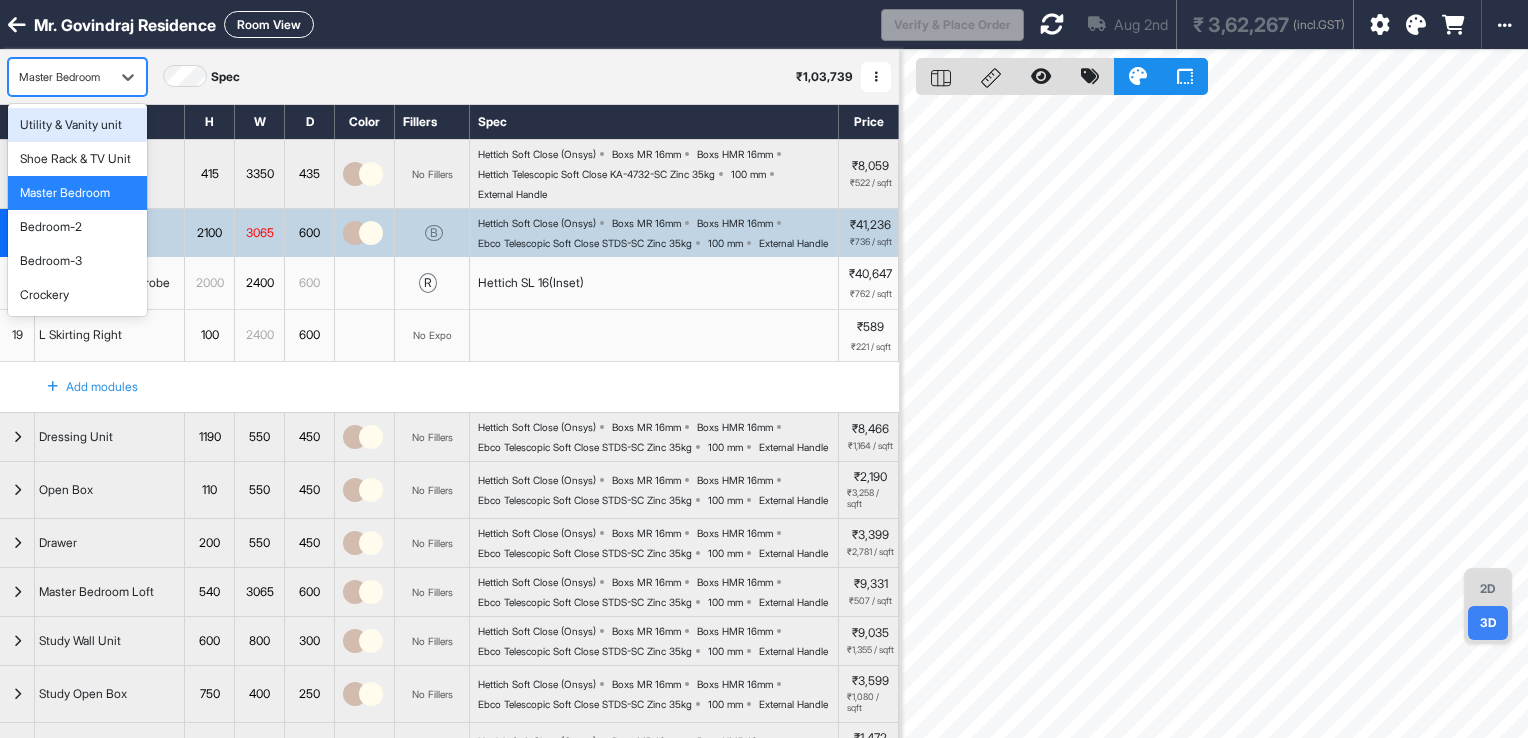 click on "Utility & Vanity unit" at bounding box center (77, 125) 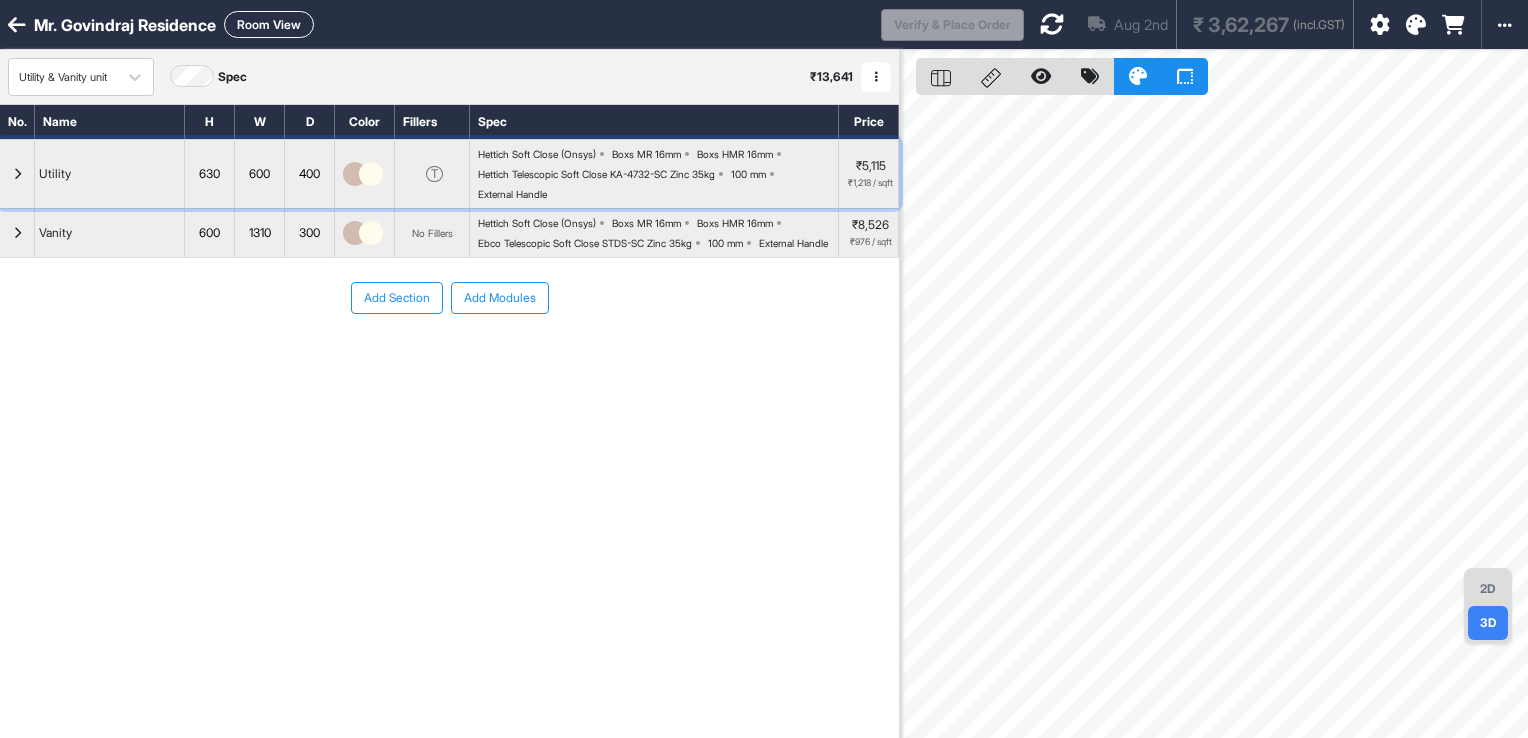 click on "Hettich Telescopic Soft Close KA-4732-SC Zinc 35kg" at bounding box center (596, 174) 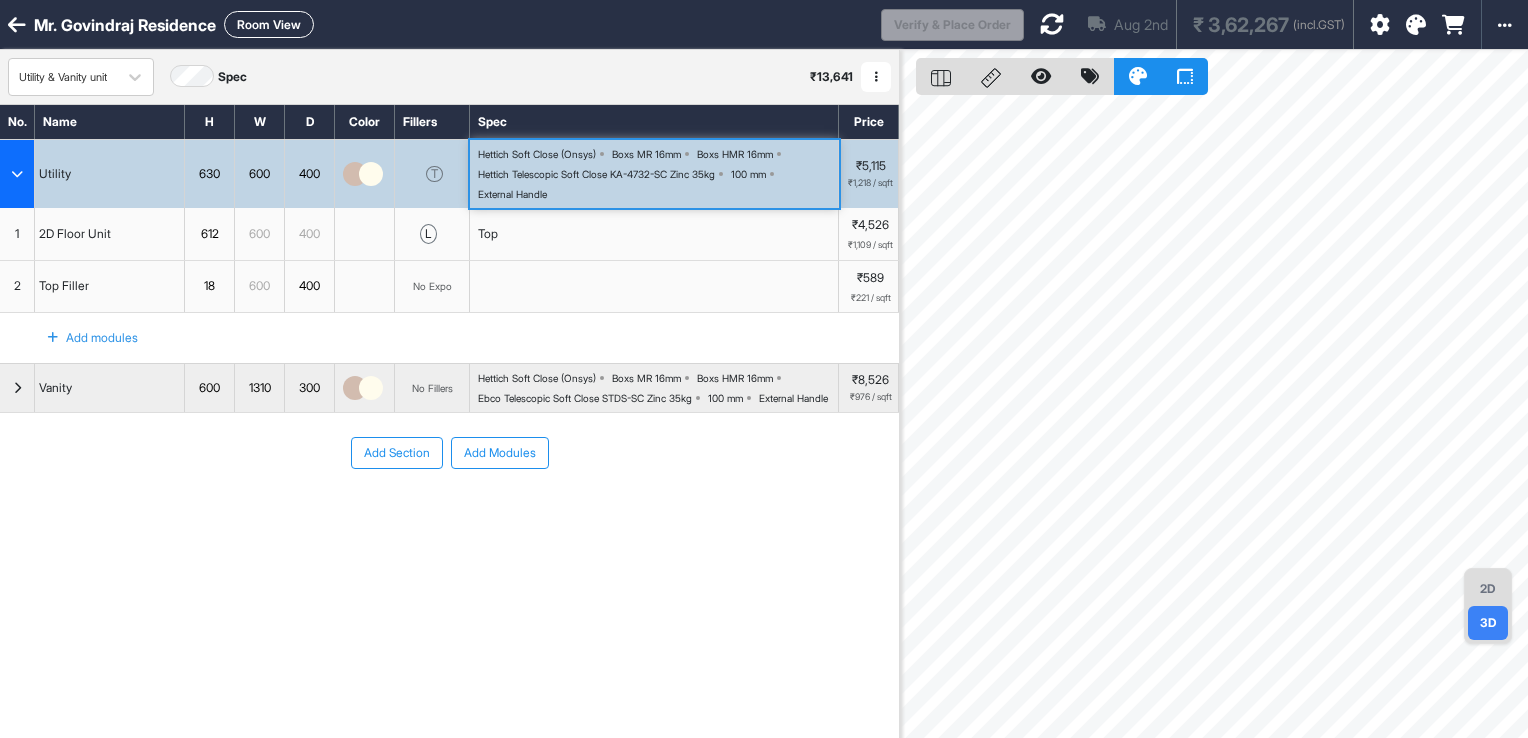 click on "Hettich Telescopic Soft Close KA-4732-SC Zinc 35kg" at bounding box center (596, 174) 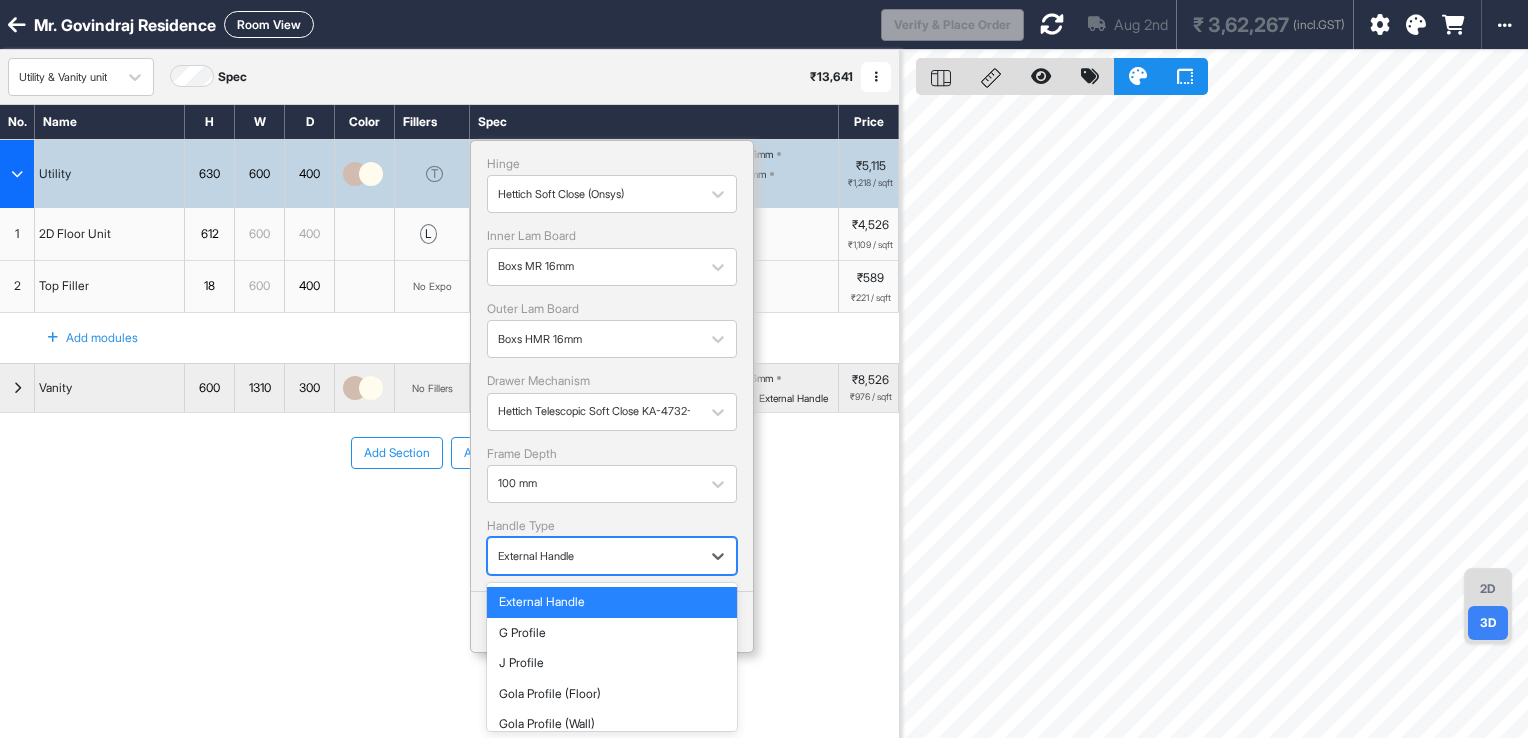 click at bounding box center (594, 556) 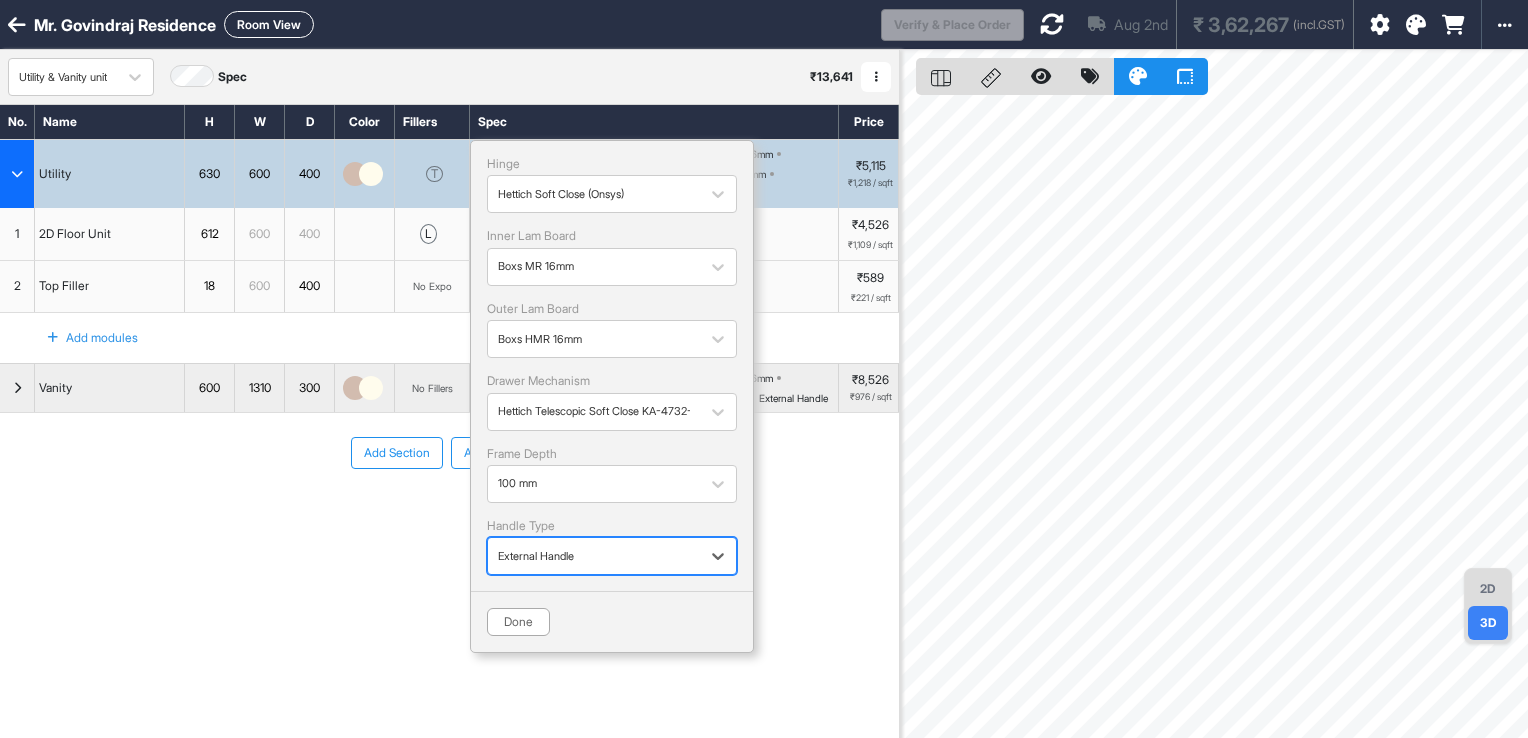 click 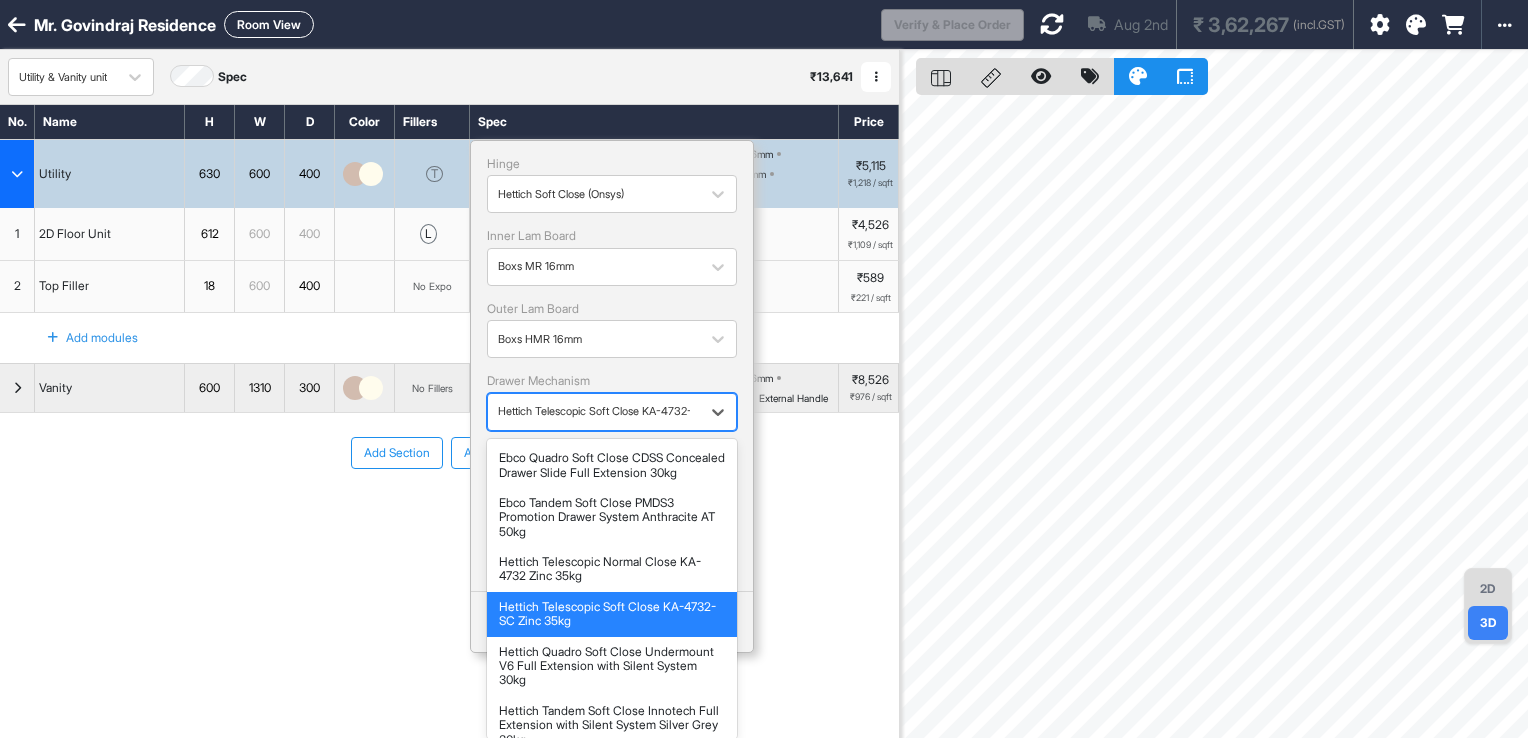 scroll, scrollTop: 100, scrollLeft: 0, axis: vertical 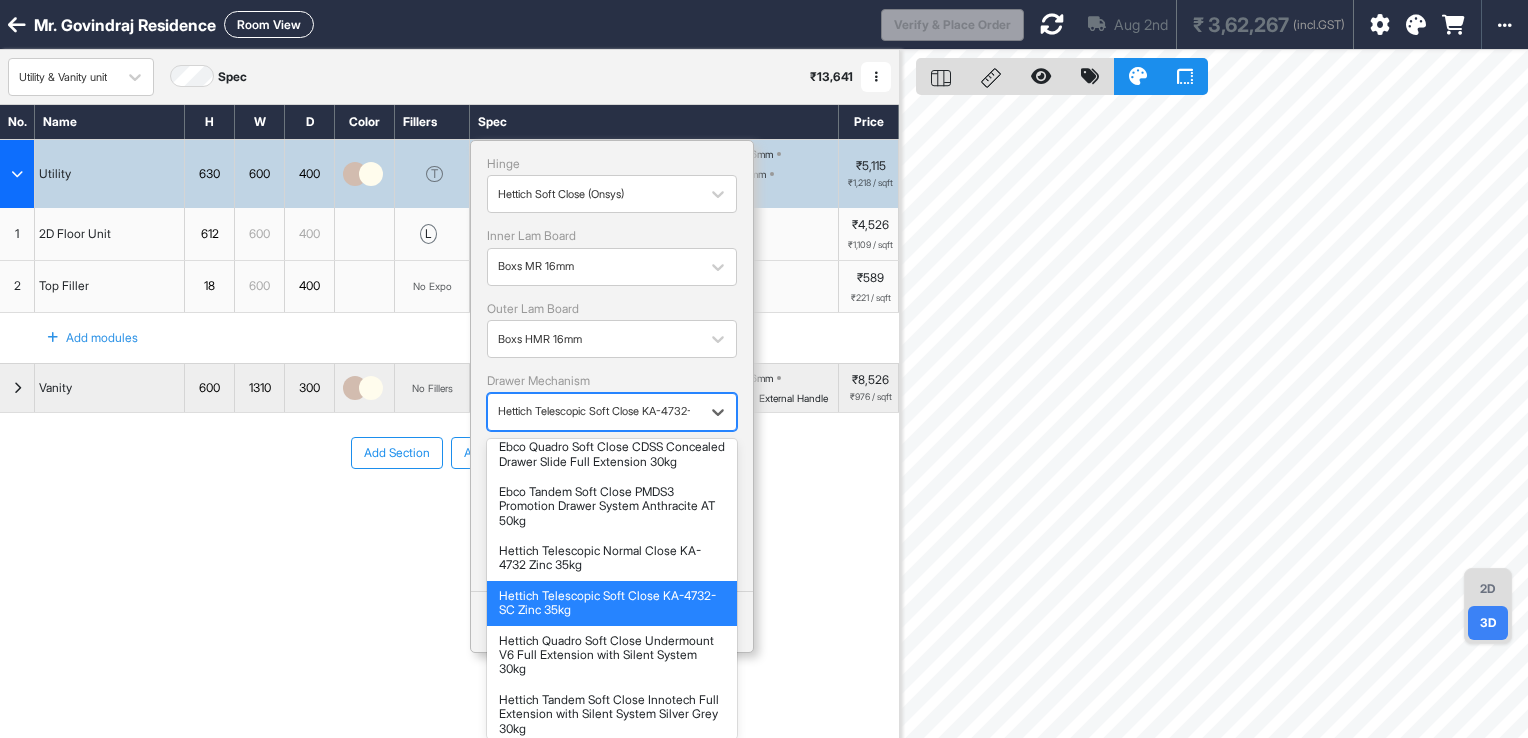 click on "Add Section Add Modules" at bounding box center [449, 513] 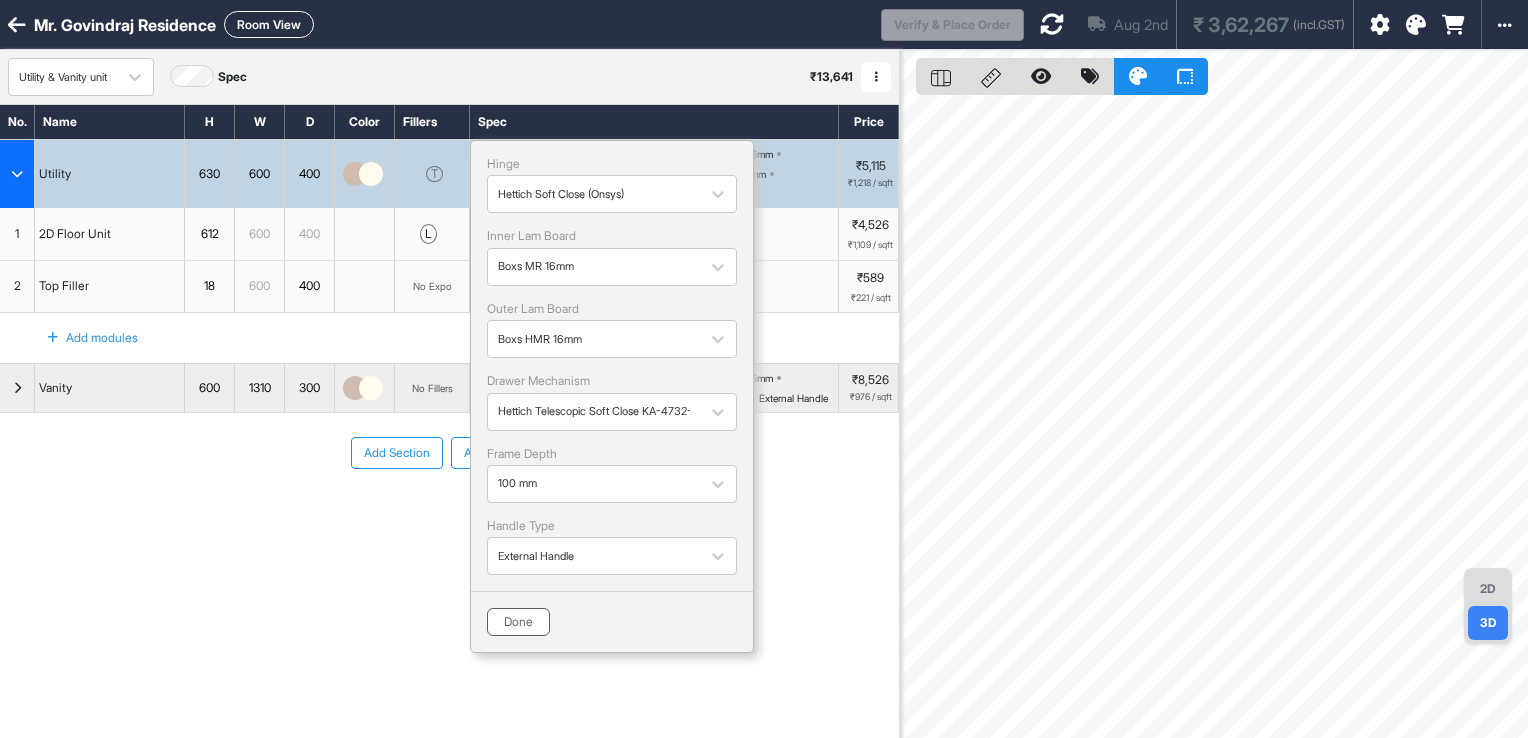 click on "Done" at bounding box center [518, 622] 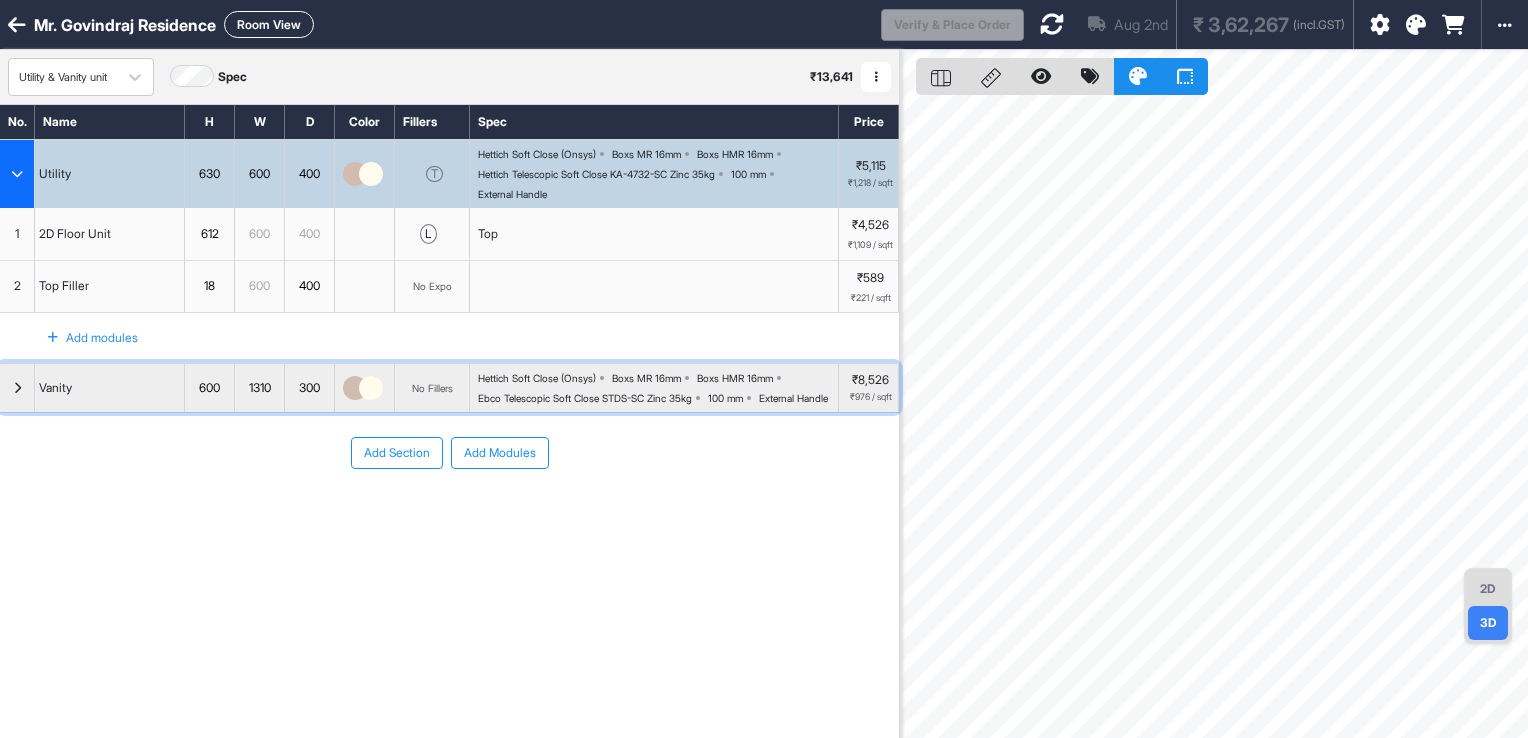 click on "Ebco Telescopic Soft Close STDS-SC Zinc 35kg" at bounding box center (585, 398) 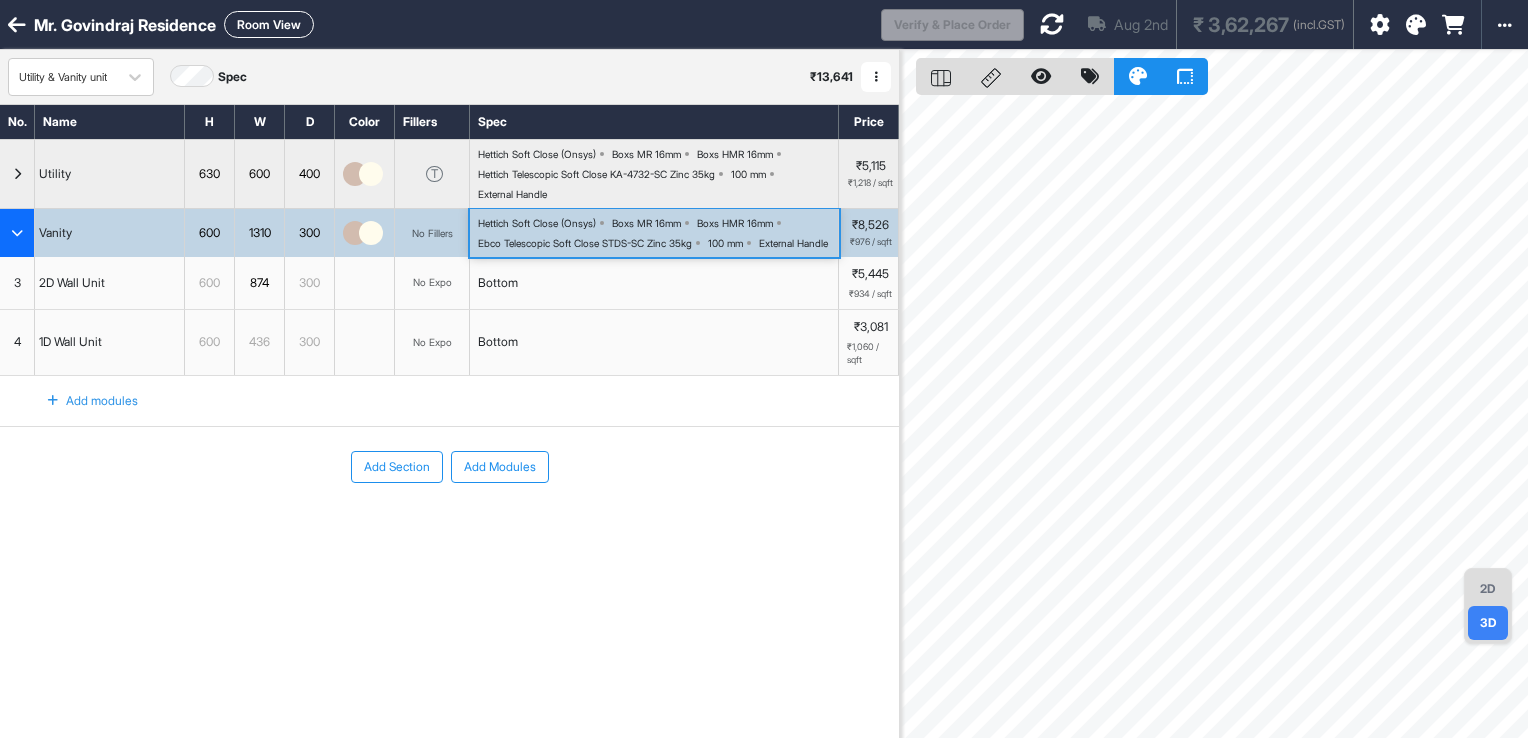click on "Add modules" at bounding box center [449, 401] 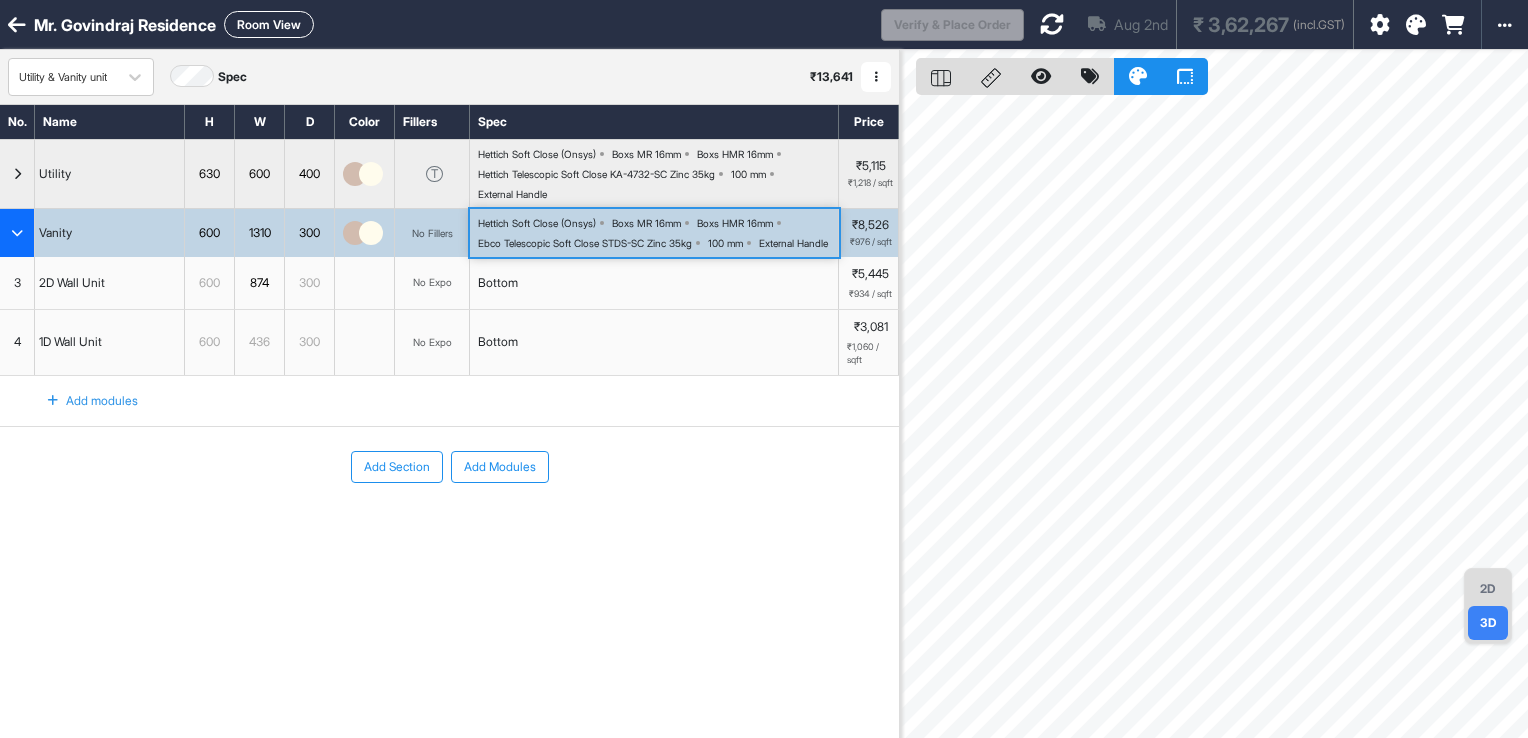 click on "Hettich Soft Close (Onsys) Boxs MR 16mm Boxs HMR 16mm Ebco Telescopic Soft Close STDS-SC Zinc 35kg 100 mm External Handle" at bounding box center (658, 233) 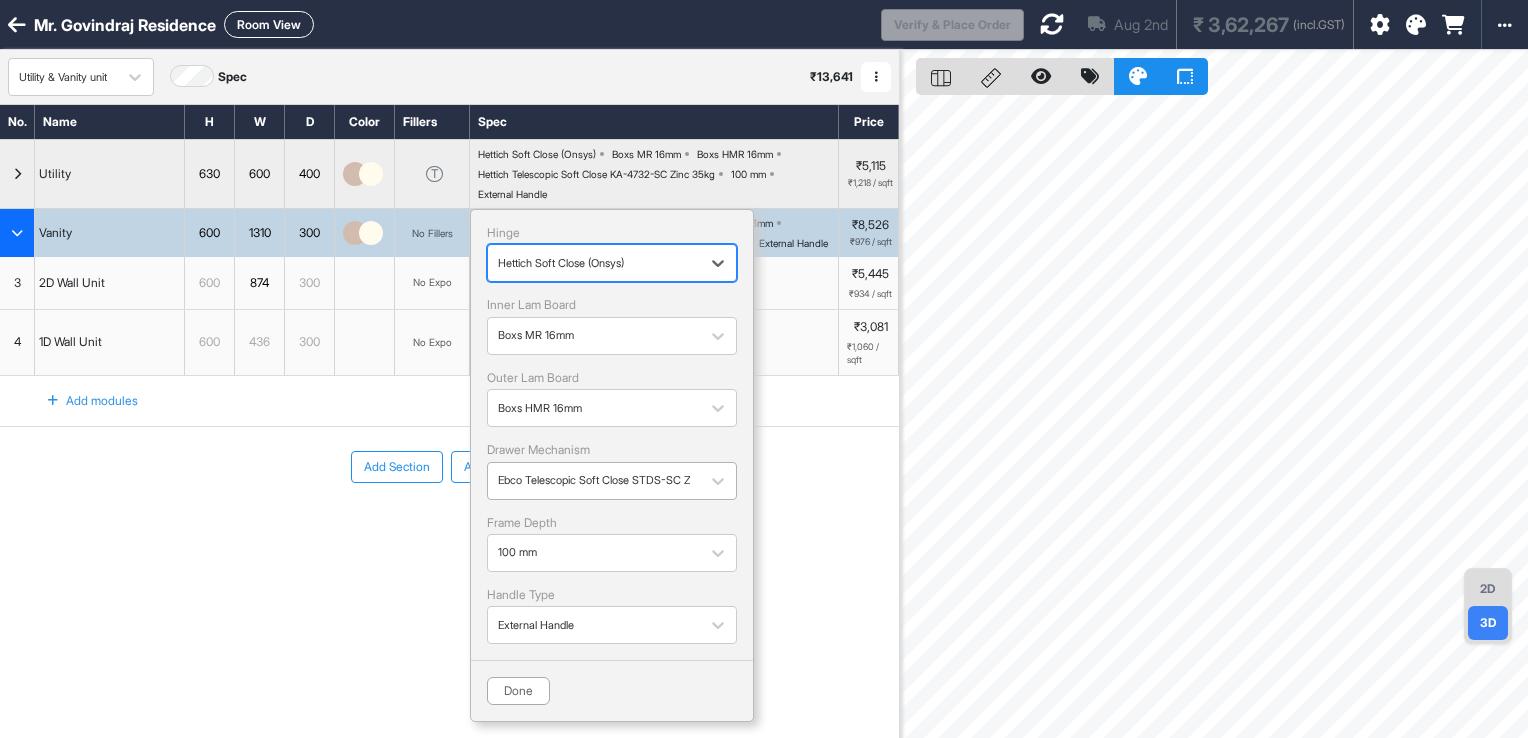 click at bounding box center (594, 480) 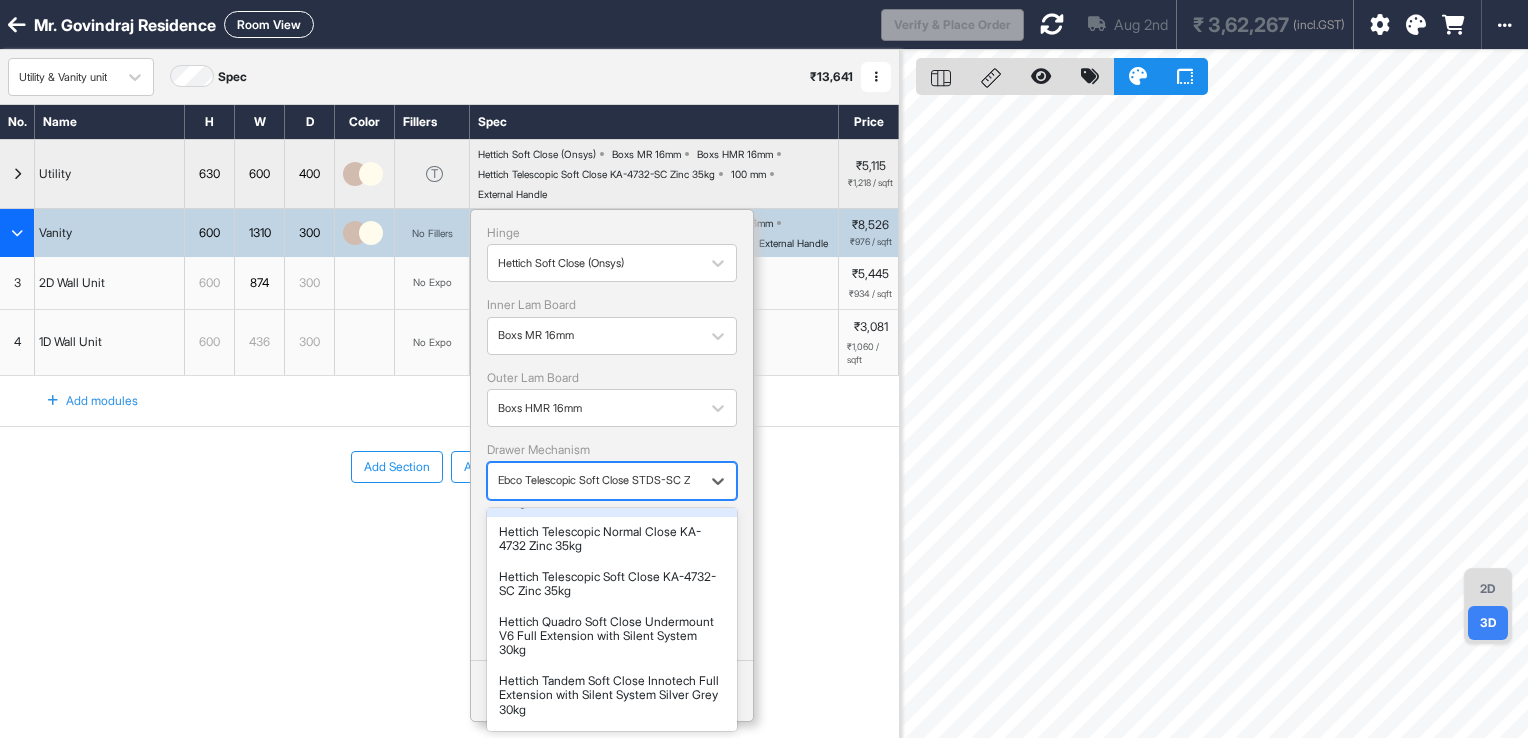 scroll, scrollTop: 200, scrollLeft: 0, axis: vertical 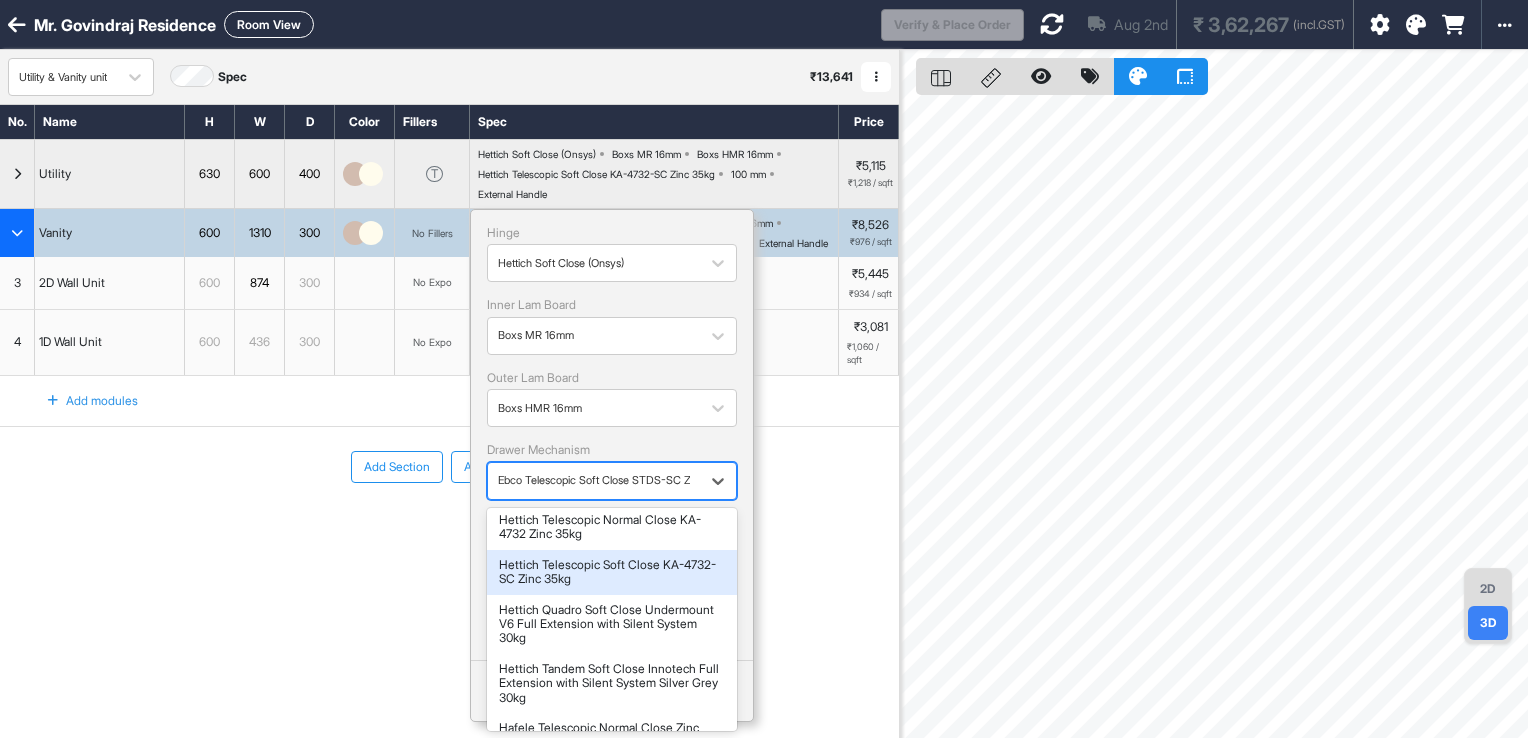 click on "Hettich Telescopic Soft Close KA-4732-SC Zinc 35kg" at bounding box center (612, 572) 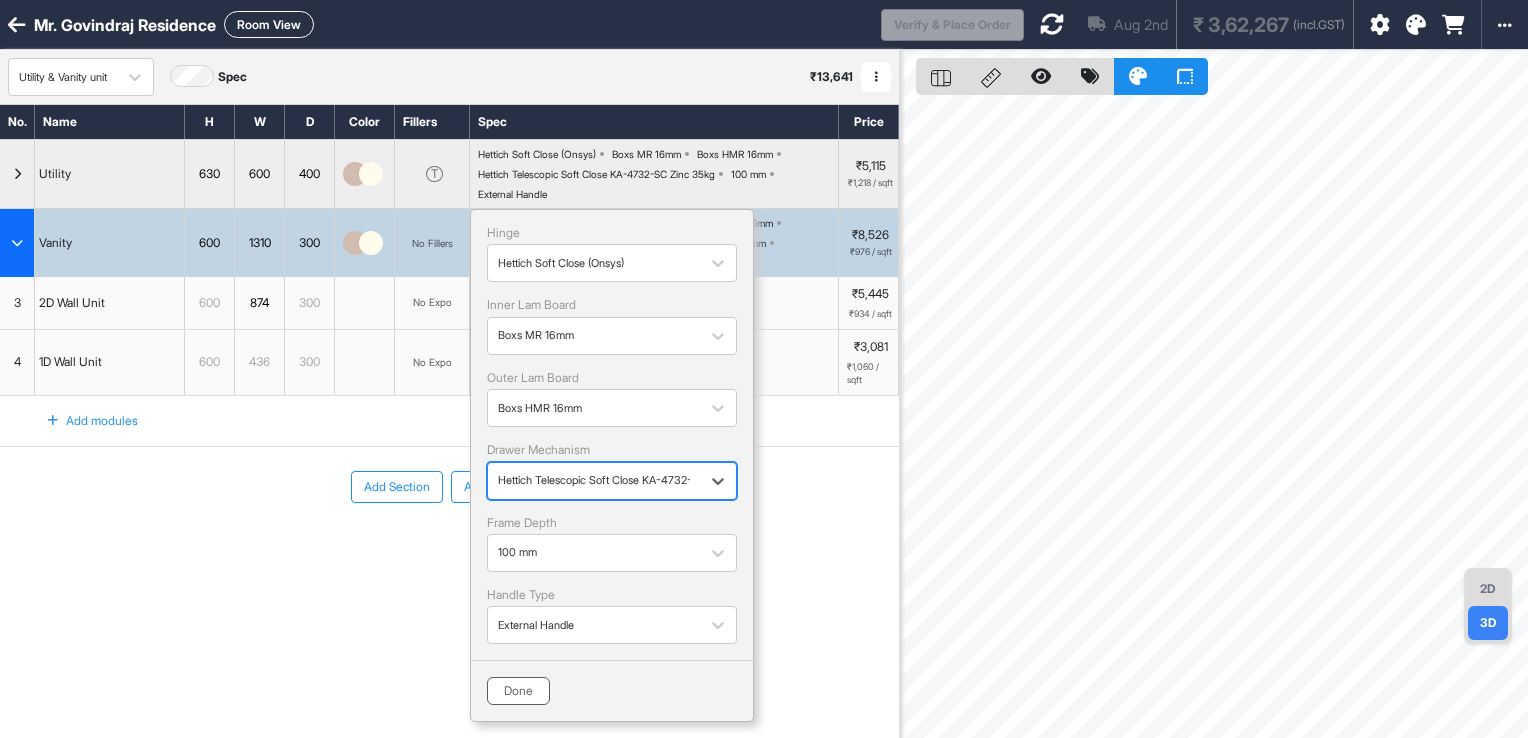 click on "Done" at bounding box center [518, 691] 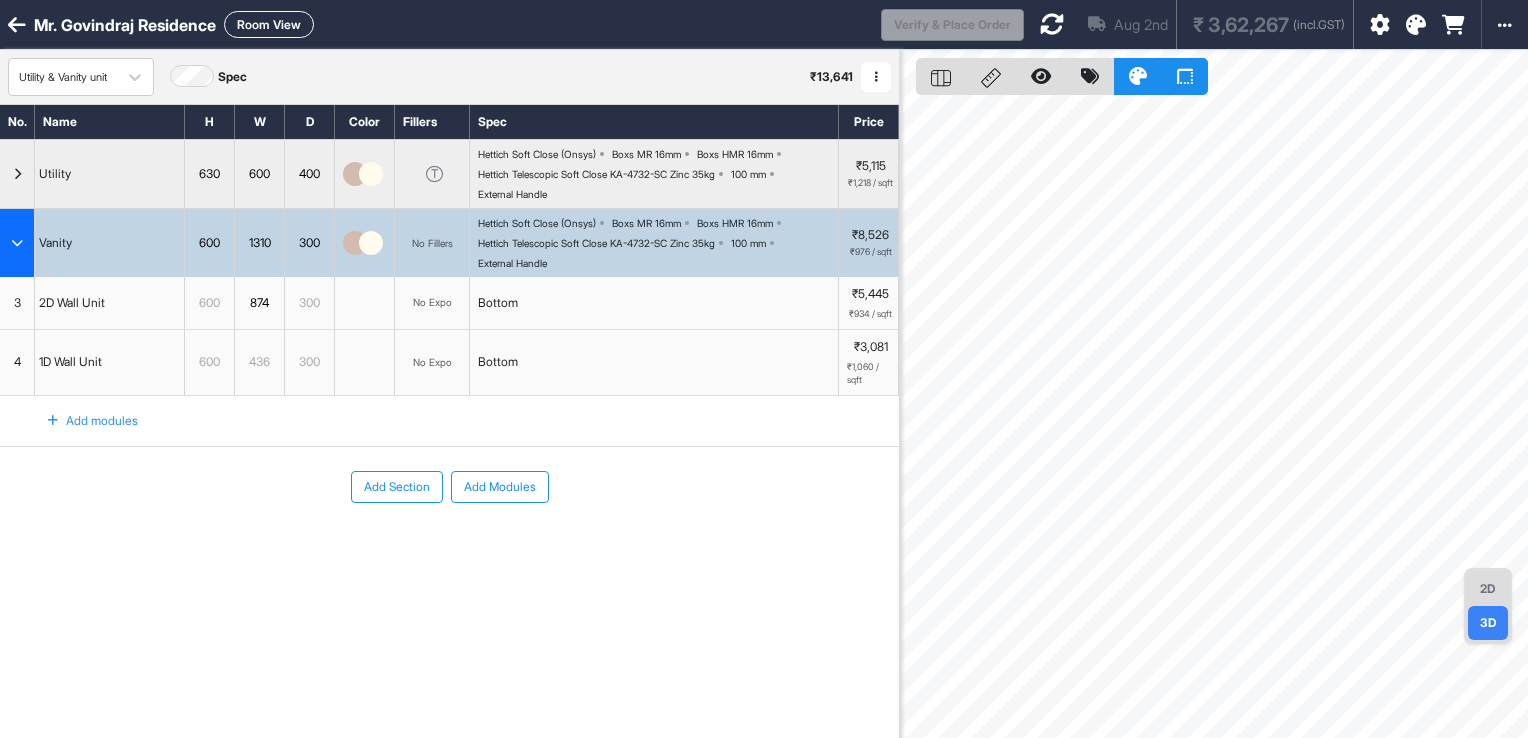 click at bounding box center (17, 243) 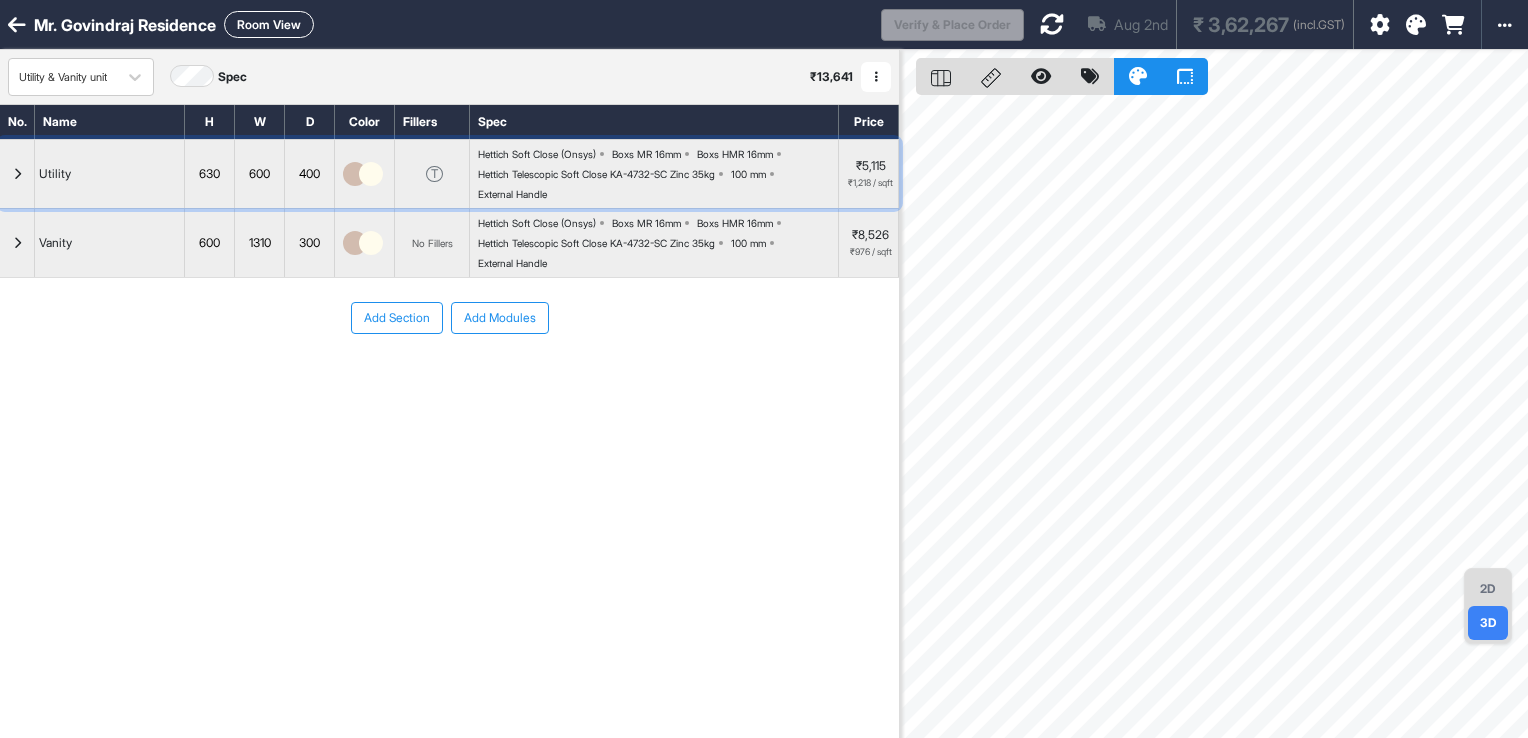 click at bounding box center [17, 174] 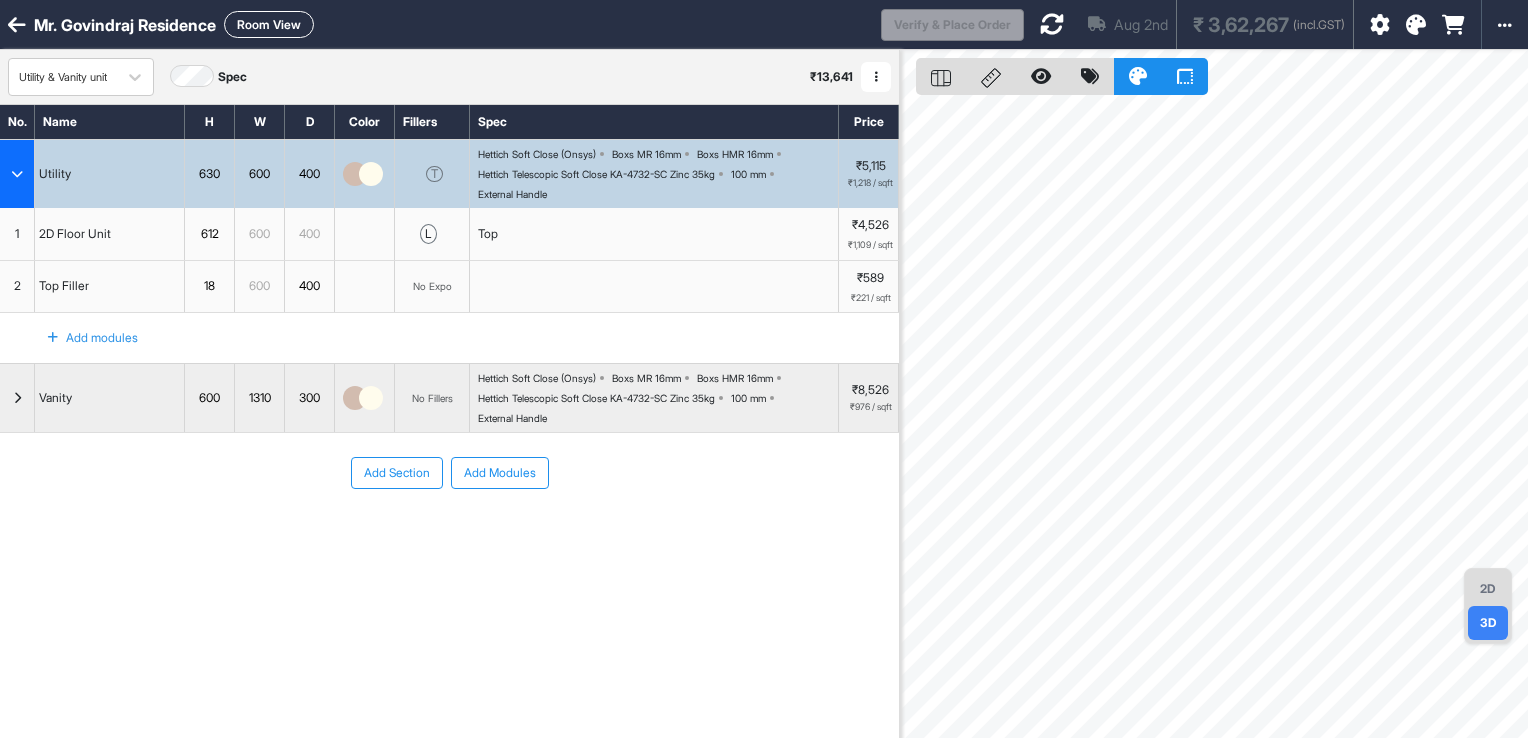 click on "2D" at bounding box center [1488, 589] 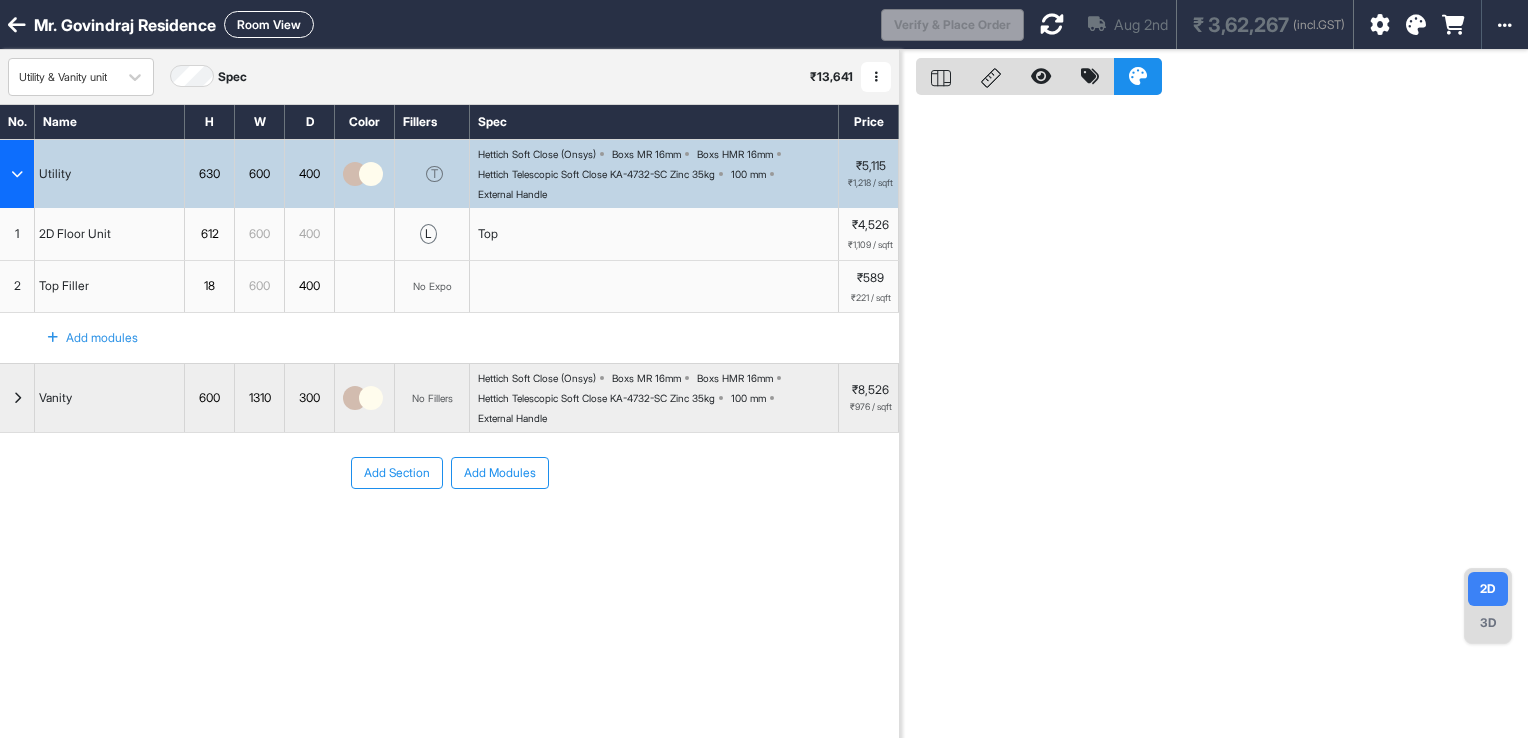 click on "3D" at bounding box center (1488, 623) 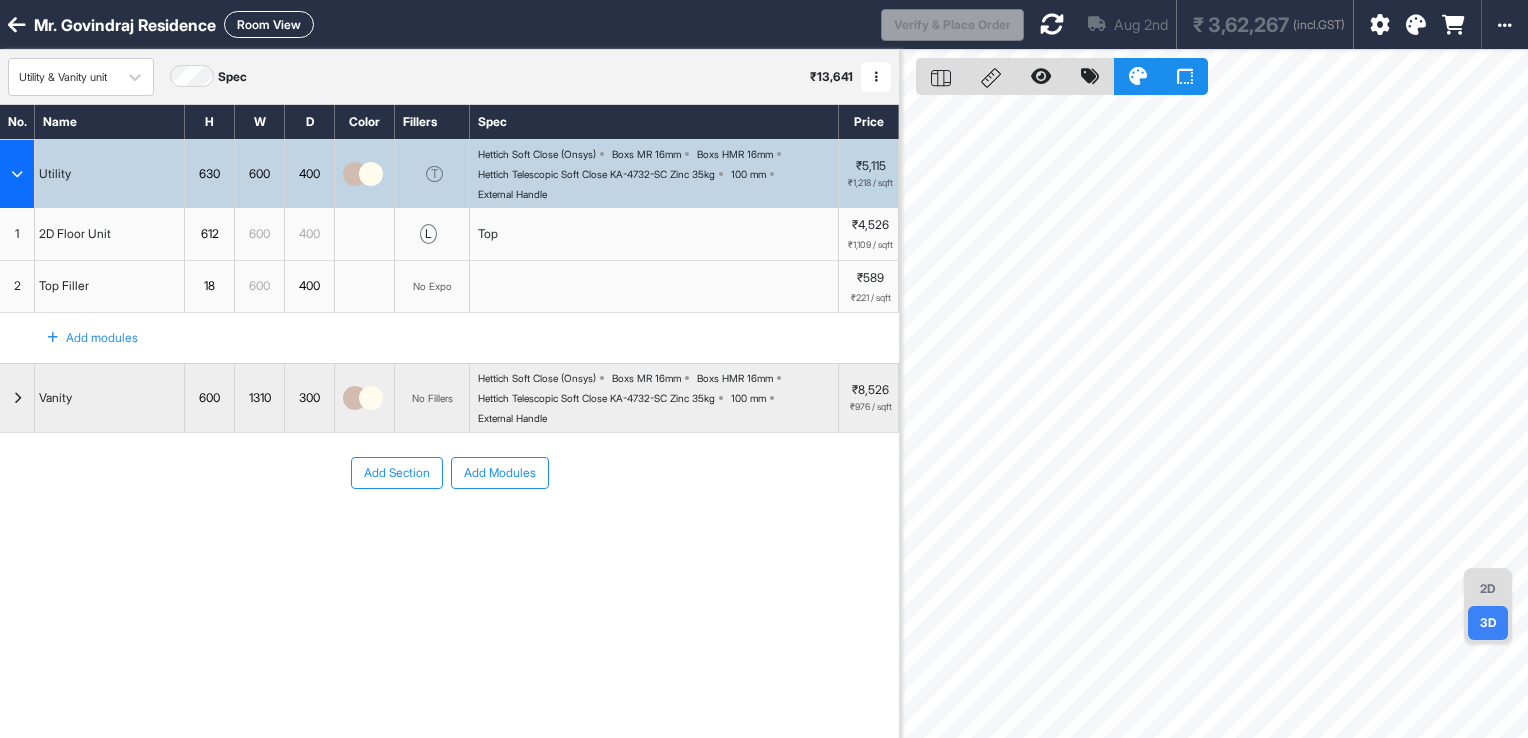 click on "2D" at bounding box center (1488, 589) 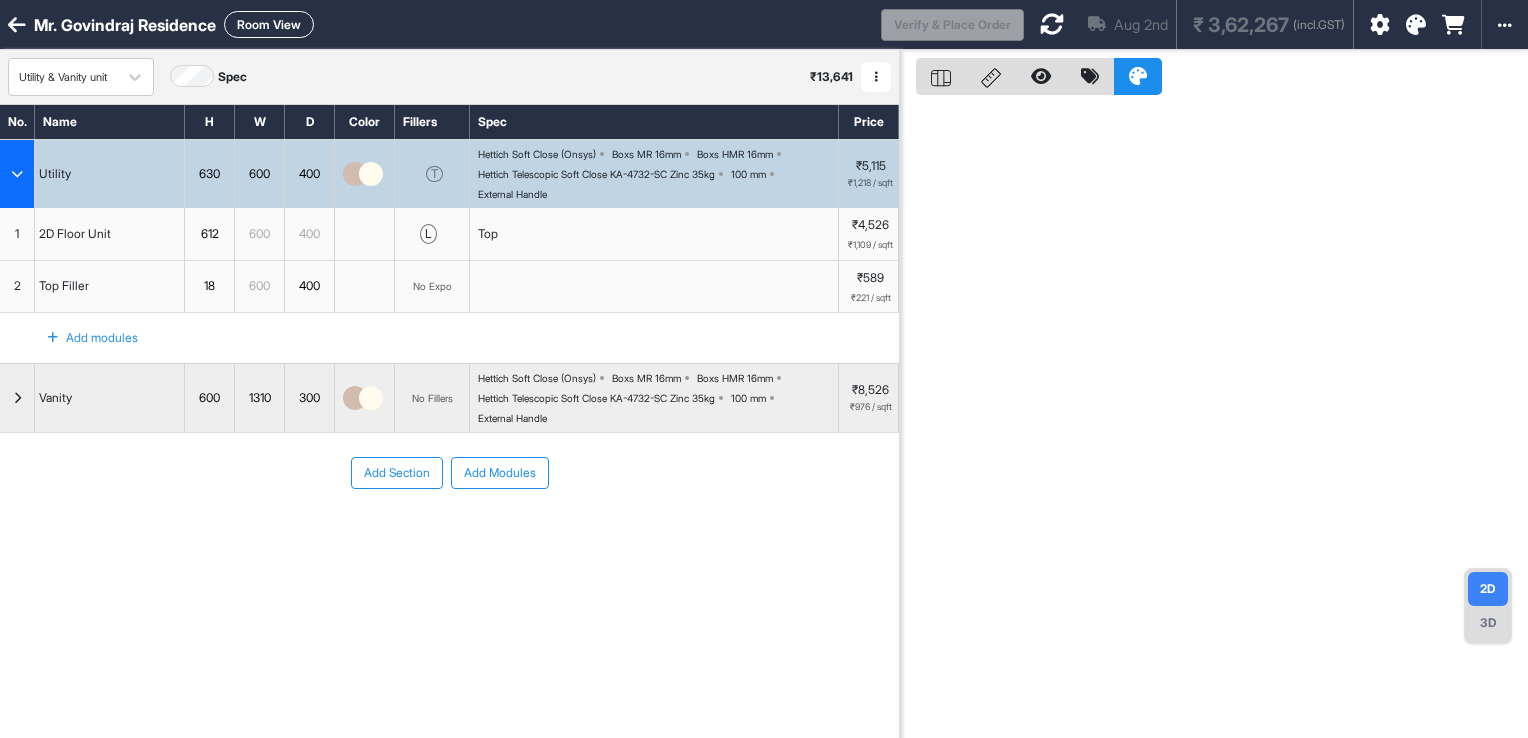 click on "Mr. [LAST] Residence Room View Verify & Place Order Aug 2nd ₹   3,62,267 (incl.GST) Import Assembly Archive Rename Refresh Price Utility & Vanity unit Spec ₹ 13,641 Add  Room Edit  Room  Name Delete  Room Duplicate Room No. Name H W D Color Fillers Spec Price  Utility  630 600 400 T Hettich Soft Close (Onsys) Boxs MR 16mm Boxs HMR 16mm Hettich Telescopic Soft Close KA-4732-SC Zinc 35kg 100 mm External Handle ₹5,115 ₹1,218 / sqft 1 2D Floor Unit 612 600 400 l Top ₹4,526 ₹1,109 / sqft
To pick up a draggable item, press the space bar.
While dragging, use the arrow keys to move the item.
Press space again to drop the item in its new position, or press escape to cancel.
2 Top Filler 18 600 400 No Expo ₹589 ₹221 / sqft Add modules  Vanity 600 1310 300 No Fillers Hettich Soft Close (Onsys) Boxs MR 16mm Boxs HMR 16mm Hettich Telescopic Soft Close KA-4732-SC Zinc 35kg 100 mm External Handle ₹8,526 ₹976 / sqft Add Section Add Modules     2D 3D" at bounding box center [764, 369] 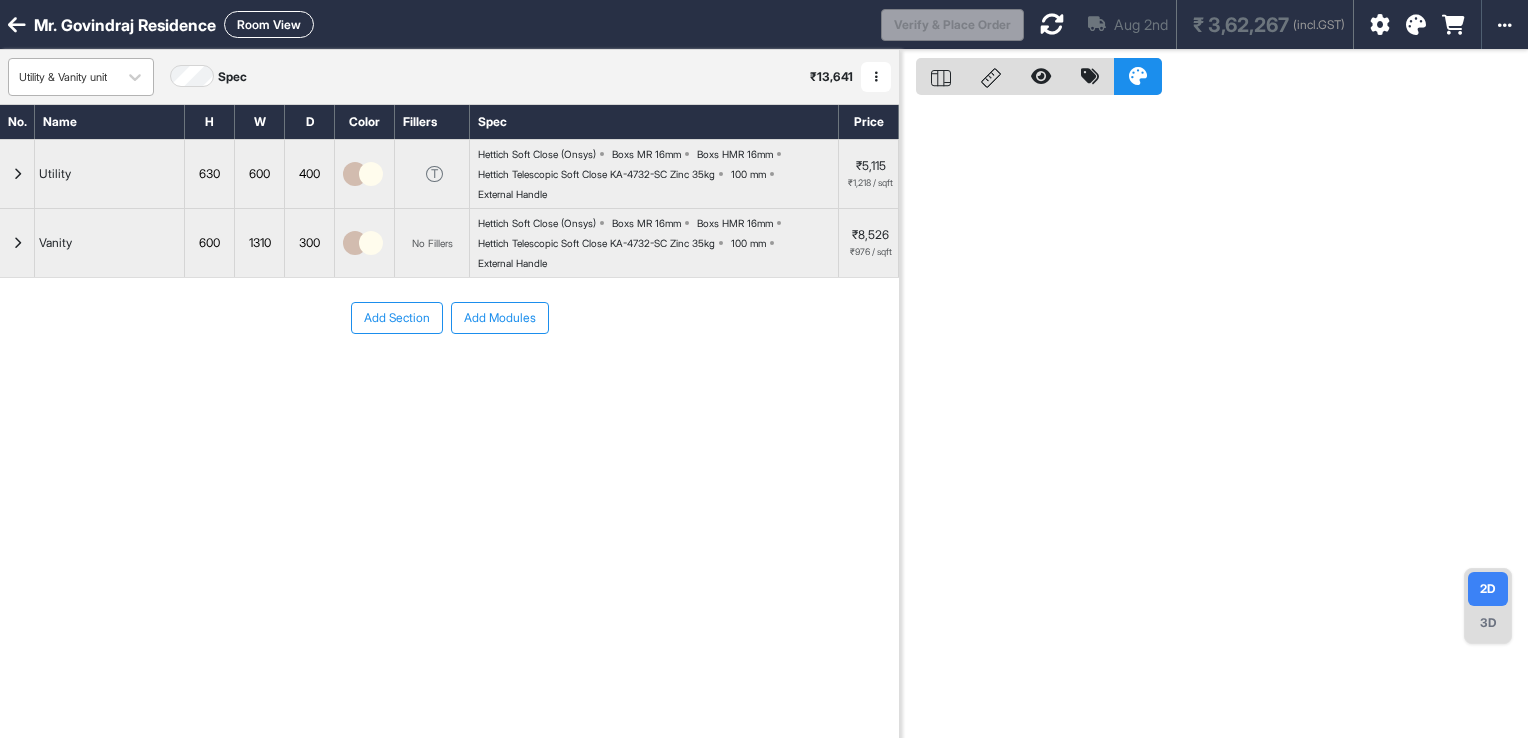 click on "Utility & Vanity unit" at bounding box center (63, 77) 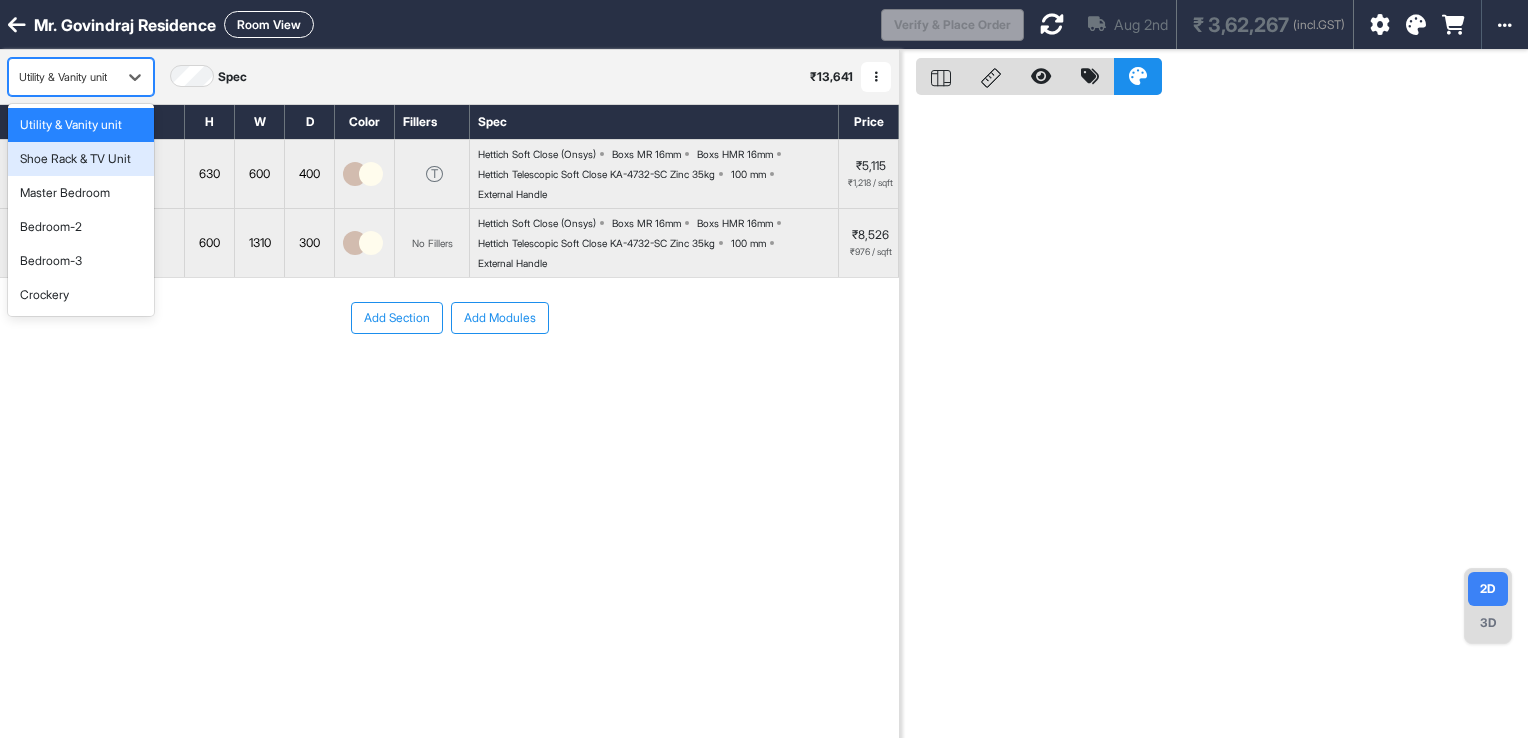 click on "Shoe Rack & TV Unit" at bounding box center [81, 159] 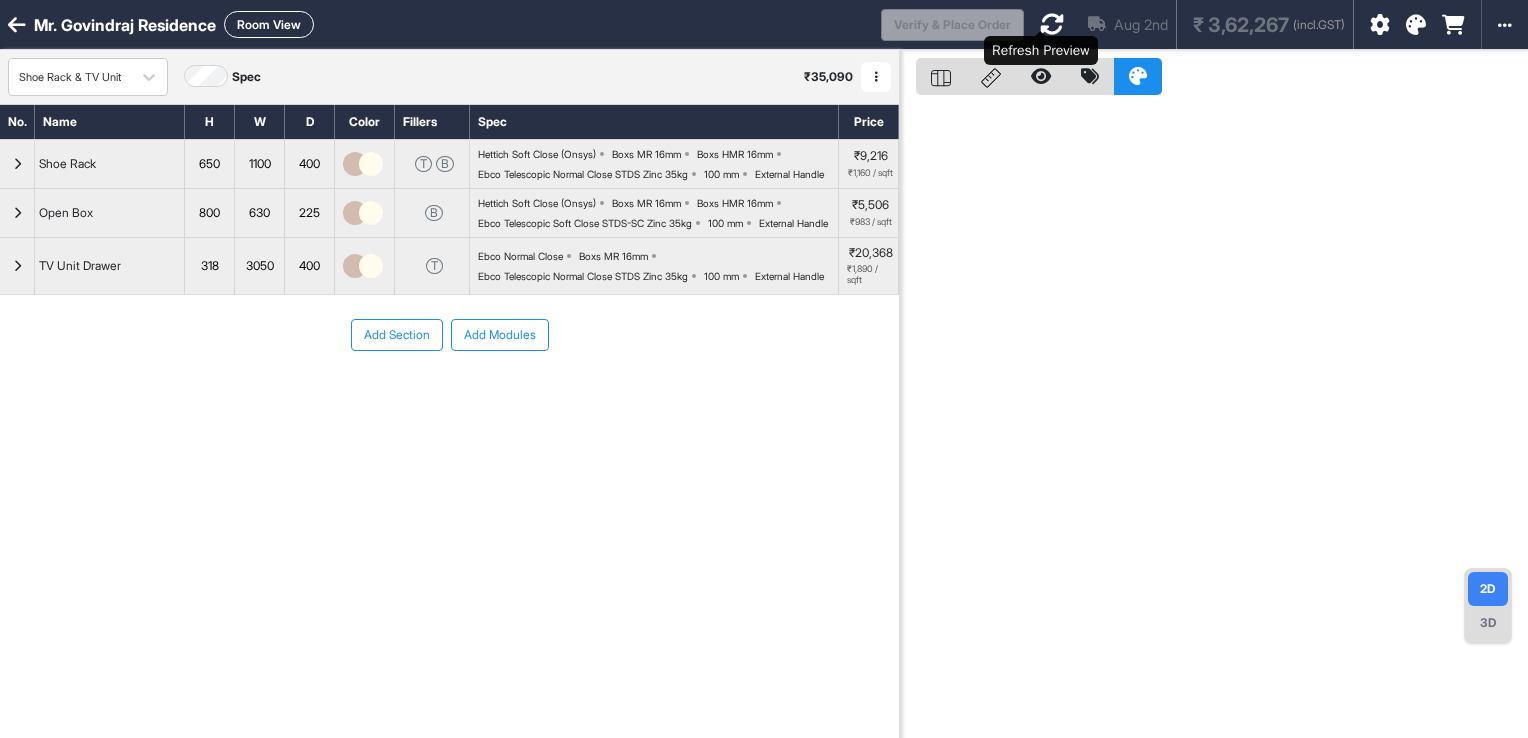 click at bounding box center (1052, 24) 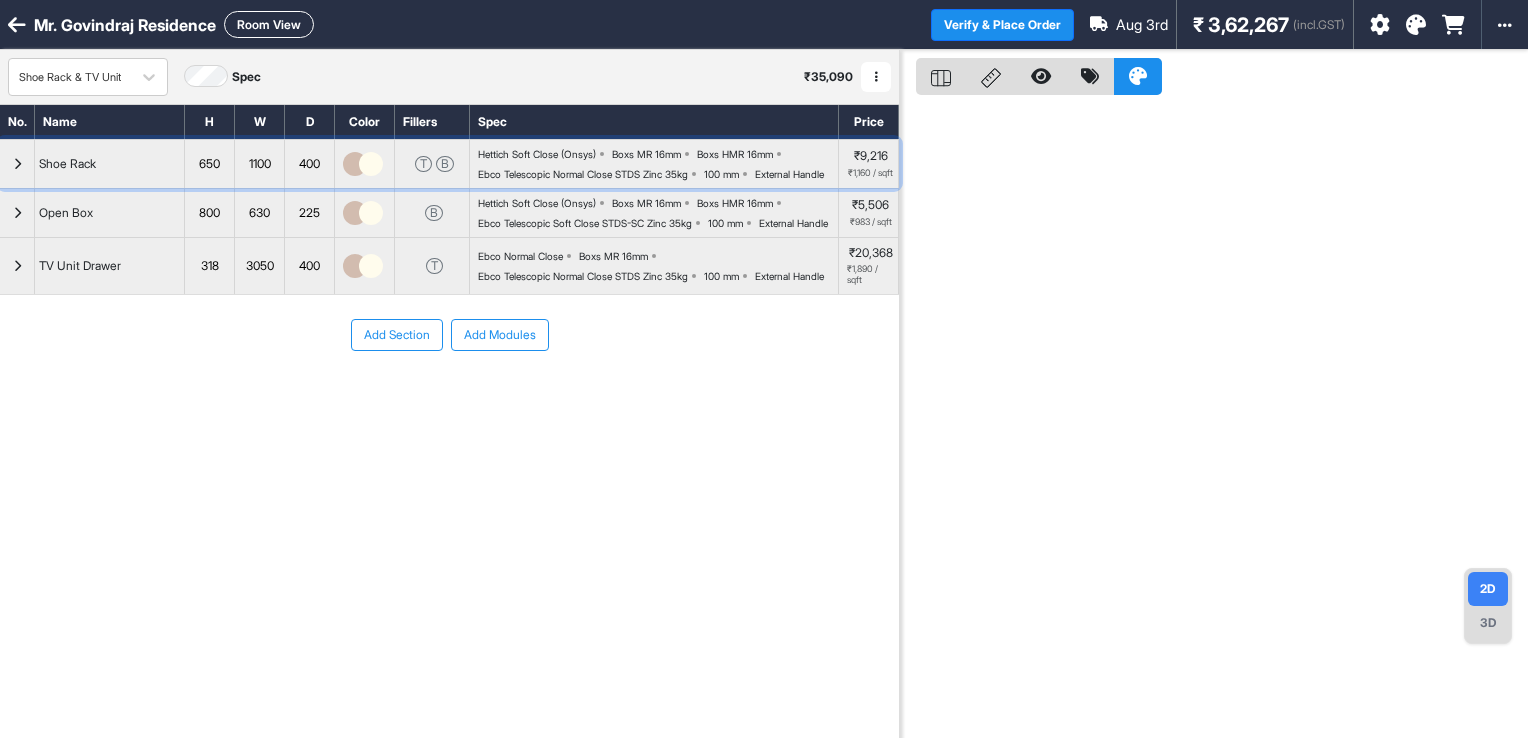 click on "Hettich Soft Close (Onsys) Boxs MR 16mm Boxs HMR 16mm Ebco Telescopic Normal Close STDS Zinc 35kg 100 mm External Handle" at bounding box center [654, 164] 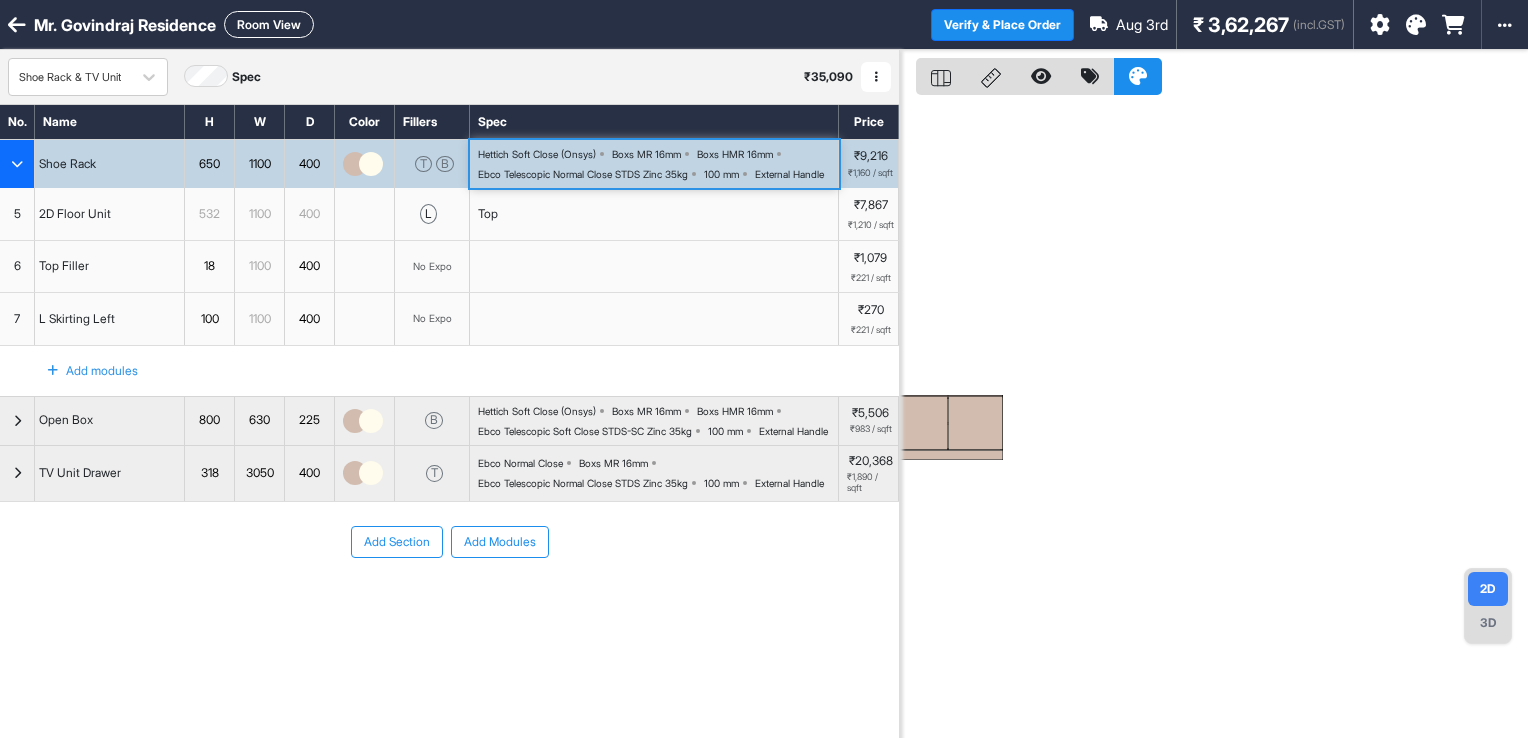 click on "Hettich Soft Close (Onsys)" at bounding box center (537, 154) 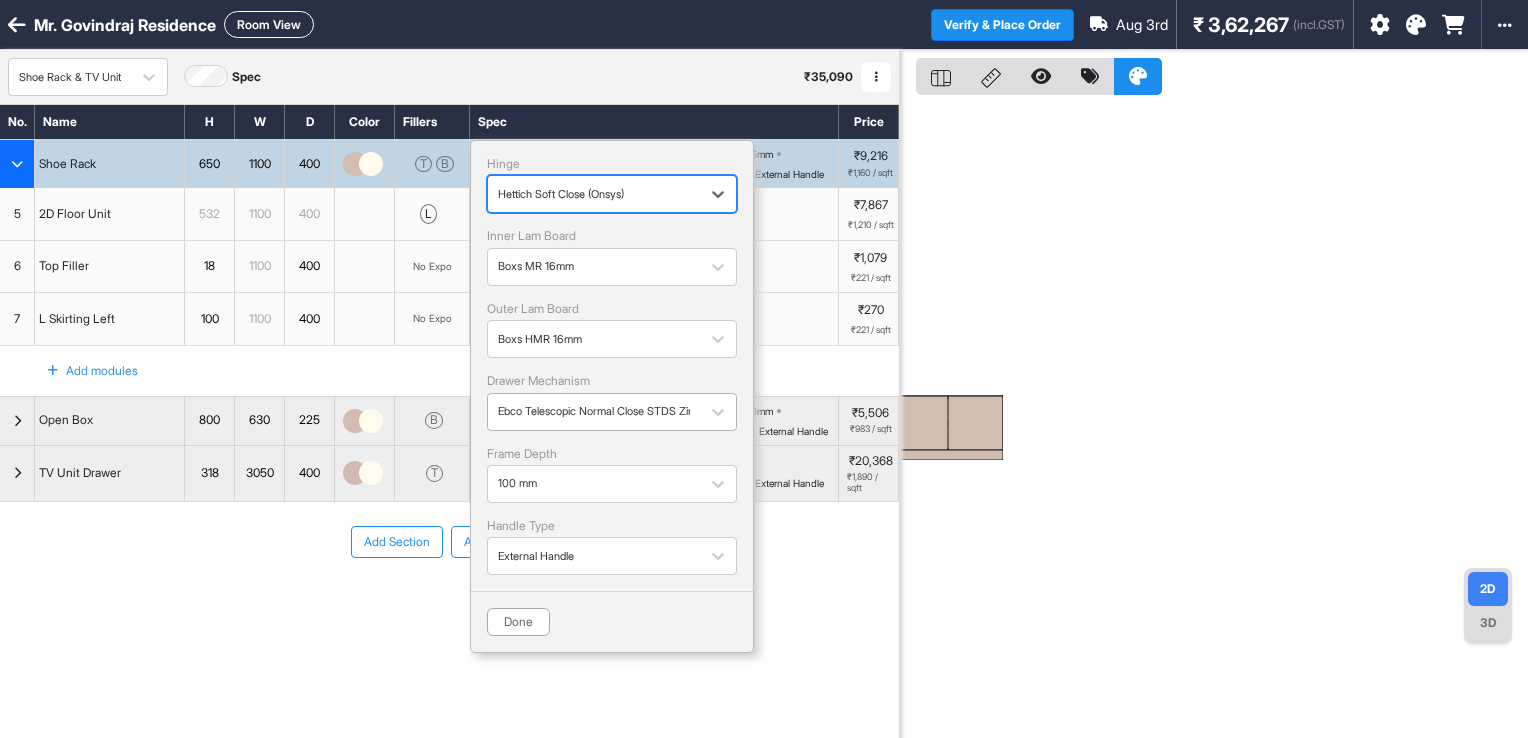 click on "Ebco Telescopic Normal Close STDS Zinc 35kg" at bounding box center [594, 411] 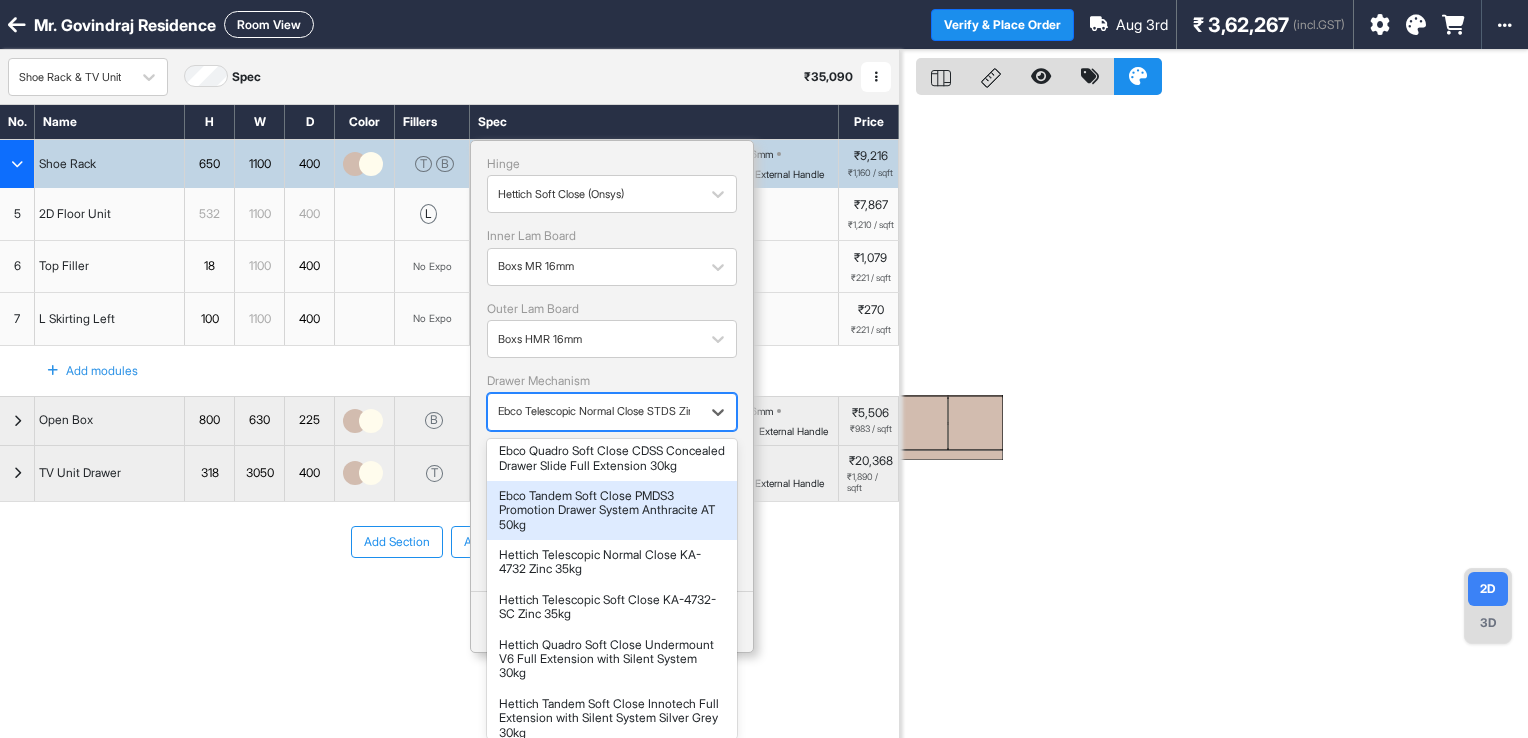 scroll, scrollTop: 100, scrollLeft: 0, axis: vertical 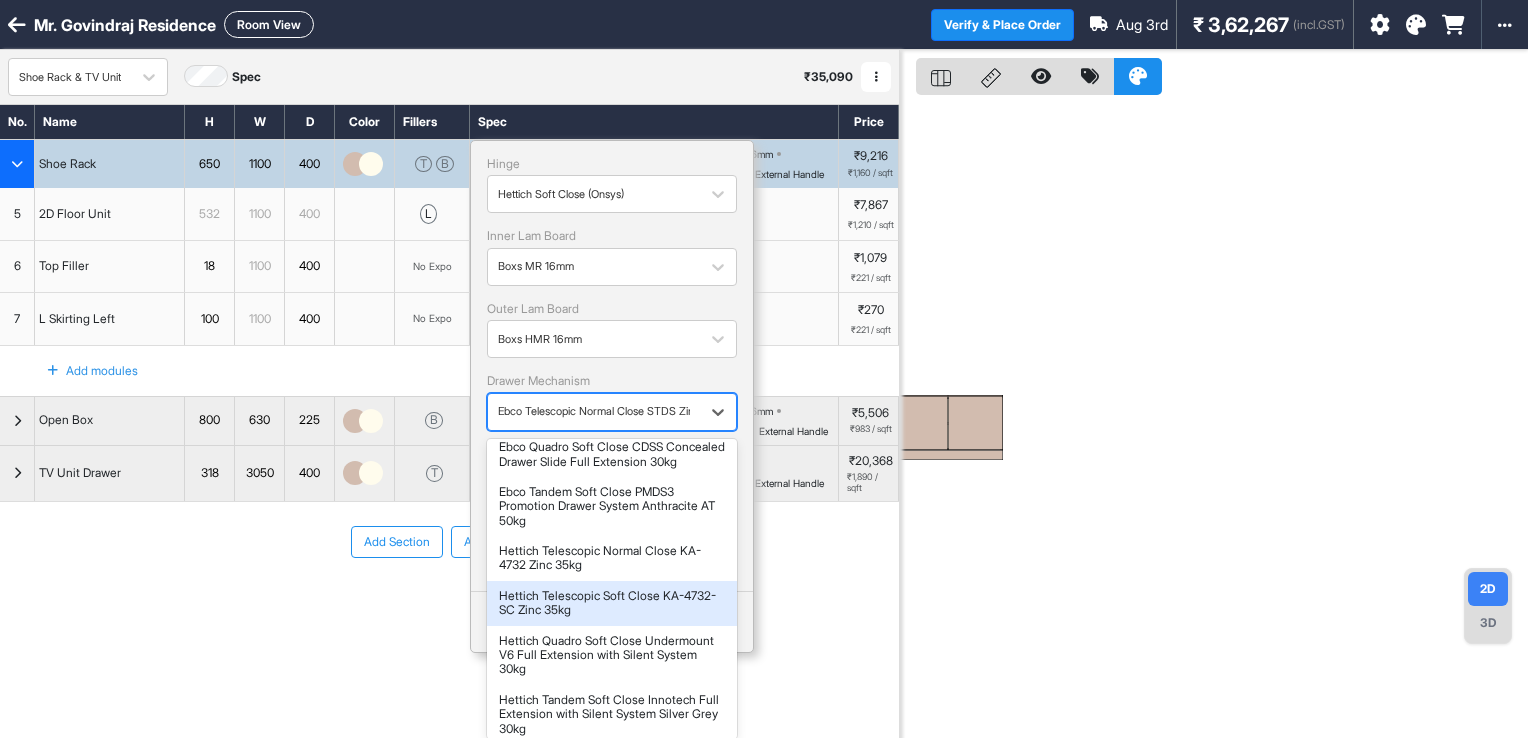 click on "Hettich Telescopic Soft Close KA-4732-SC Zinc 35kg" at bounding box center [612, 603] 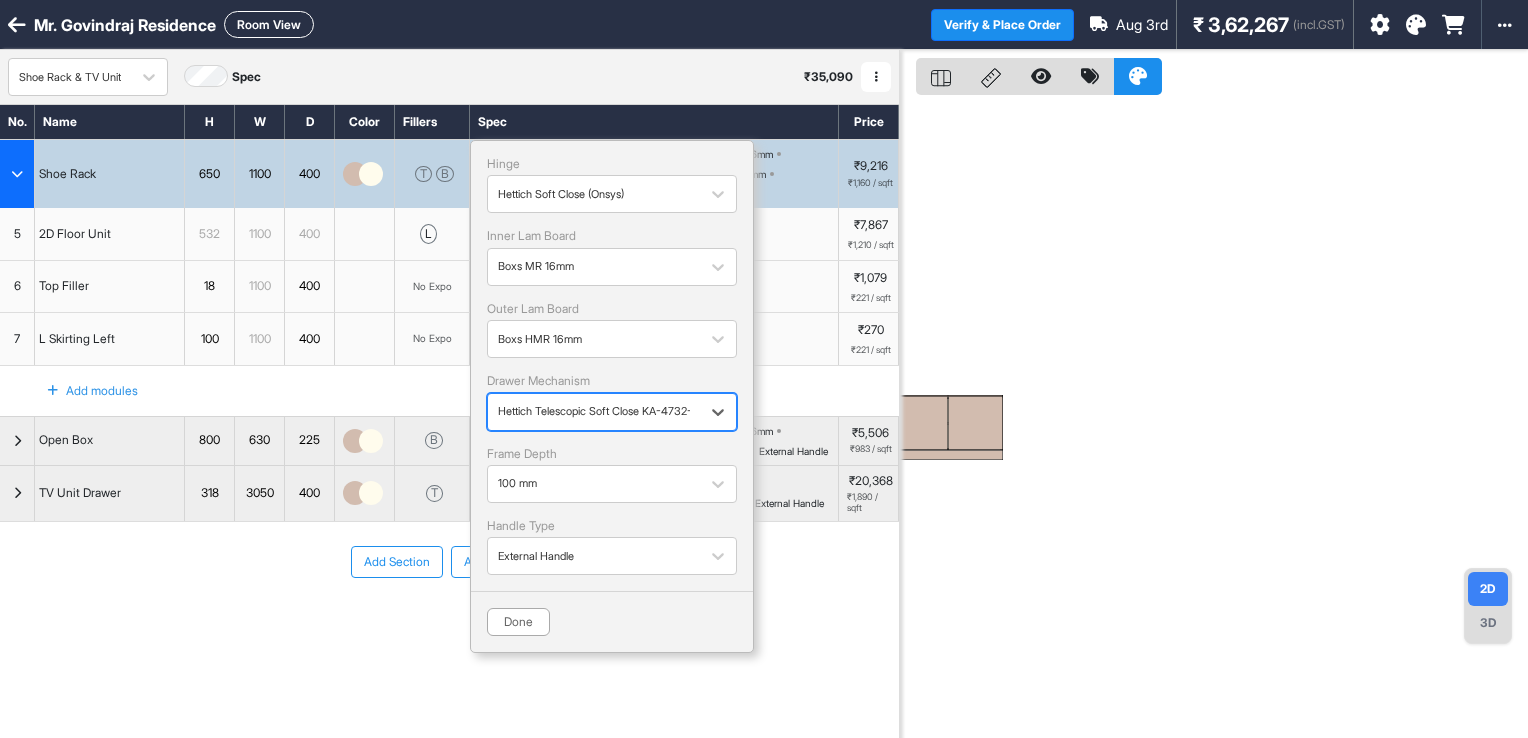 click on "Hettich Telescopic Soft Close KA-4732-SC Zinc 35kg" at bounding box center (594, 411) 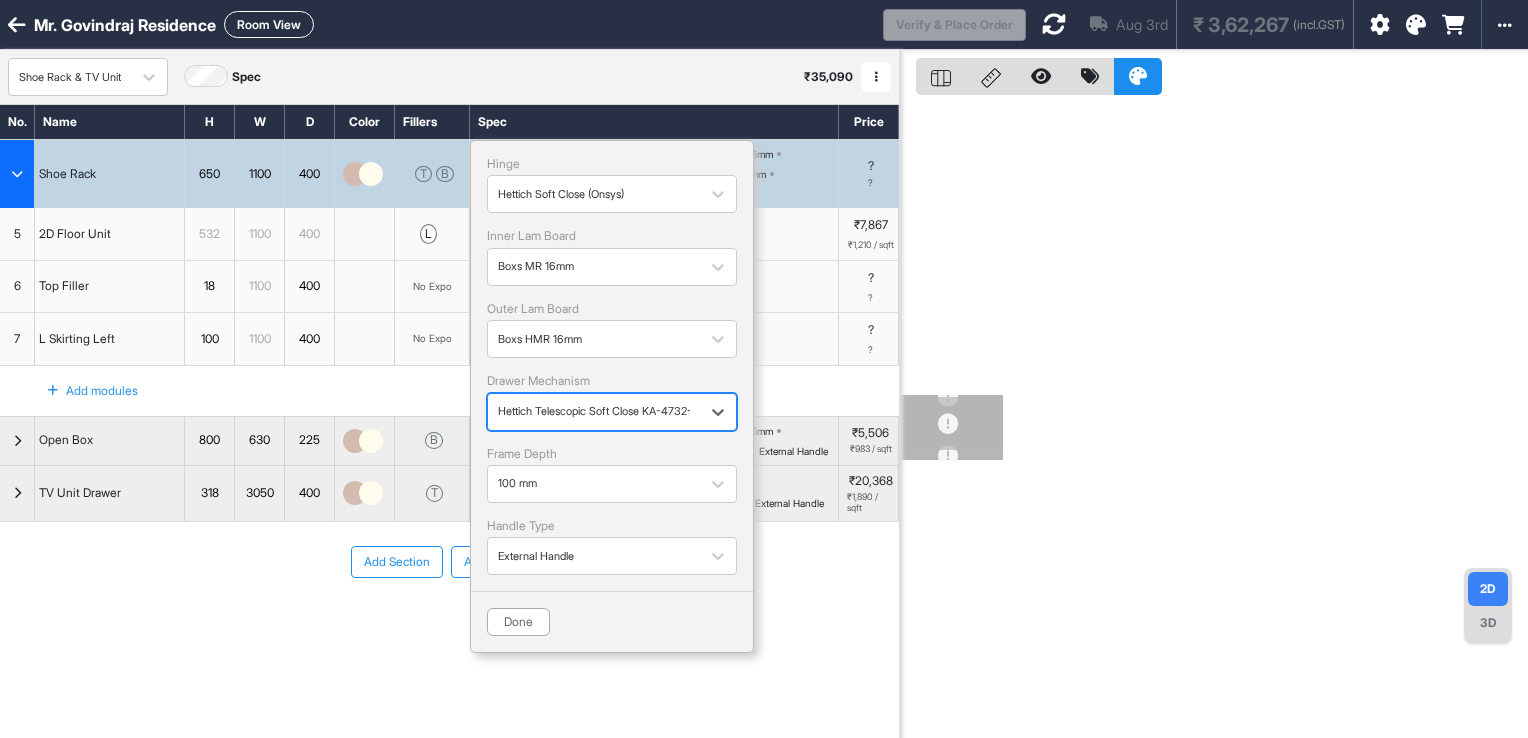 click on "Hettich Telescopic Soft Close KA-4732-SC Zinc 35kg" at bounding box center [594, 411] 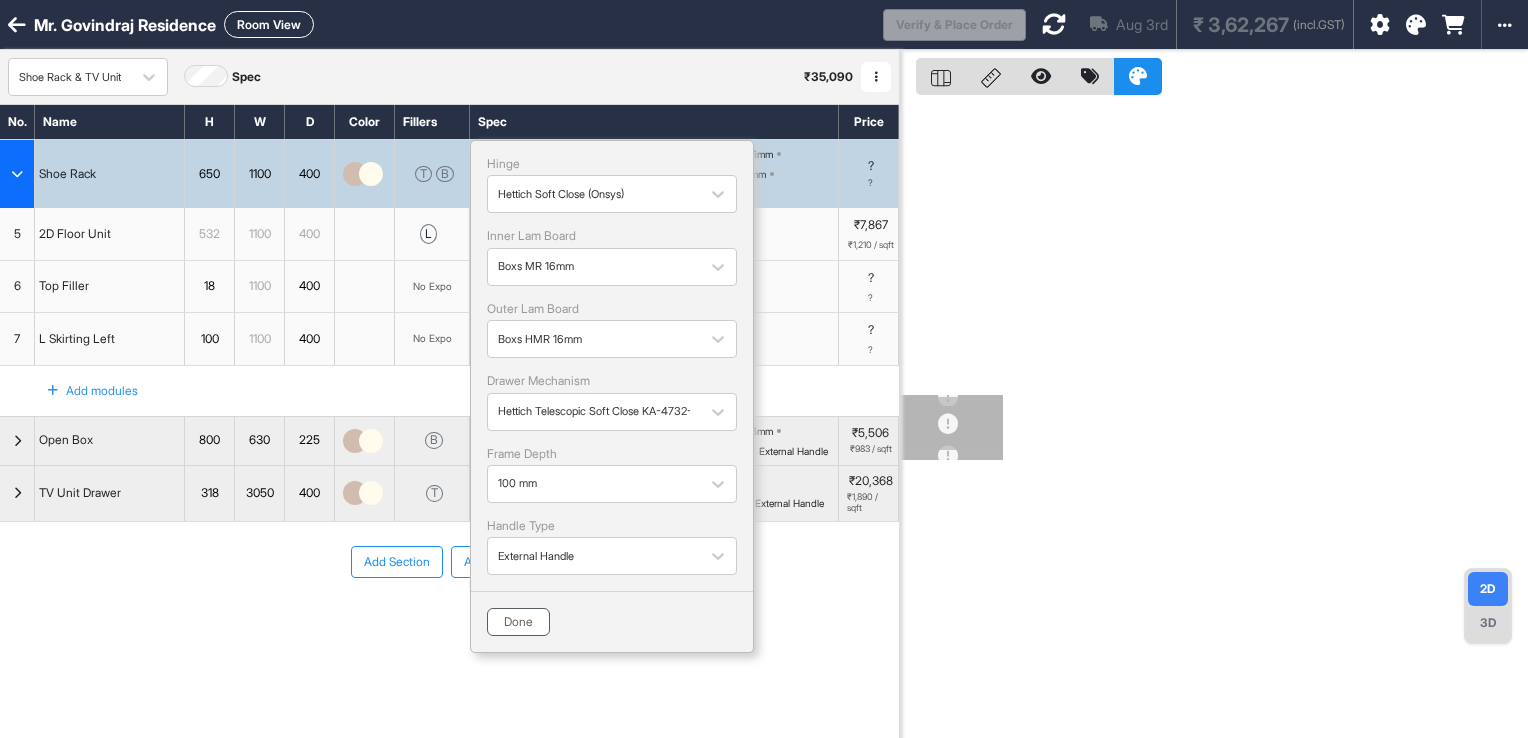 click on "Done" at bounding box center [518, 622] 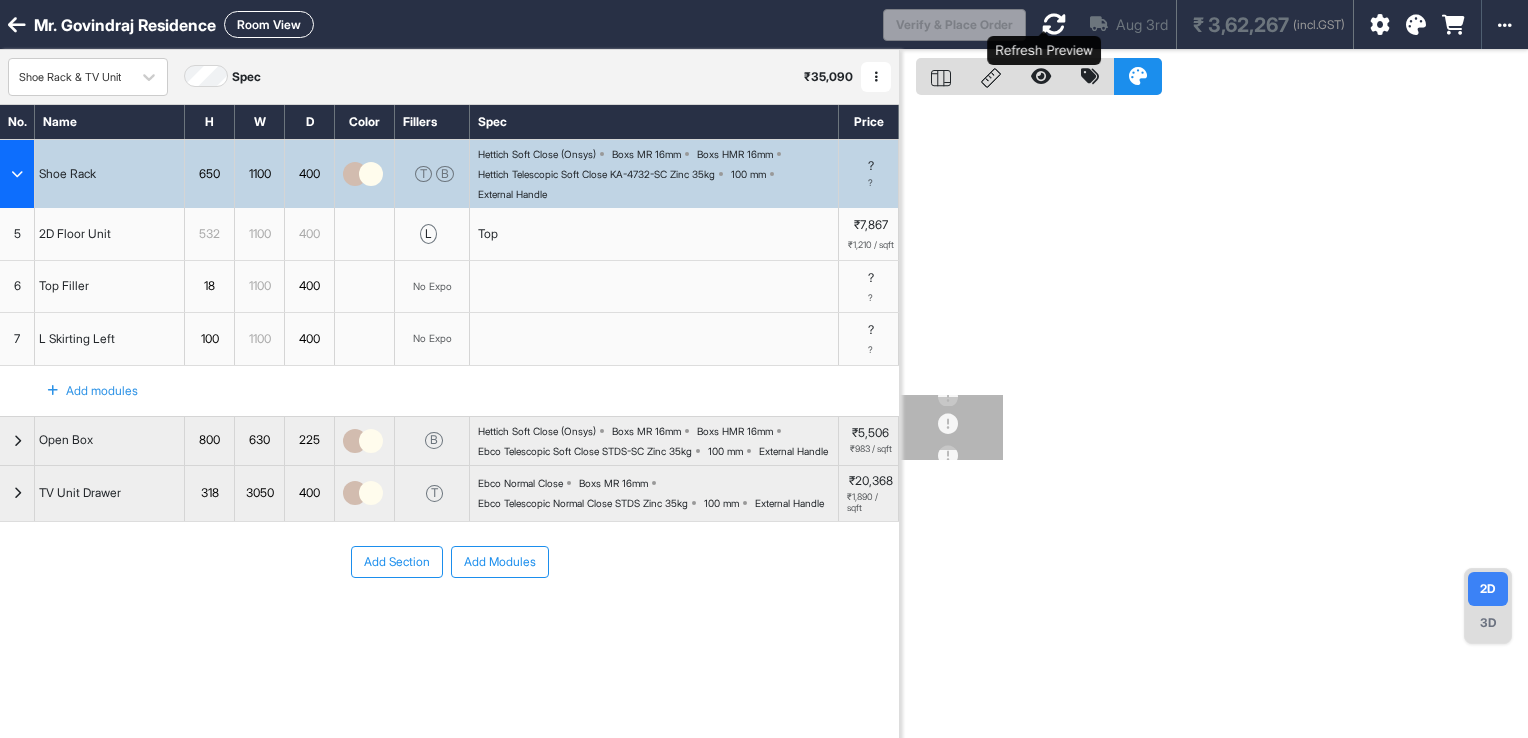 click at bounding box center [1054, 24] 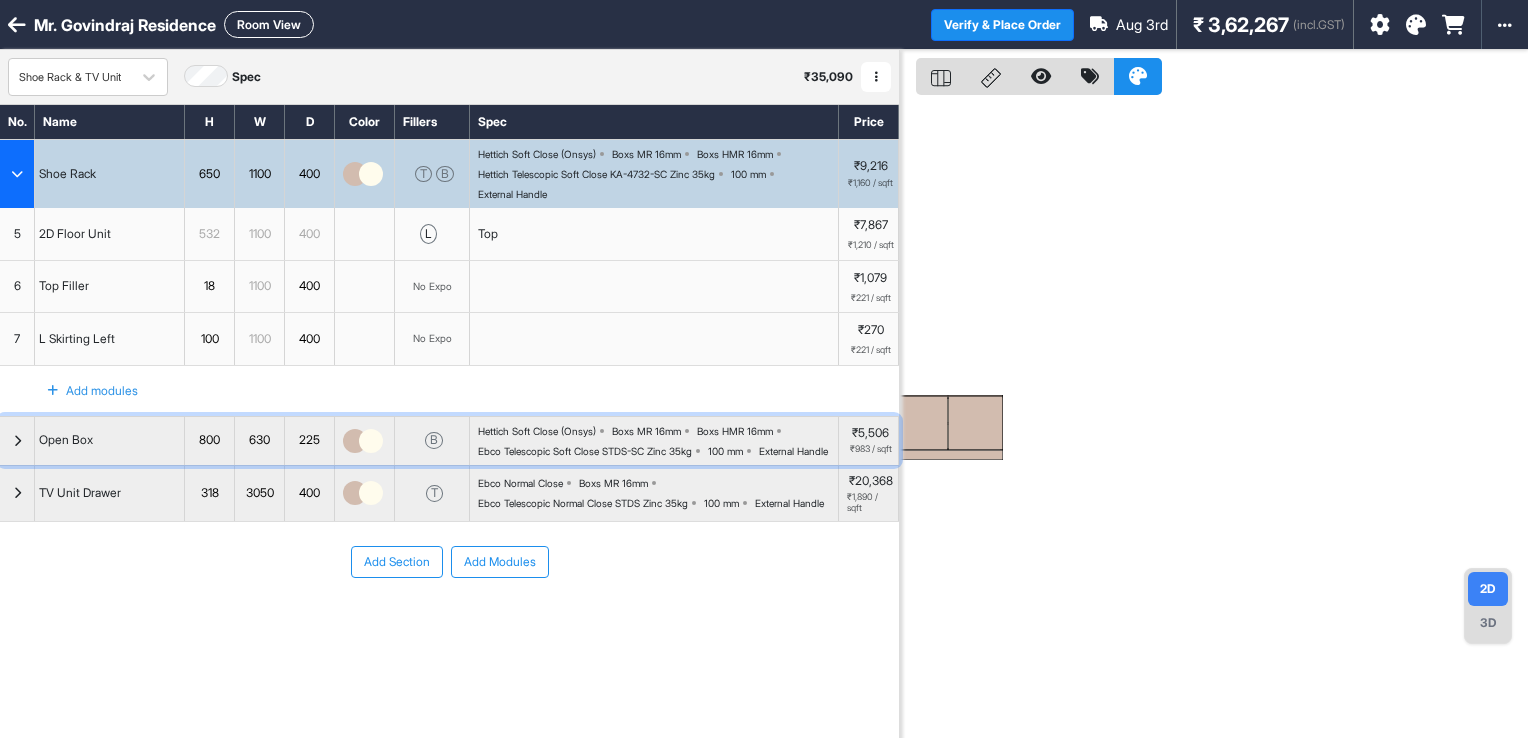 click at bounding box center (17, 441) 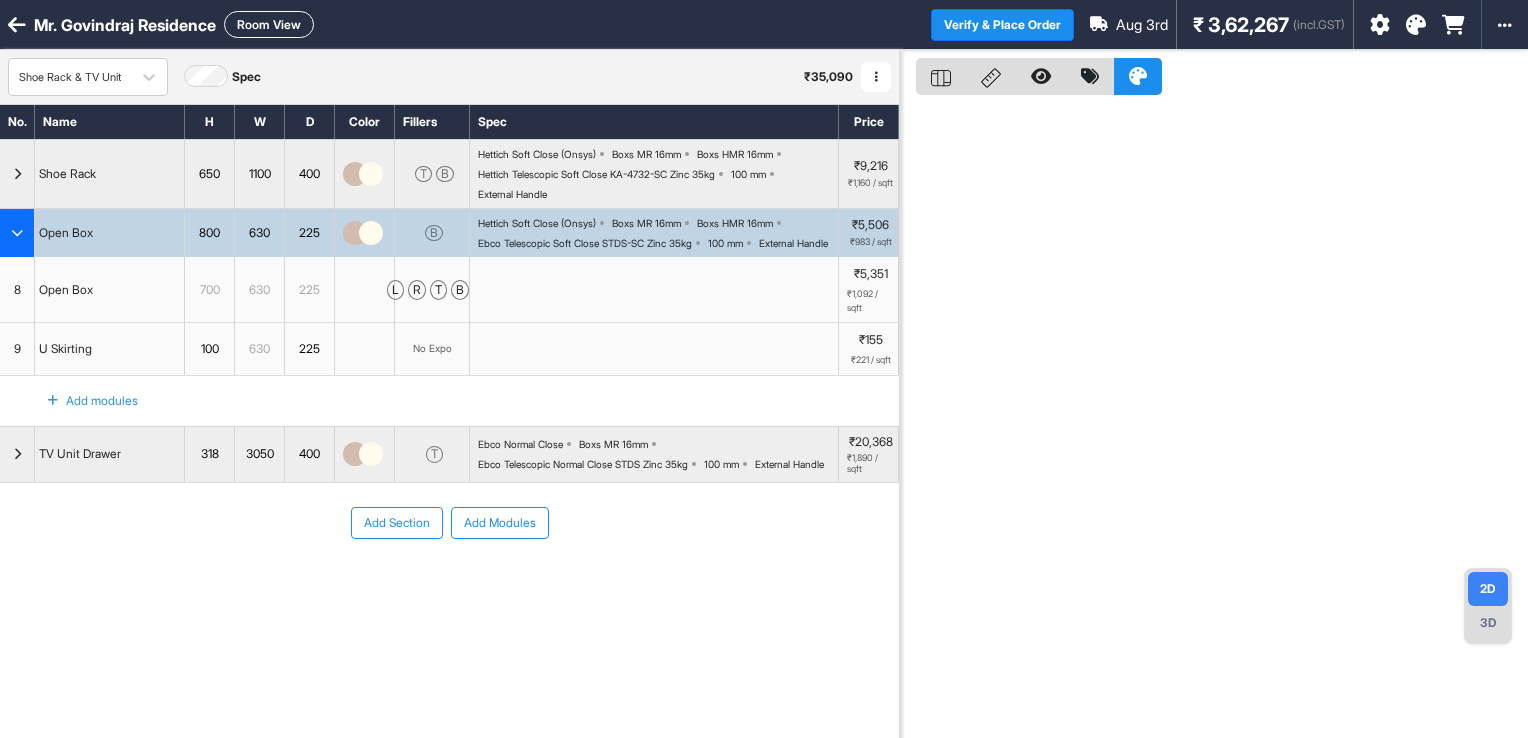 click on "800" at bounding box center [210, 233] 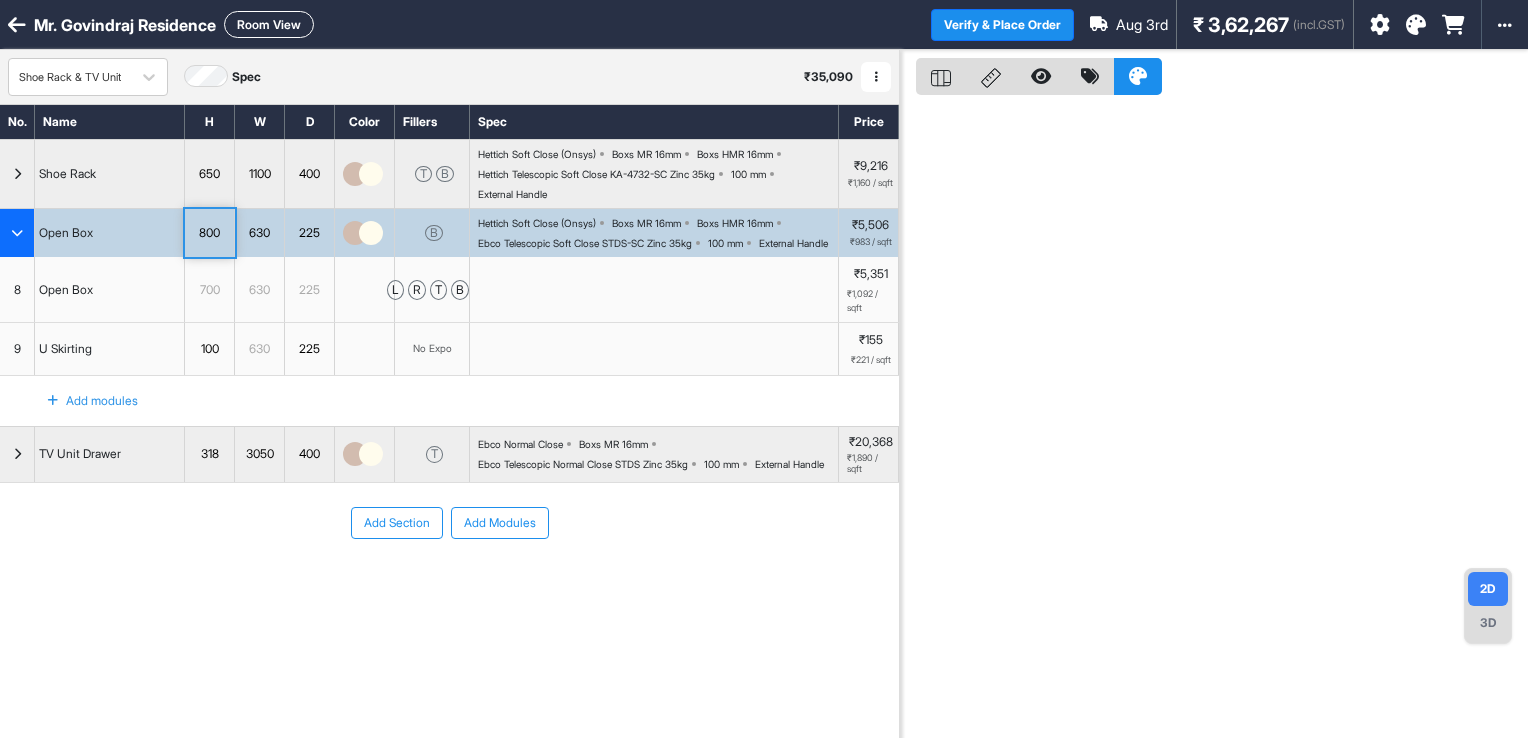 click on "800" at bounding box center [210, 233] 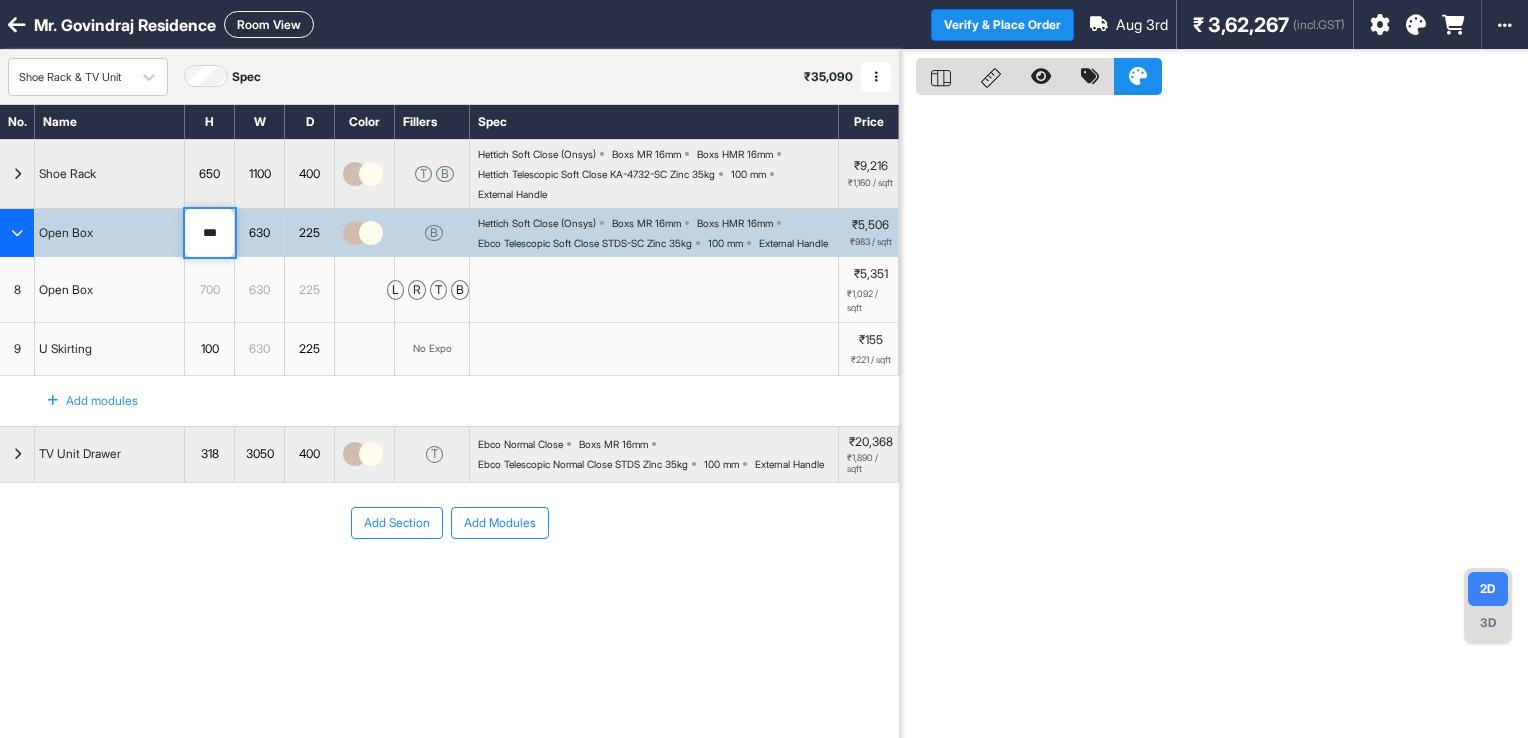 click on "630" at bounding box center [260, 233] 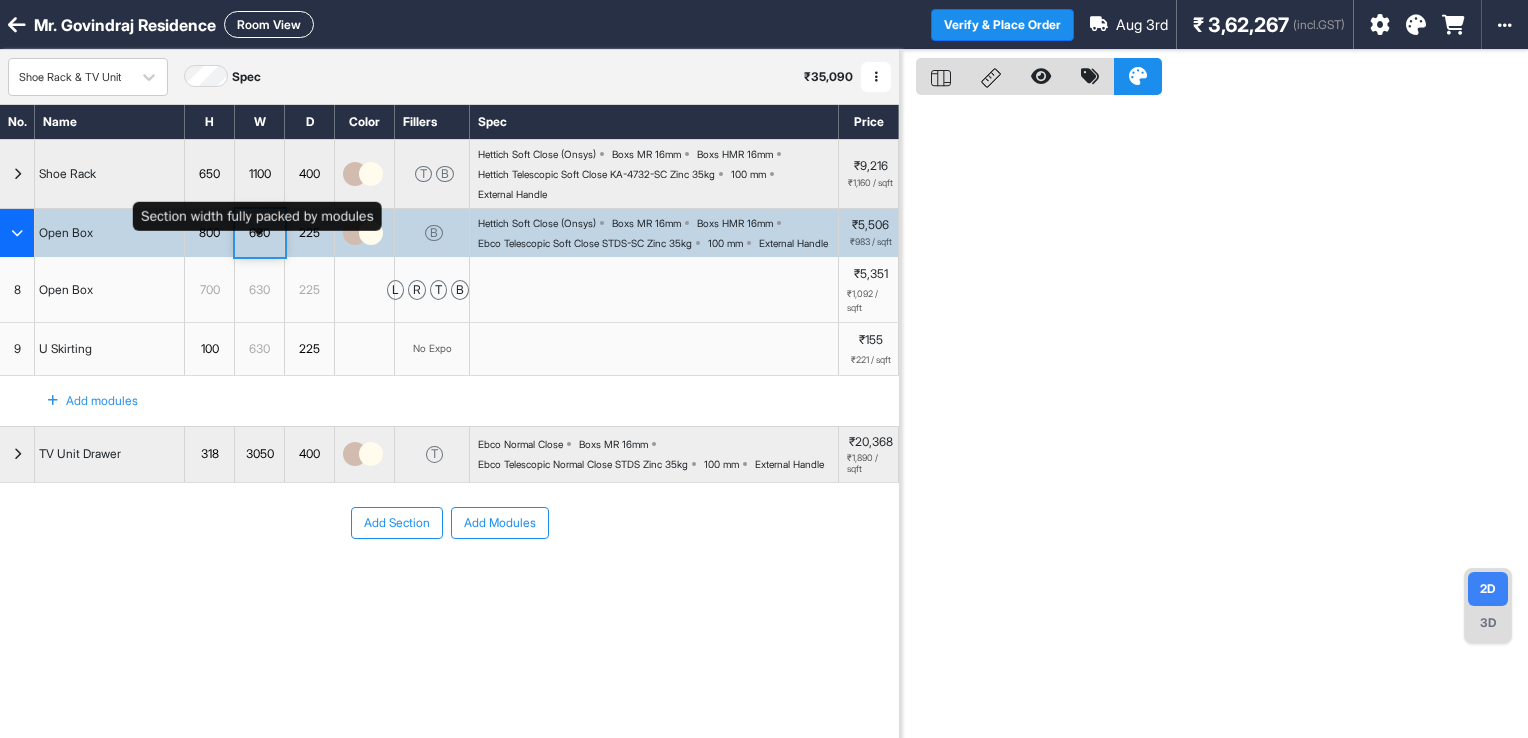 click on "630" at bounding box center [259, 233] 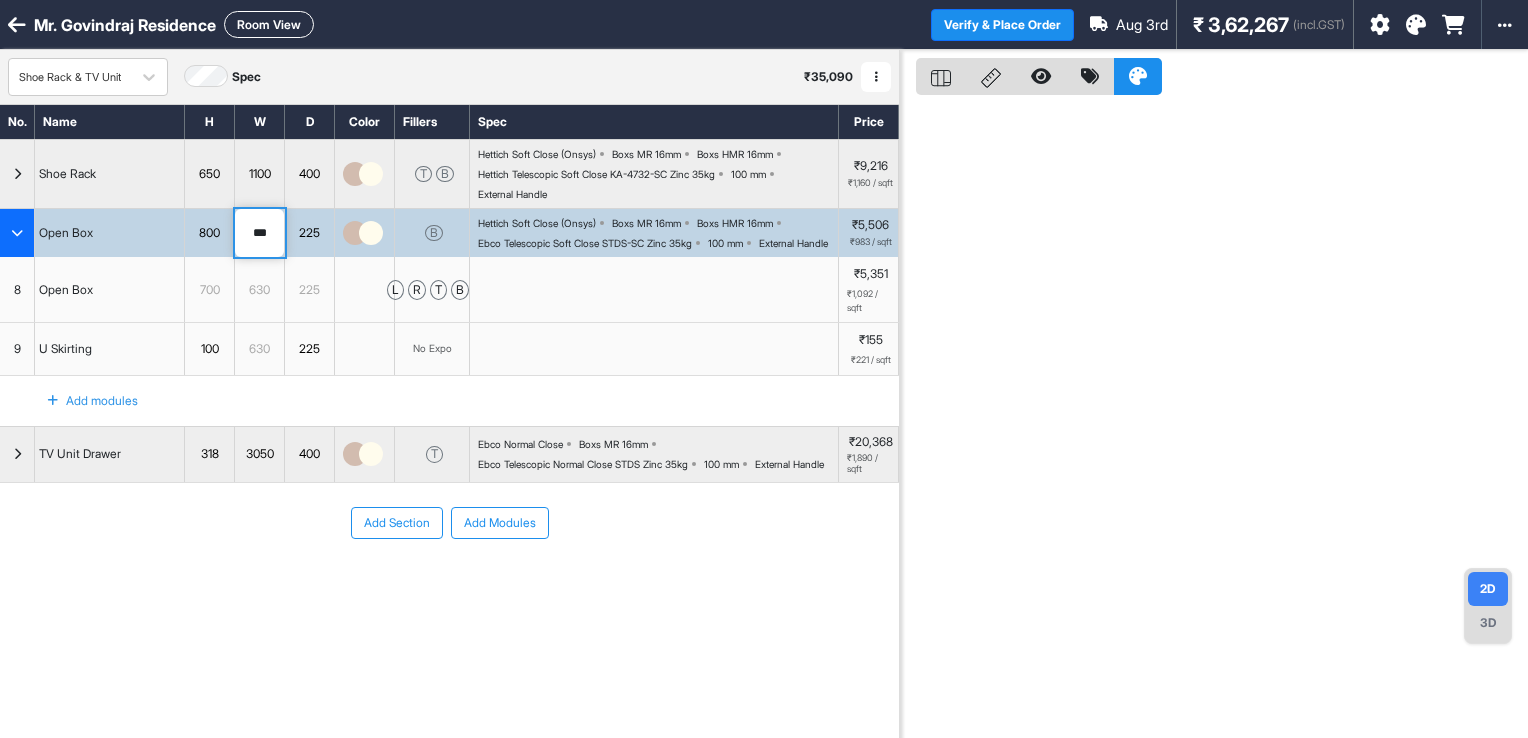 click on "***" at bounding box center (259, 233) 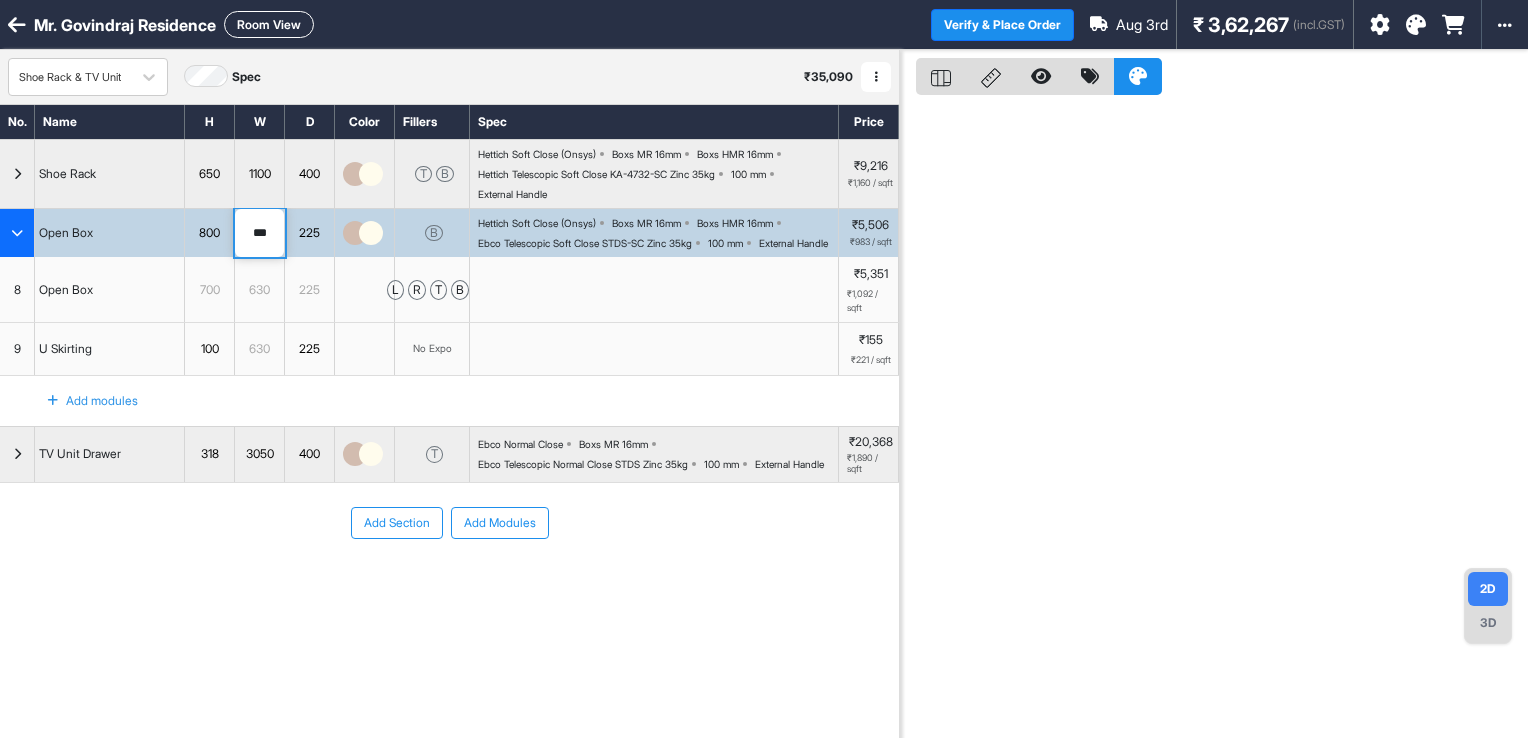 type on "***" 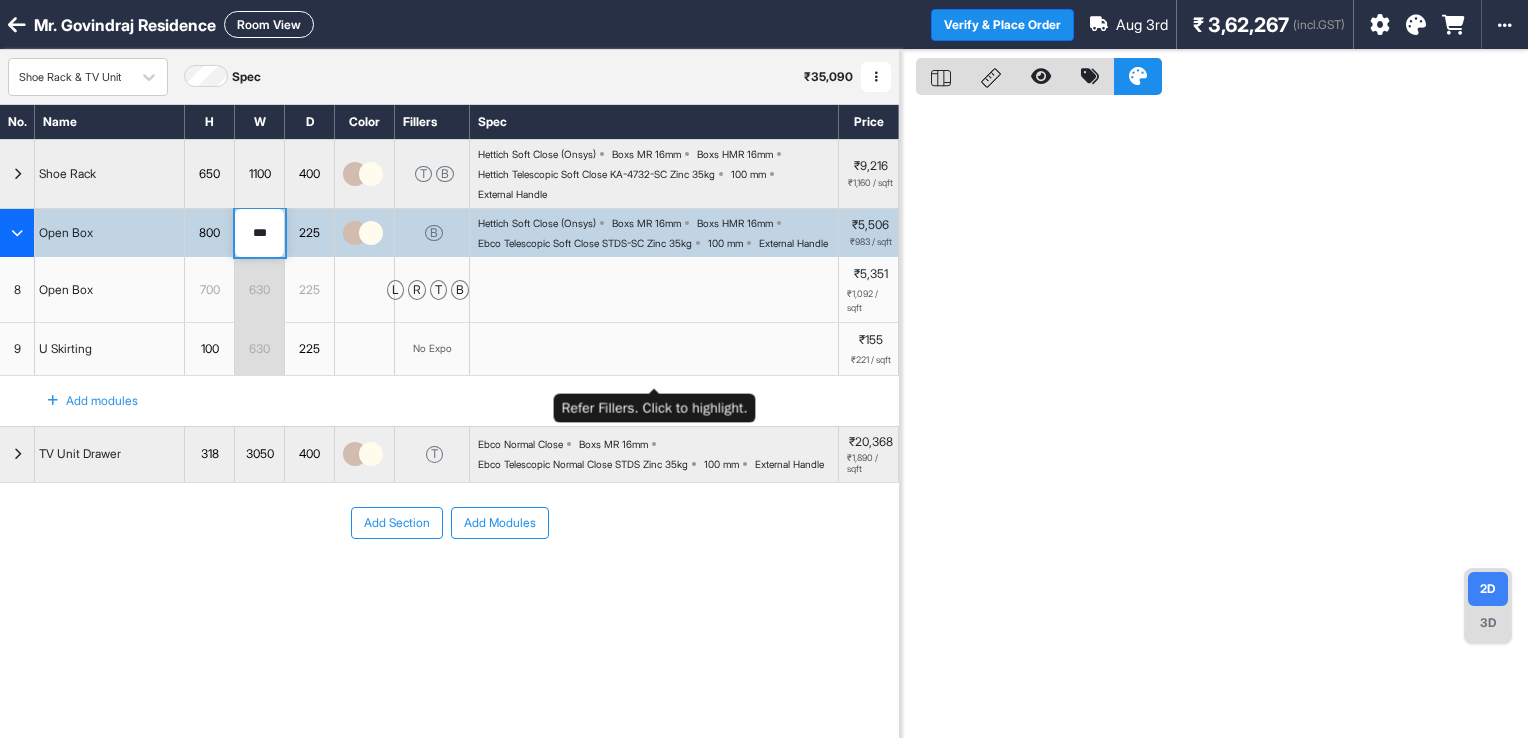 click at bounding box center [654, 349] 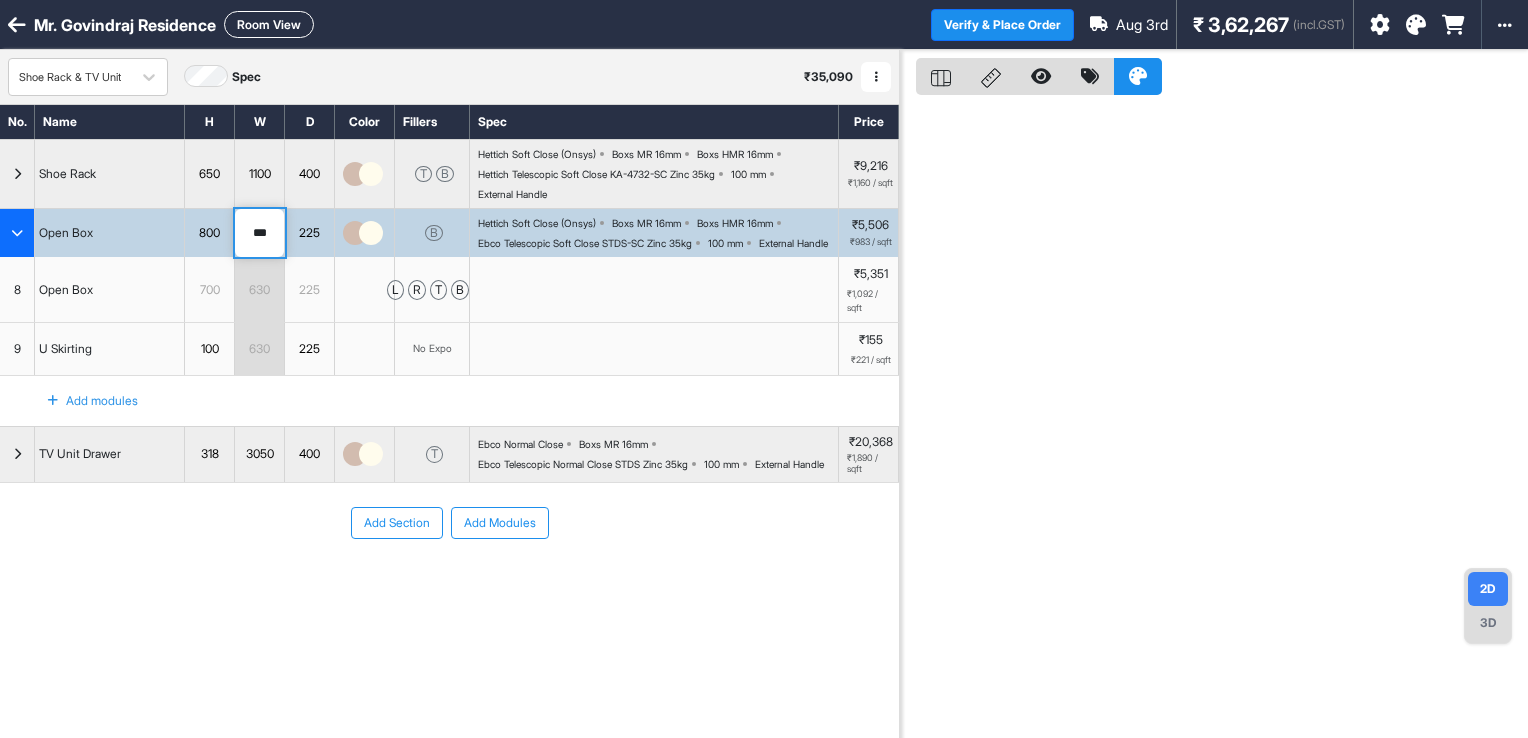 click on "External Handle" at bounding box center [793, 243] 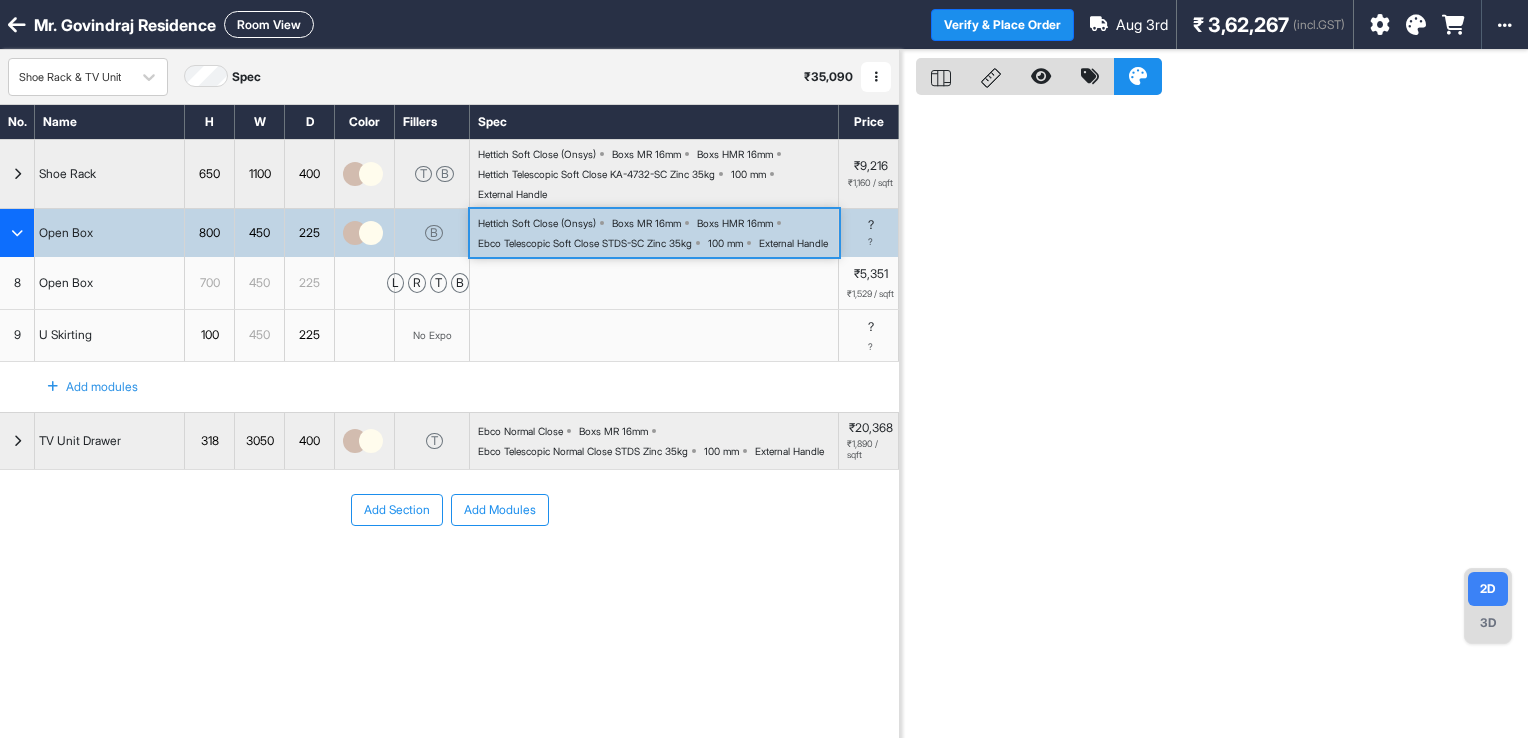 click on "External Handle" at bounding box center [793, 243] 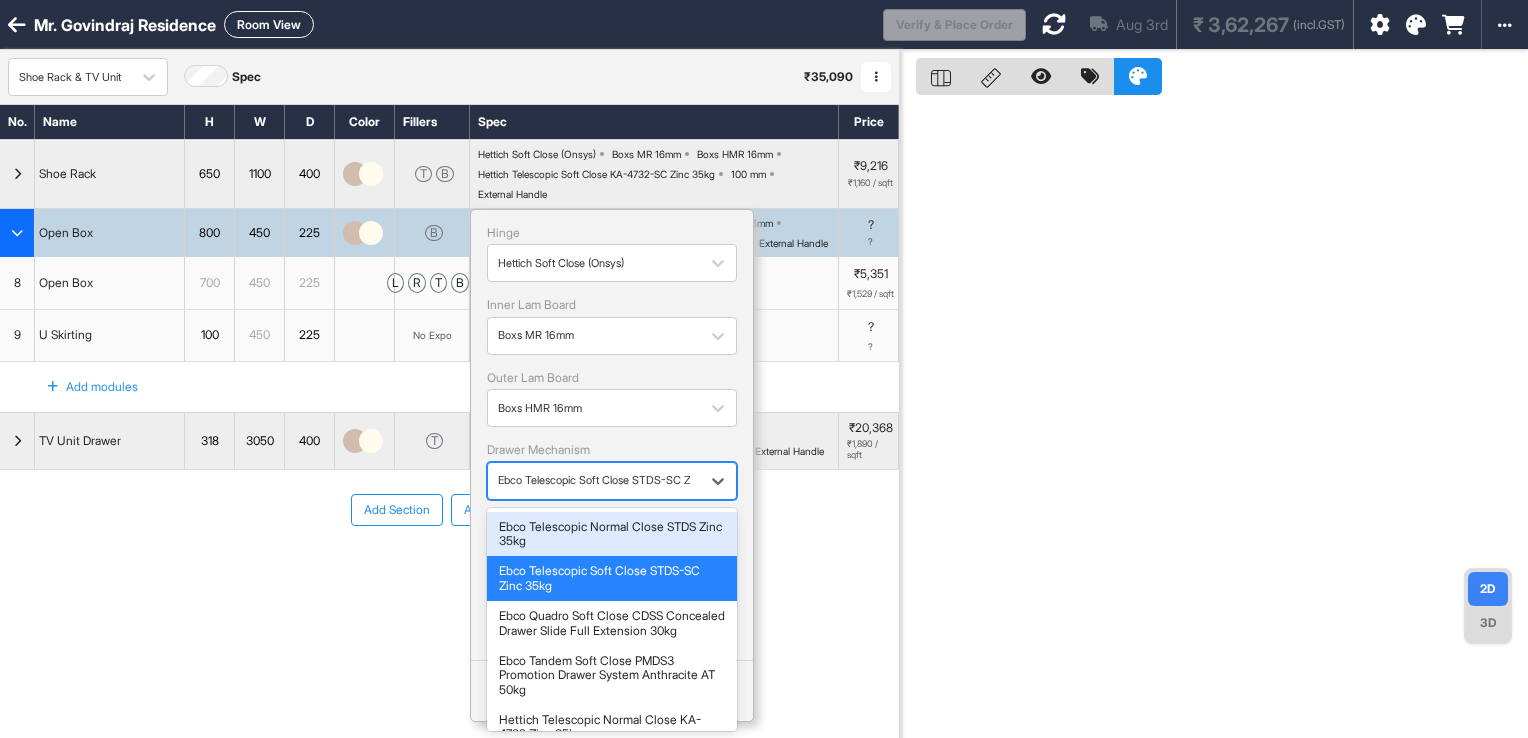 click on "Ebco Telescopic Soft Close STDS-SC Zinc 35kg" at bounding box center (594, 480) 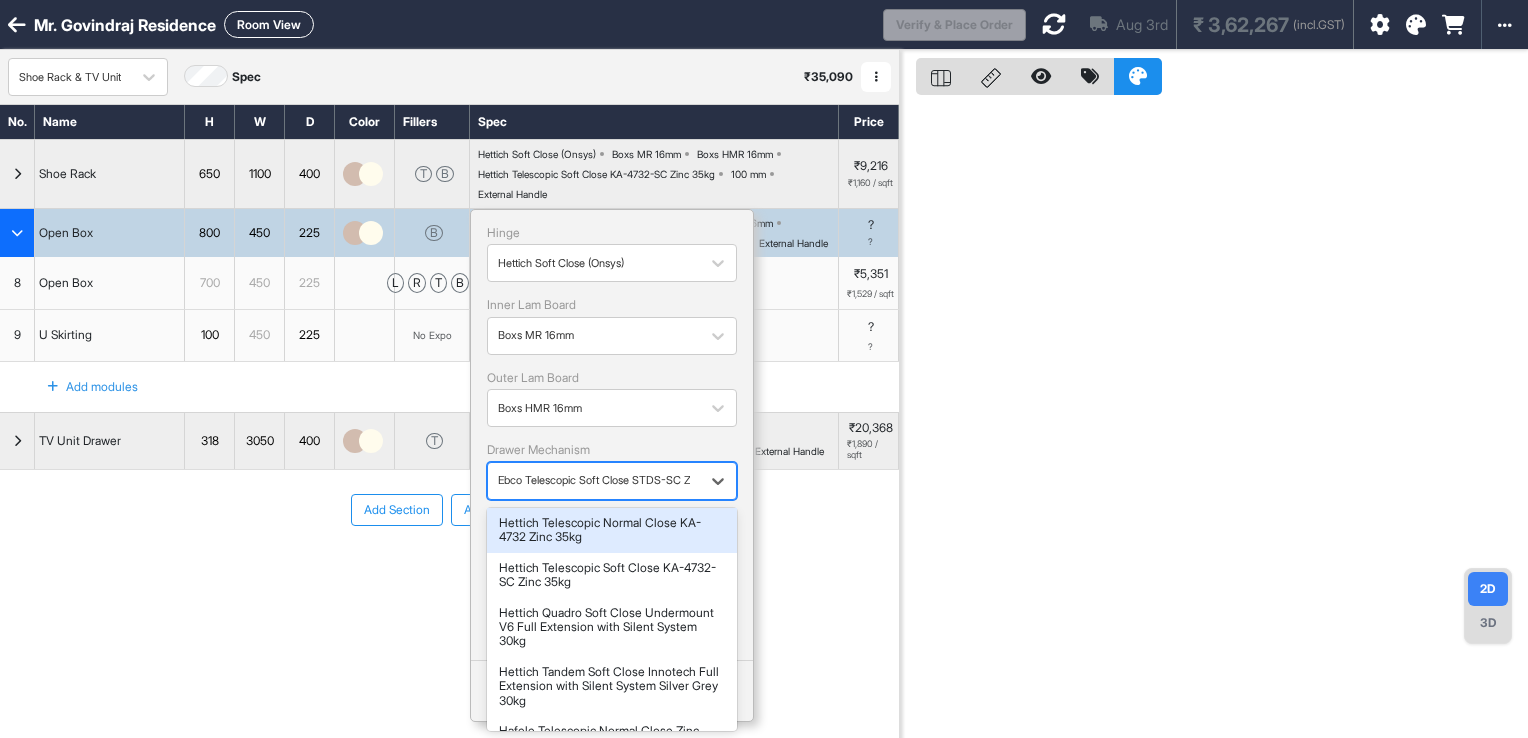 scroll, scrollTop: 200, scrollLeft: 0, axis: vertical 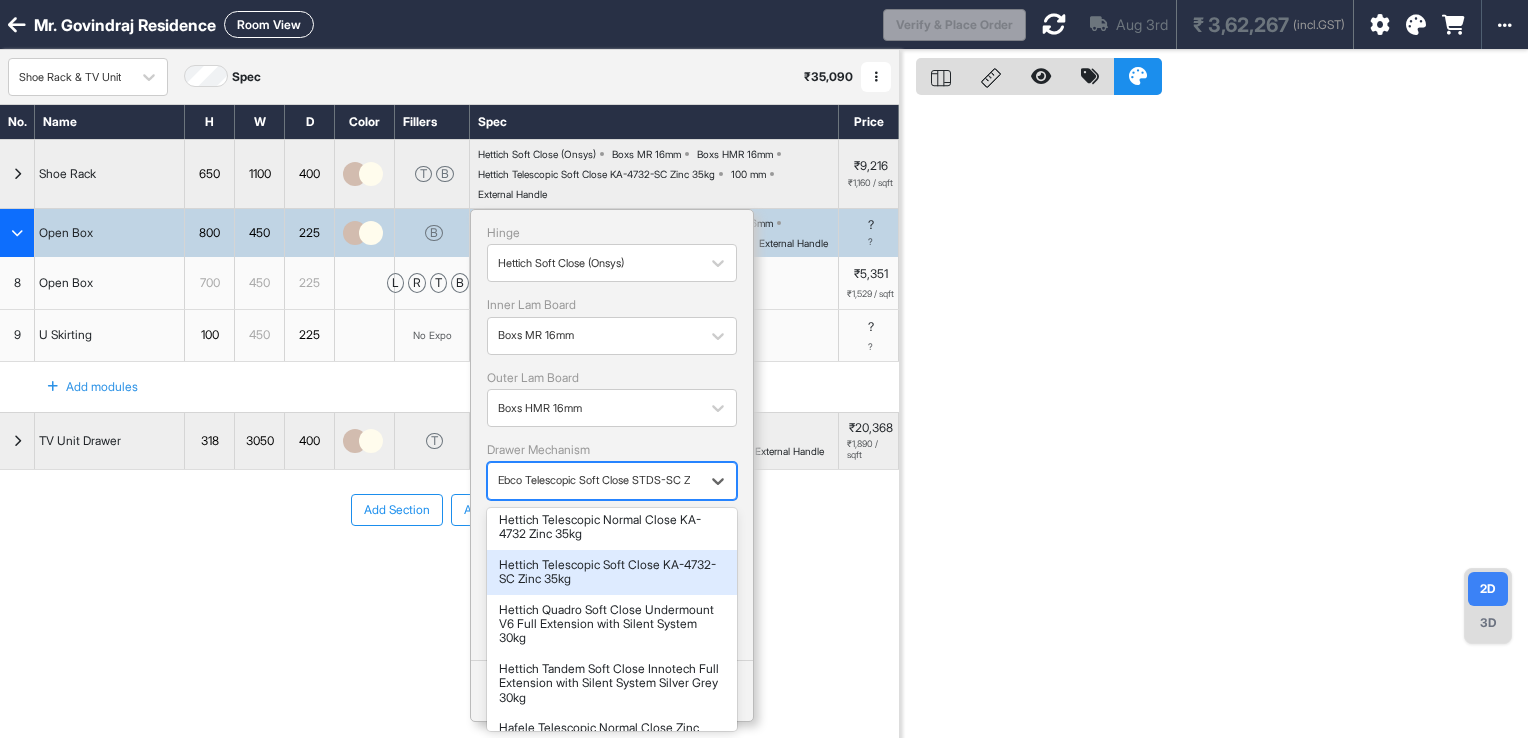 click on "Hettich Telescopic Soft Close KA-4732-SC Zinc 35kg" at bounding box center [612, 572] 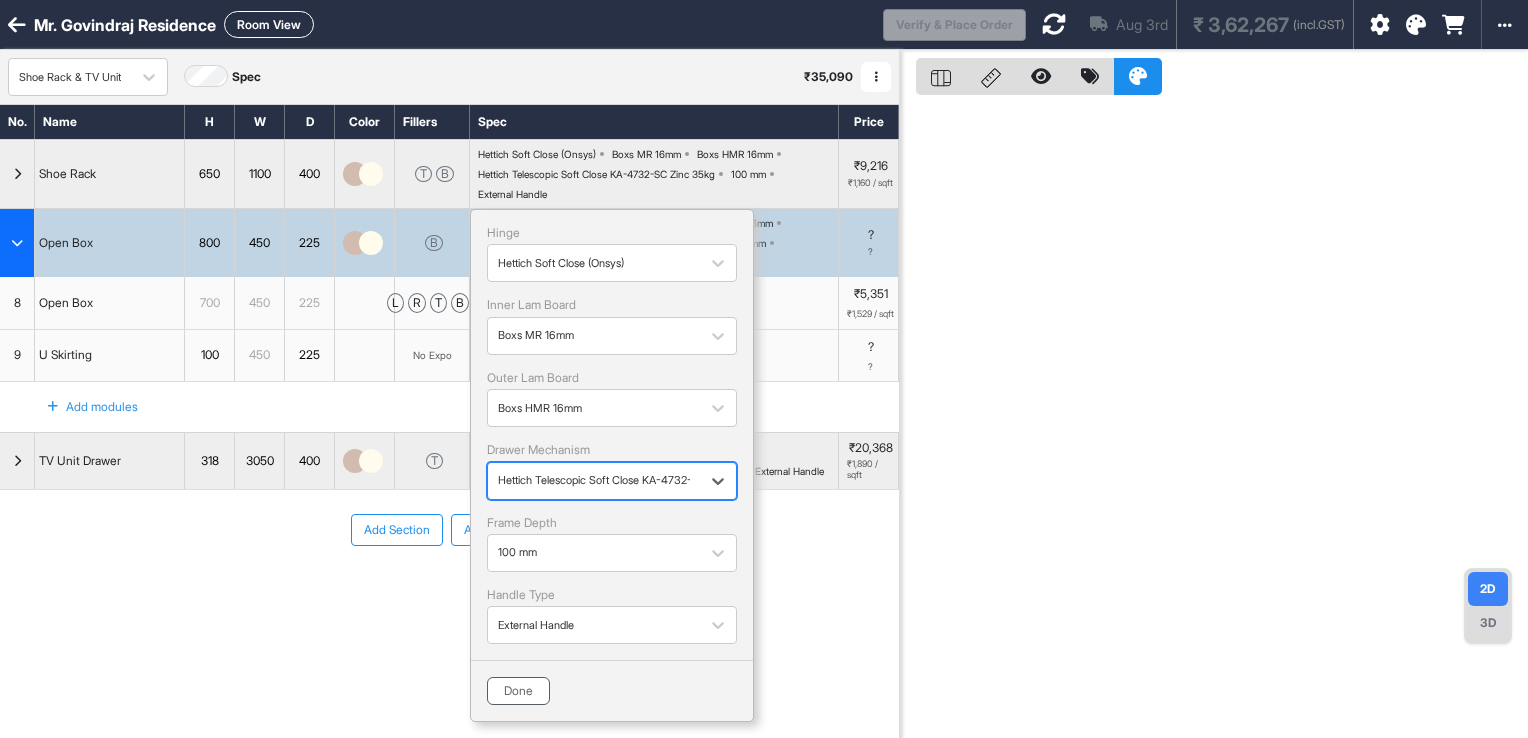 click on "Done" at bounding box center [518, 691] 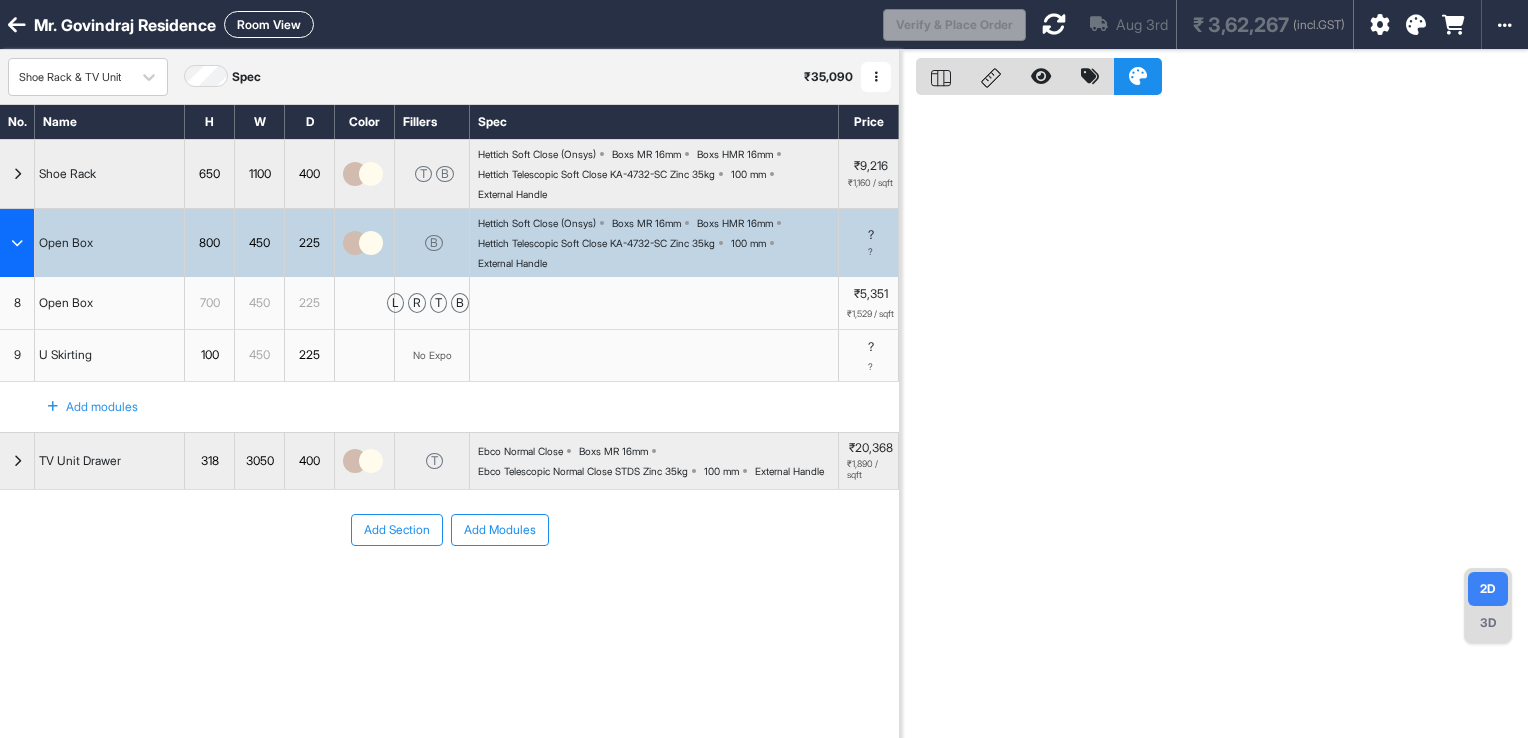 click at bounding box center [17, 243] 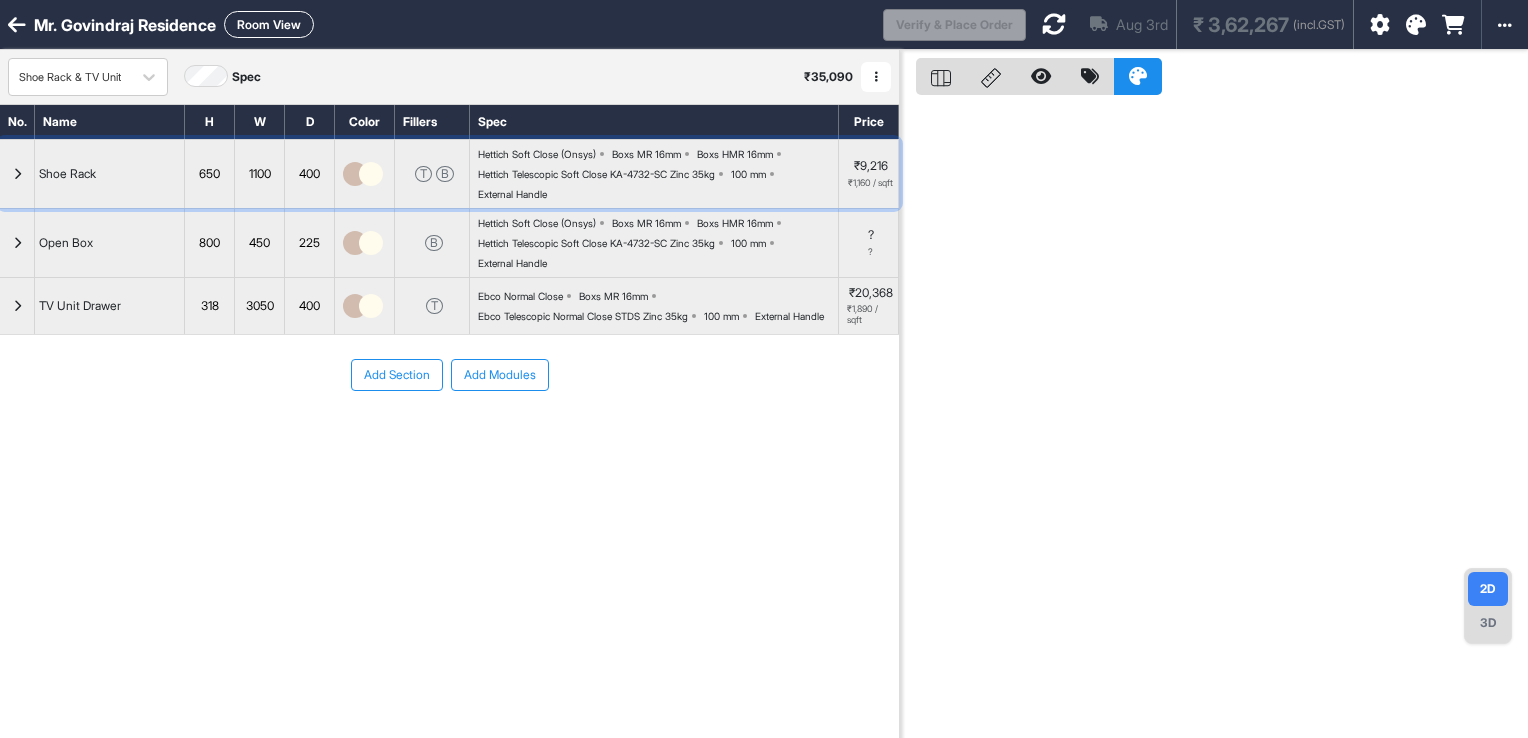 click at bounding box center (17, 174) 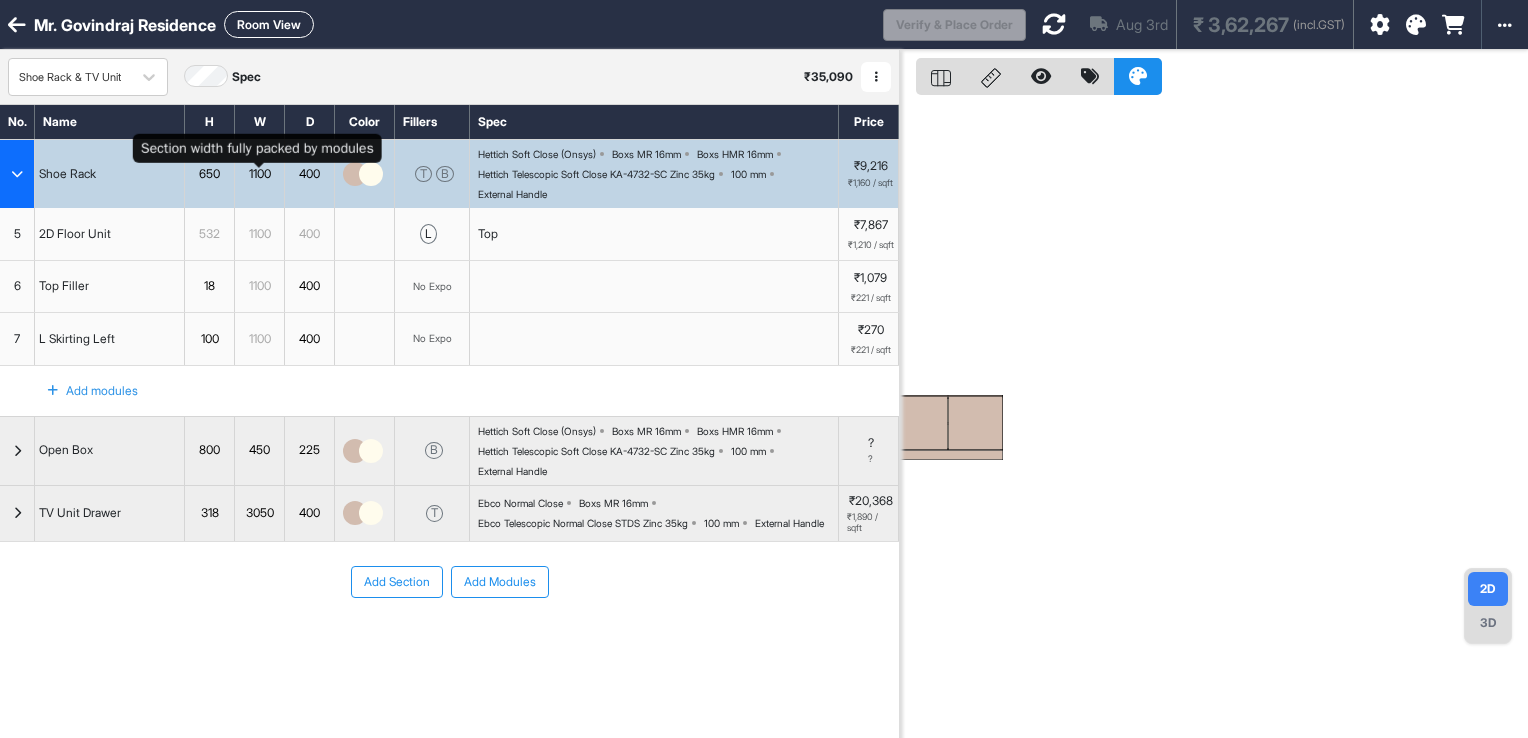 click on "1100" at bounding box center (259, 174) 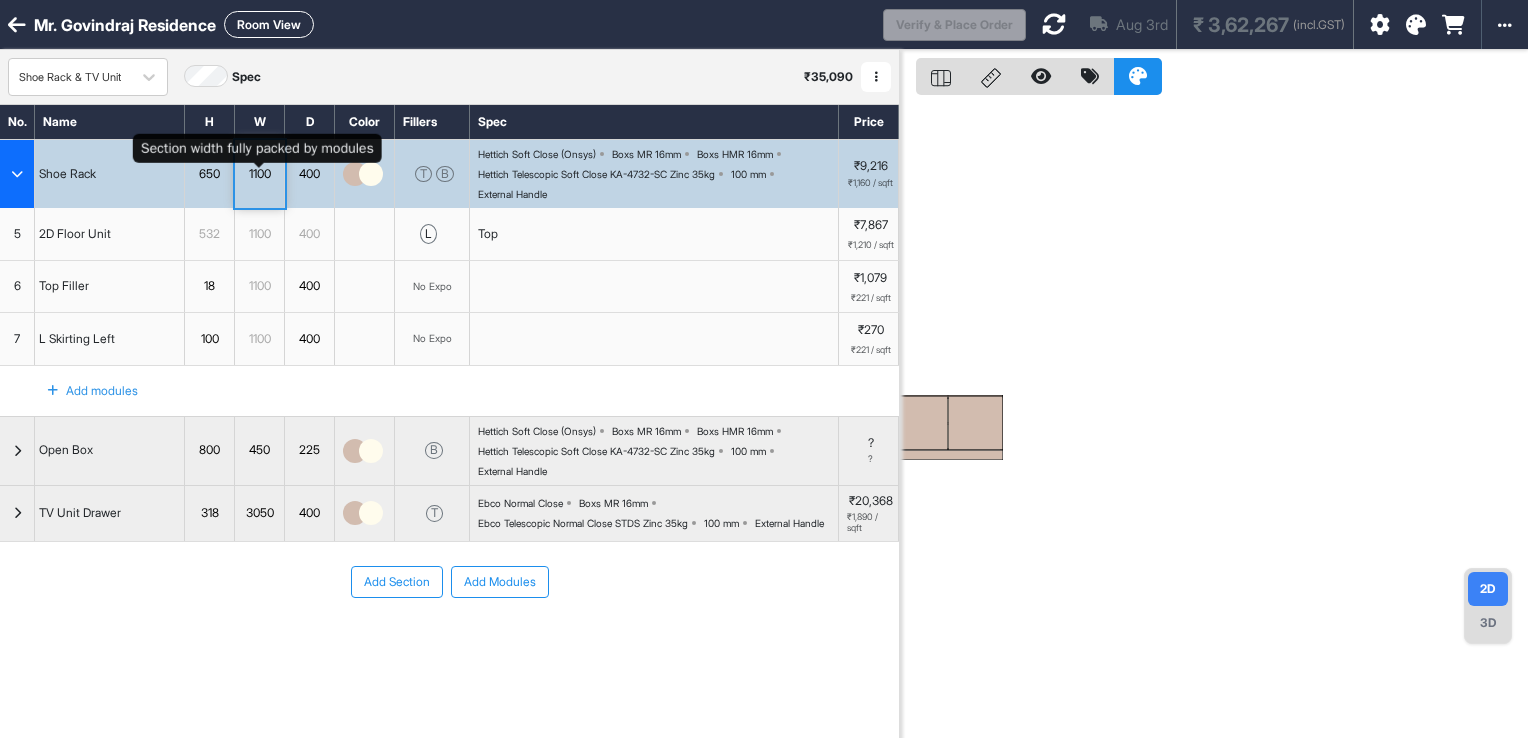 click on "1100" at bounding box center [259, 174] 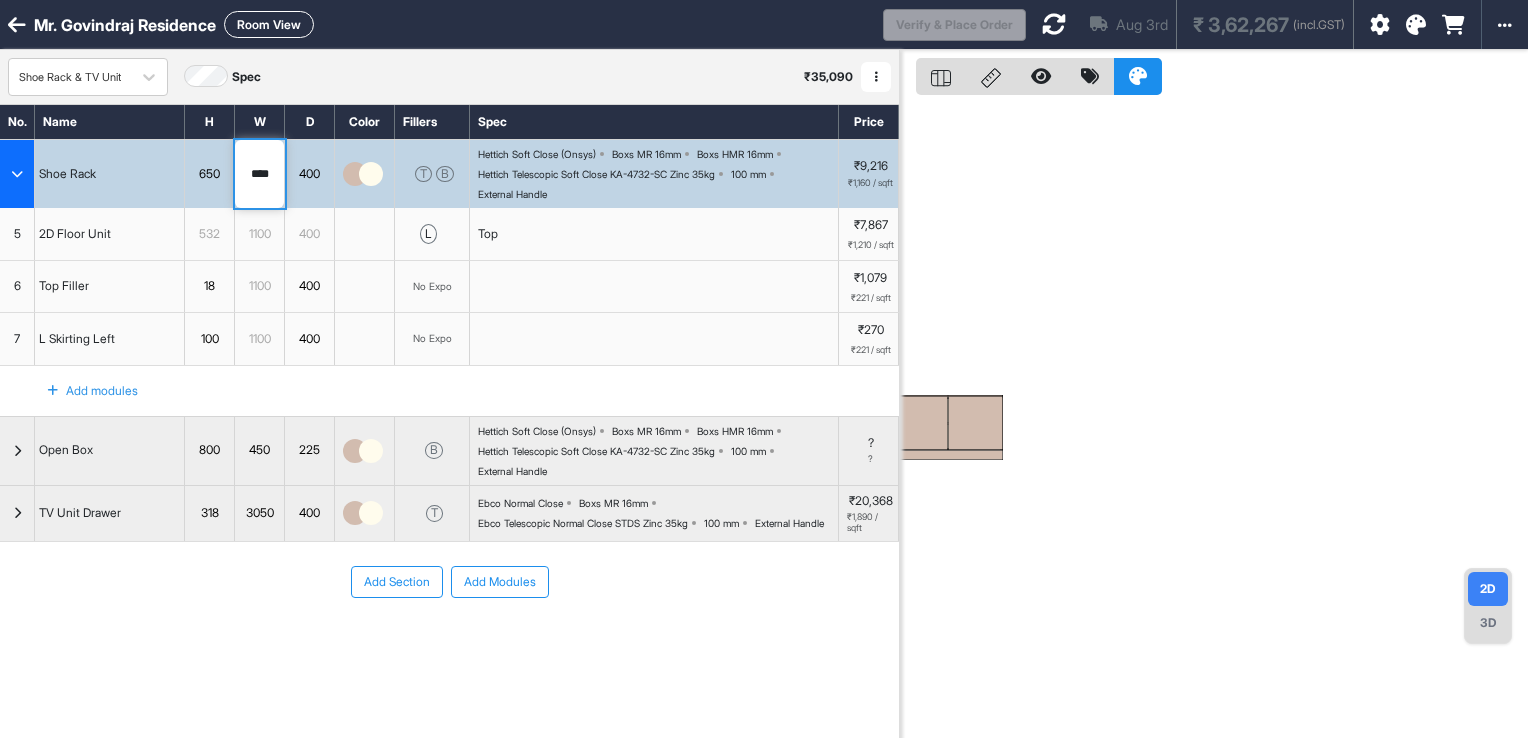 click on "****" at bounding box center (259, 174) 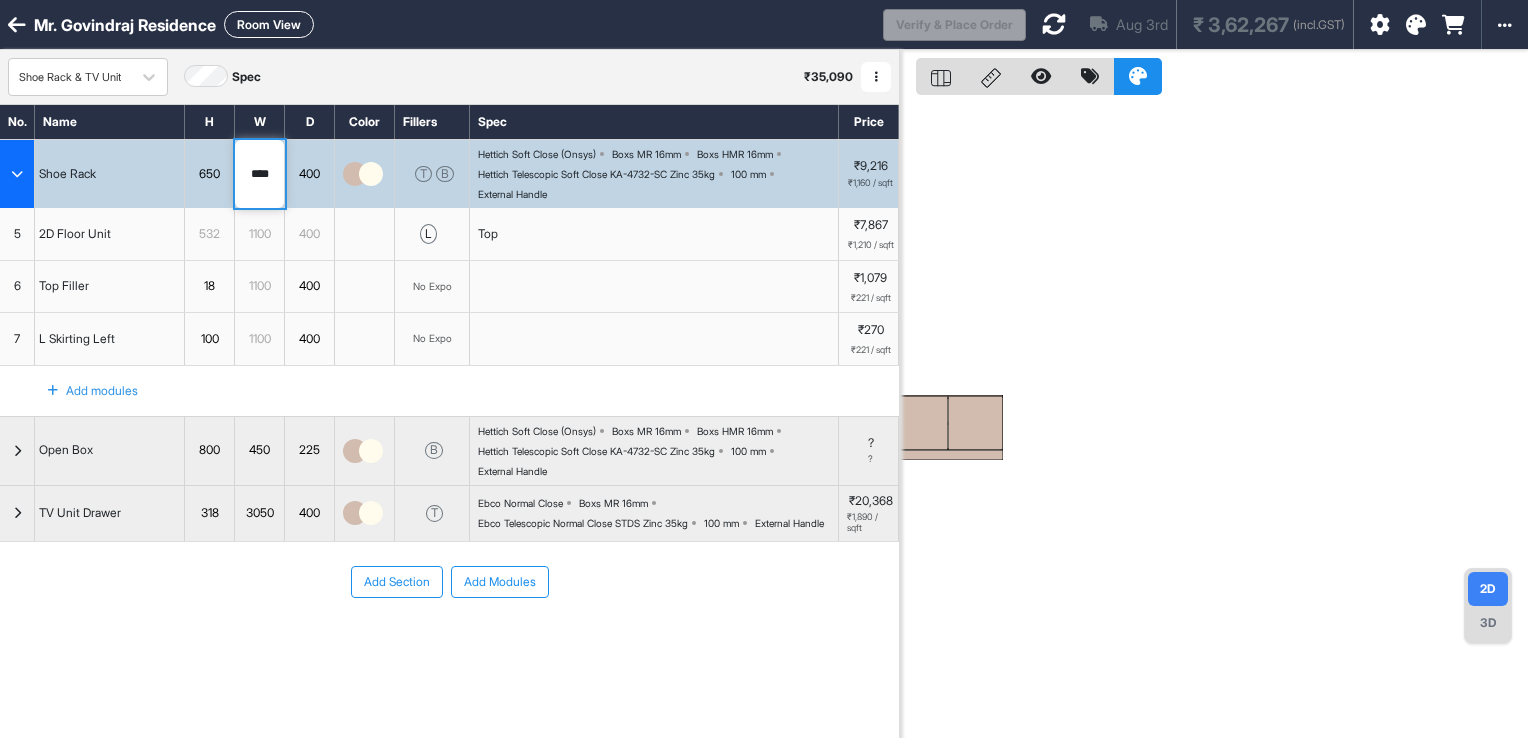 type on "****" 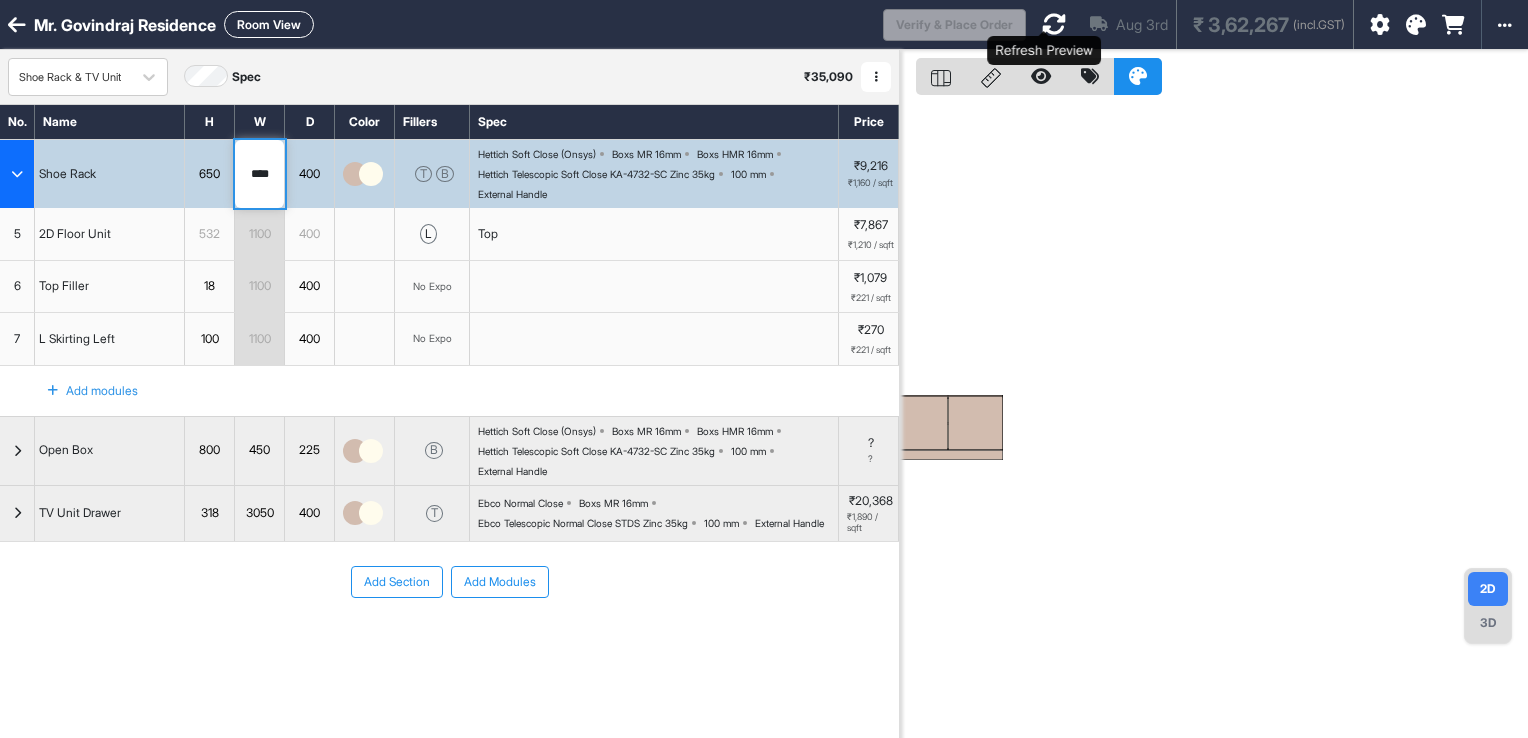 click at bounding box center (1054, 24) 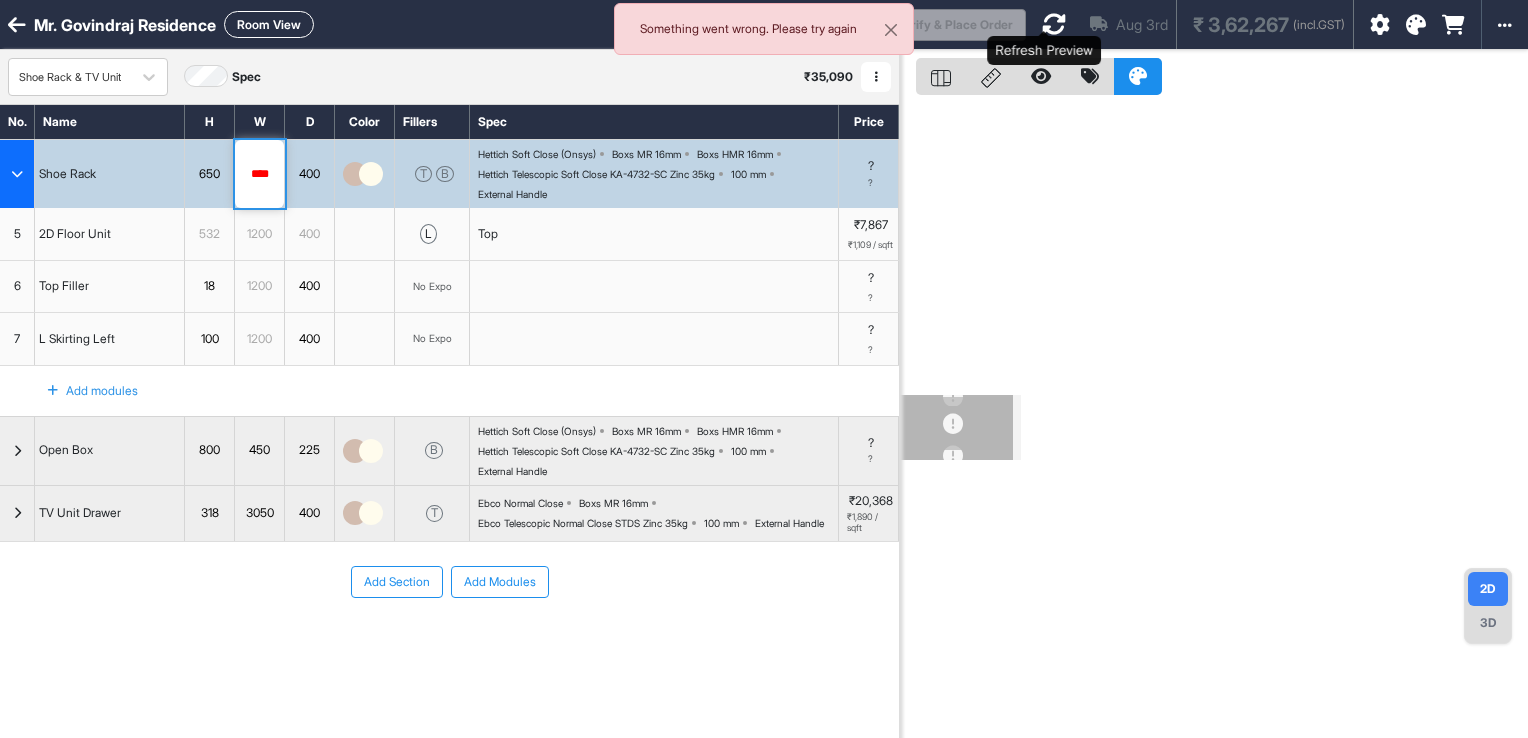 click at bounding box center [1054, 24] 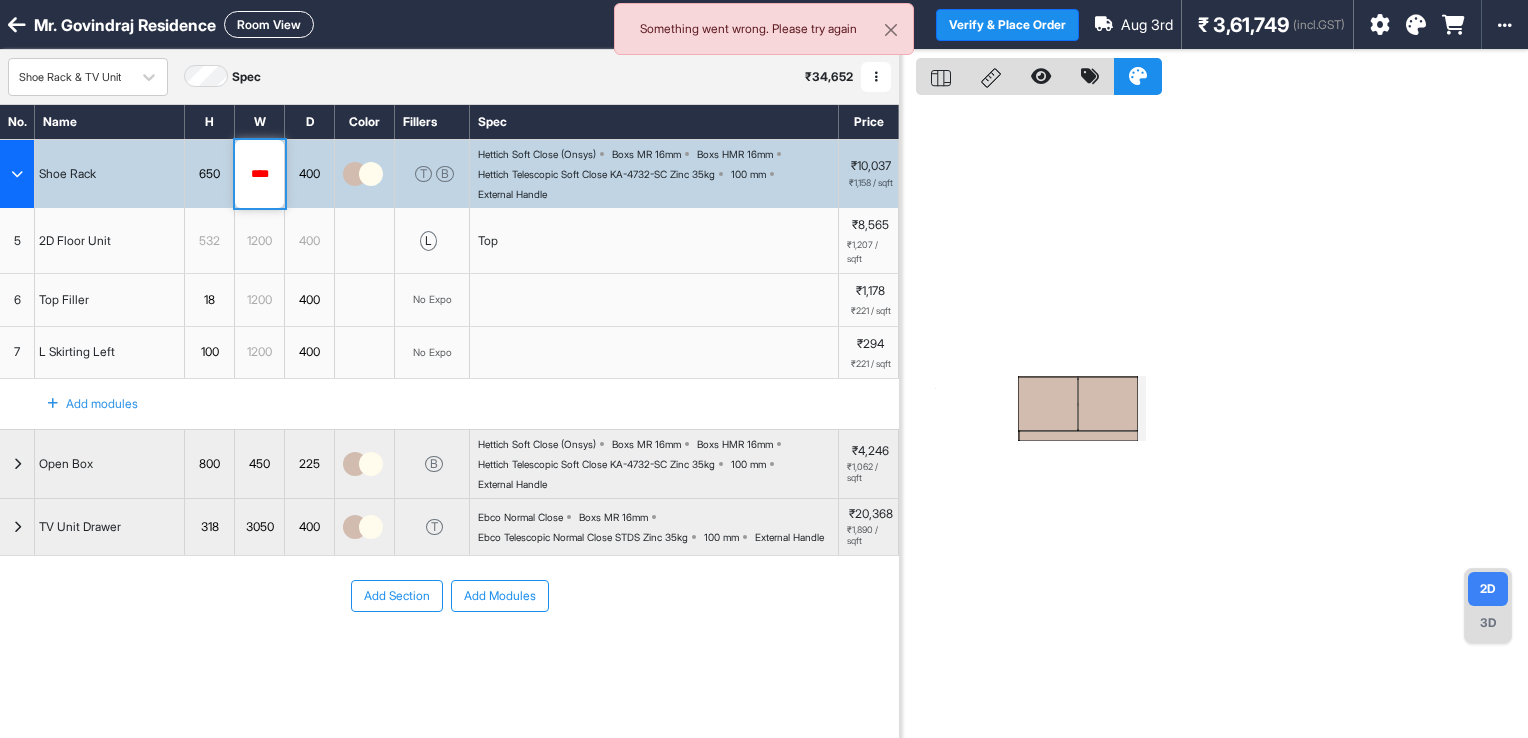 drag, startPoint x: 1033, startPoint y: 462, endPoint x: 1146, endPoint y: 447, distance: 113.99123 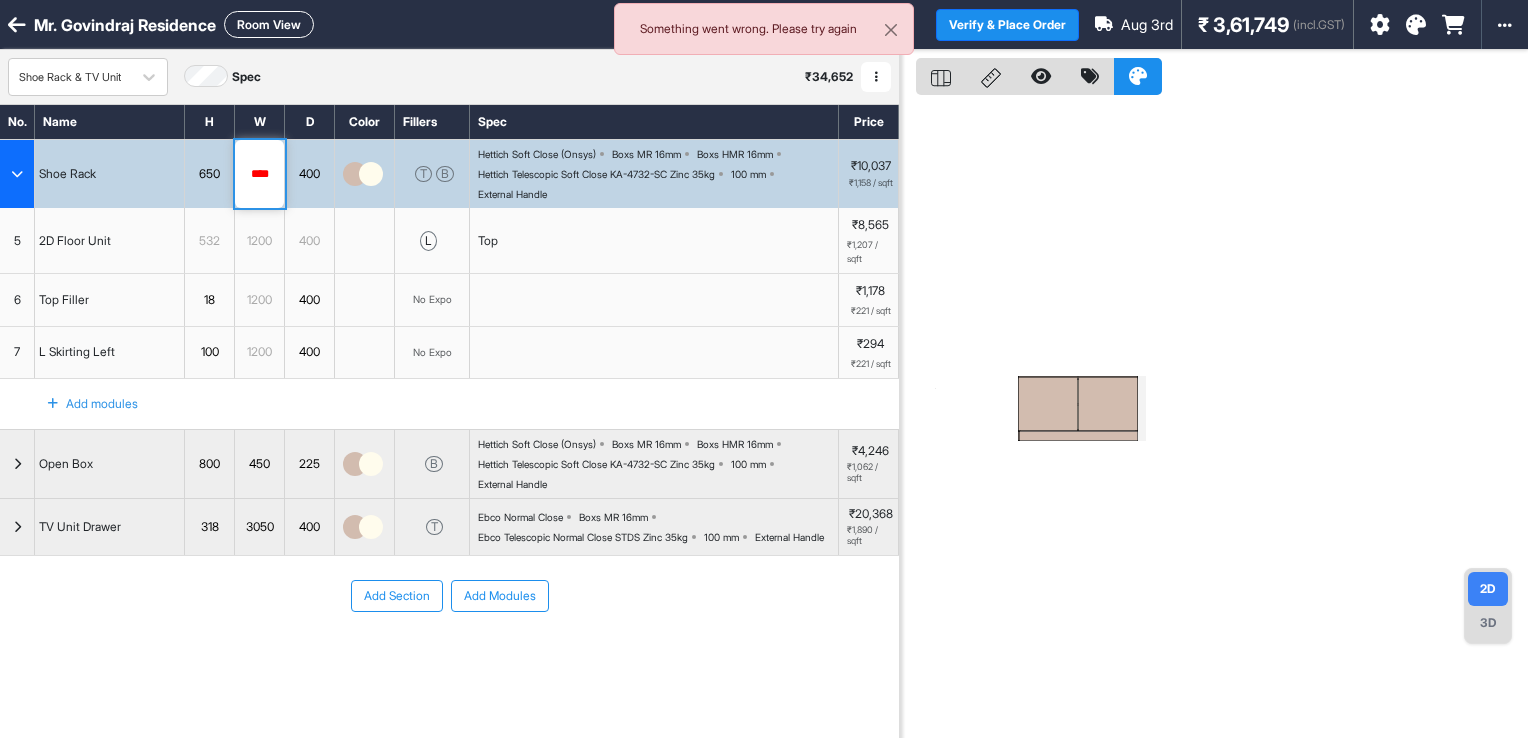 click on "1200" at bounding box center [259, 241] 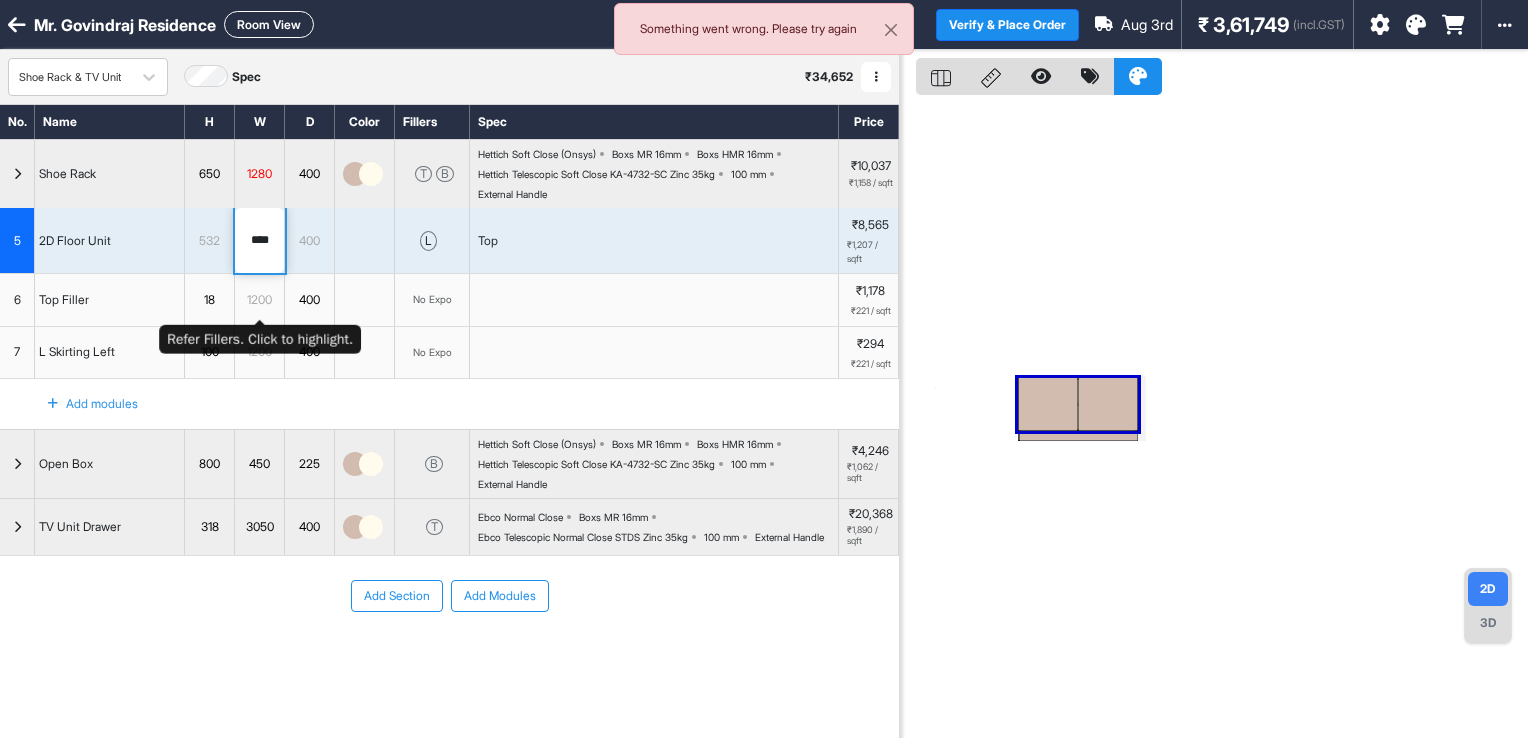 type on "****" 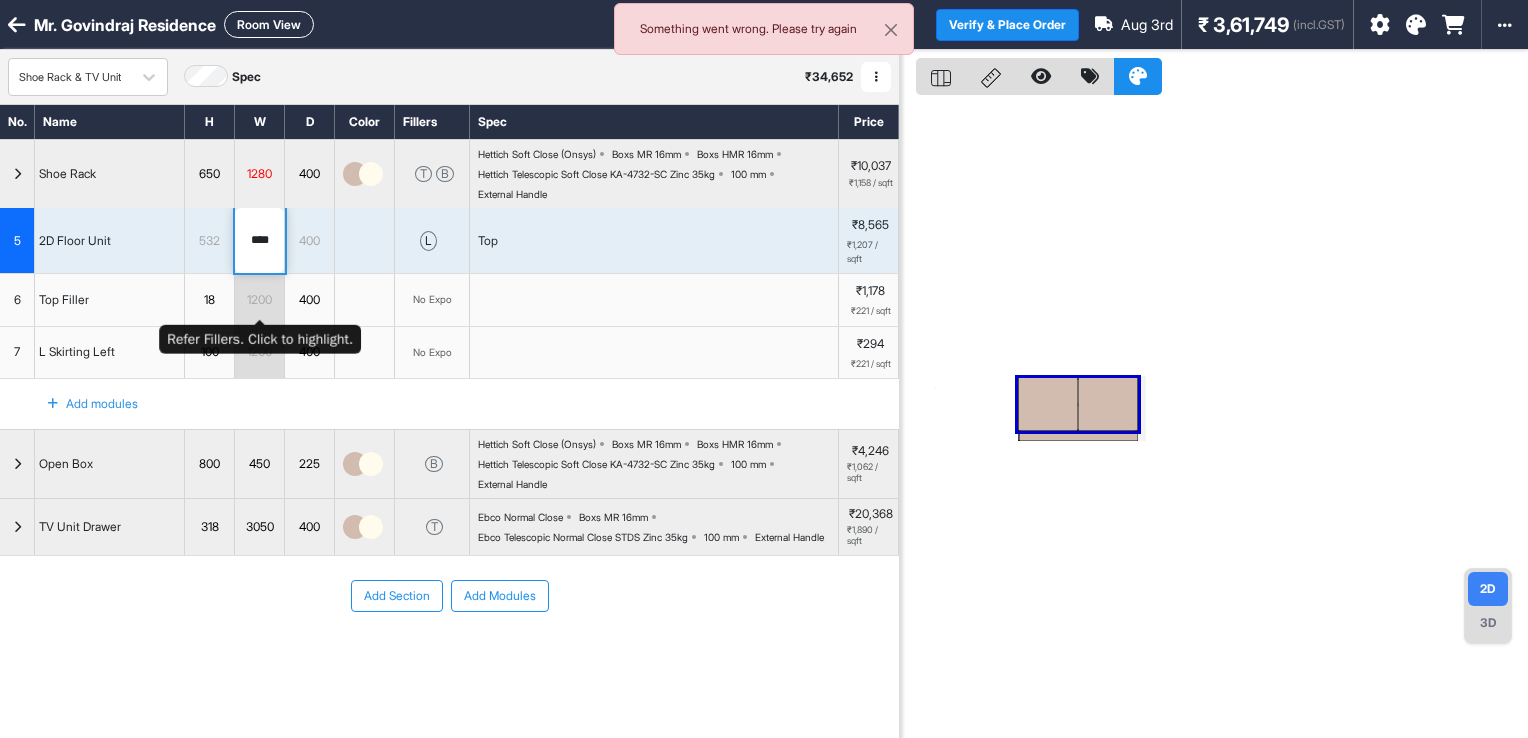 click on "1200" at bounding box center (259, 300) 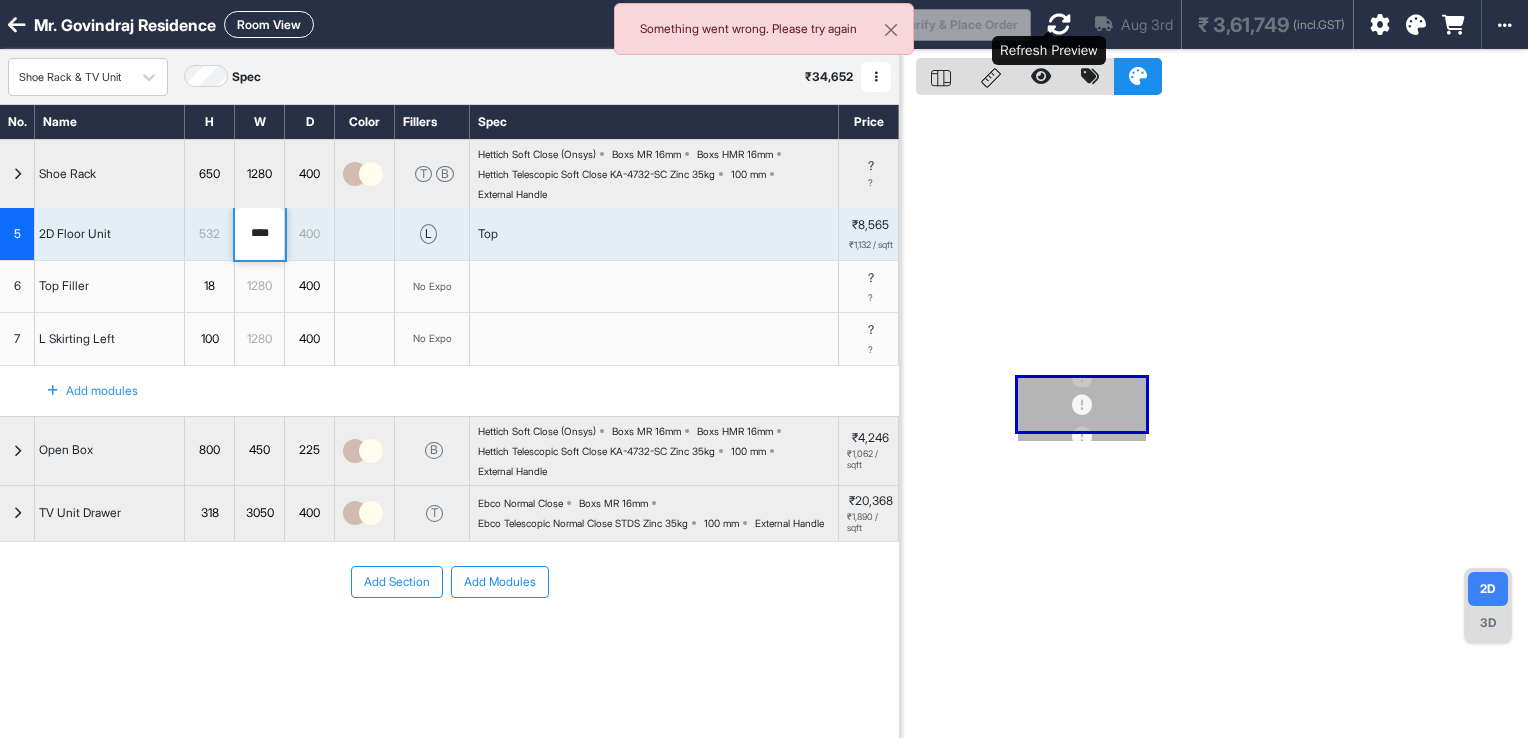 click at bounding box center (1059, 24) 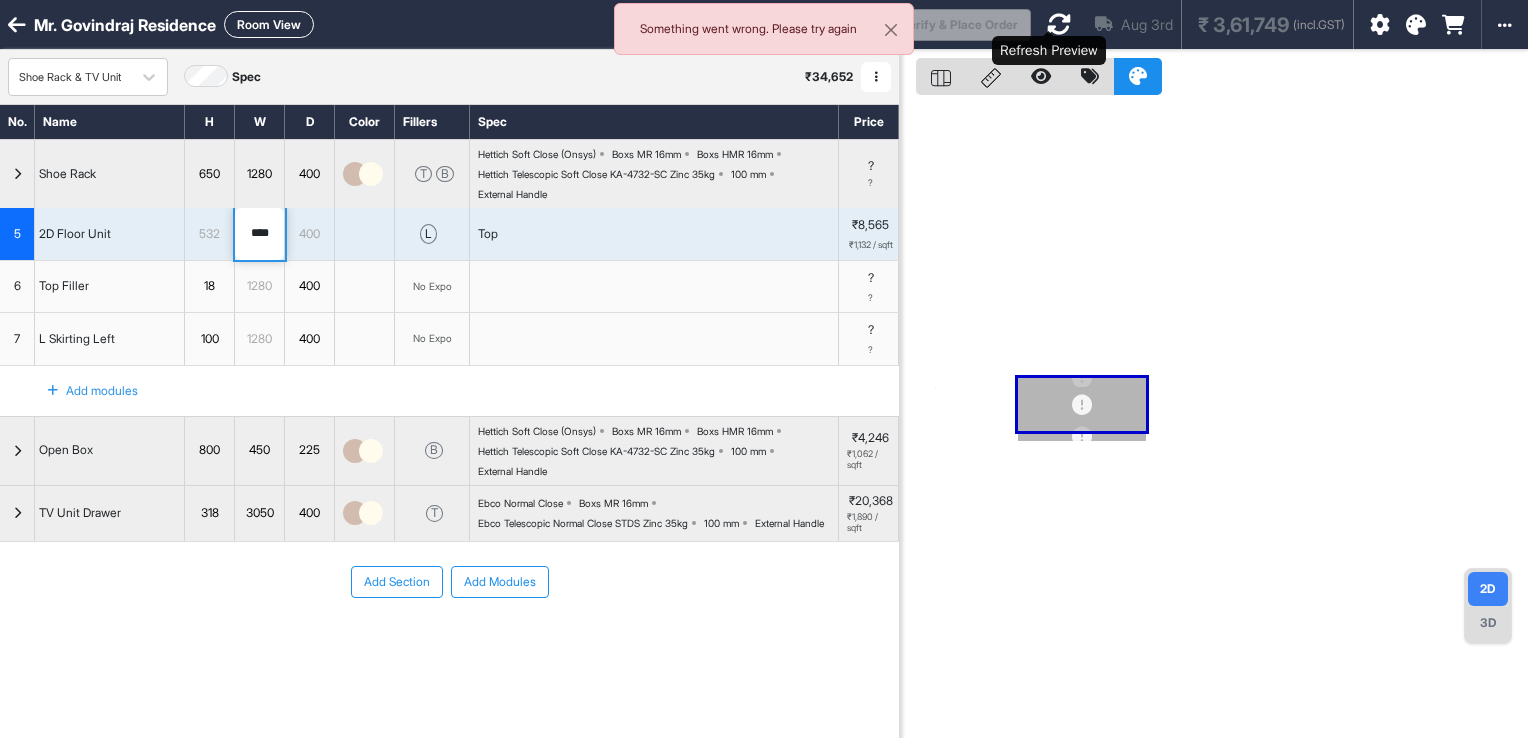 click at bounding box center (1059, 24) 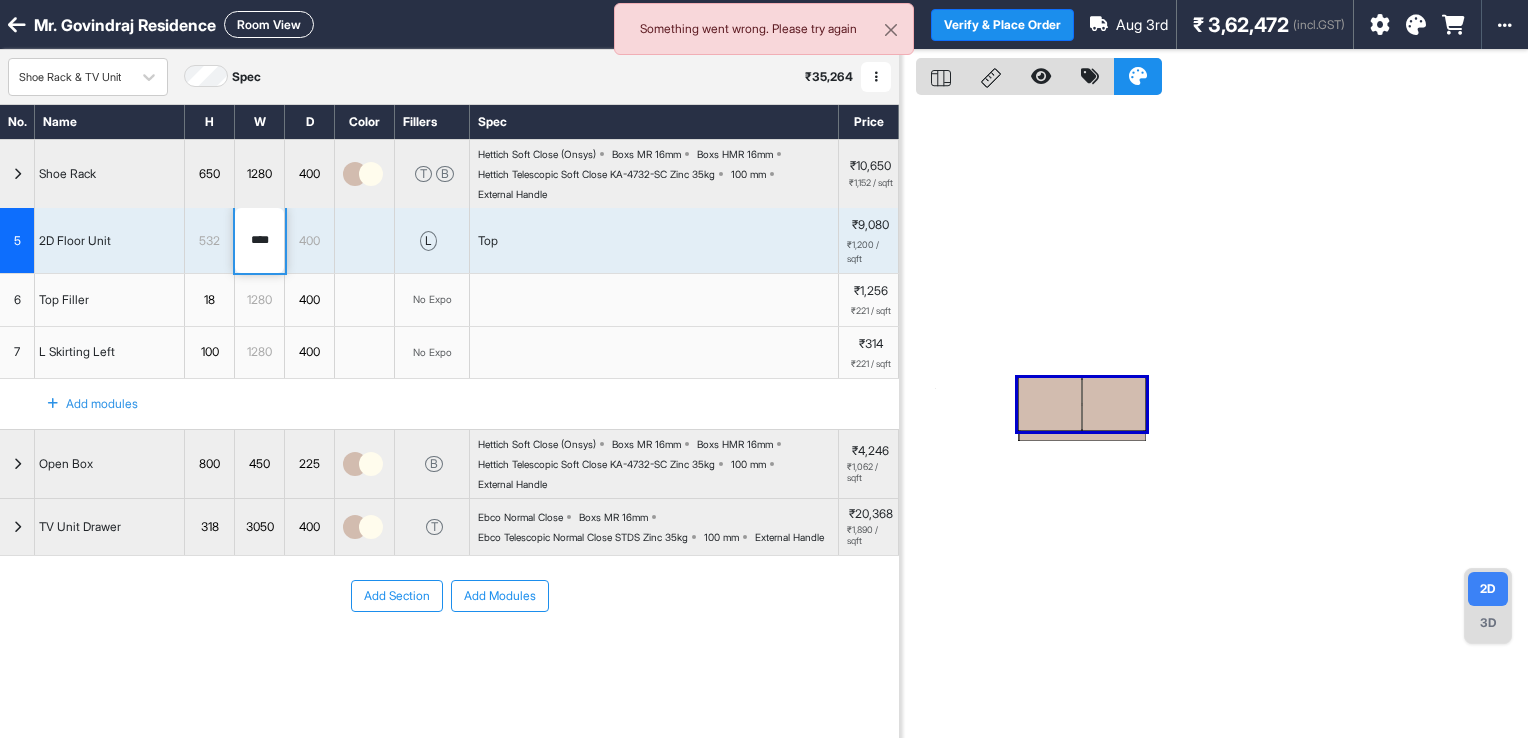 click at bounding box center [1214, 419] 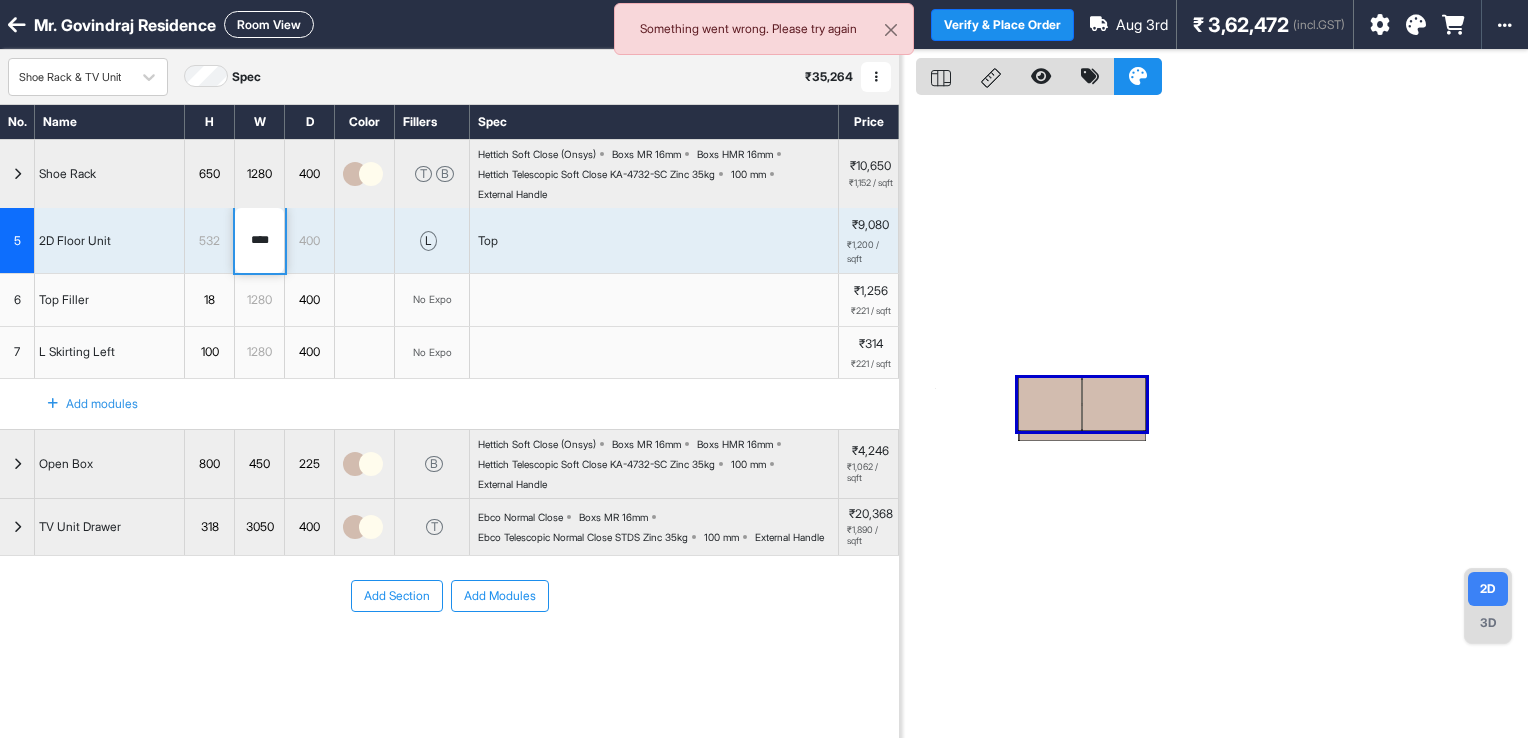 click on "3D" at bounding box center (1488, 623) 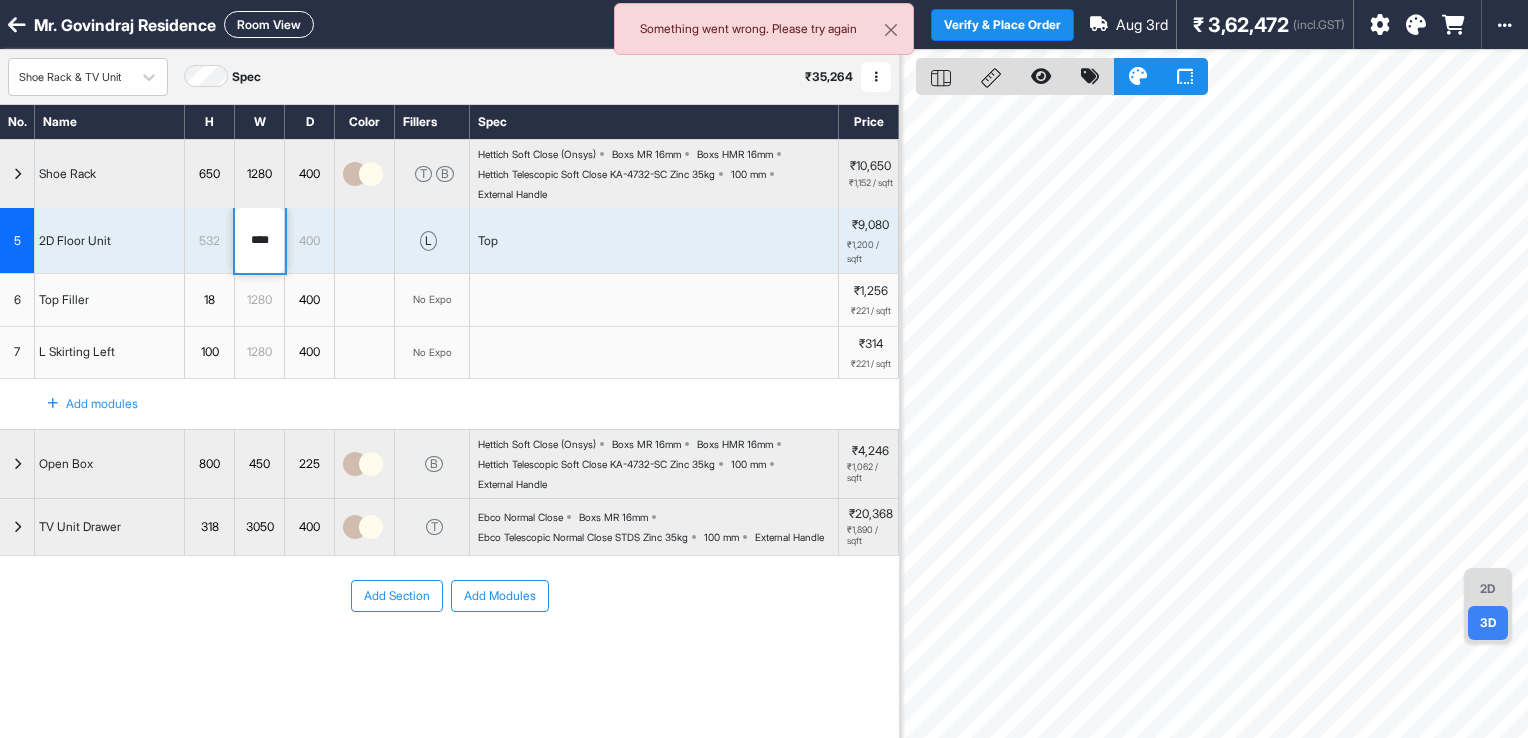click on "2D" at bounding box center [1488, 589] 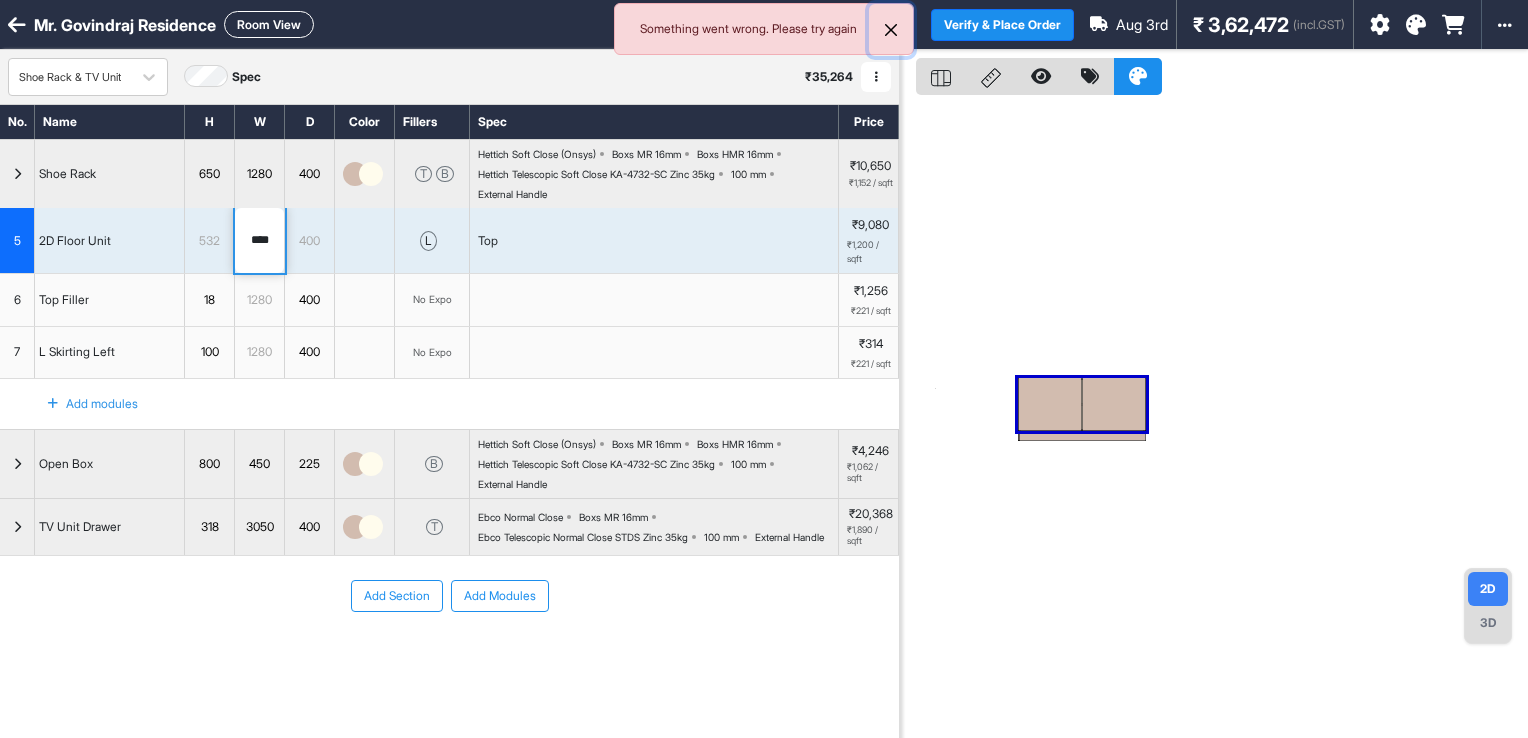 click at bounding box center (891, 30) 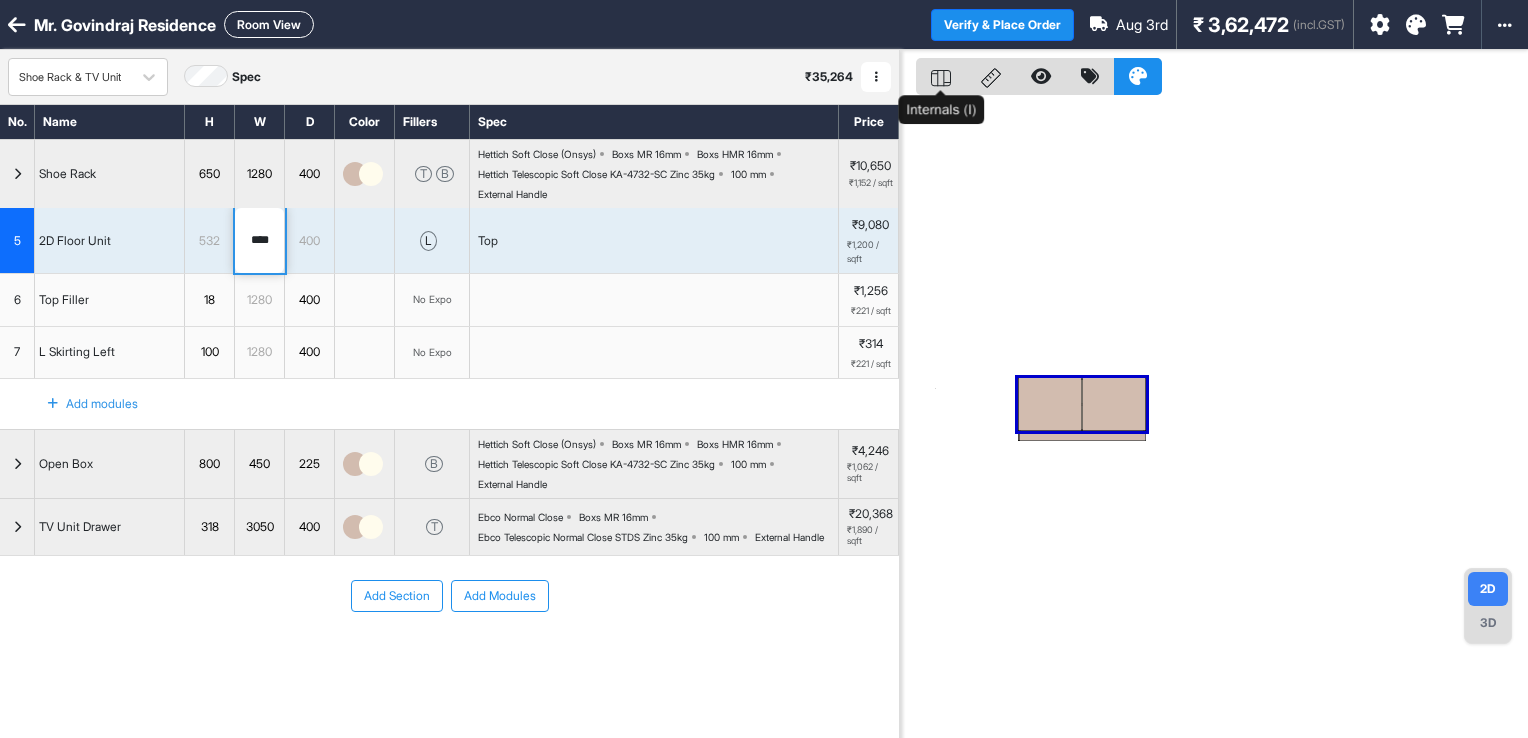 click at bounding box center (941, 76) 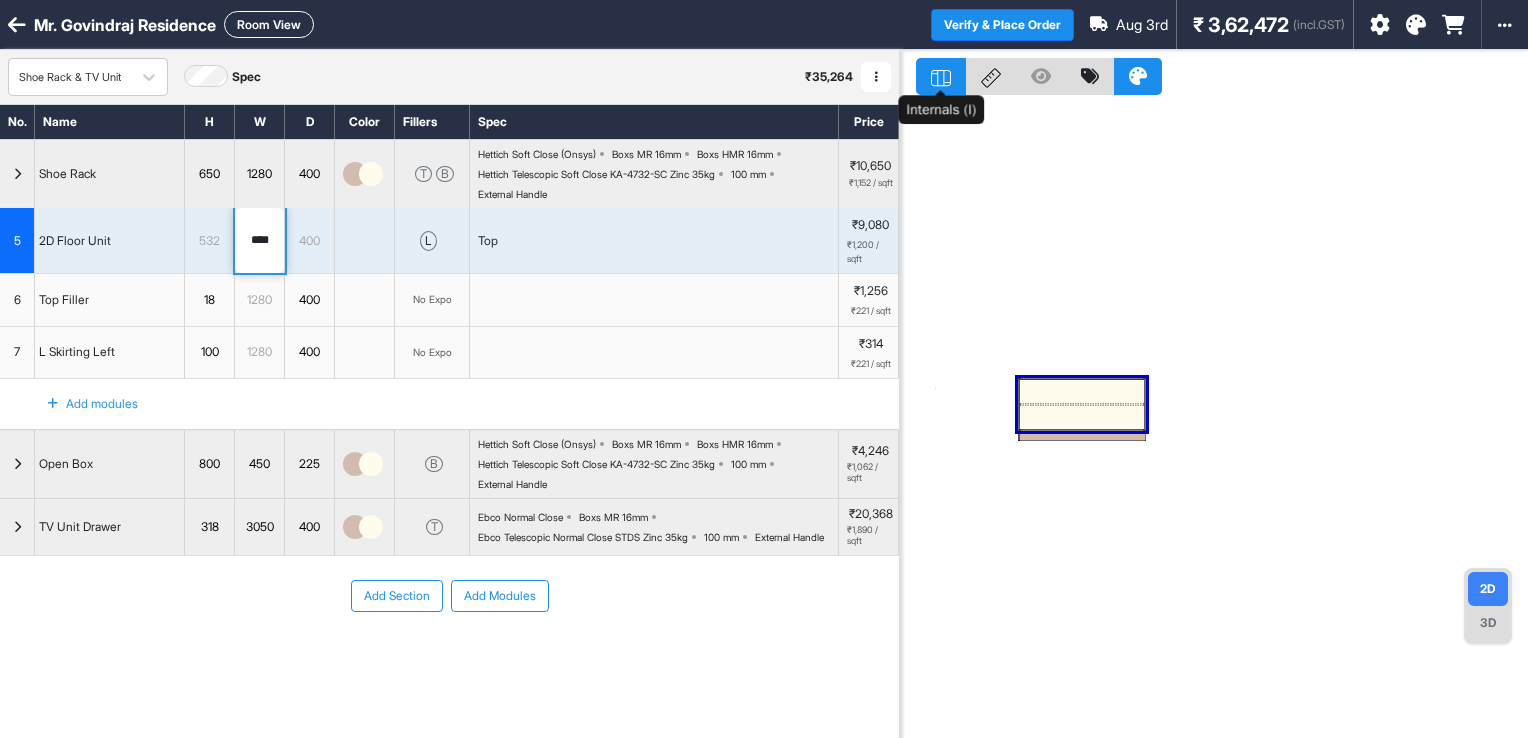 click at bounding box center (941, 76) 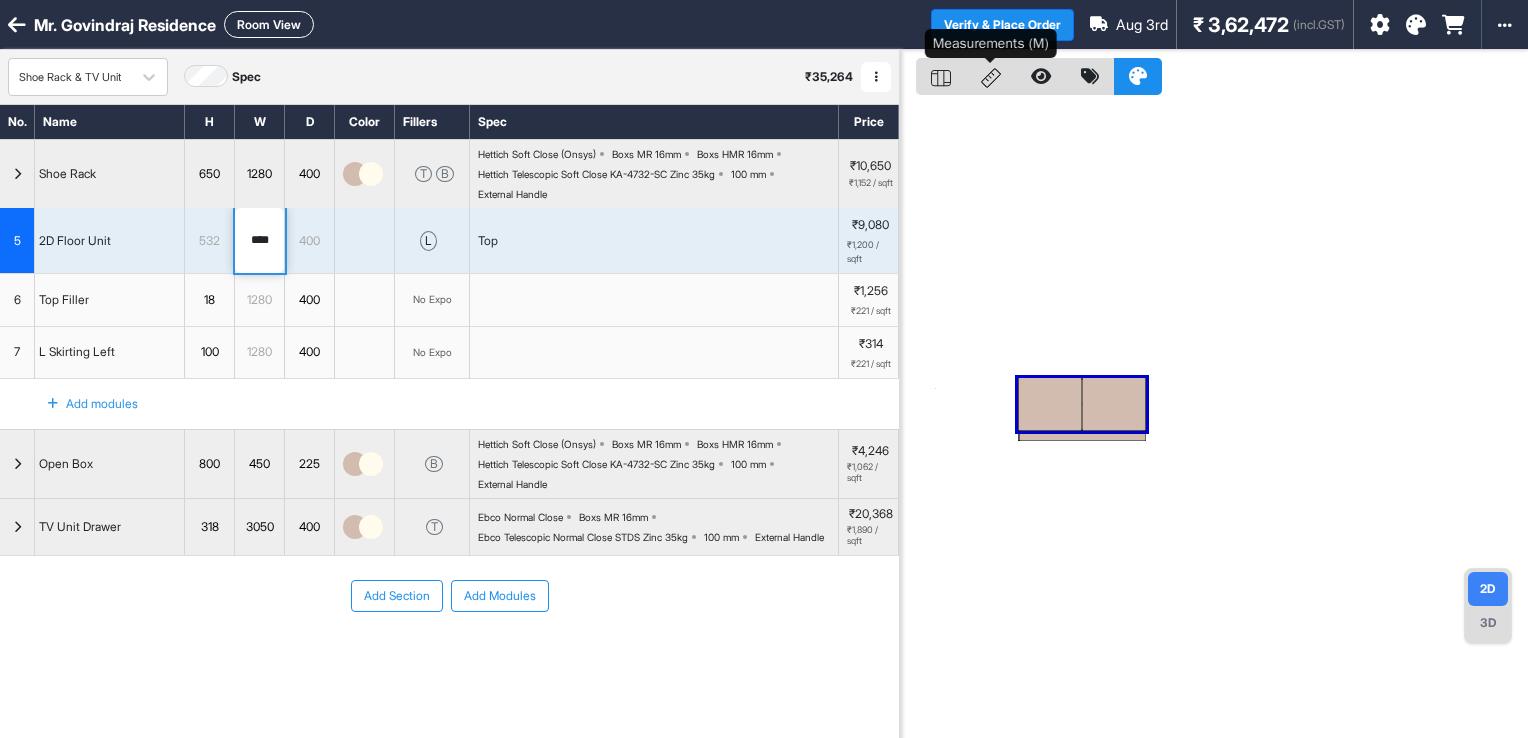 click 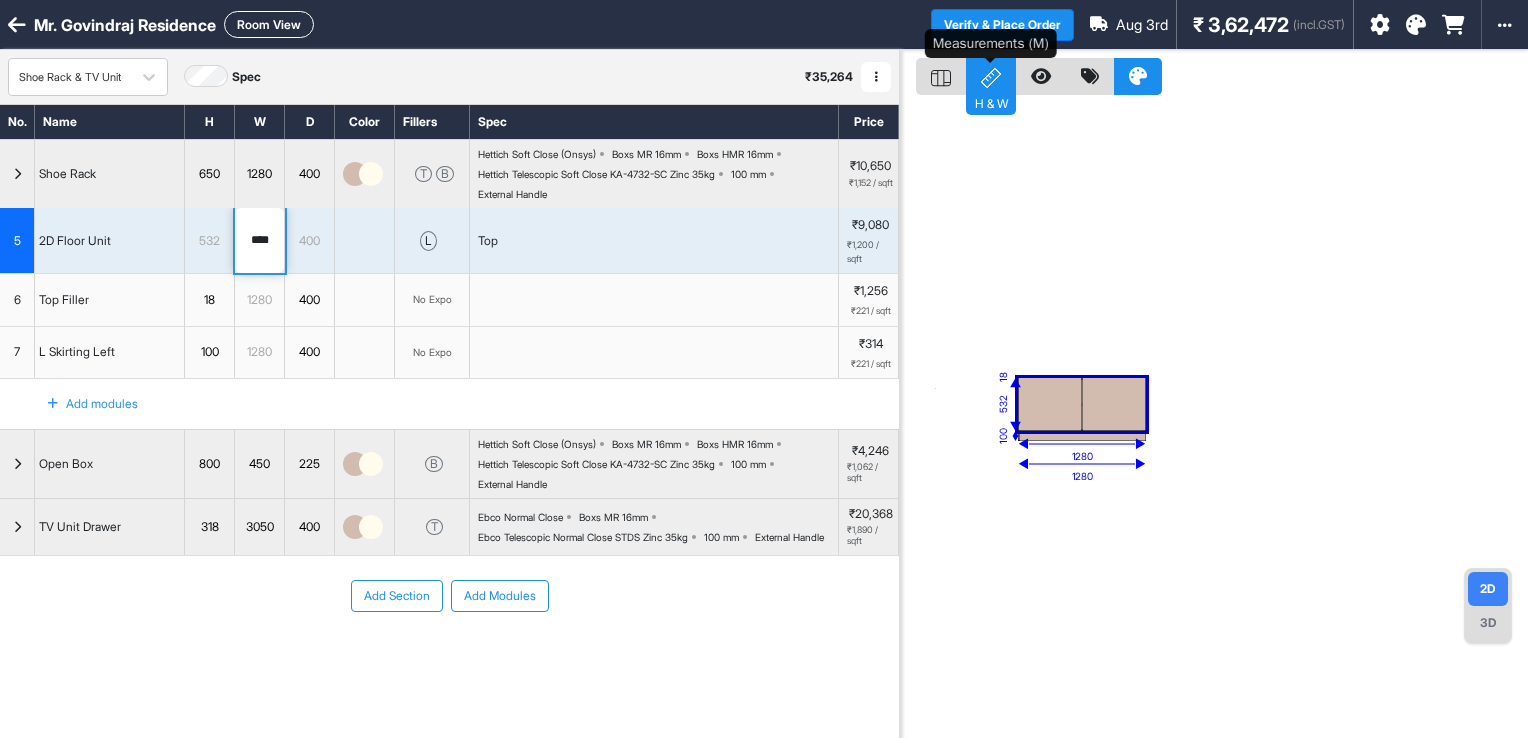 click on "H & W" at bounding box center (991, 76) 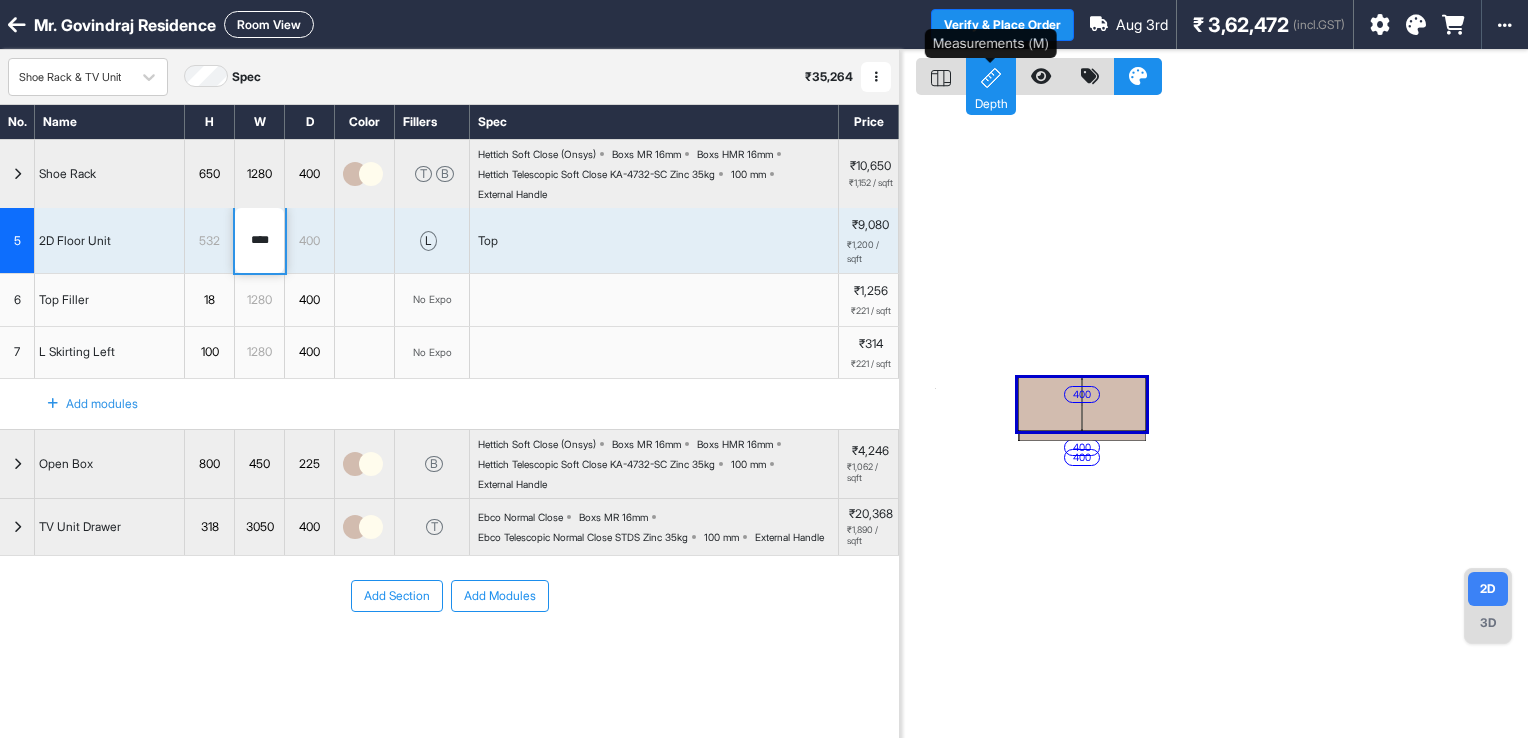 click 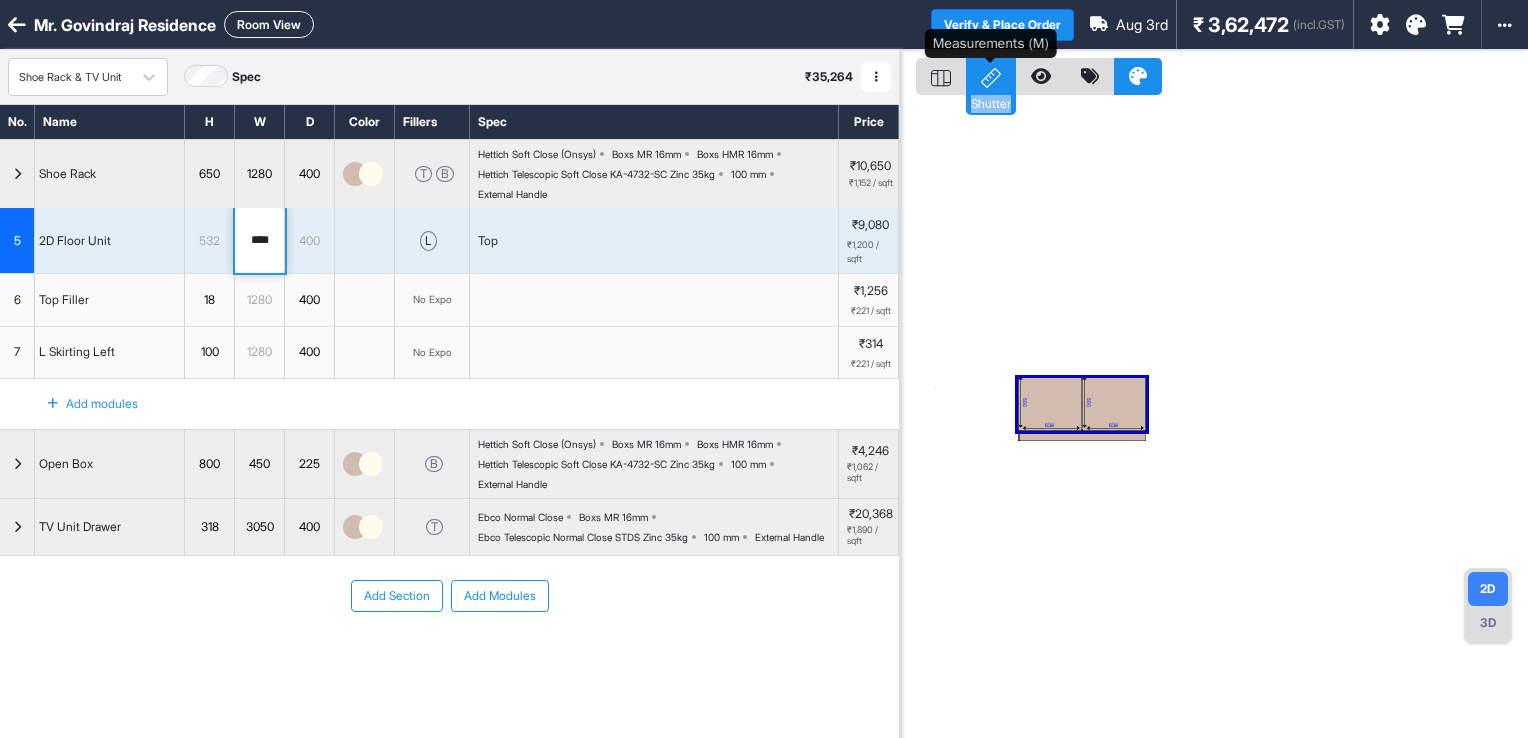 click 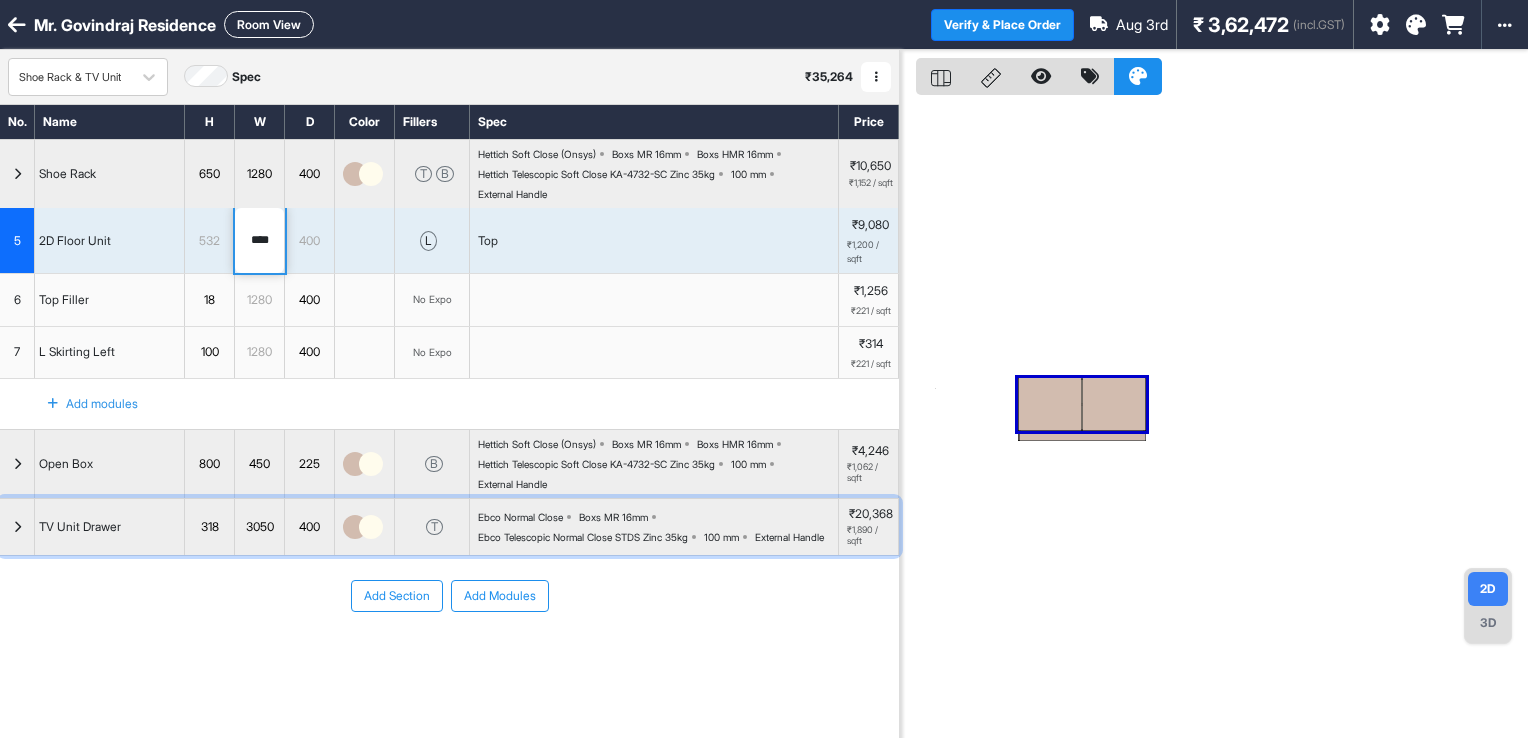 click on "Ebco Normal Close Boxs MR 16mm Ebco Telescopic Normal Close STDS Zinc 35kg 100 mm External Handle" at bounding box center (658, 527) 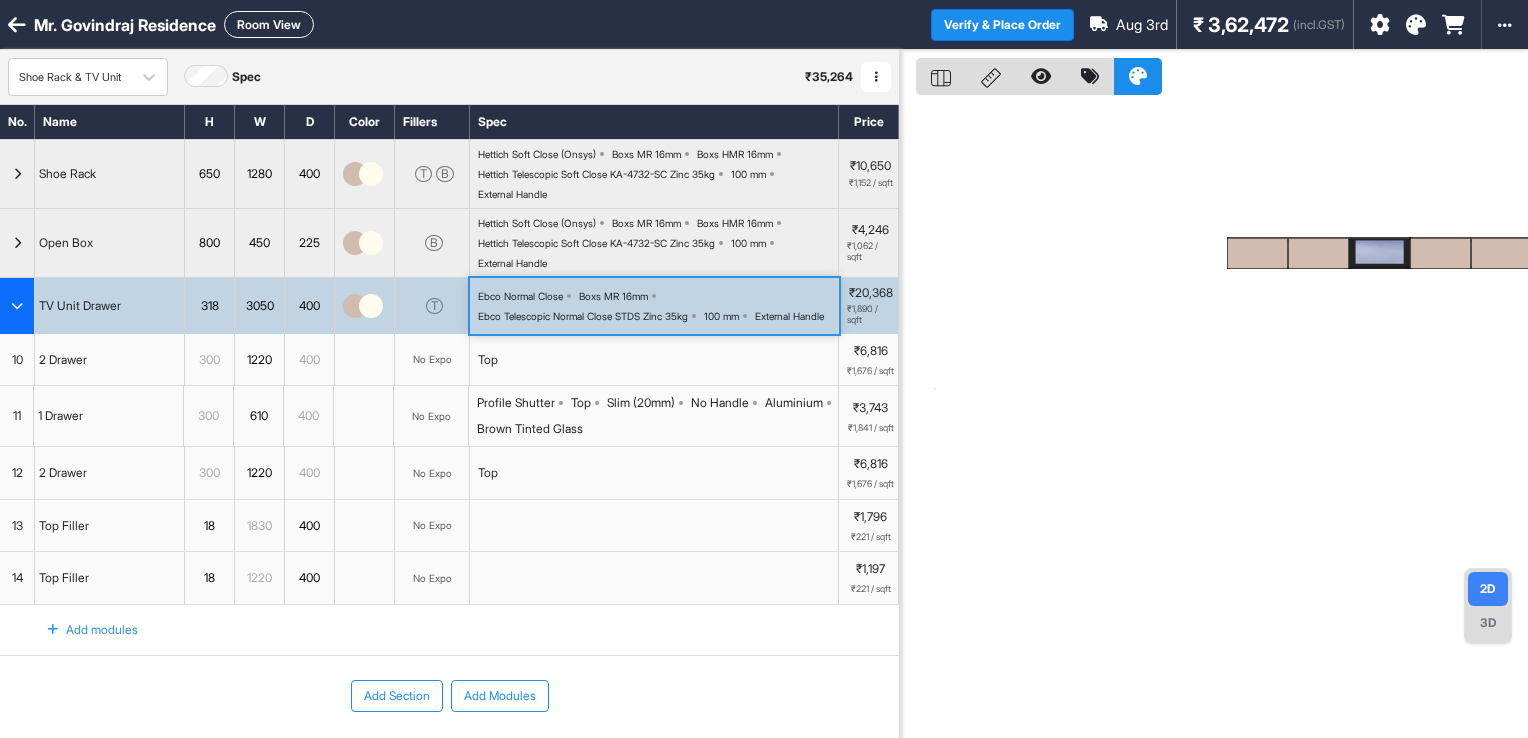 click at bounding box center (654, 526) 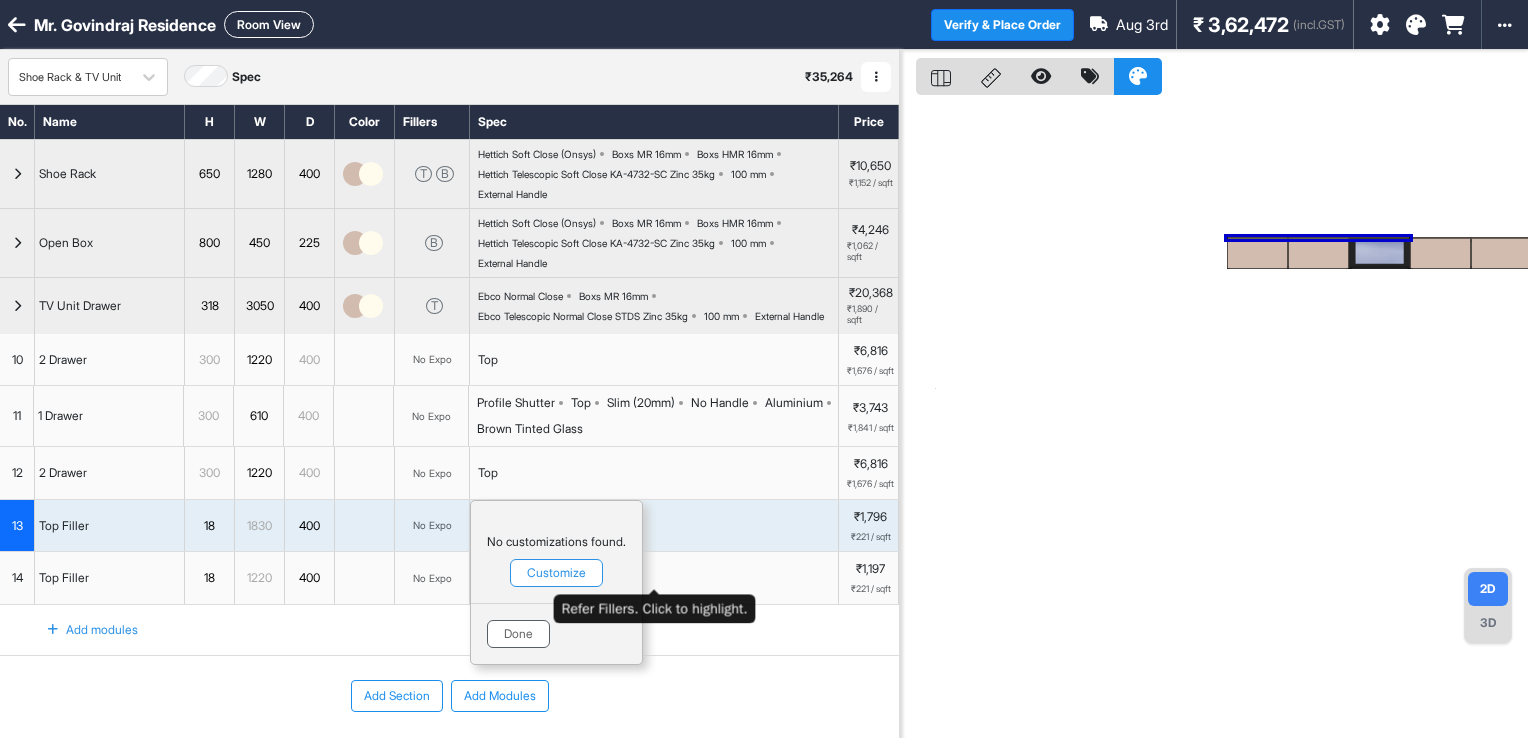 click on "Done" at bounding box center [518, 634] 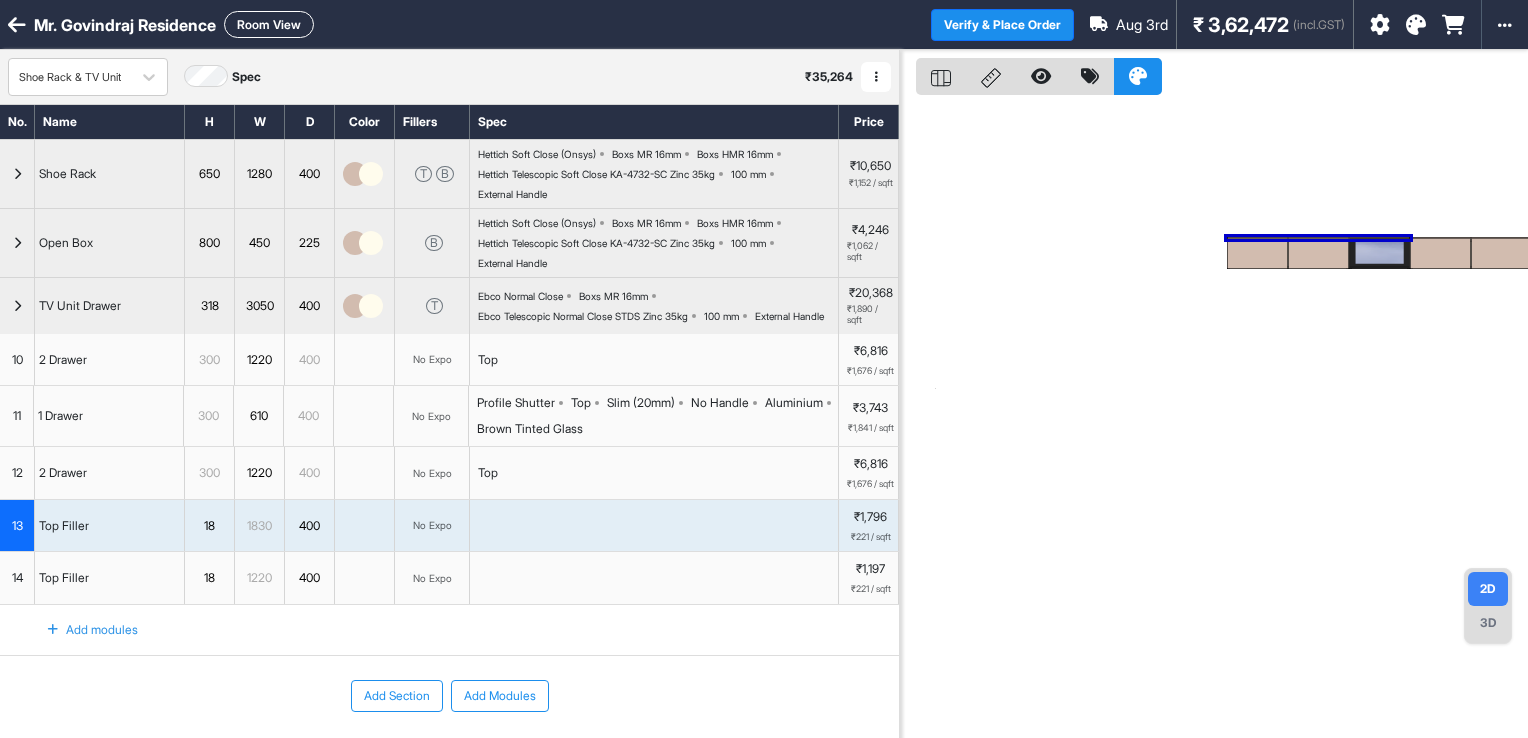 click on "Ebco Normal Close Boxs MR 16mm Ebco Telescopic Normal Close STDS Zinc 35kg 100 mm External Handle" at bounding box center [658, 306] 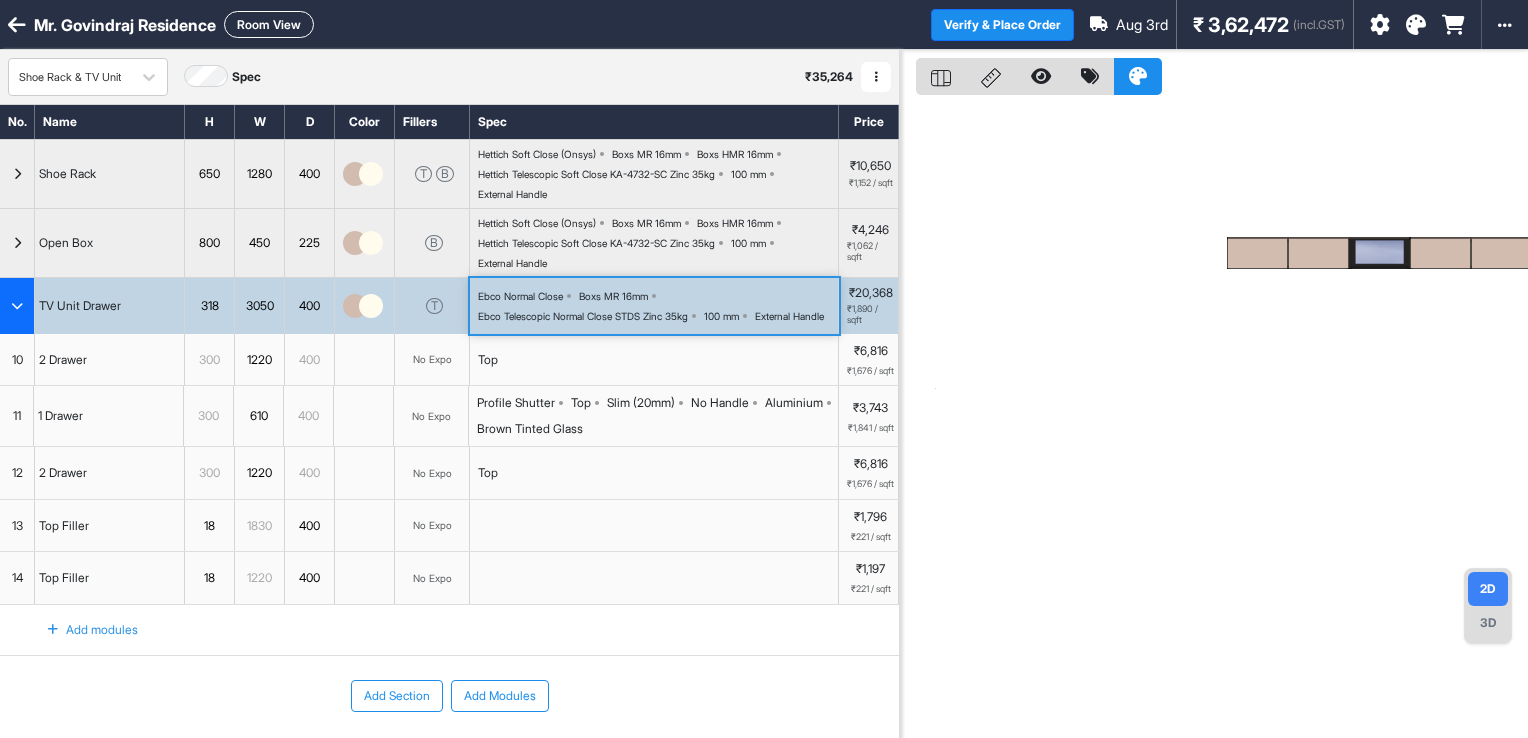 click on "Ebco Normal Close Boxs MR 16mm Ebco Telescopic Normal Close STDS Zinc 35kg 100 mm External Handle" at bounding box center (658, 306) 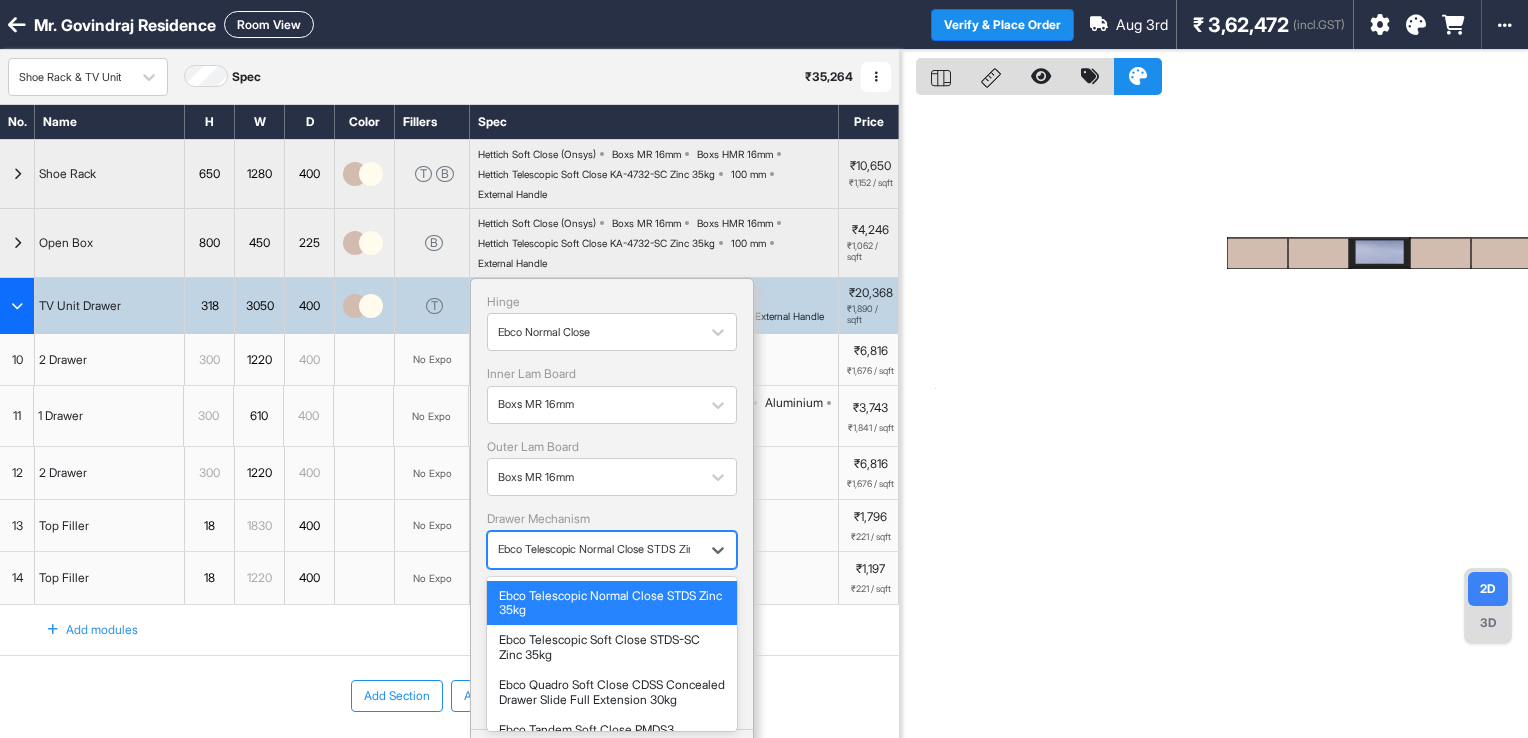 click at bounding box center [594, 549] 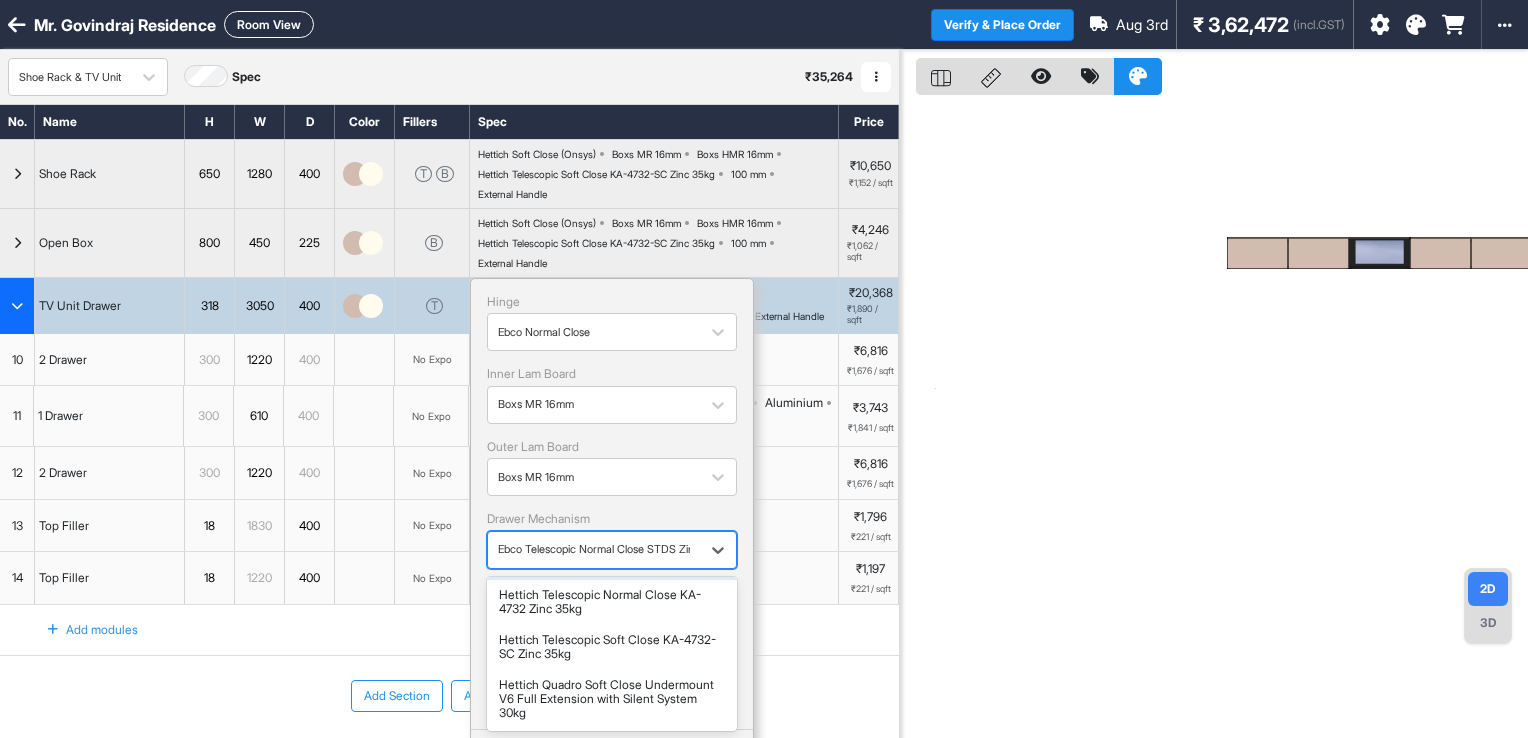 scroll, scrollTop: 200, scrollLeft: 0, axis: vertical 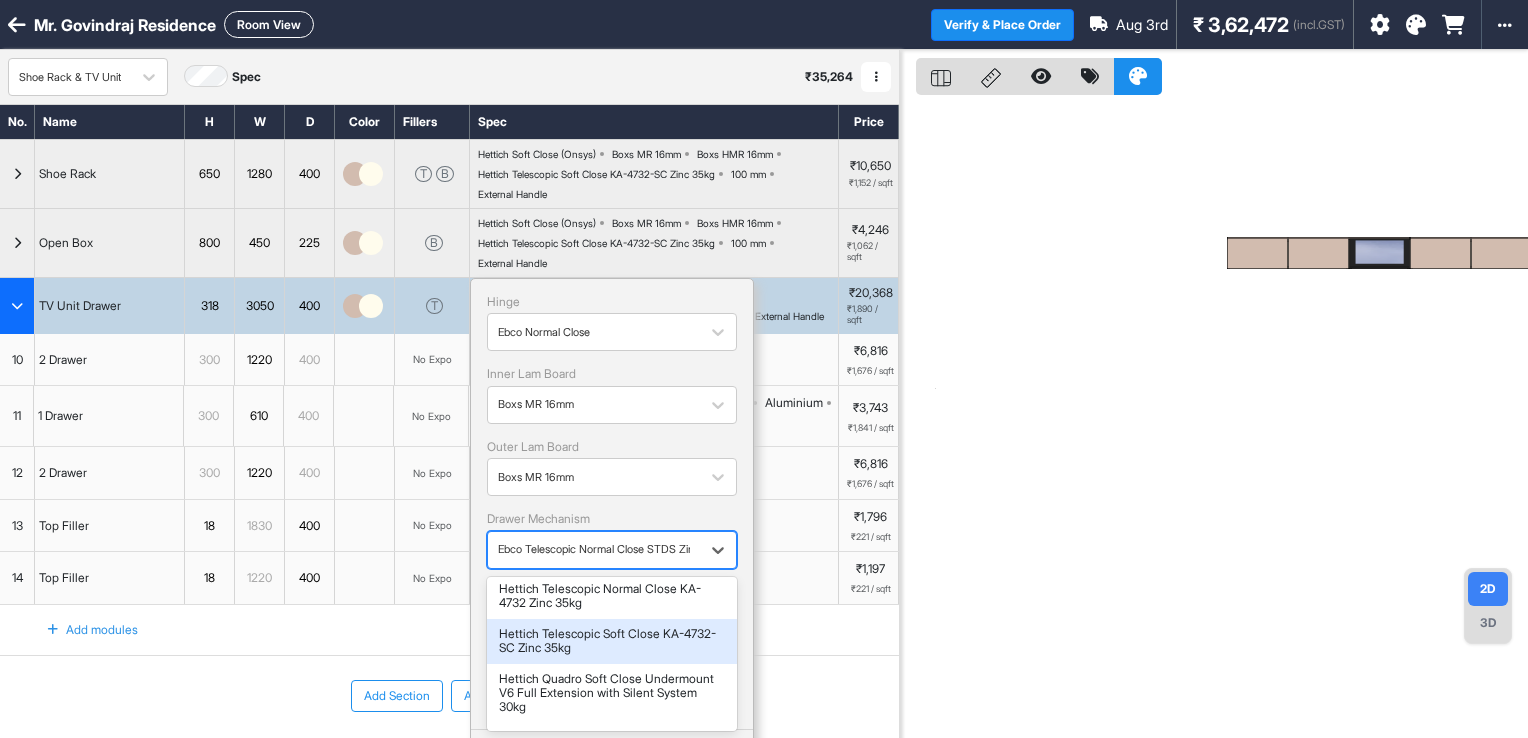 click on "Hettich Telescopic Soft Close KA-4732-SC Zinc 35kg" at bounding box center [612, 641] 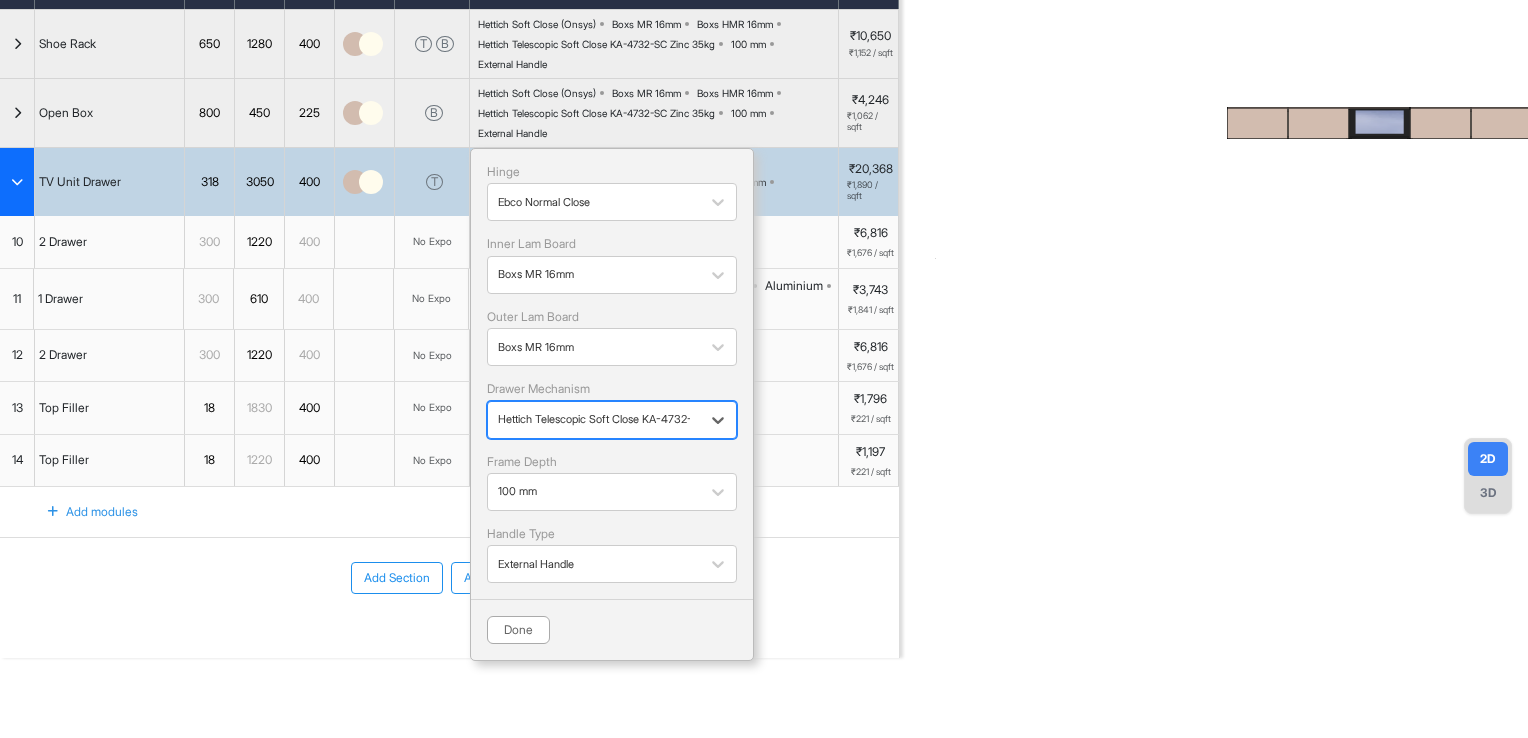 scroll, scrollTop: 160, scrollLeft: 0, axis: vertical 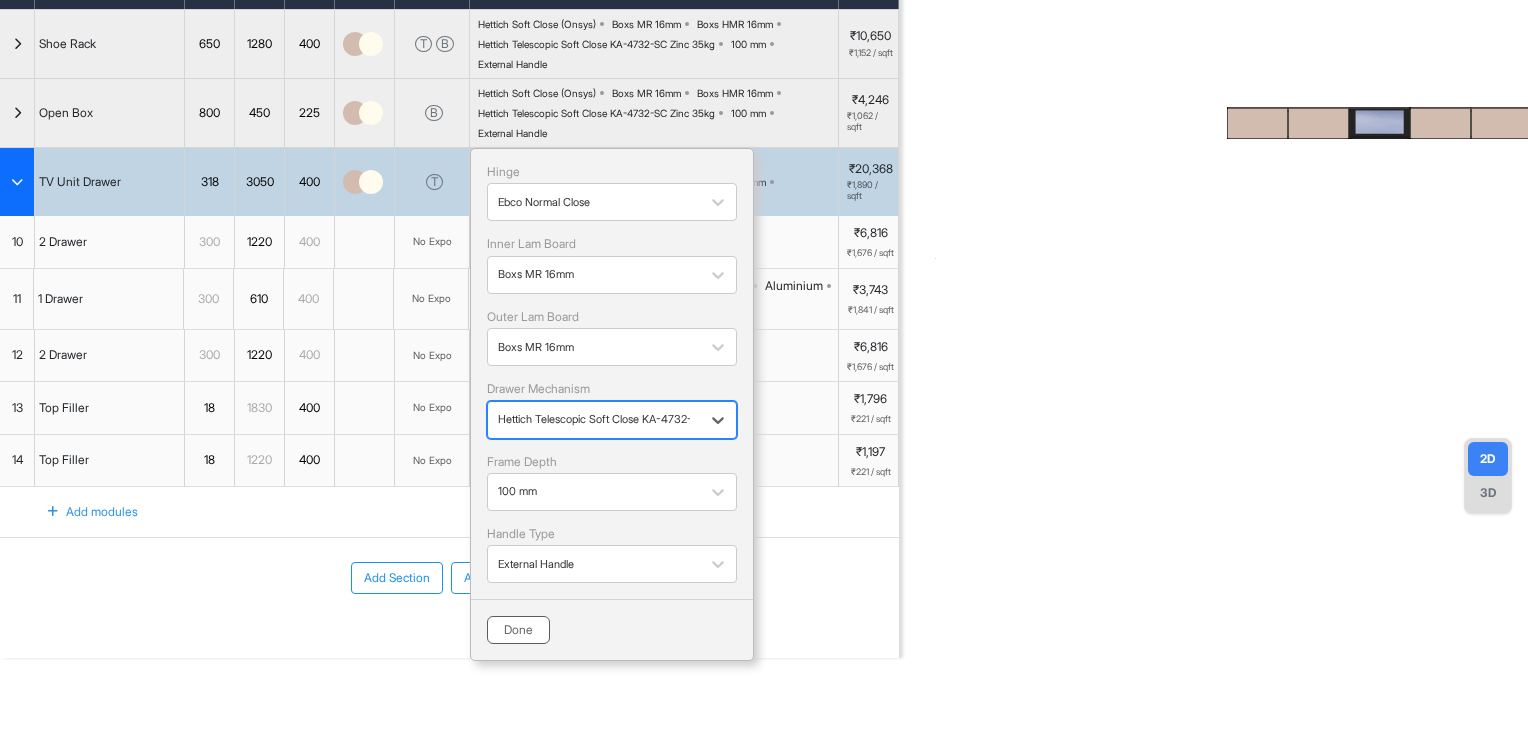 click on "Done" at bounding box center (518, 630) 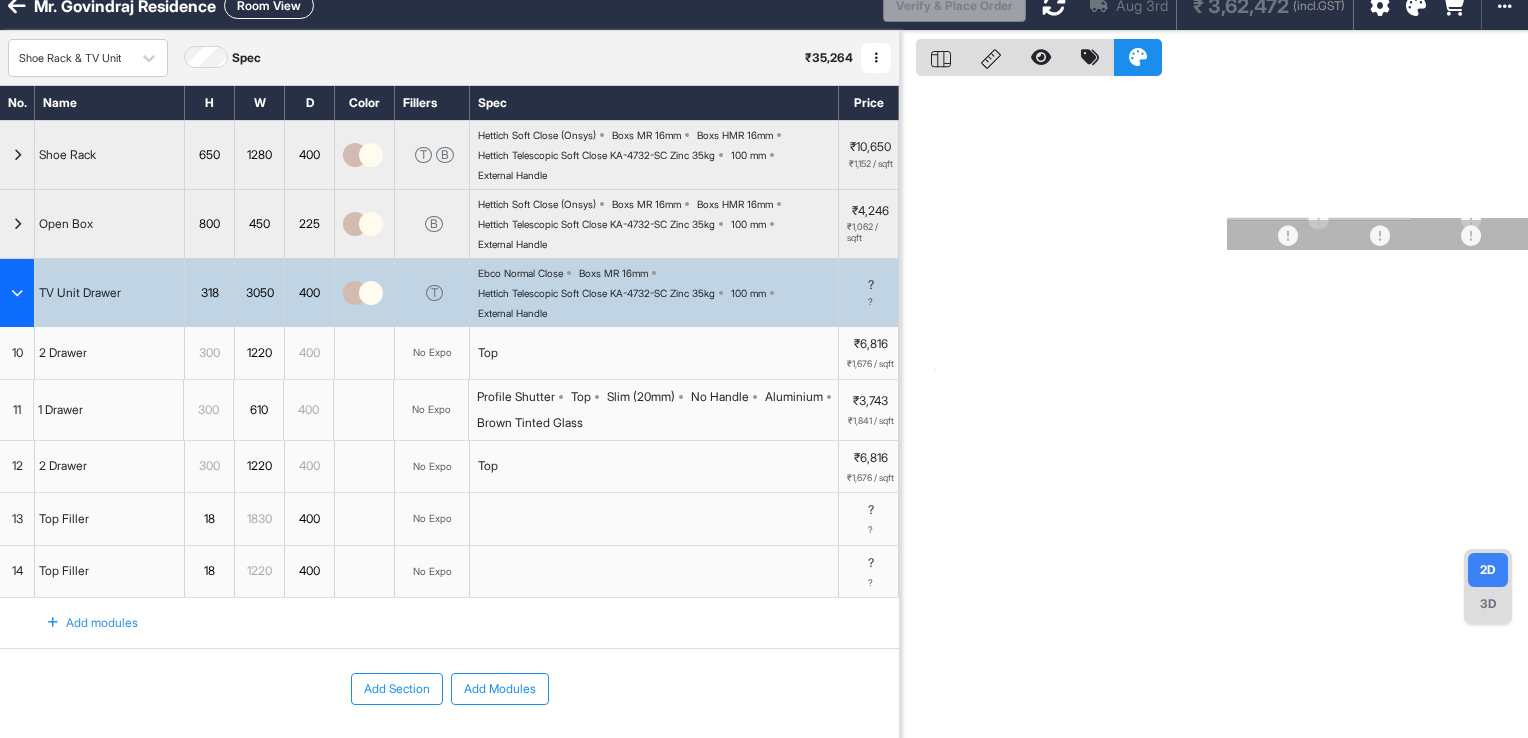 scroll, scrollTop: 0, scrollLeft: 0, axis: both 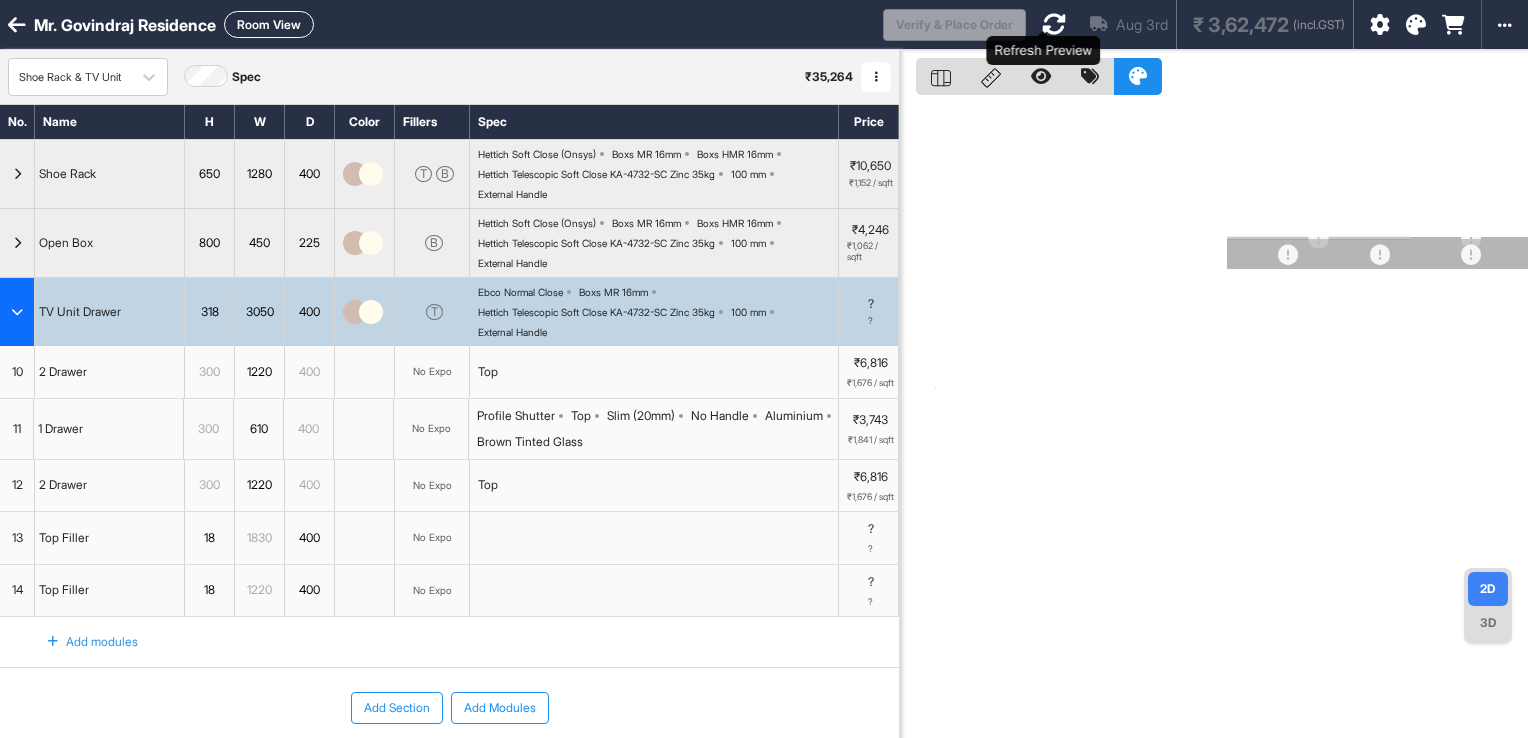 click at bounding box center [1054, 24] 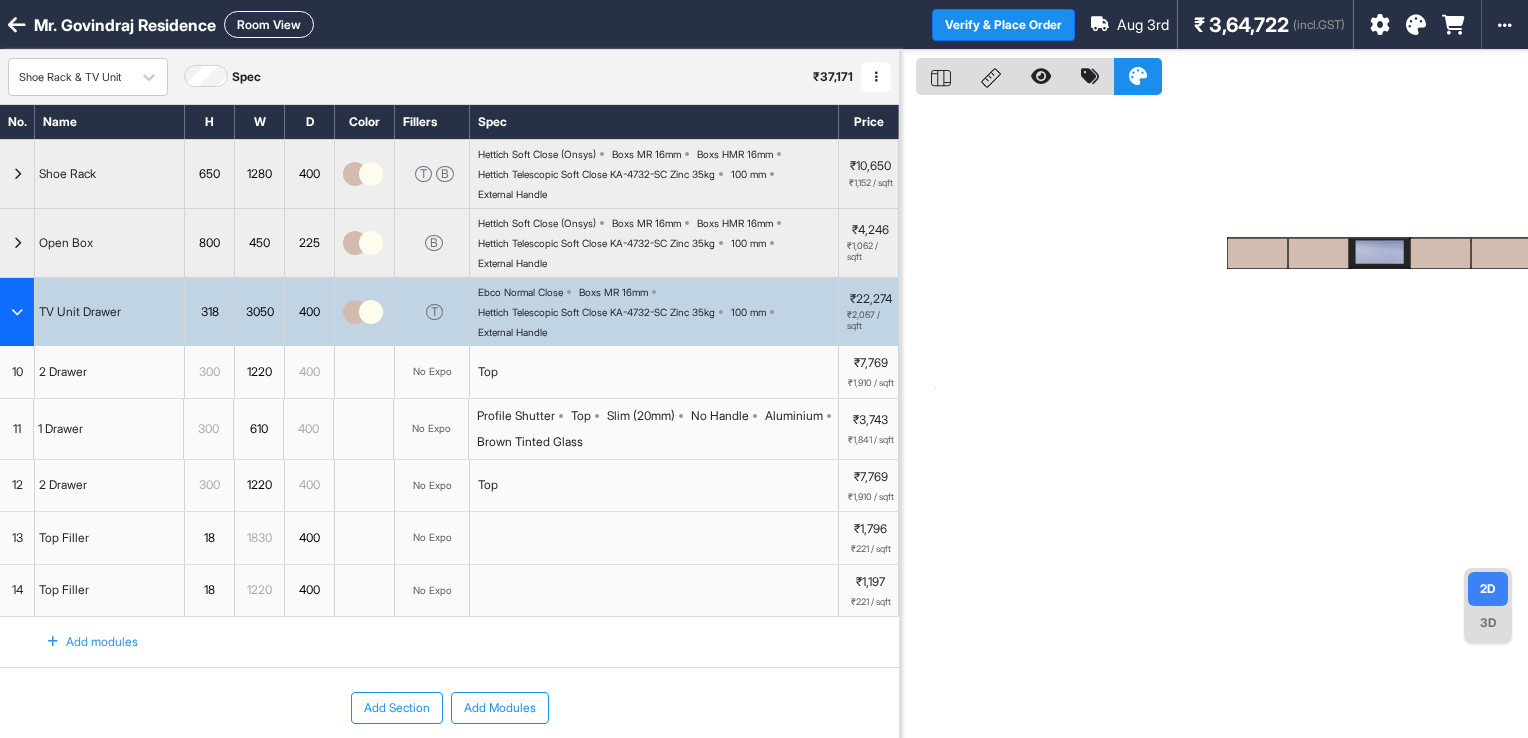 click at bounding box center [17, 312] 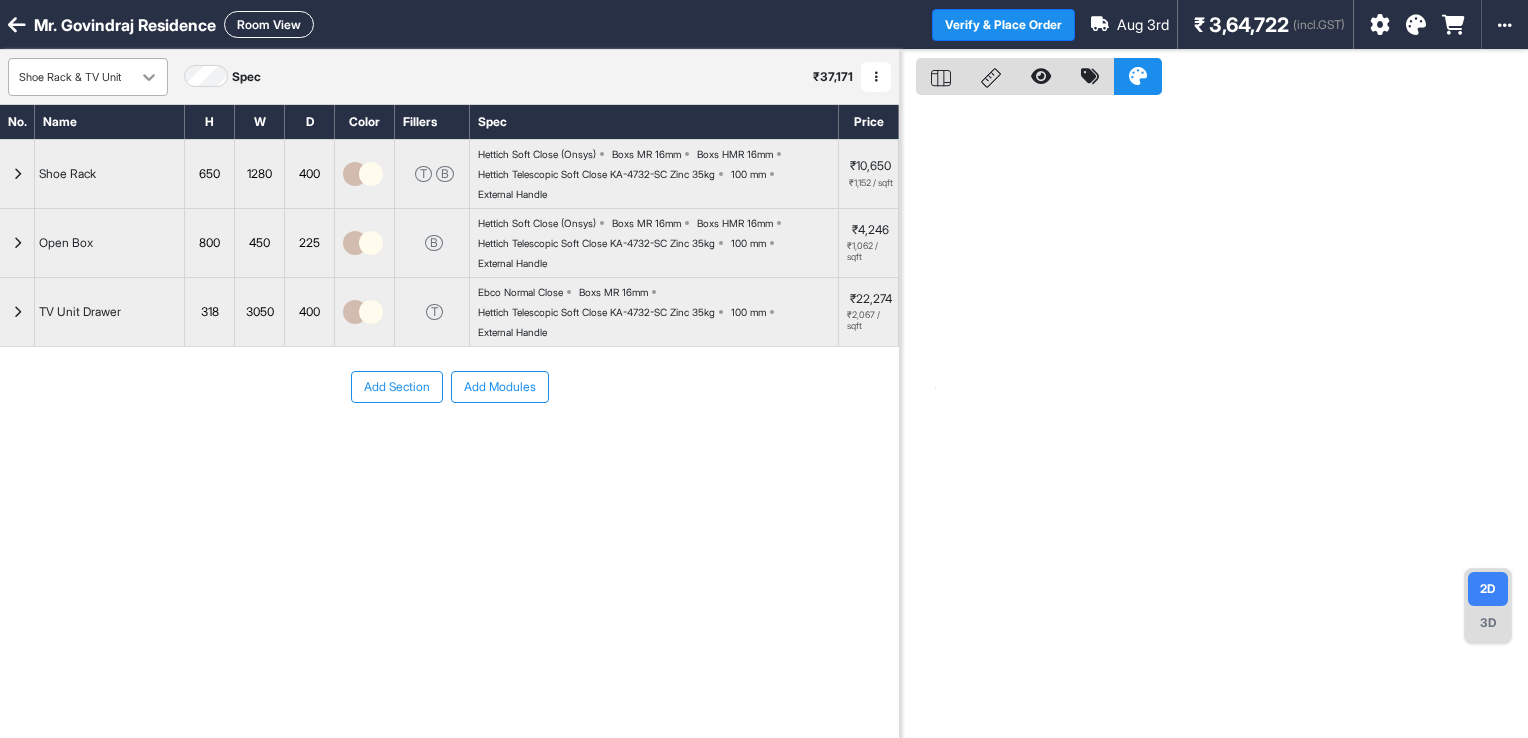 click at bounding box center [149, 77] 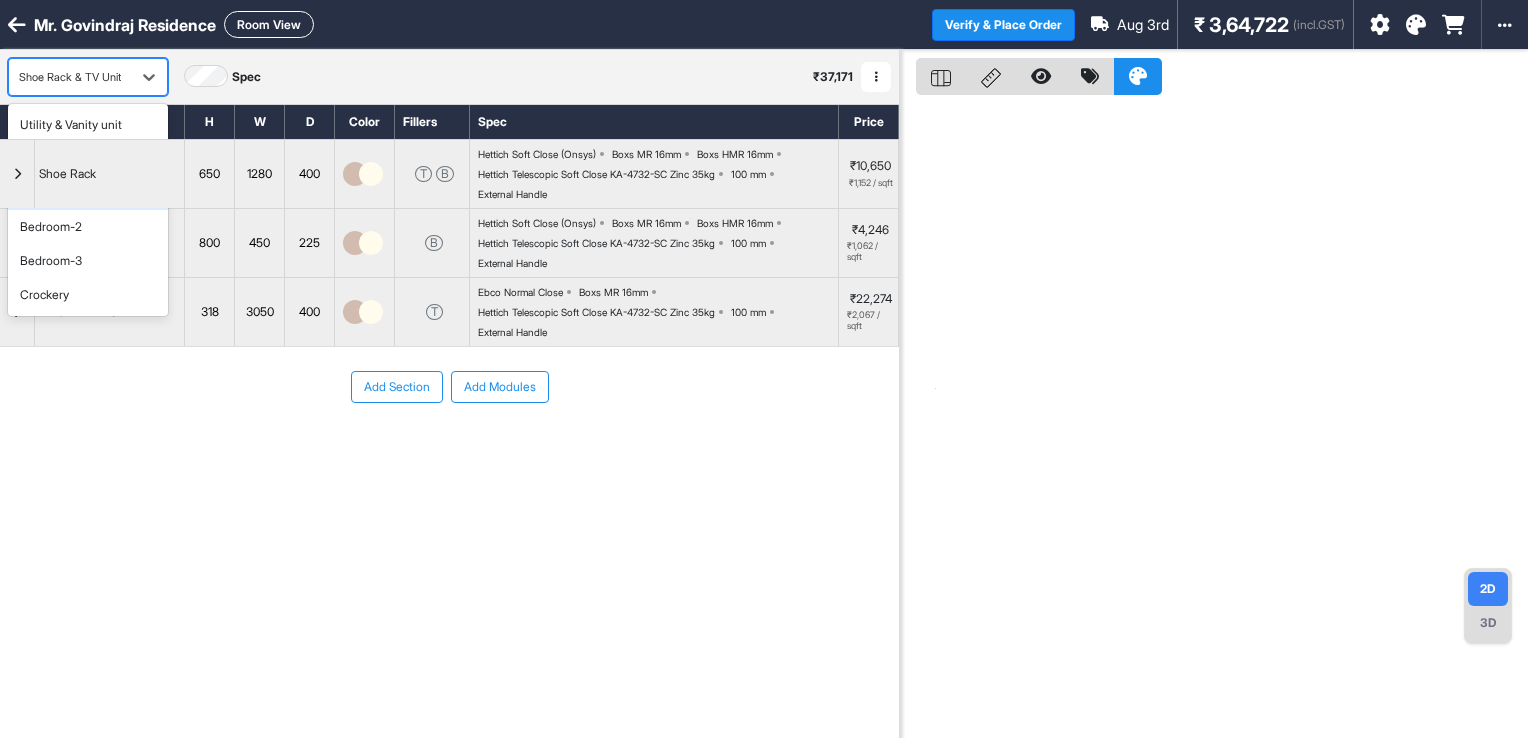 click on "Master Bedroom" at bounding box center [65, 193] 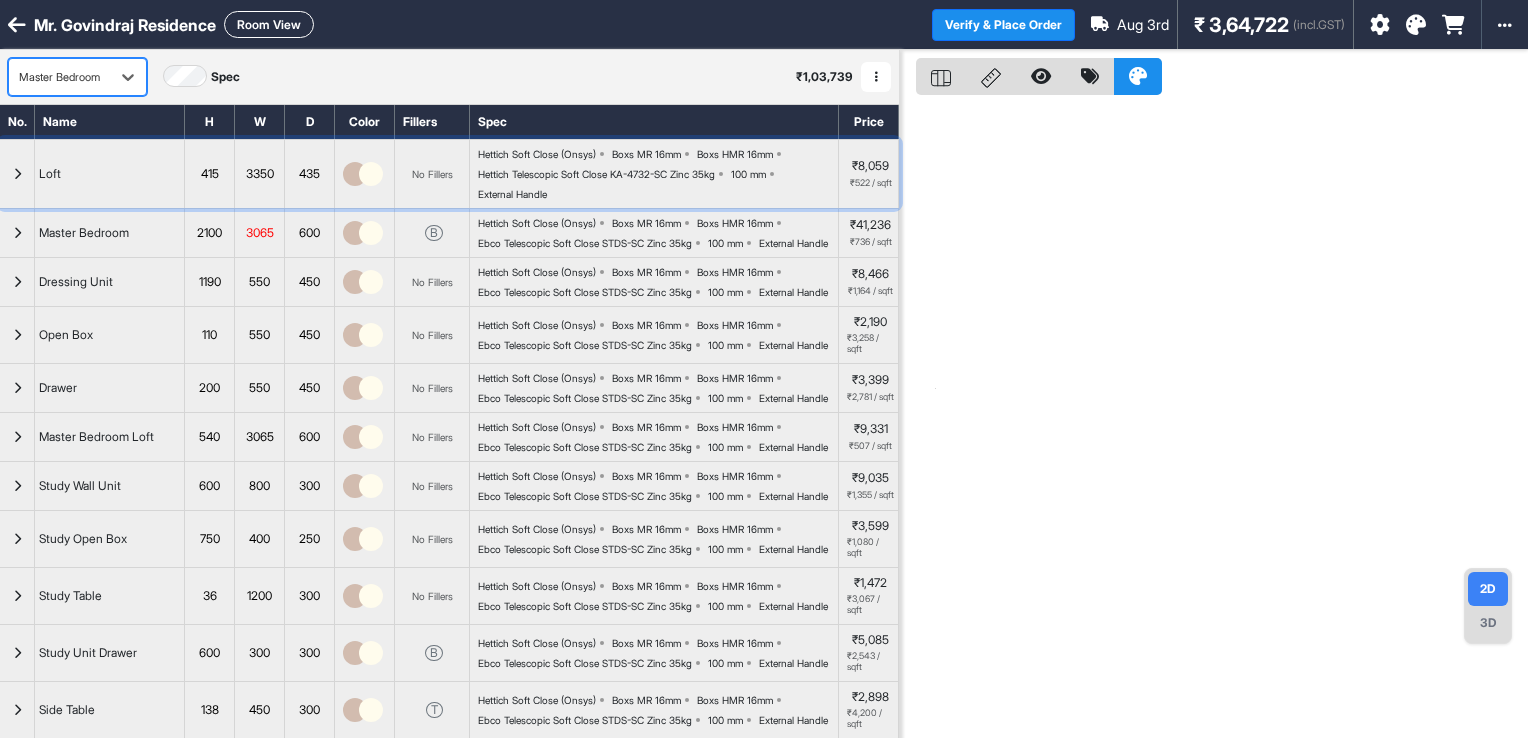 click on "Hettich Soft Close (Onsys) Boxs MR 16mm Boxs HMR 16mm Hettich Telescopic Soft Close KA-4732-SC Zinc 35kg 100 mm External Handle" at bounding box center (658, 174) 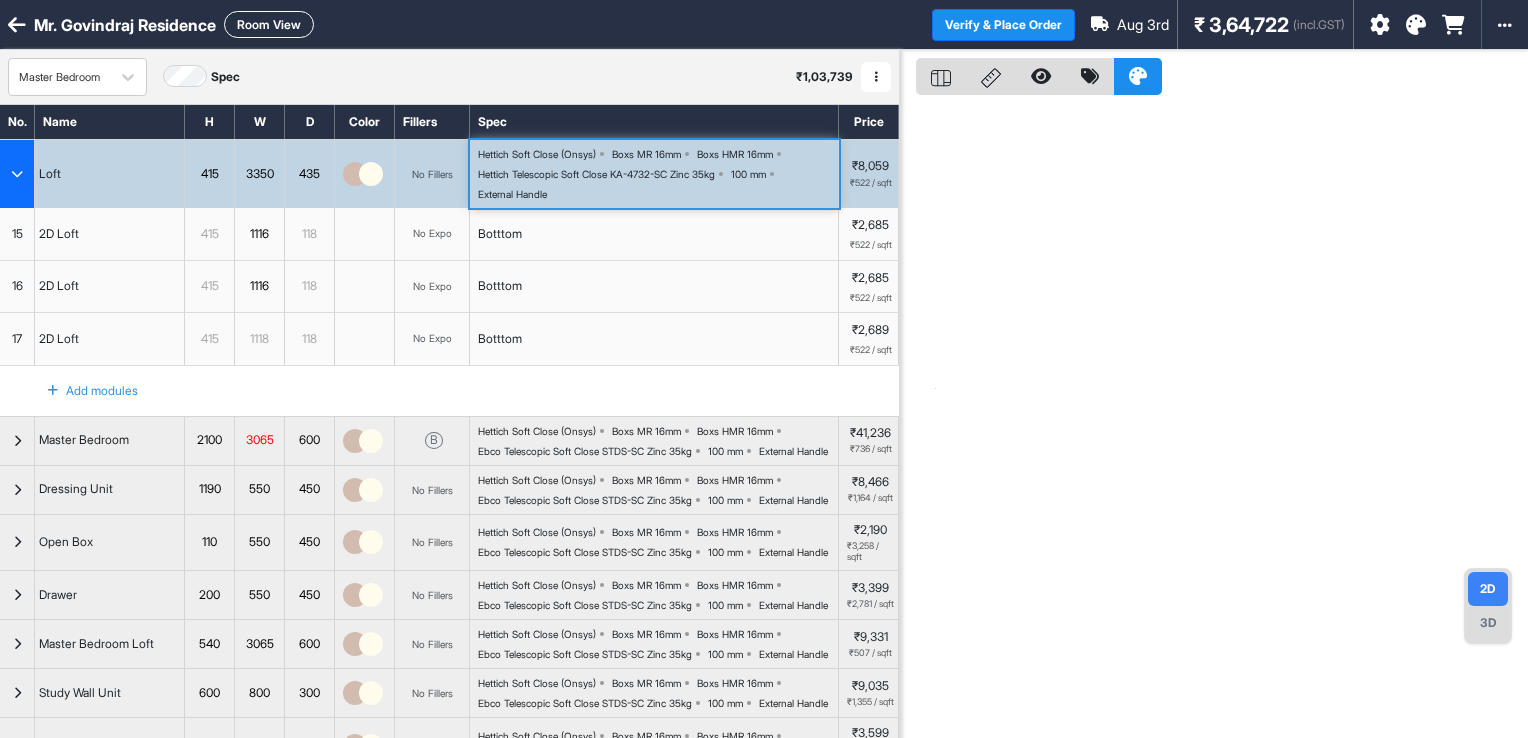 click on "Hettich Soft Close (Onsys) Boxs MR 16mm Boxs HMR 16mm Hettich Telescopic Soft Close KA-4732-SC Zinc 35kg 100 mm External Handle" at bounding box center (658, 174) 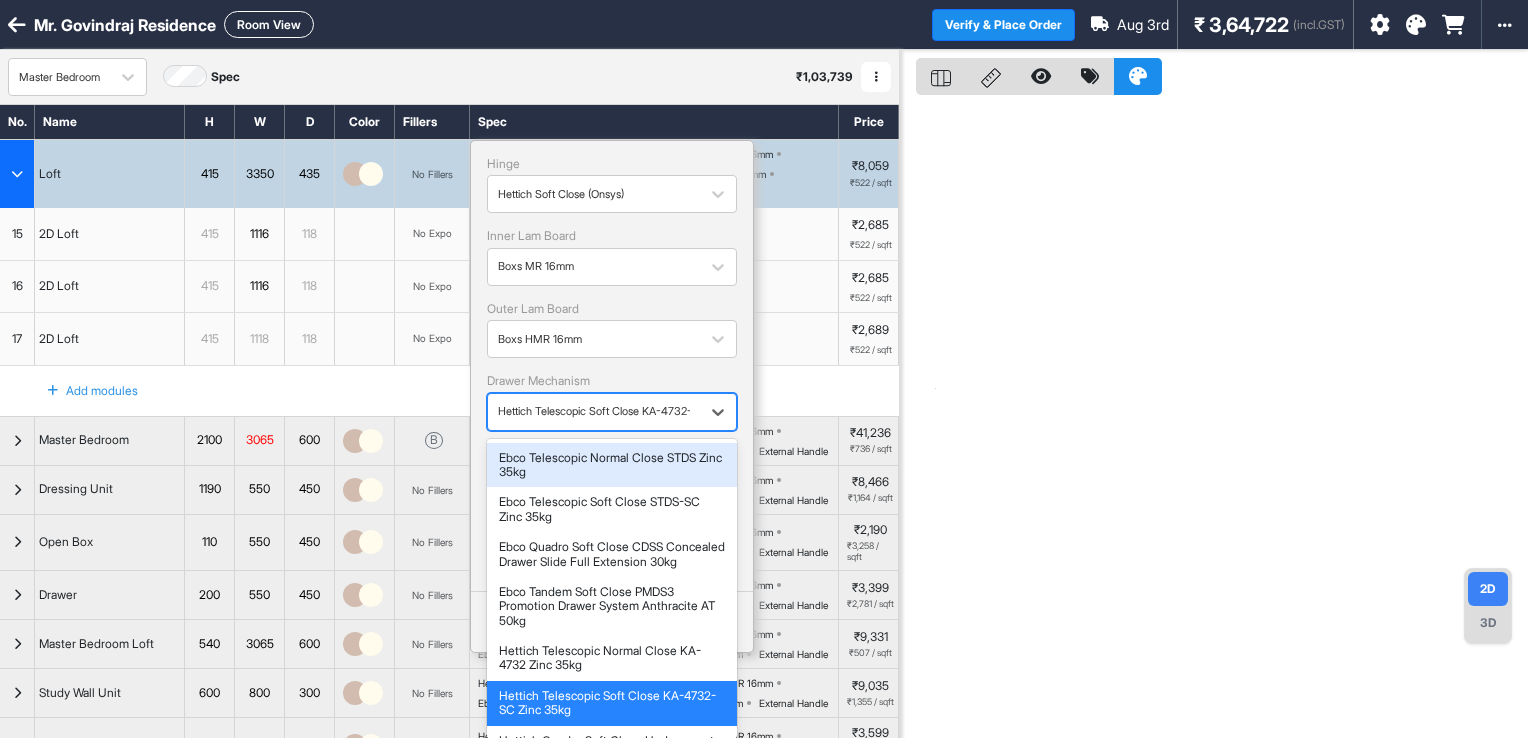 click at bounding box center [594, 411] 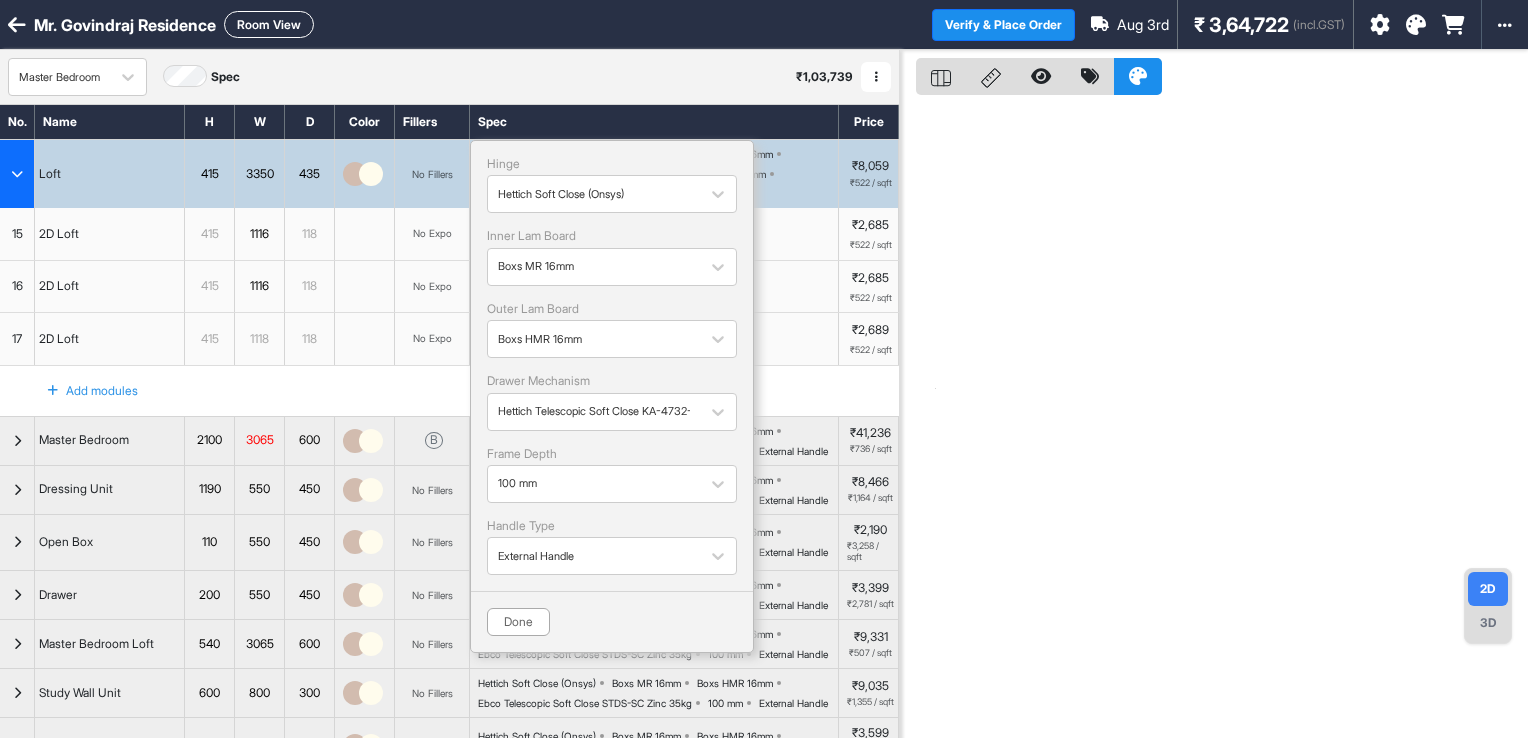 click on "Done" at bounding box center [518, 622] 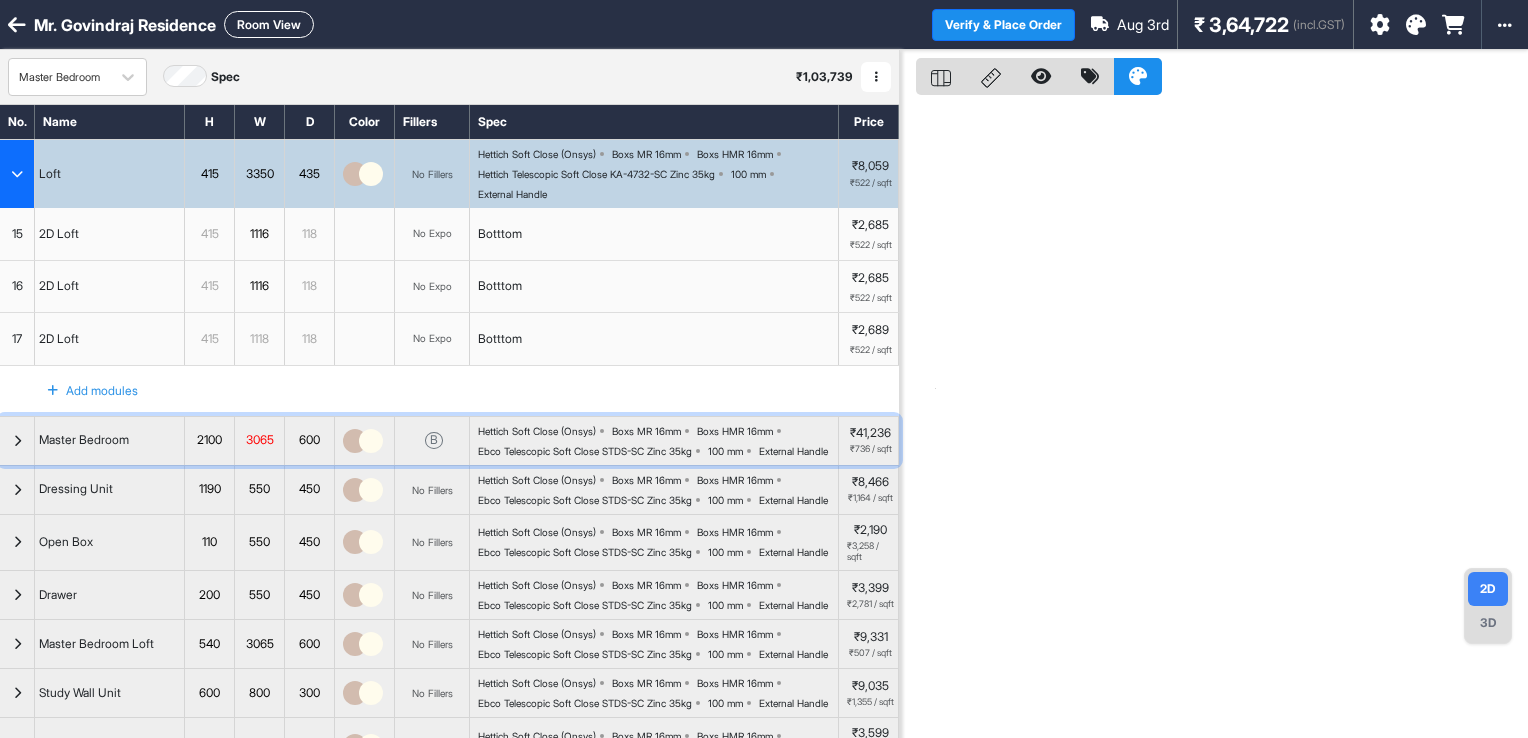 click on "Ebco Telescopic Soft Close STDS-SC Zinc 35kg" at bounding box center (585, 451) 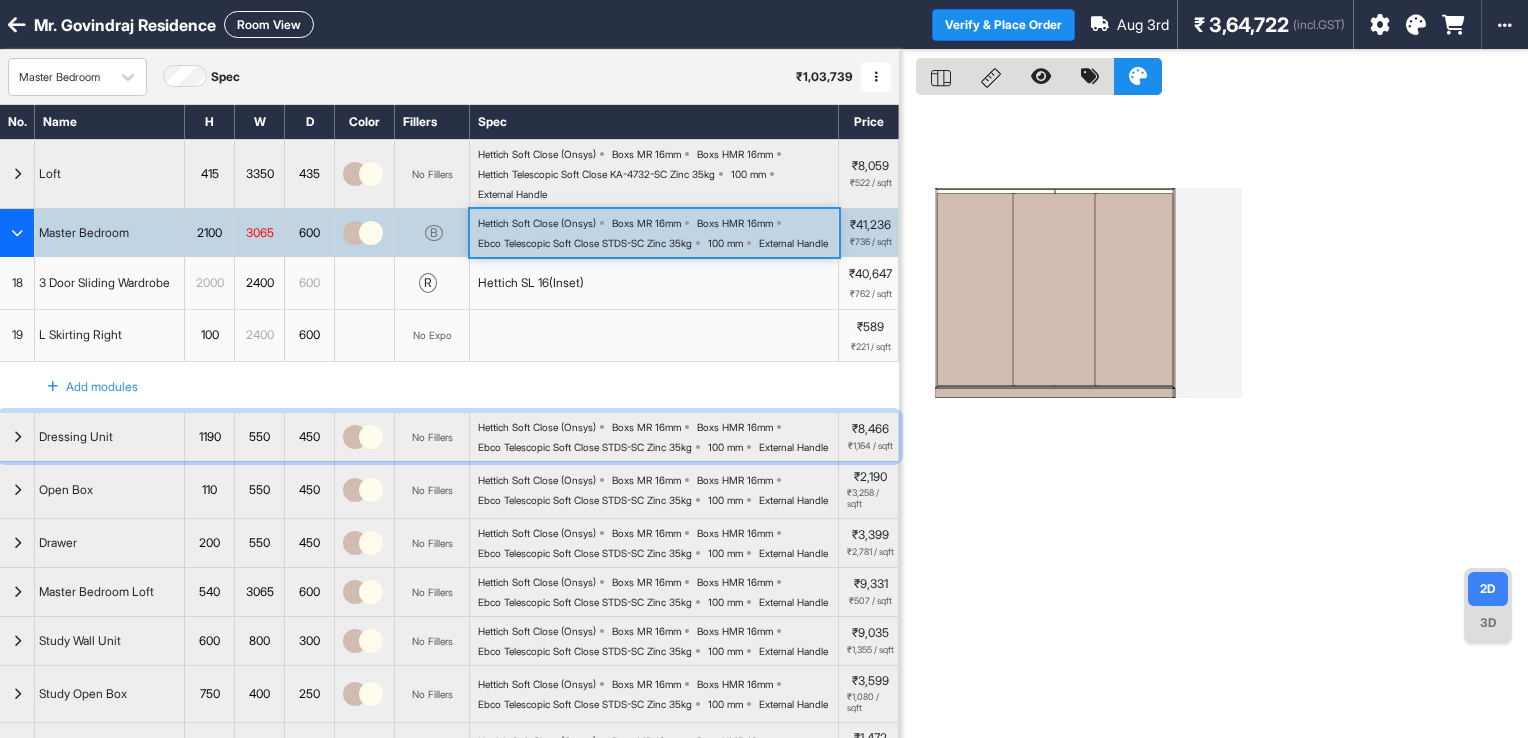 click on "Hettich Soft Close (Onsys) Boxs MR 16mm Boxs HMR 16mm Ebco Telescopic Soft Close STDS-SC Zinc 35kg 100 mm External Handle" at bounding box center (658, 437) 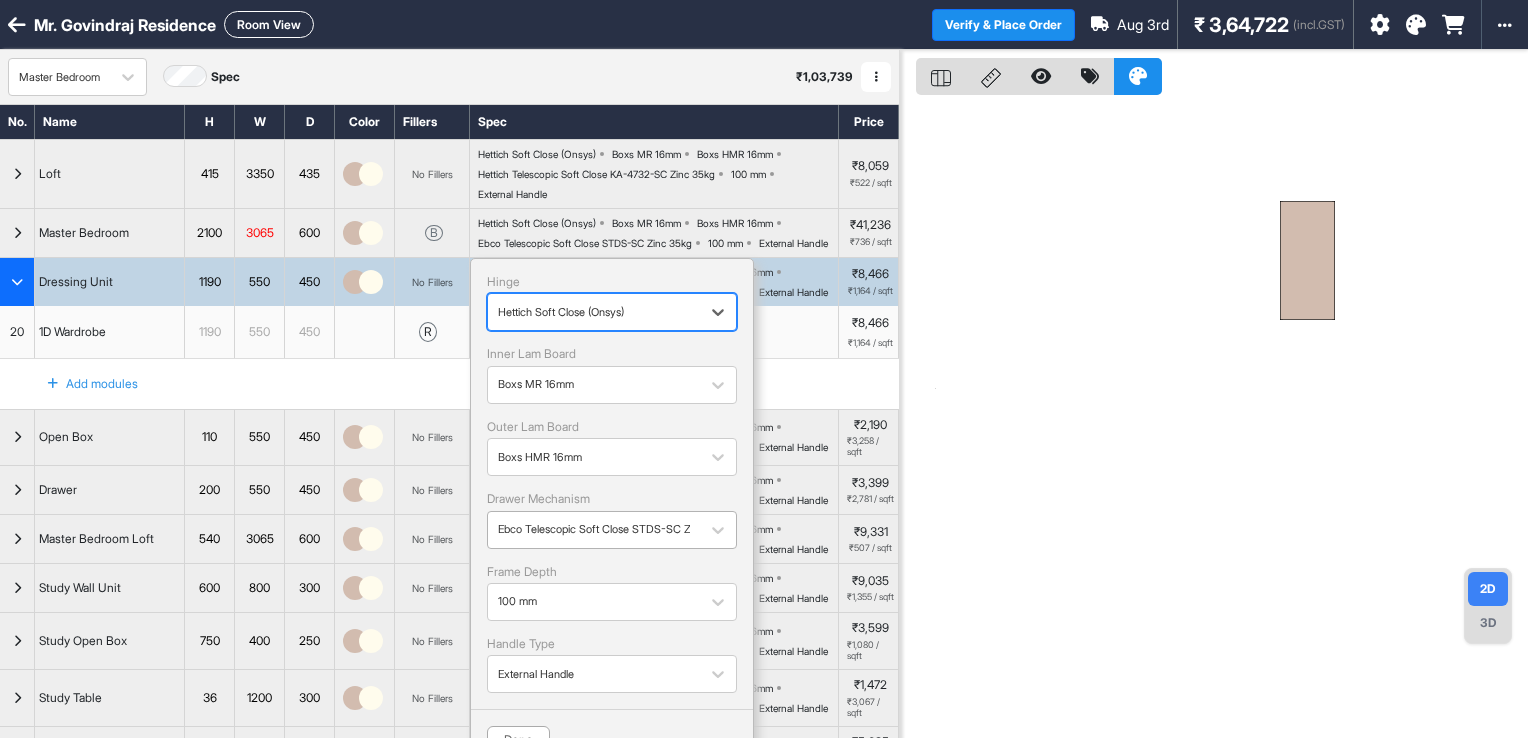 click at bounding box center [594, 529] 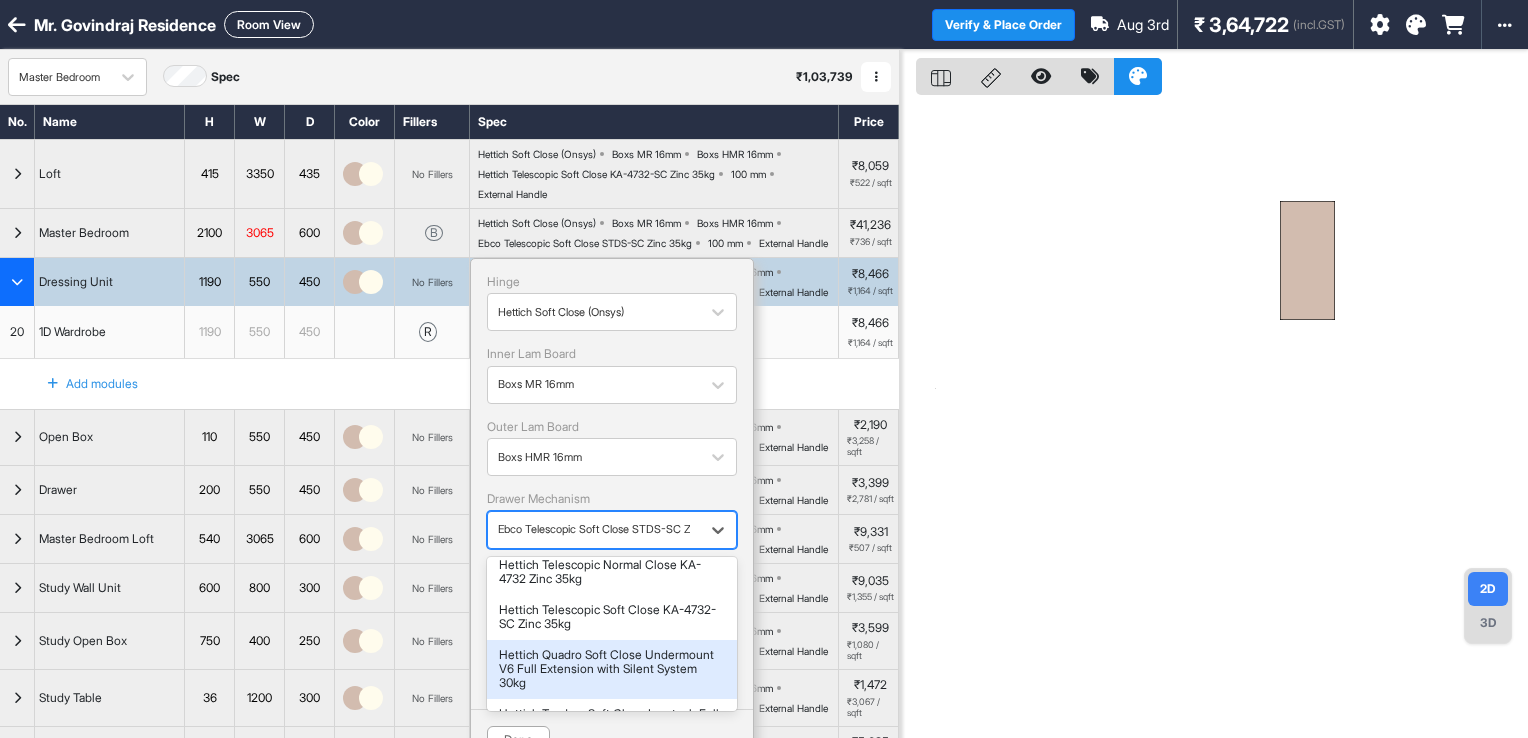 scroll, scrollTop: 200, scrollLeft: 0, axis: vertical 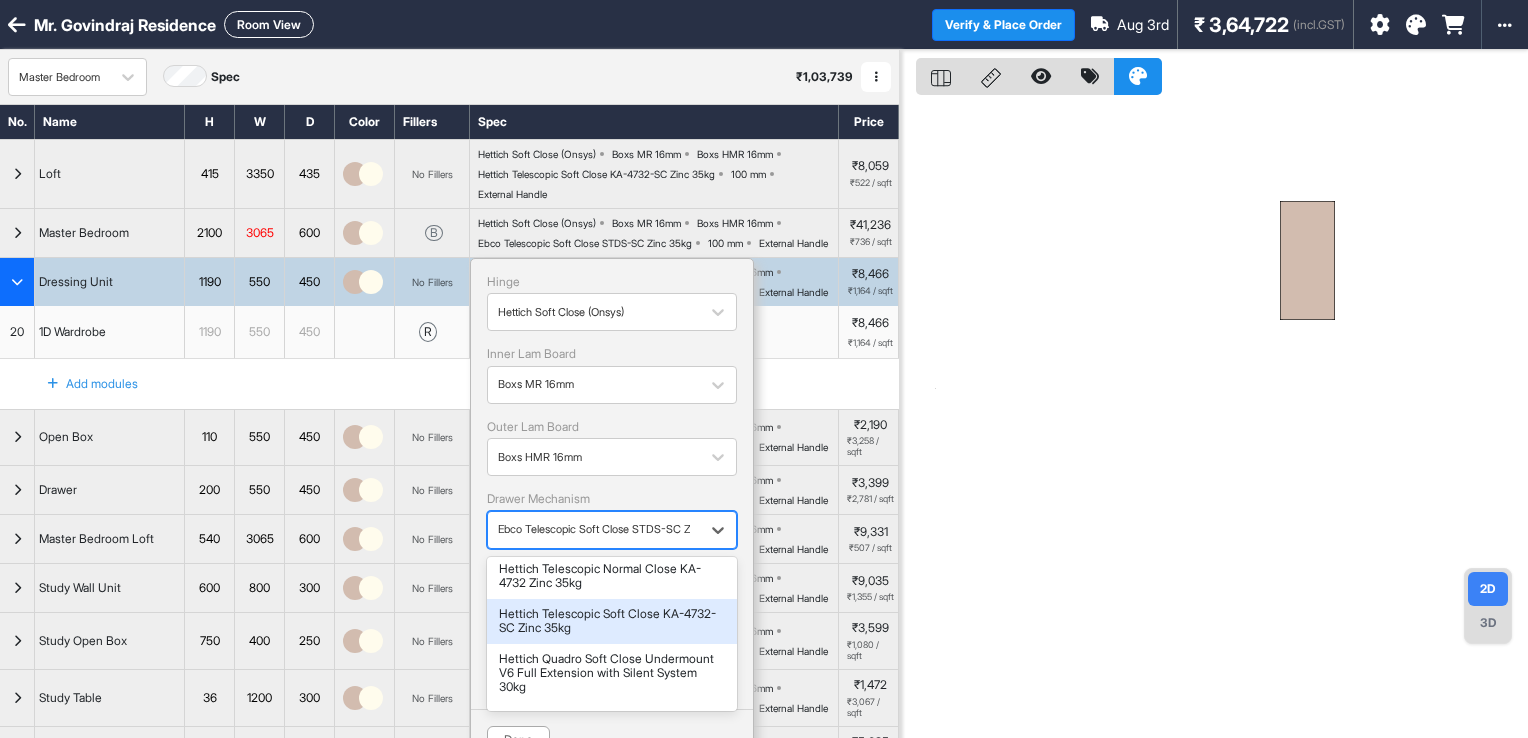 click on "Hettich Telescopic Soft Close KA-4732-SC Zinc 35kg" at bounding box center (612, 621) 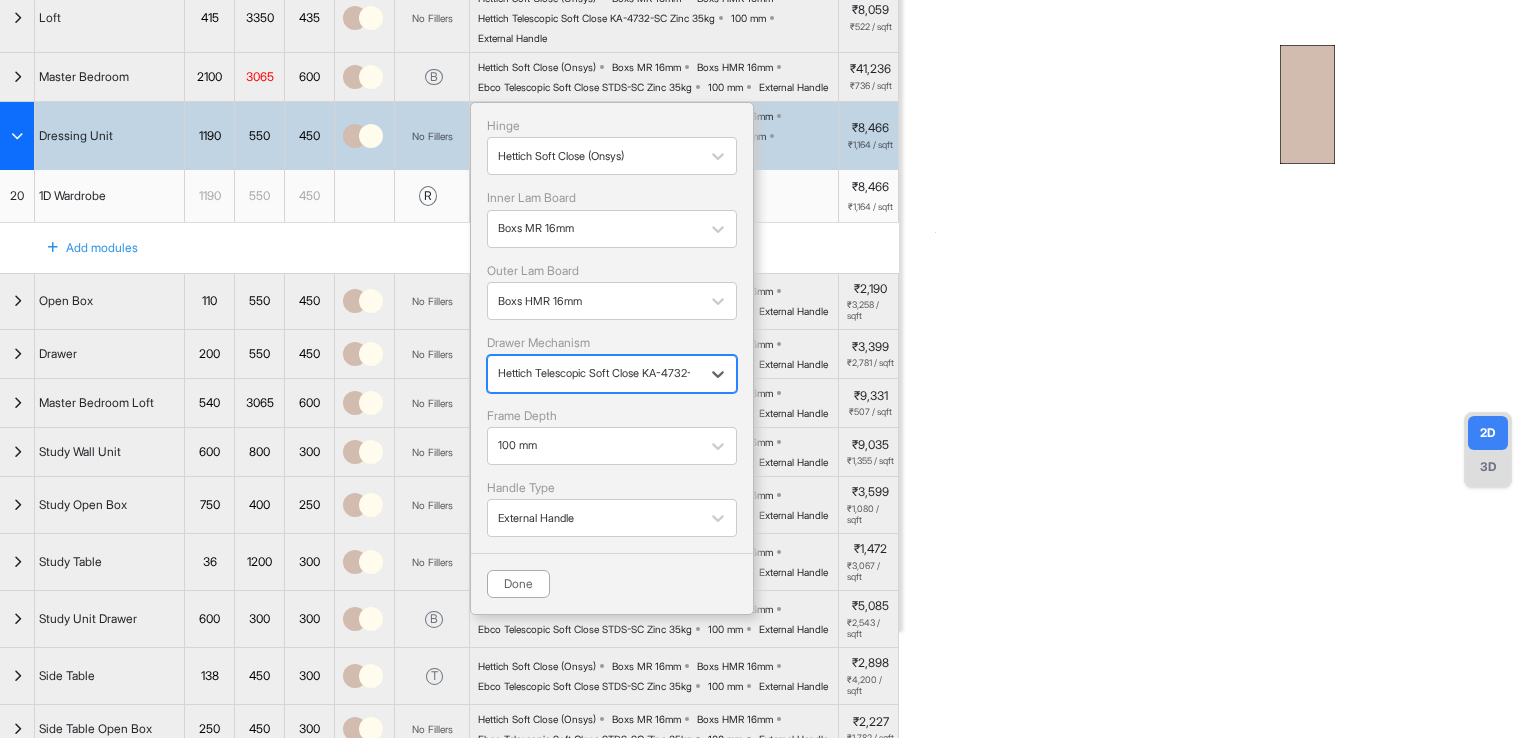 scroll, scrollTop: 500, scrollLeft: 0, axis: vertical 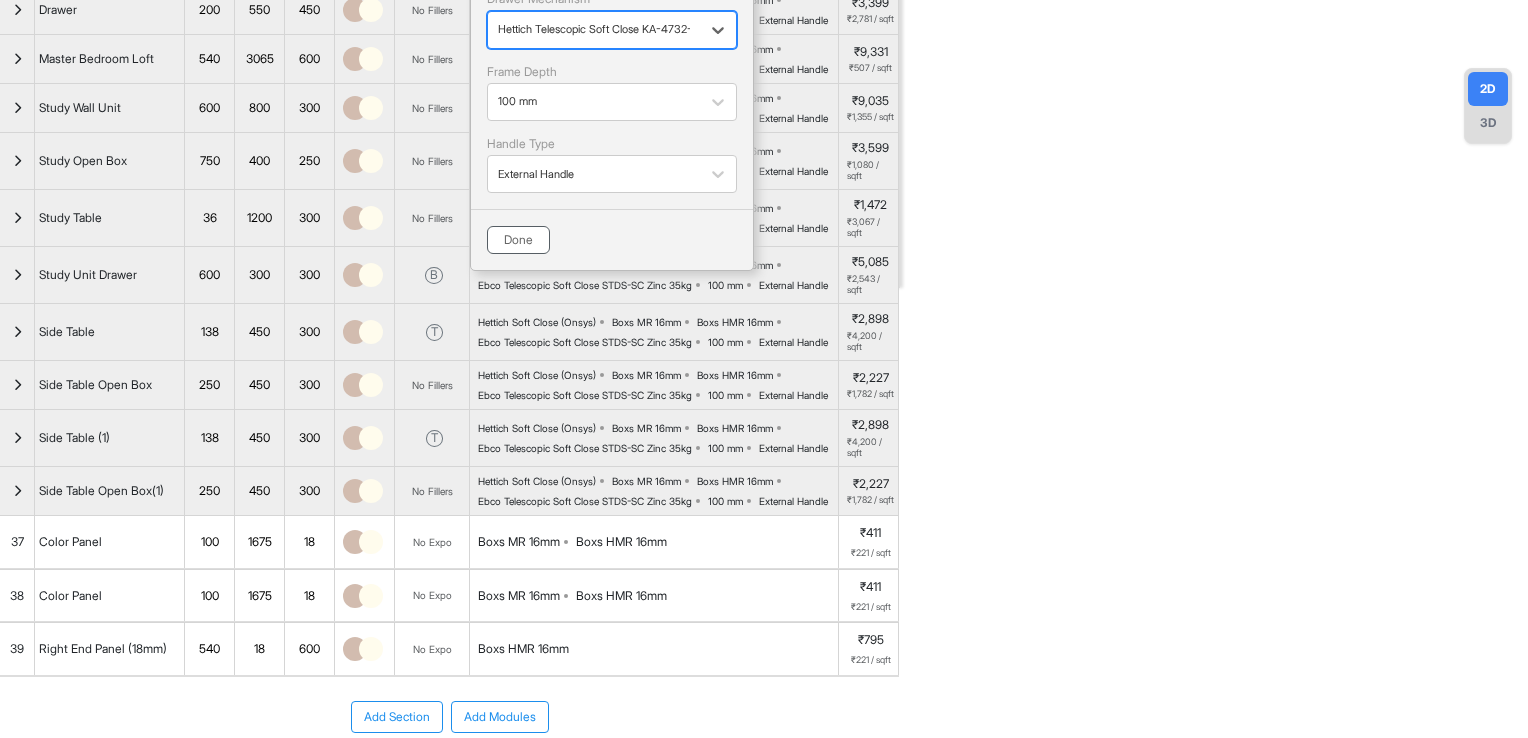 click on "Done" at bounding box center (518, 240) 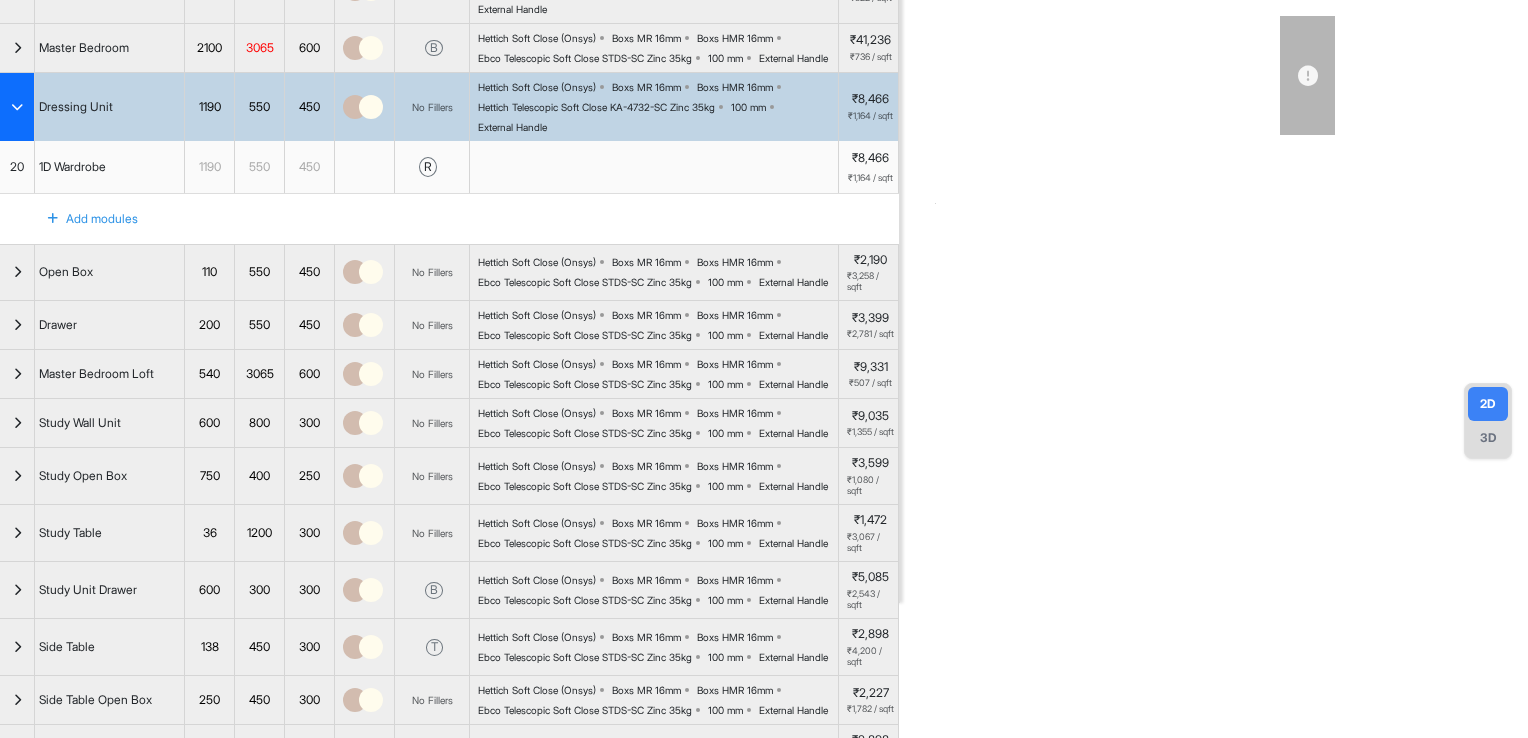 scroll, scrollTop: 100, scrollLeft: 0, axis: vertical 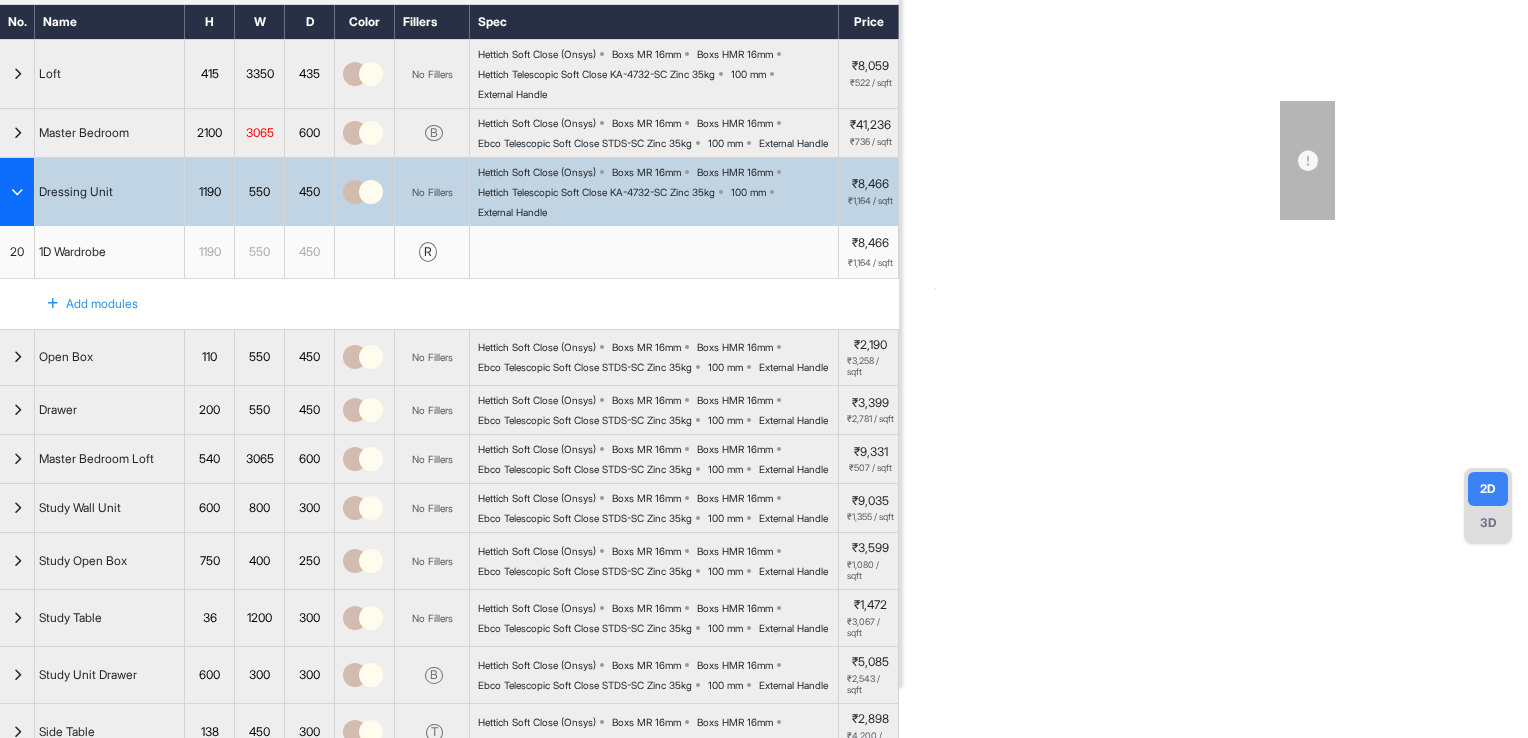 click at bounding box center (17, 192) 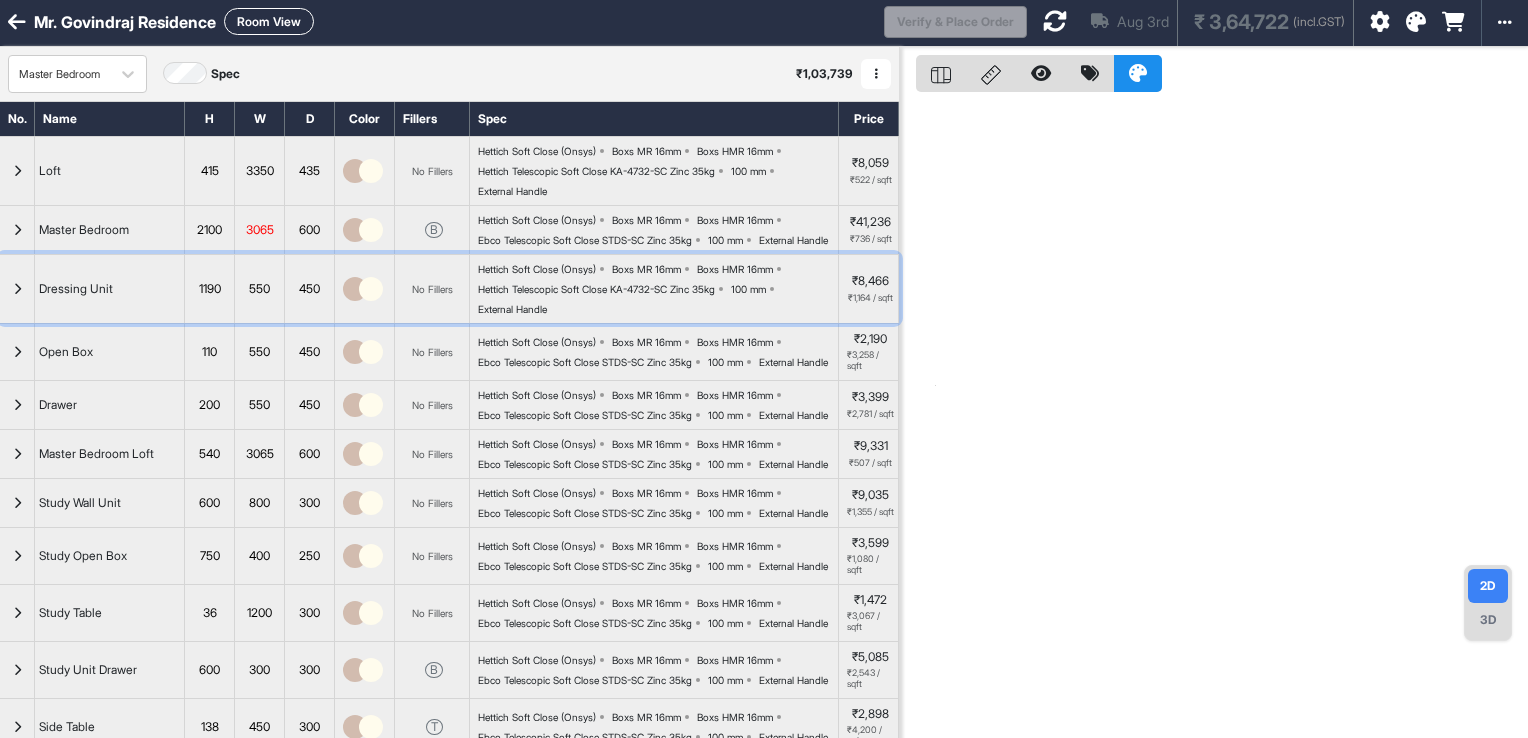 scroll, scrollTop: 0, scrollLeft: 0, axis: both 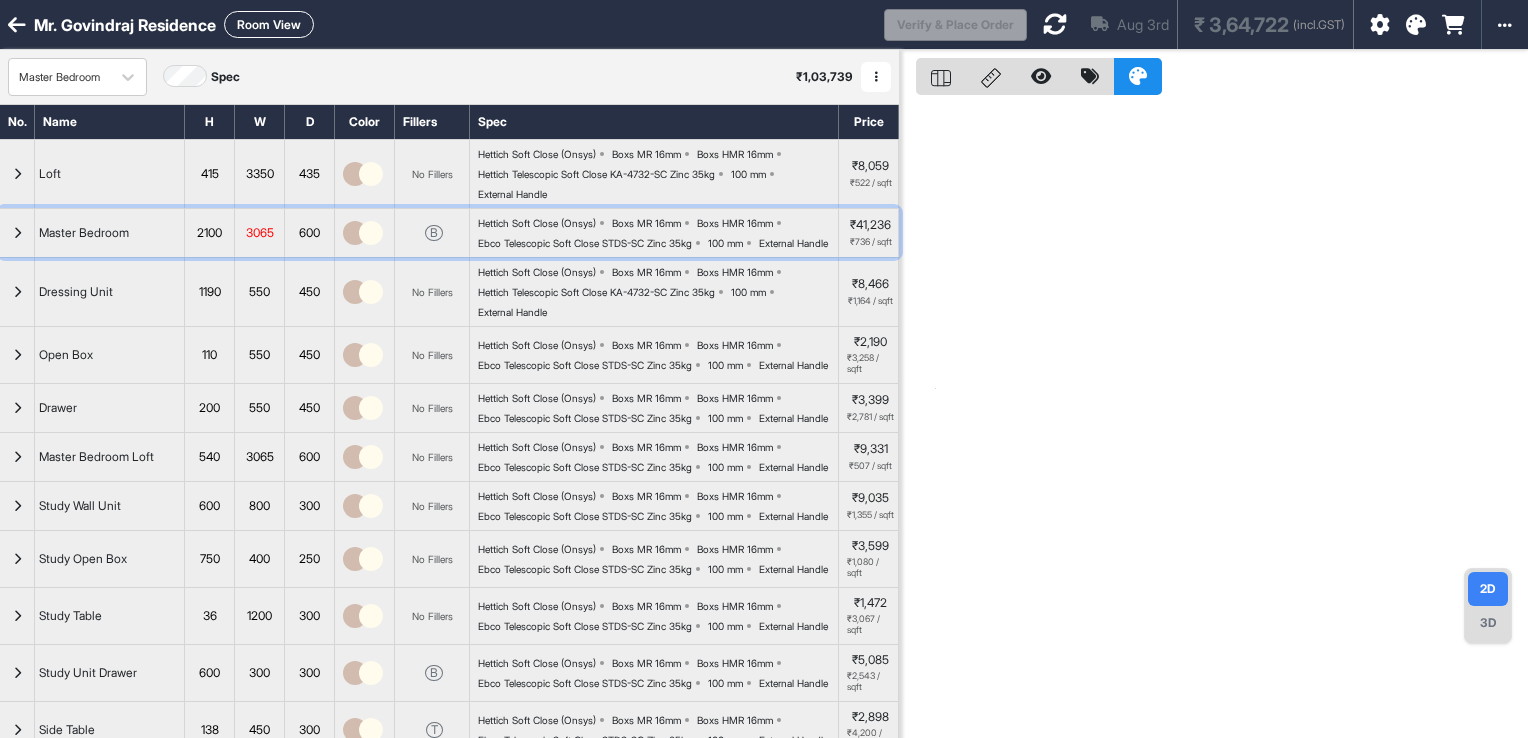 click on "Ebco Telescopic Soft Close STDS-SC Zinc 35kg" at bounding box center [585, 243] 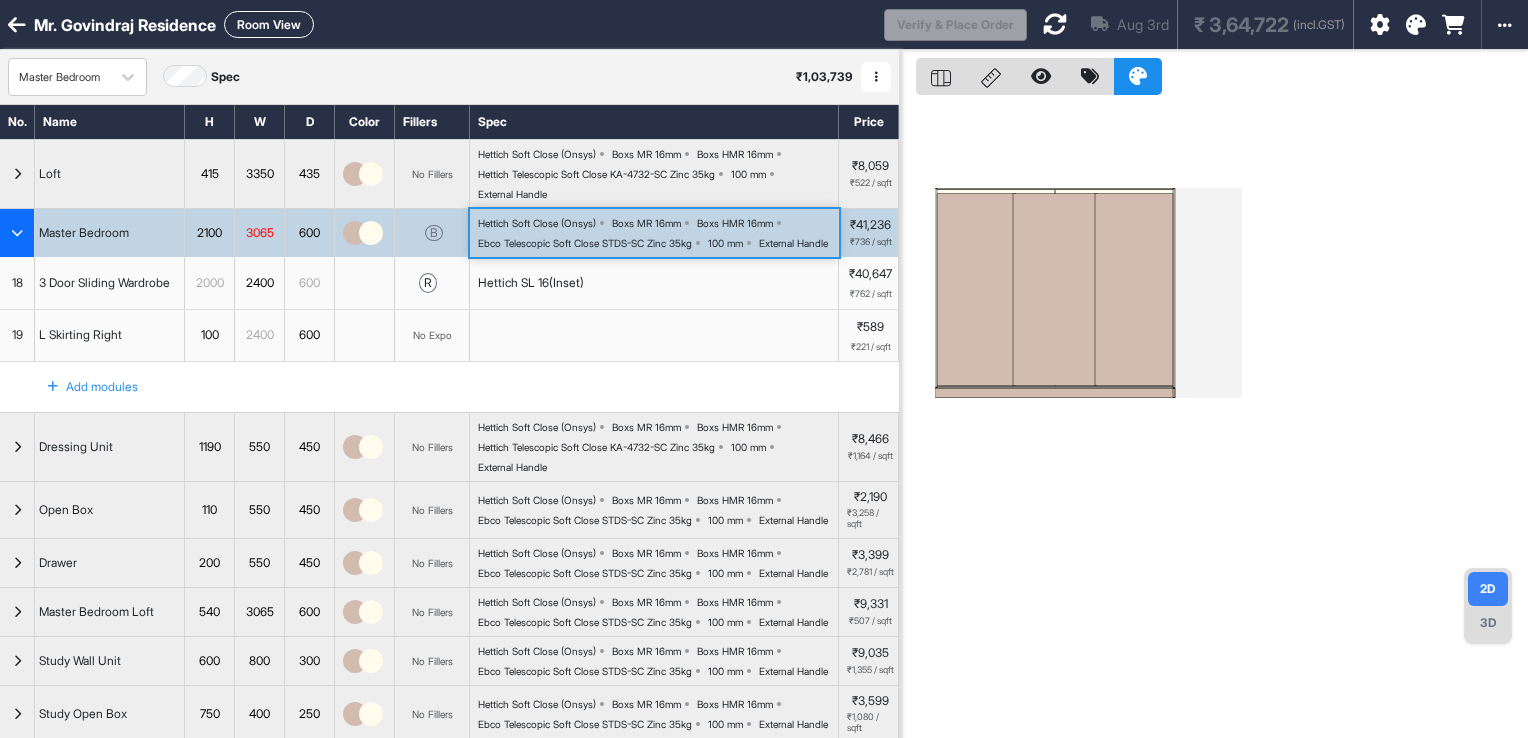click on "Ebco Telescopic Soft Close STDS-SC Zinc 35kg" at bounding box center [585, 243] 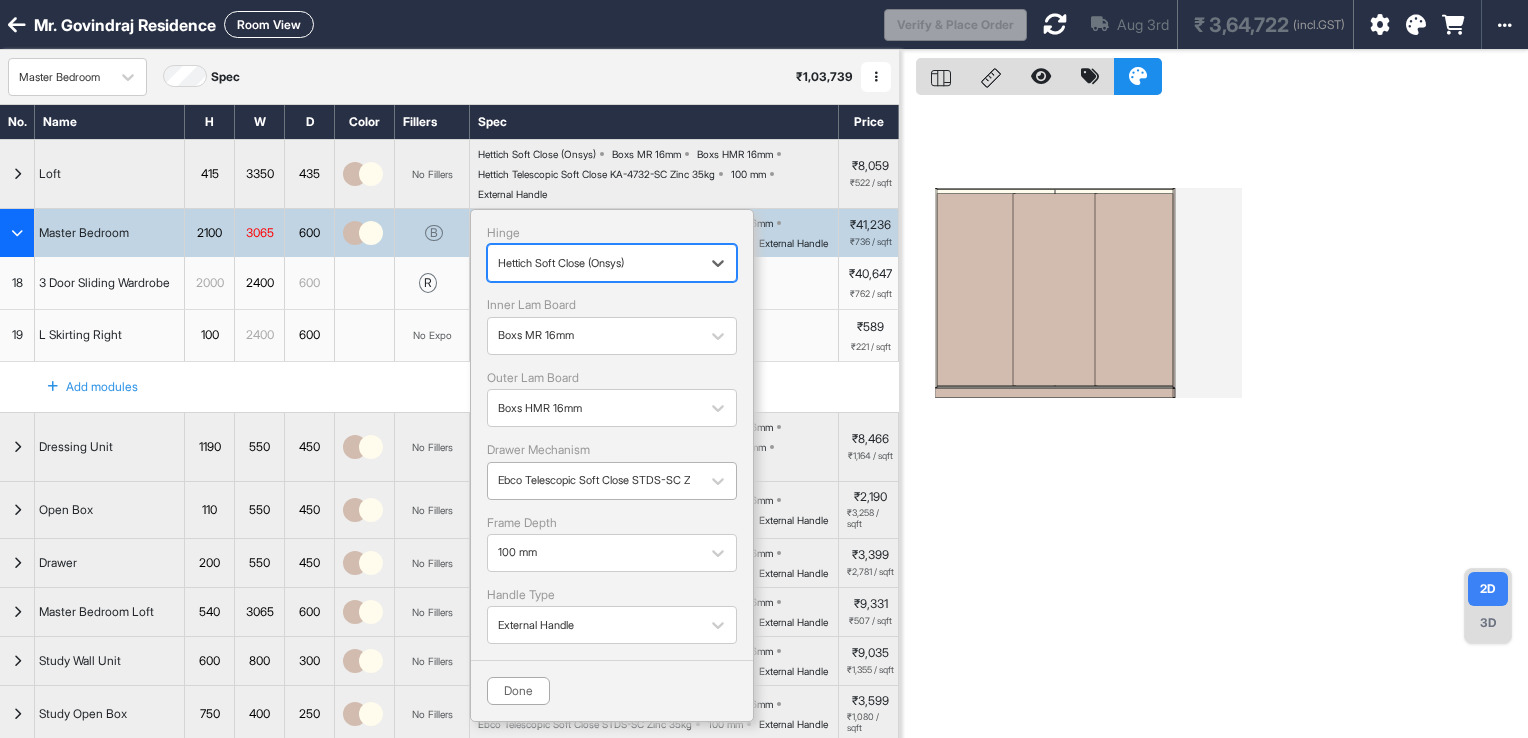 click at bounding box center [594, 480] 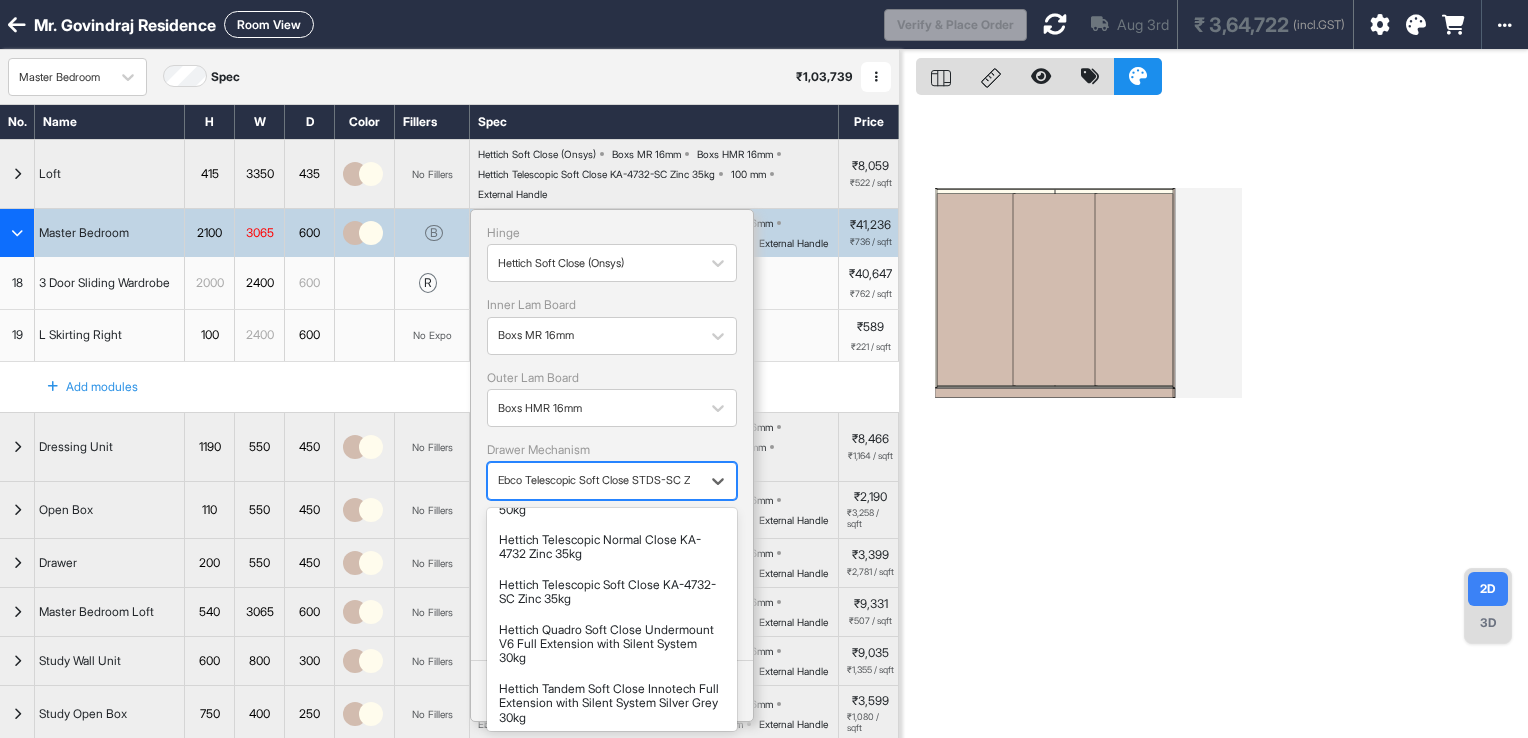 scroll, scrollTop: 200, scrollLeft: 0, axis: vertical 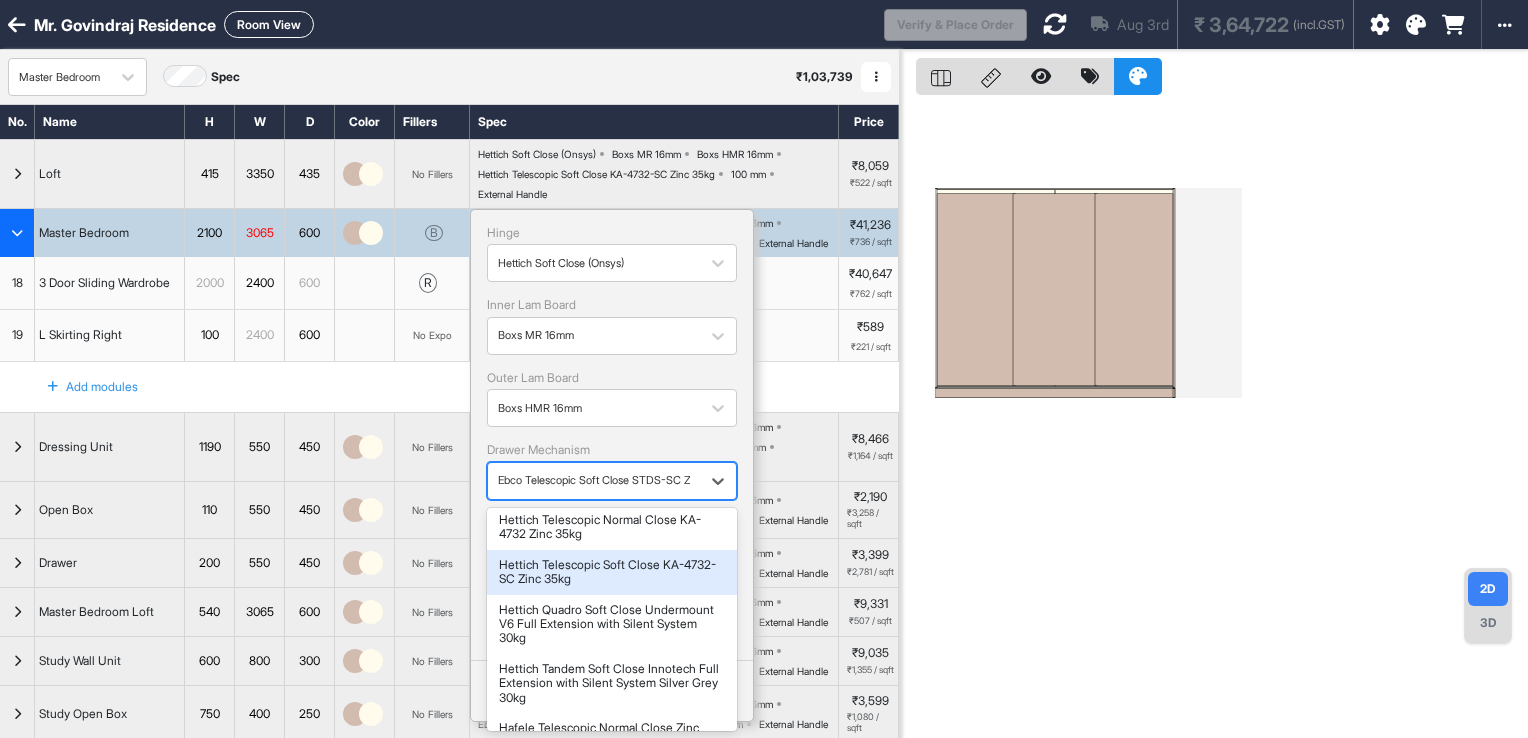 click on "Hettich Telescopic Soft Close KA-4732-SC Zinc 35kg" at bounding box center [612, 572] 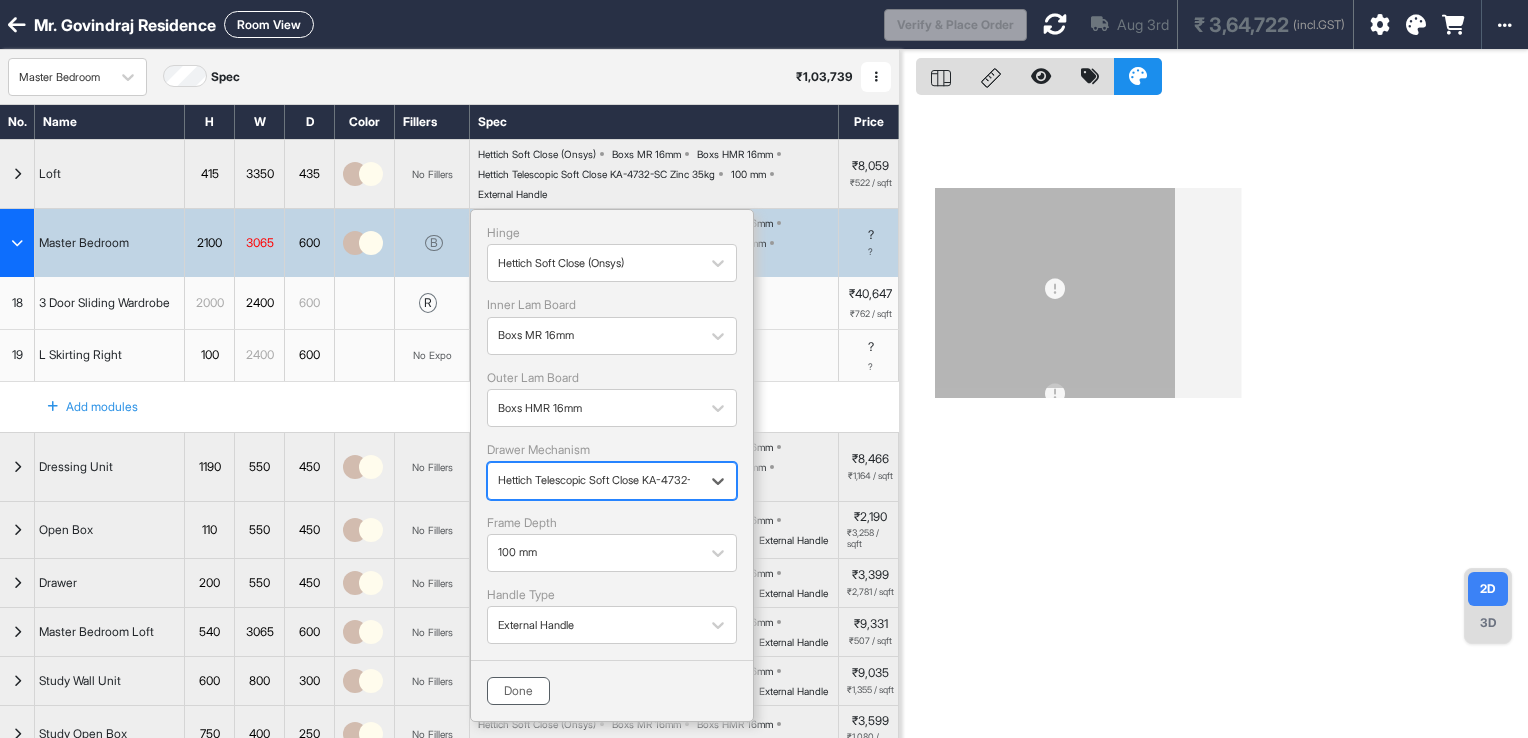 click on "Done" at bounding box center (518, 691) 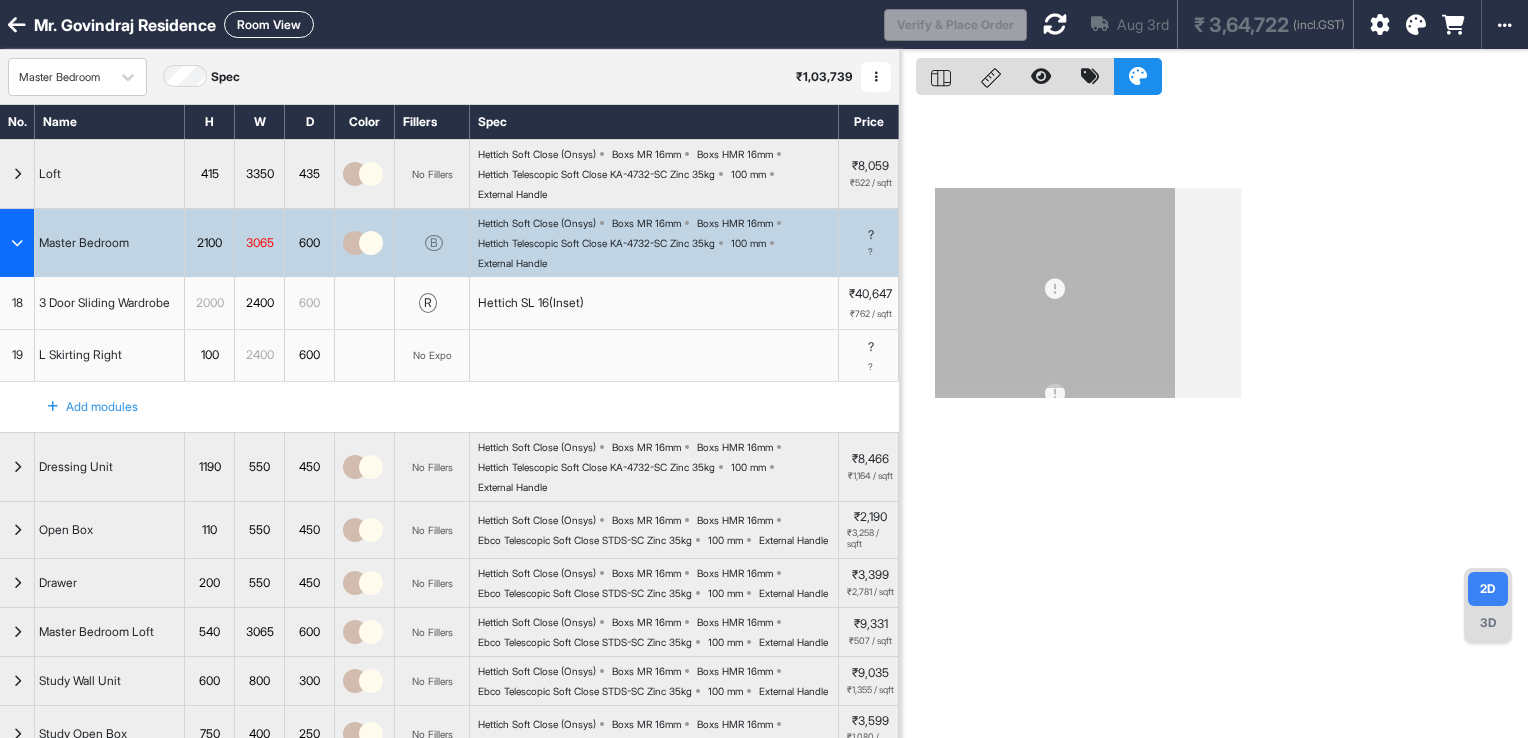 click on "Mr. [LAST] Residence Room View Verify & Place Order Aug 3rd ₹   3,64,722 (incl.GST) Import Assembly Archive Rename Refresh Price Master Bedroom Spec ₹ 1,03,739 Add  Room Edit  Room  Name Delete  Room Duplicate Room No. Name H W D Color Fillers Spec Price Loft 415 3350 435 No Fillers Hettich Soft Close (Onsys) Boxs MR 16mm Boxs HMR 16mm Hettich Telescopic Soft Close KA-4732-SC Zinc 35kg 100 mm External Handle ₹8,059 ₹522 / sqft  Master Bedroom 2100 3065 600 B Hettich Soft Close (Onsys) Boxs MR 16mm Boxs HMR 16mm Hettich Telescopic Soft Close KA-4732-SC Zinc 35kg 100 mm External Handle ? ? 18 3 Door Sliding Wardrobe 2000 2400 600 r Hettich SL 16(Inset) ₹40,647 ₹762 / sqft
To pick up a draggable item, press the space bar.
While dragging, use the arrow keys to move the item.
Press space again to drop the item in its new position, or press escape to cancel.
19 L Skirting Right 100 2400 600 No Expo ? ? Add modules  Dressing Unit 1190 550 450 No Fillers Boxs MR 16mm 110" at bounding box center (764, 369) 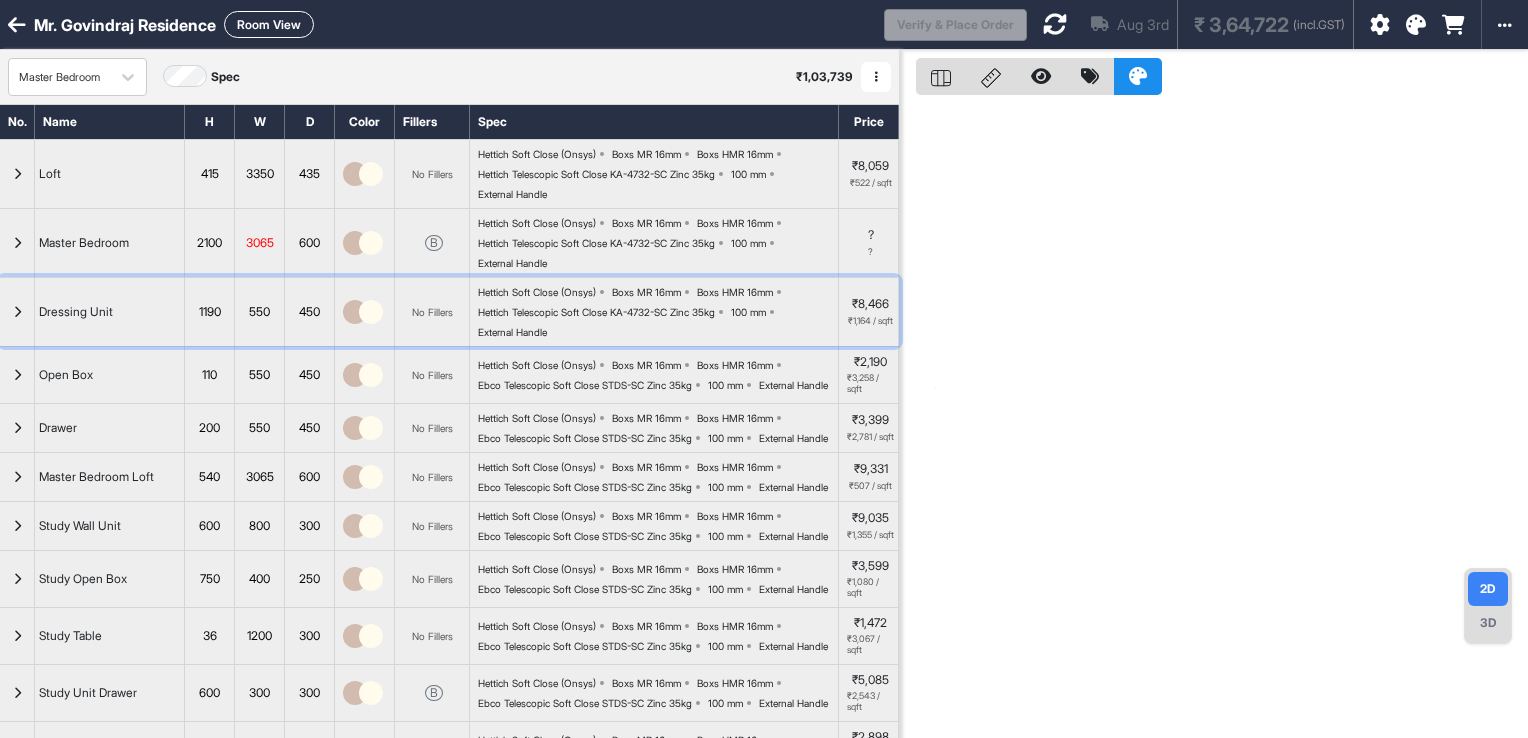click on "Hettich Soft Close (Onsys) Boxs MR 16mm Boxs HMR 16mm Hettich Telescopic Soft Close KA-4732-SC Zinc 35kg 100 mm External Handle" at bounding box center (658, 312) 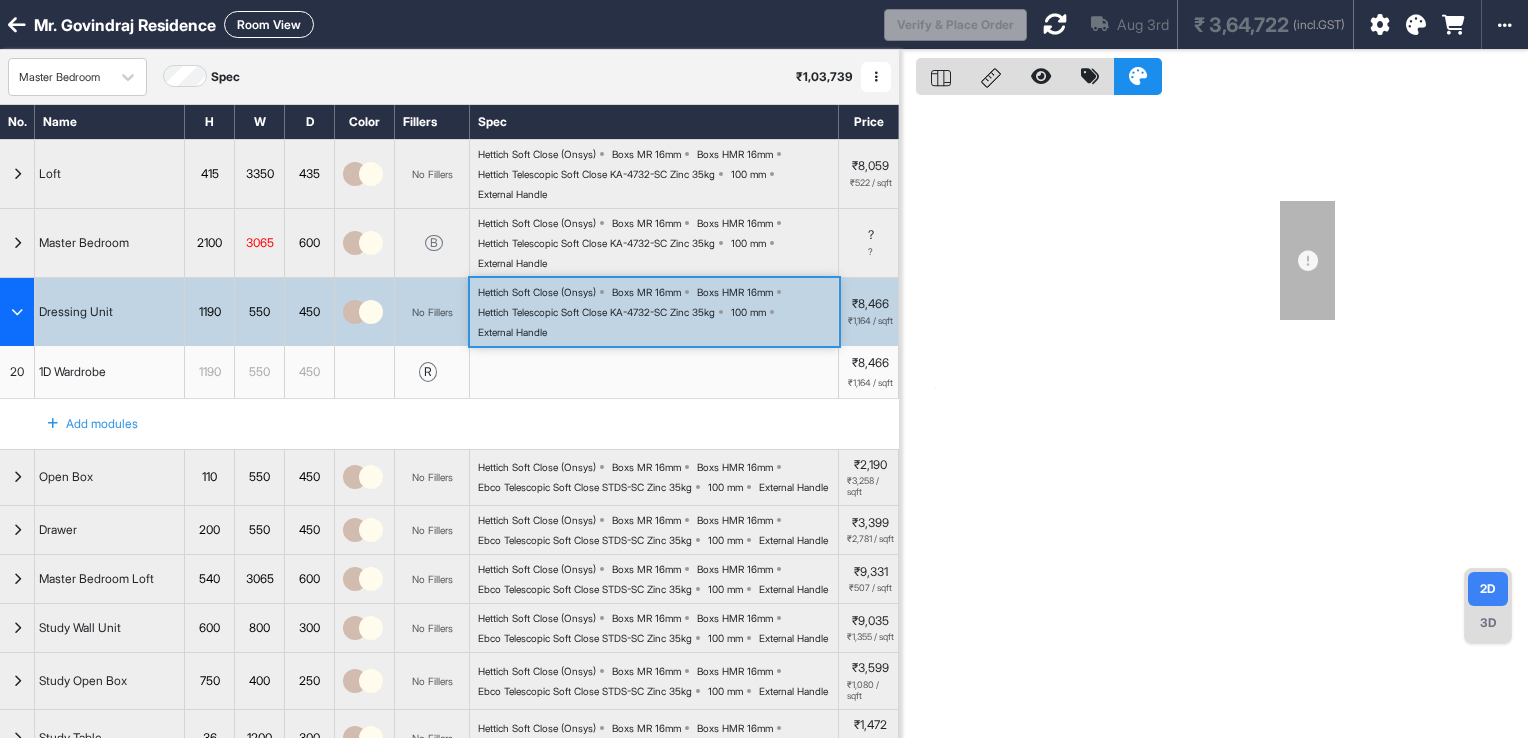 click on "Hettich Soft Close (Onsys) Boxs MR 16mm Boxs HMR 16mm Hettich Telescopic Soft Close KA-4732-SC Zinc 35kg 100 mm External Handle" at bounding box center (658, 312) 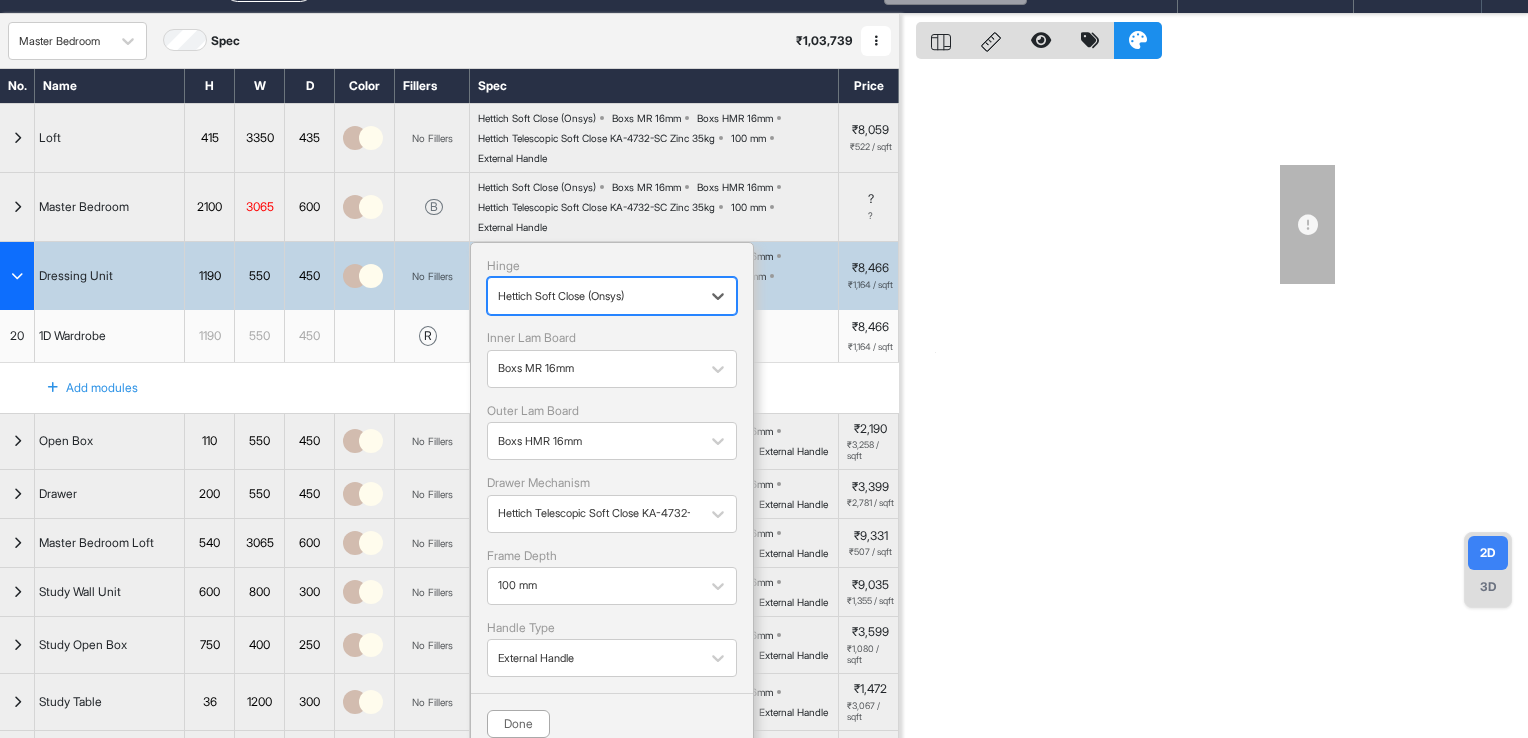 scroll, scrollTop: 300, scrollLeft: 0, axis: vertical 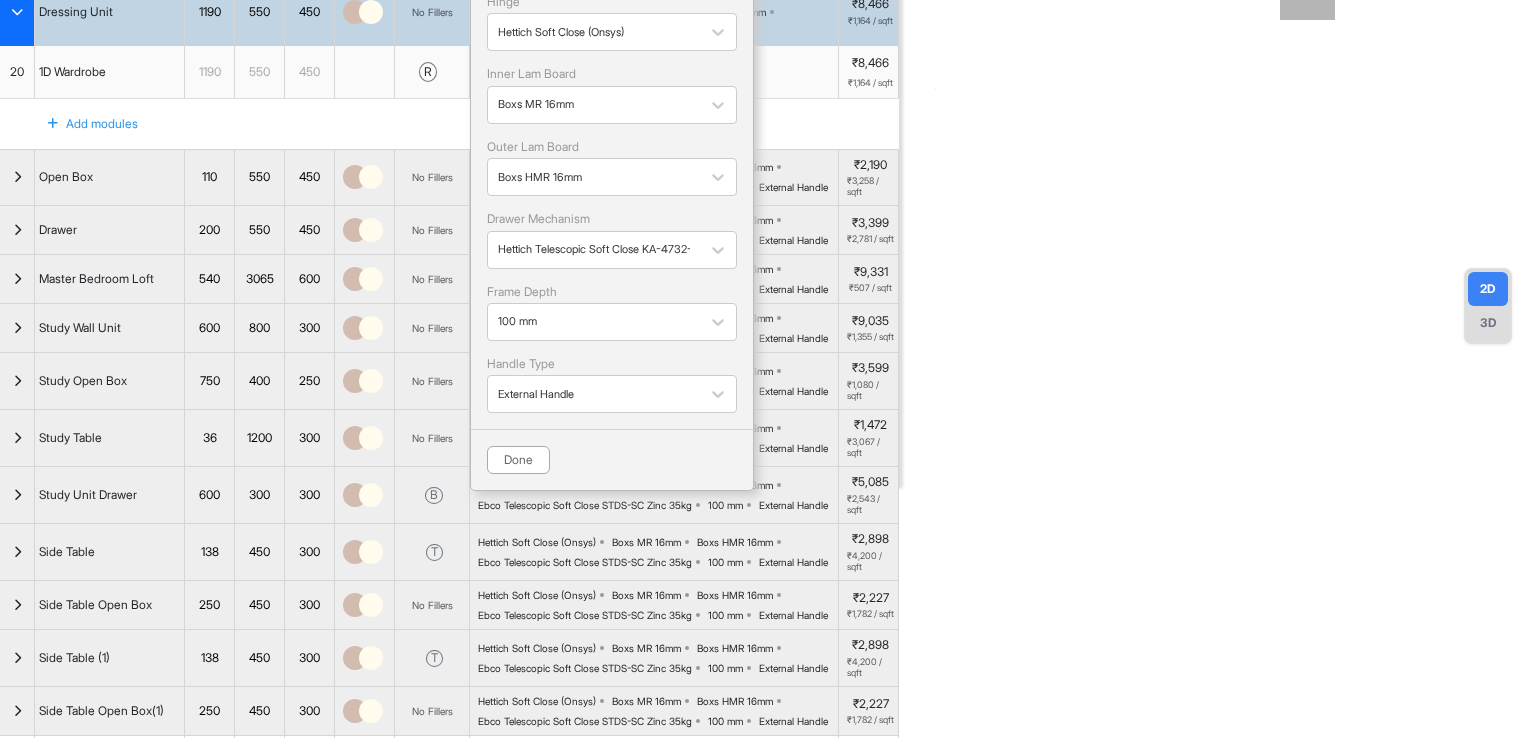 click on "Hinge Hettich Soft Close (Onsys) Inner Lam Board Boxs MR 16mm Outer Lam Board Boxs HMR 16mm Drawer Mechanism Hettich Telescopic Soft Close KA-4732-SC Zinc 35kg Frame Depth 100 mm Handle Type External Handle Done" at bounding box center (612, 234) 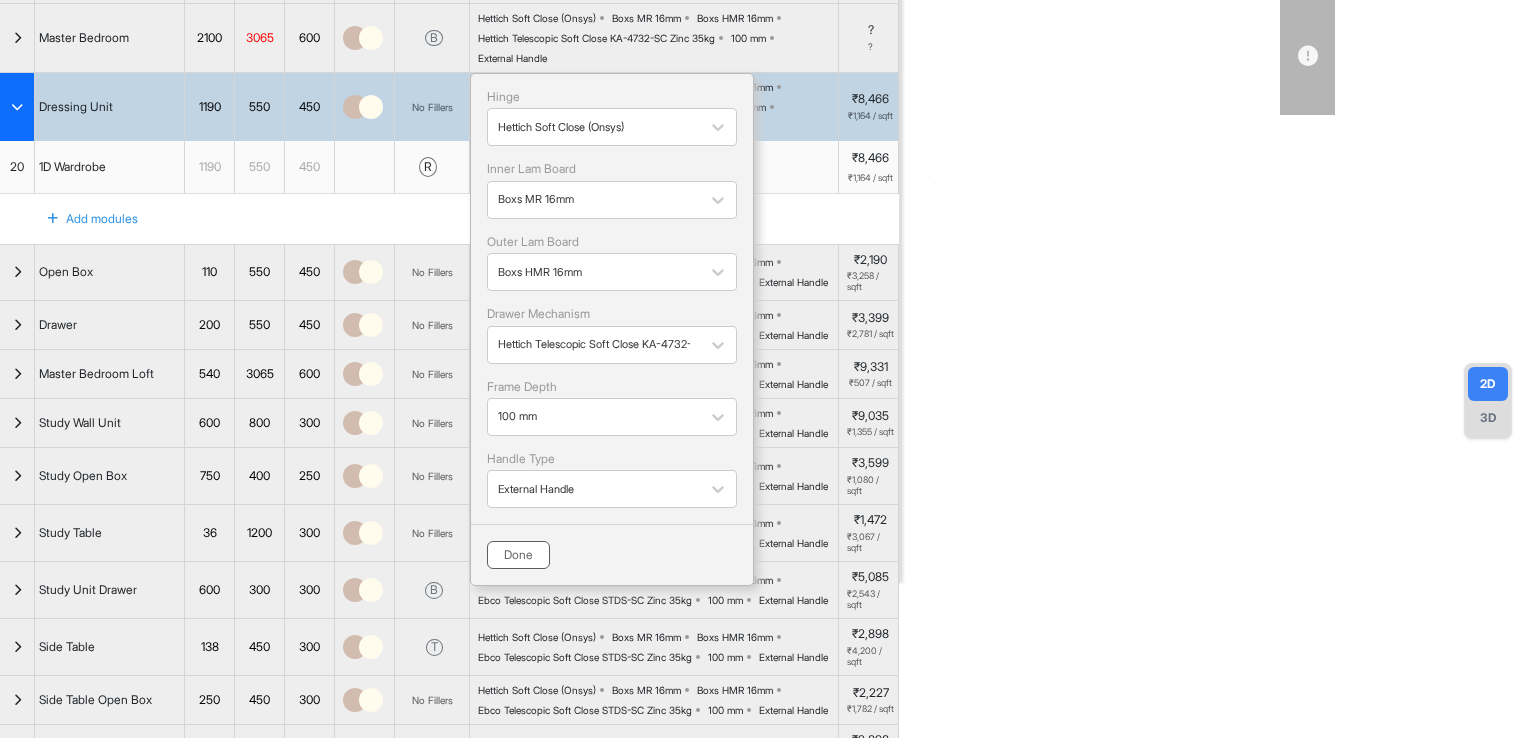 scroll, scrollTop: 200, scrollLeft: 0, axis: vertical 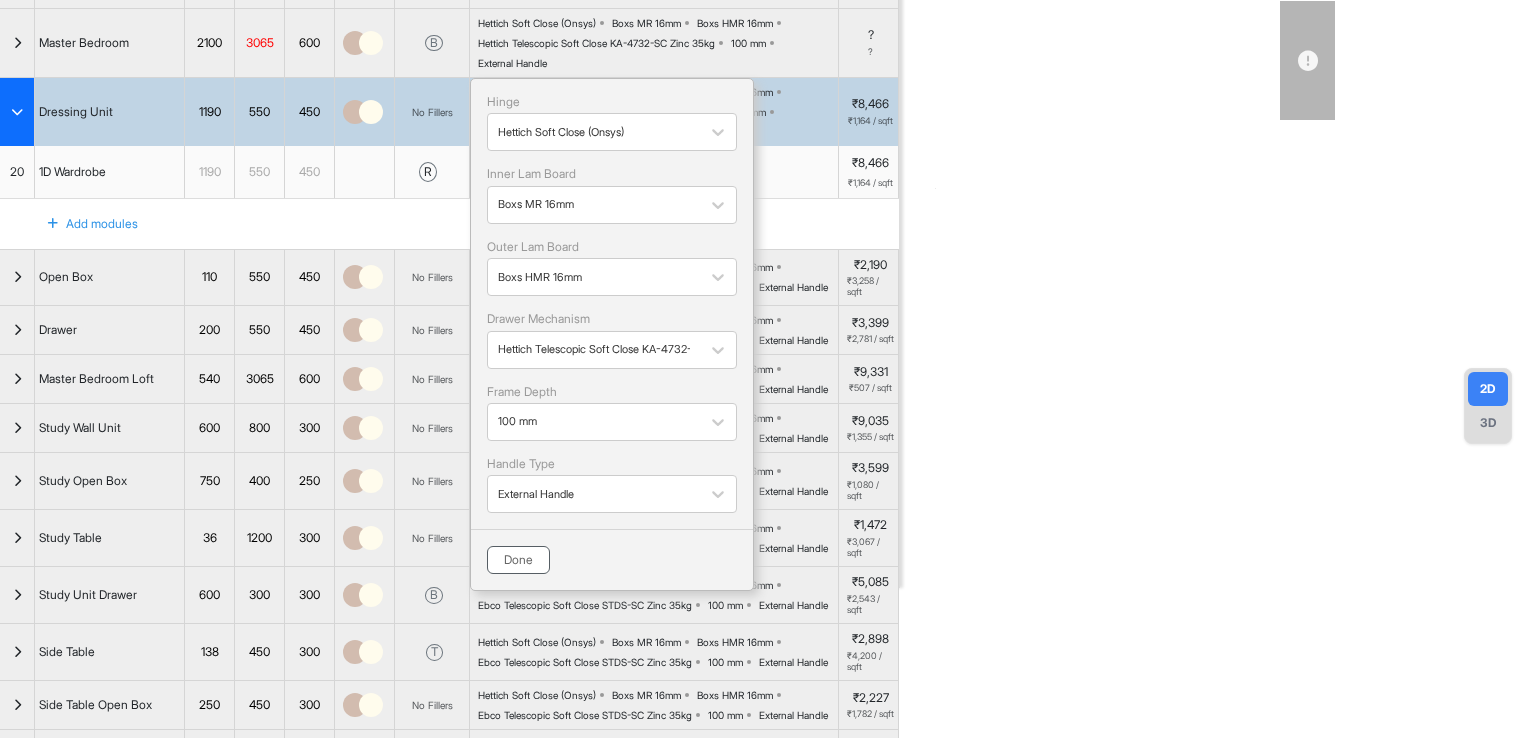 click on "Done" at bounding box center (518, 560) 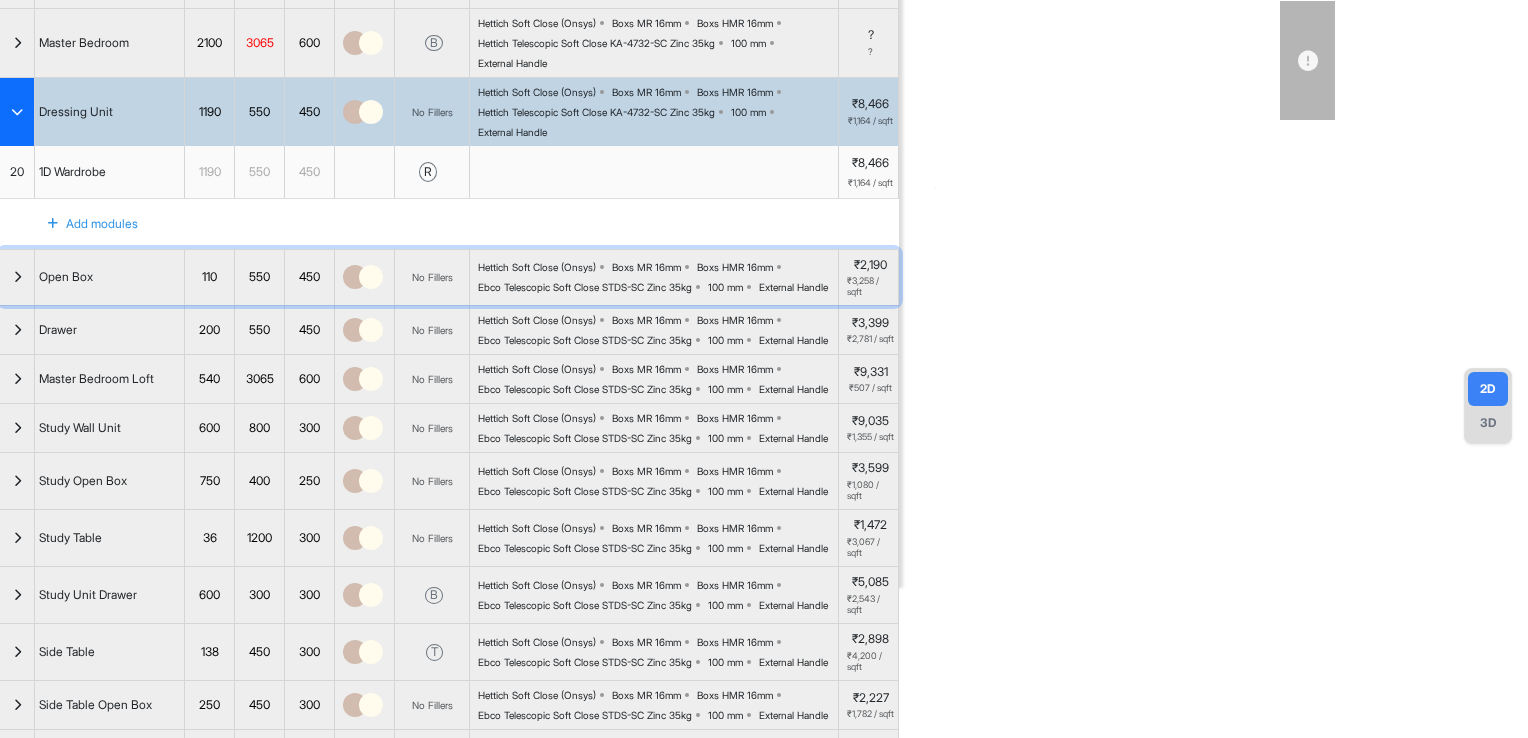 click at bounding box center (17, 278) 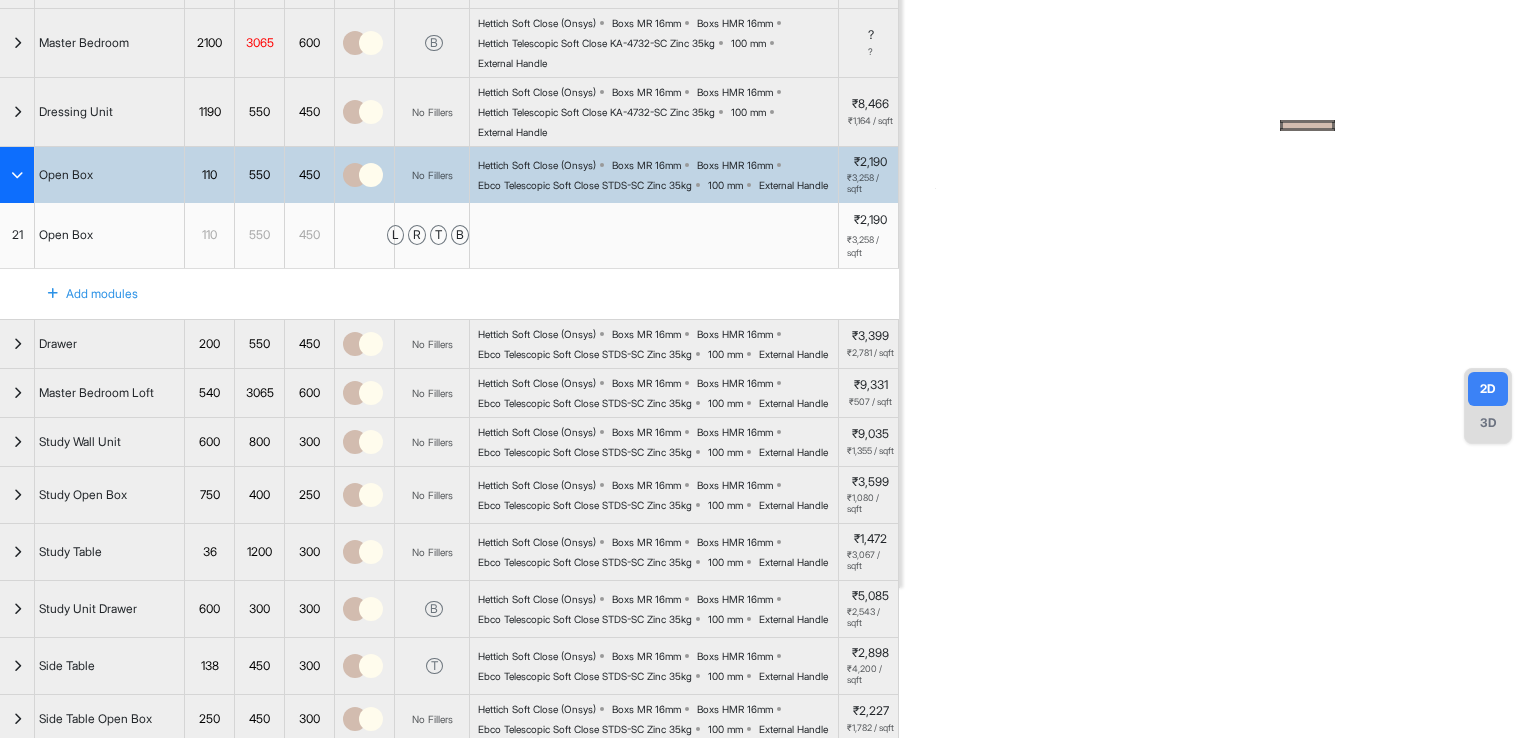 click on "Ebco Telescopic Soft Close STDS-SC Zinc 35kg" at bounding box center [585, 185] 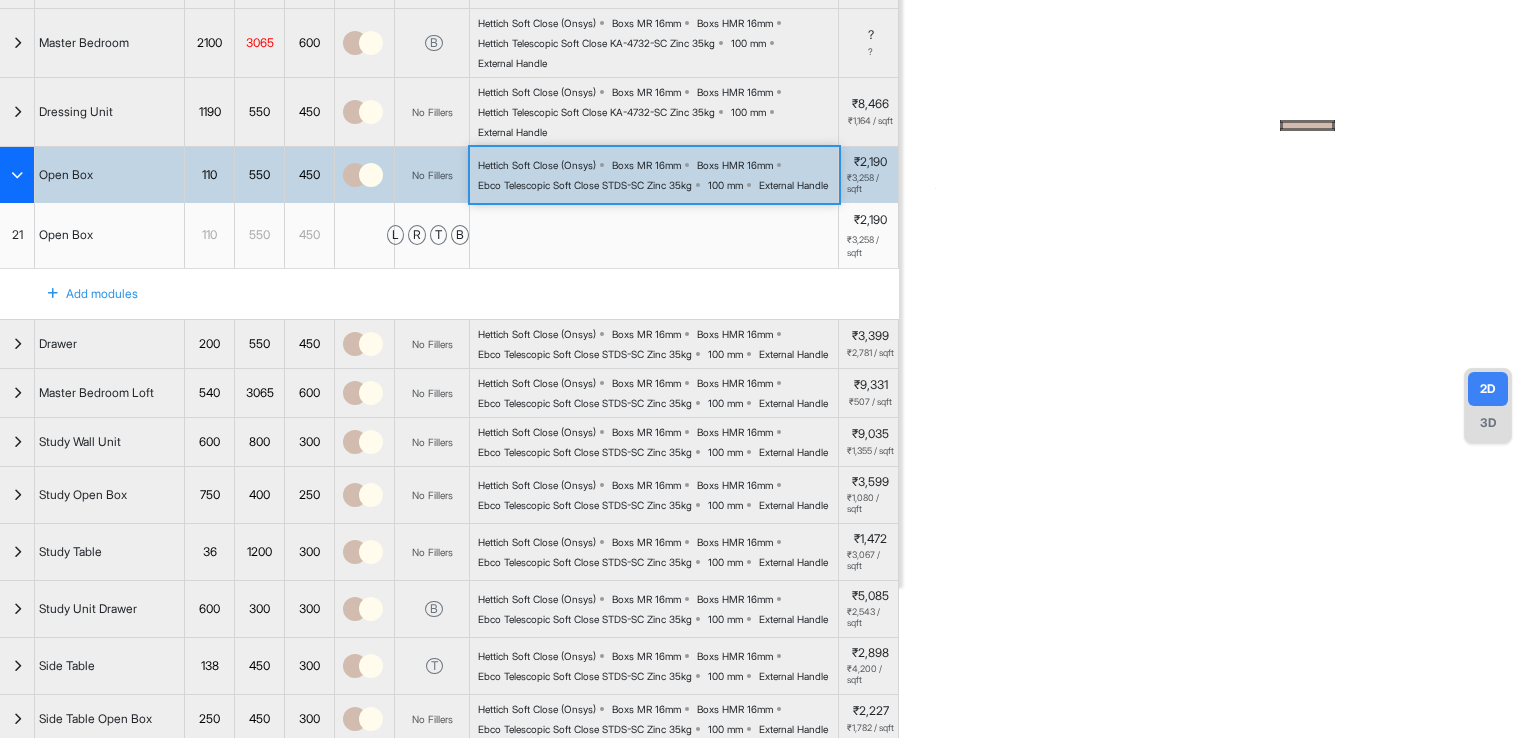 click on "Ebco Telescopic Soft Close STDS-SC Zinc 35kg" at bounding box center (585, 185) 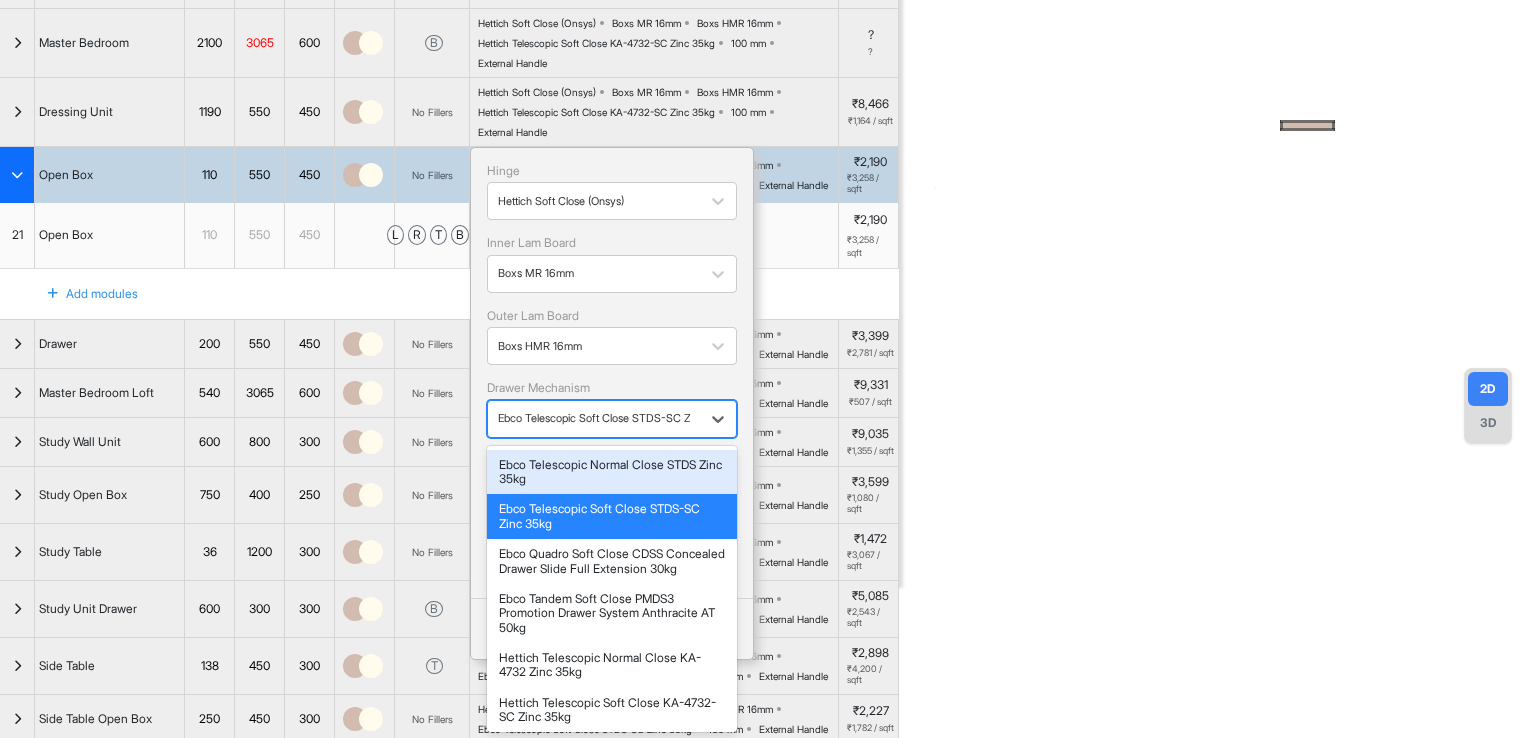 click at bounding box center [594, 418] 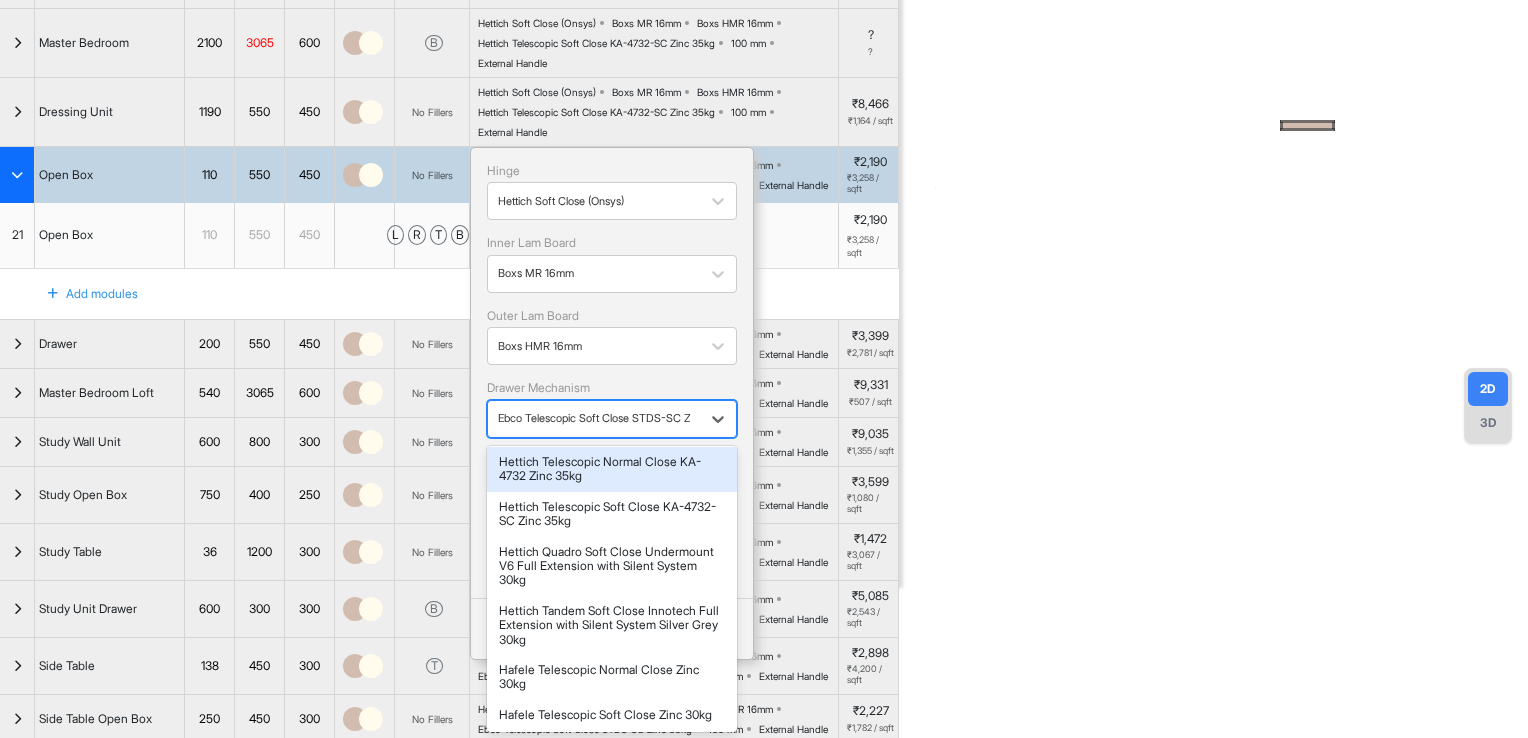 scroll, scrollTop: 200, scrollLeft: 0, axis: vertical 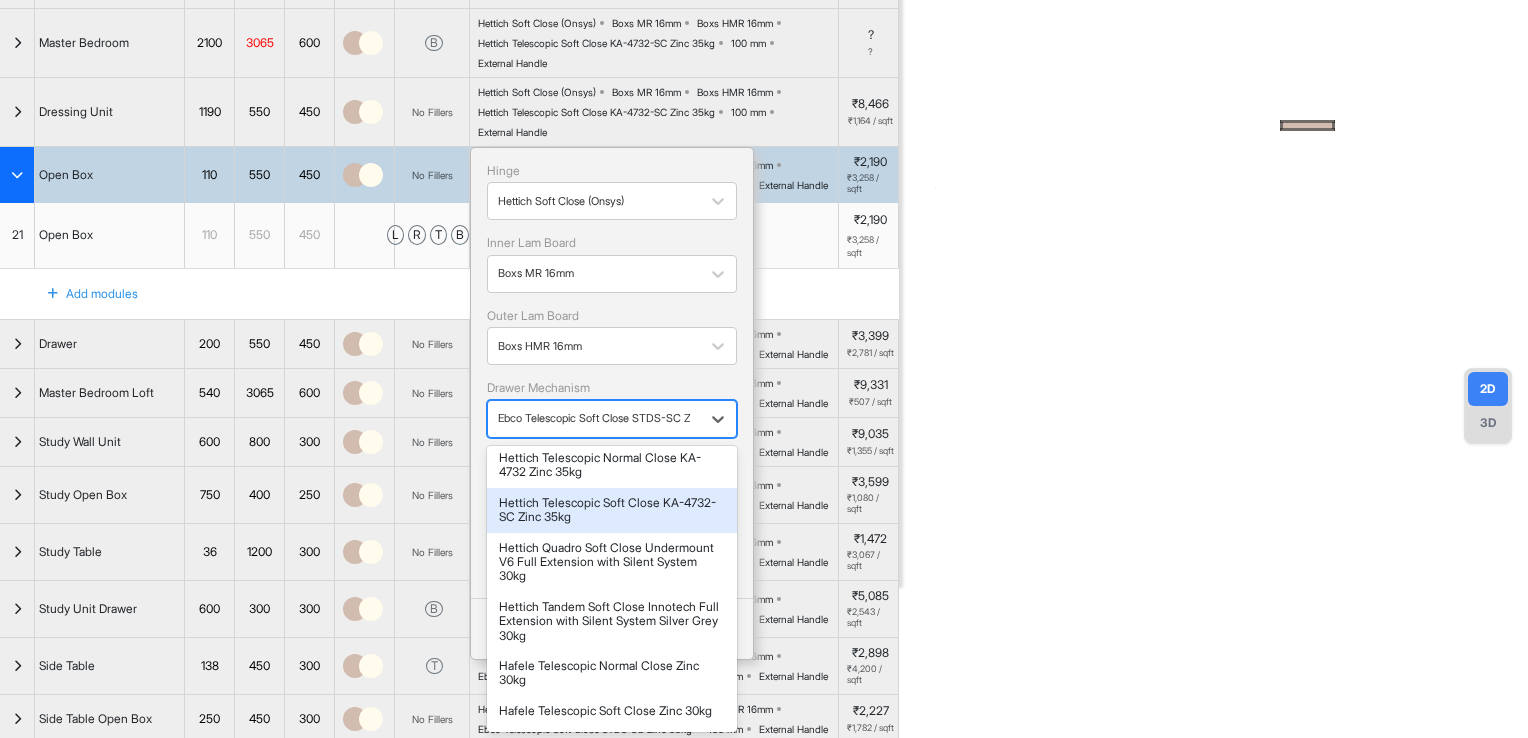 click on "Hettich Telescopic Soft Close KA-4732-SC Zinc 35kg" at bounding box center [612, 510] 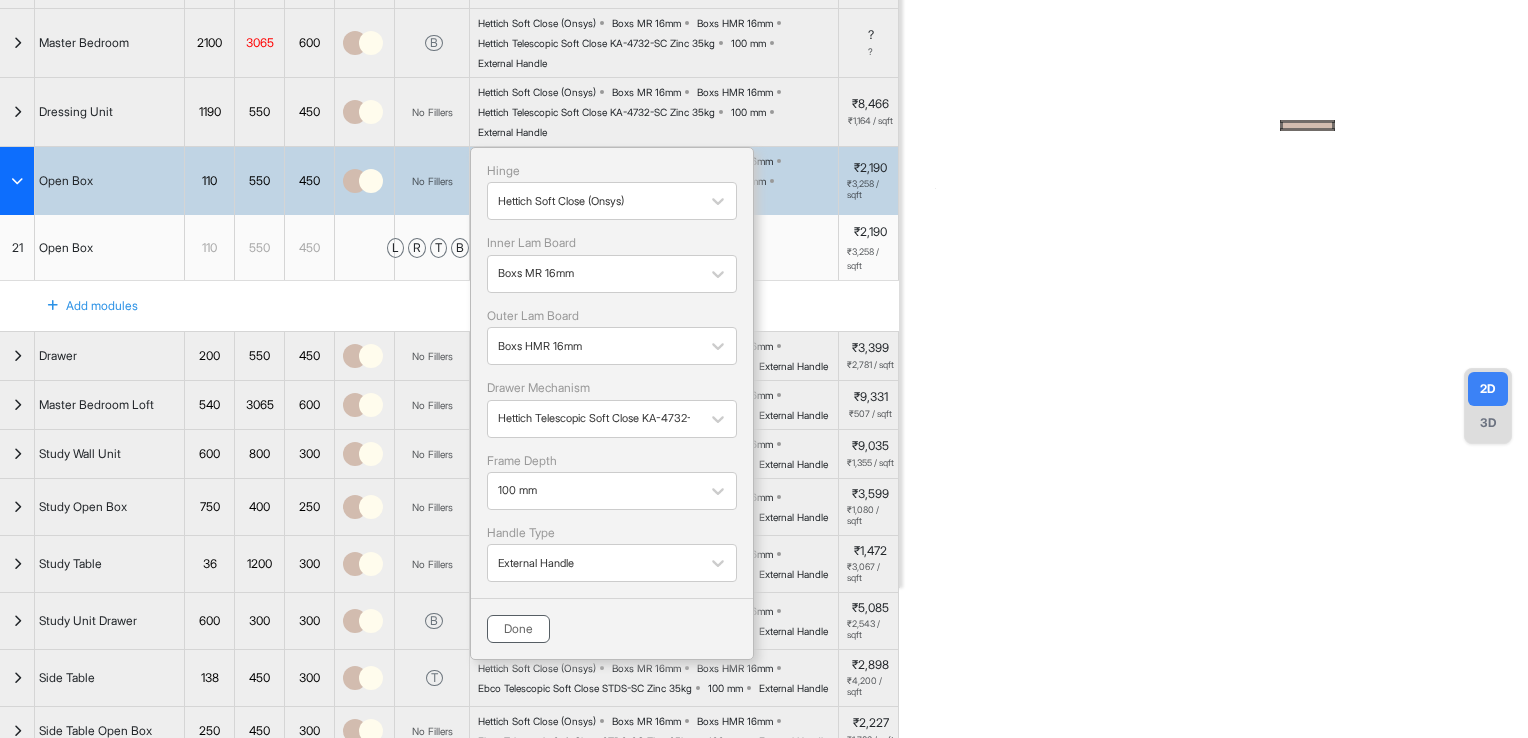 click on "Done" at bounding box center (518, 629) 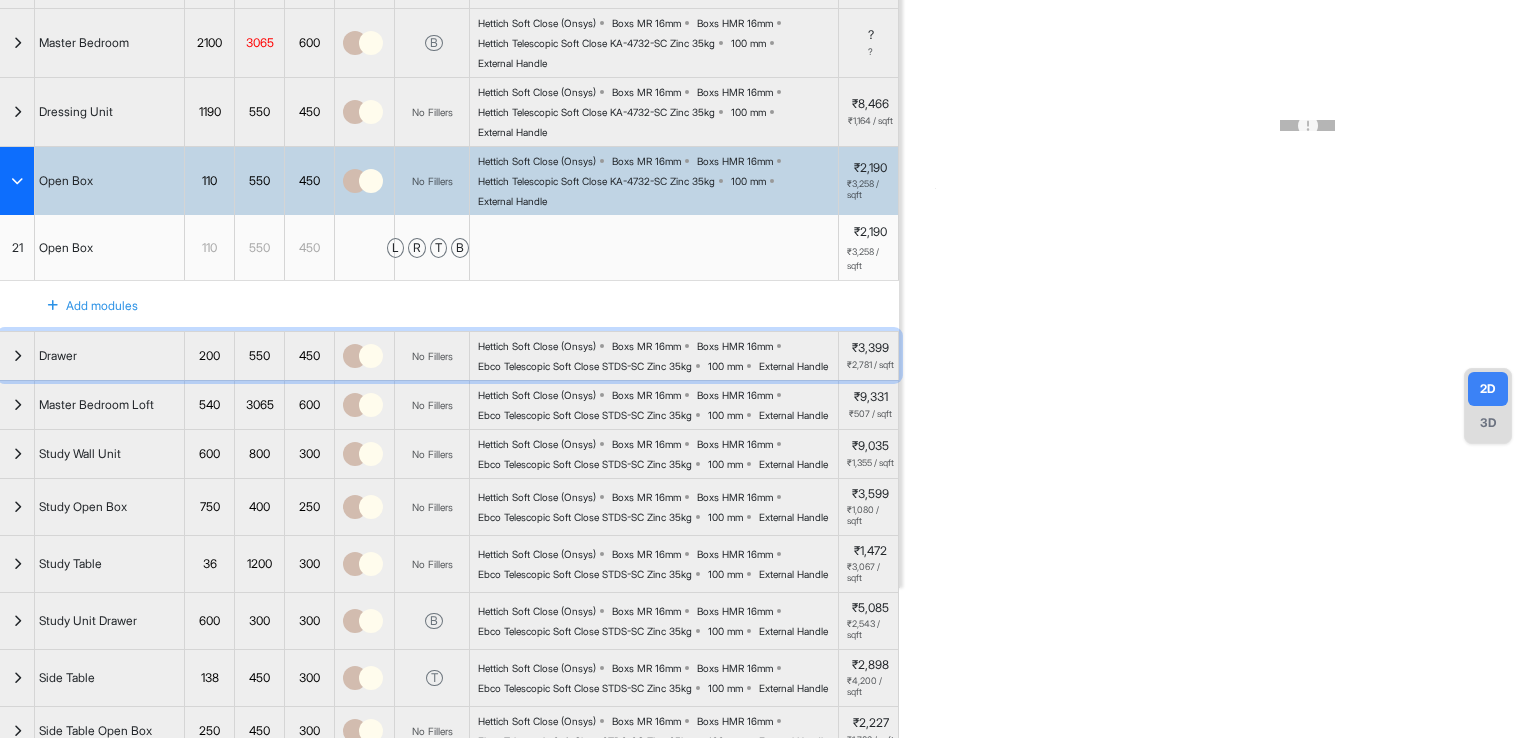 click at bounding box center (17, 356) 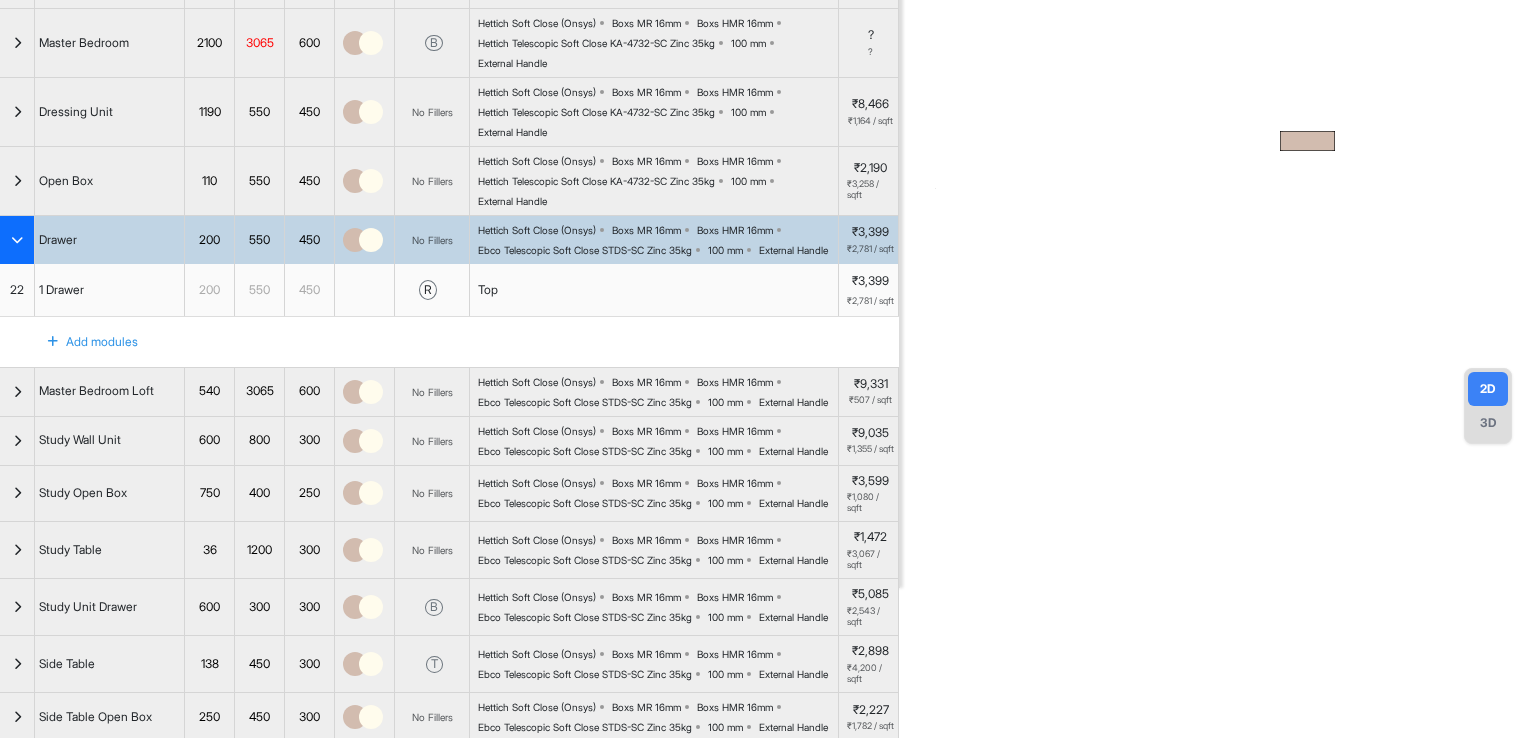click on "Ebco Telescopic Soft Close STDS-SC Zinc 35kg" at bounding box center (585, 250) 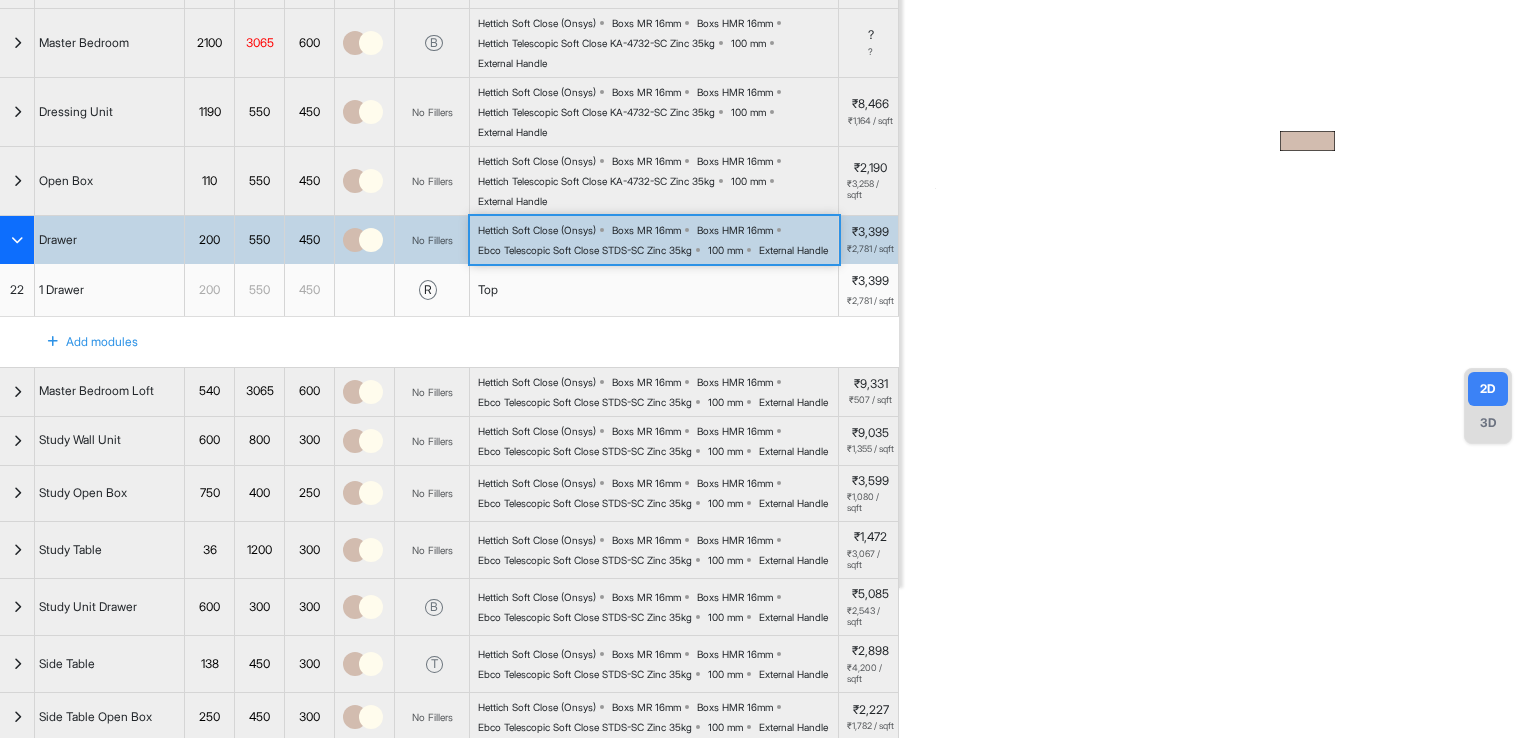 click on "Ebco Telescopic Soft Close STDS-SC Zinc 35kg" at bounding box center [585, 250] 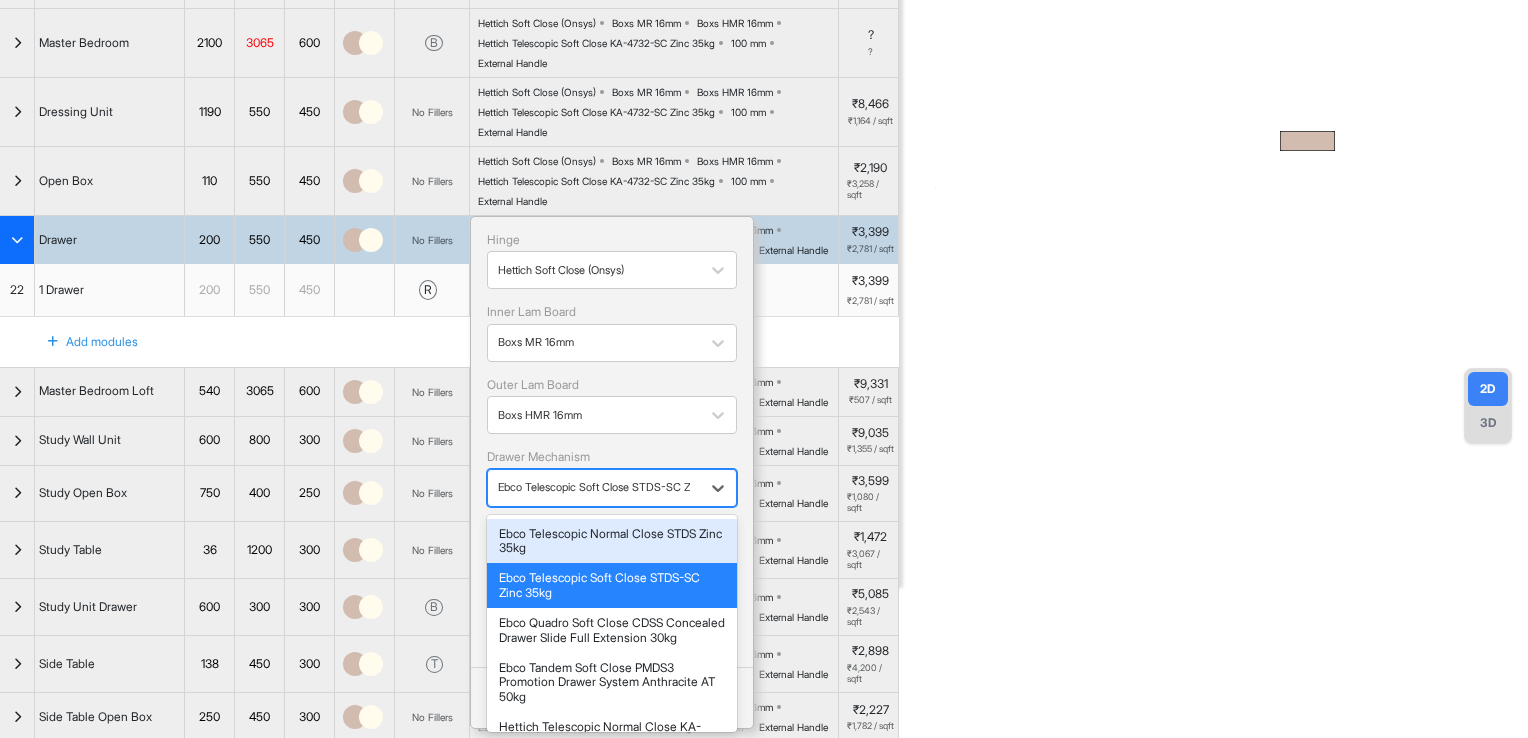click at bounding box center (594, 487) 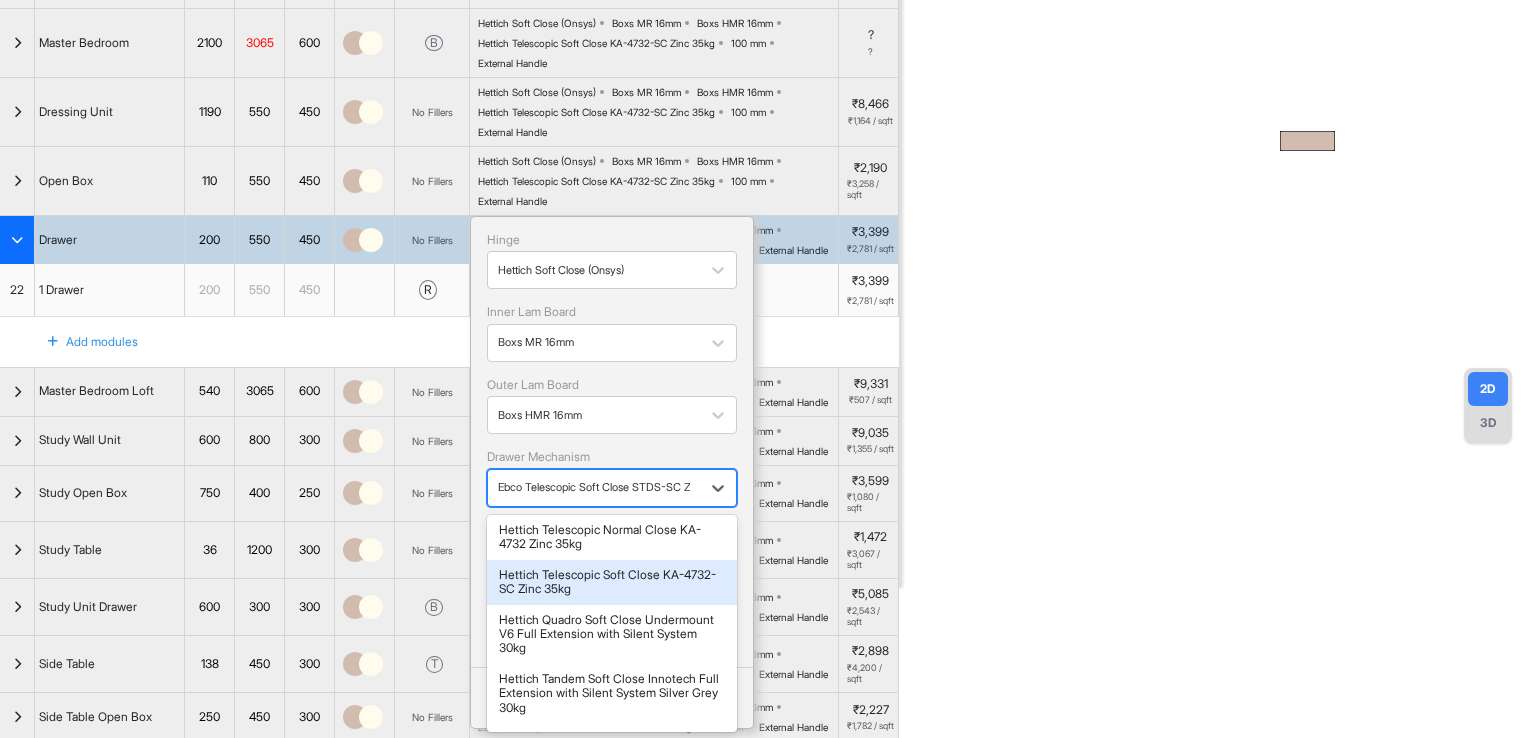 scroll, scrollTop: 200, scrollLeft: 0, axis: vertical 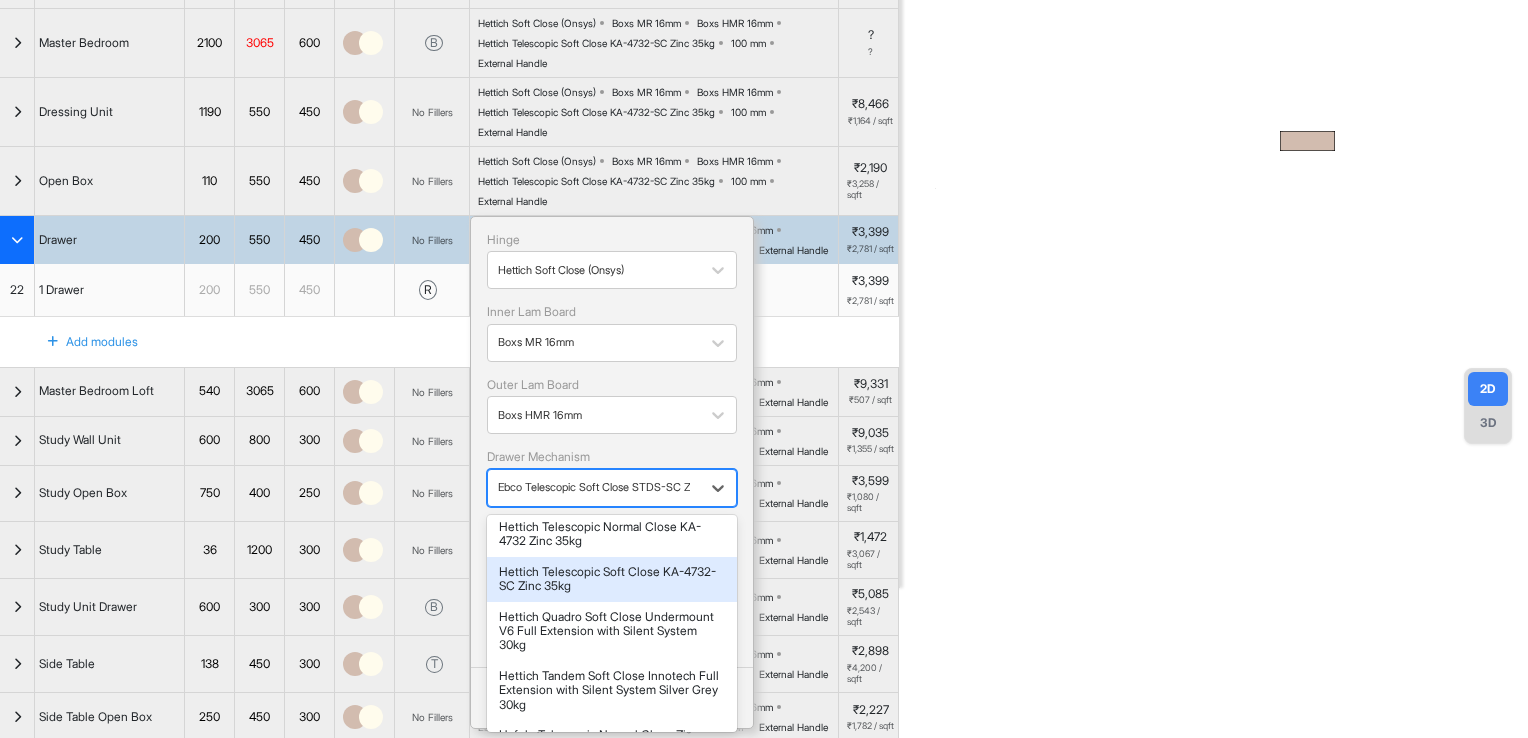 click on "Hettich Telescopic Soft Close KA-4732-SC Zinc 35kg" at bounding box center (612, 579) 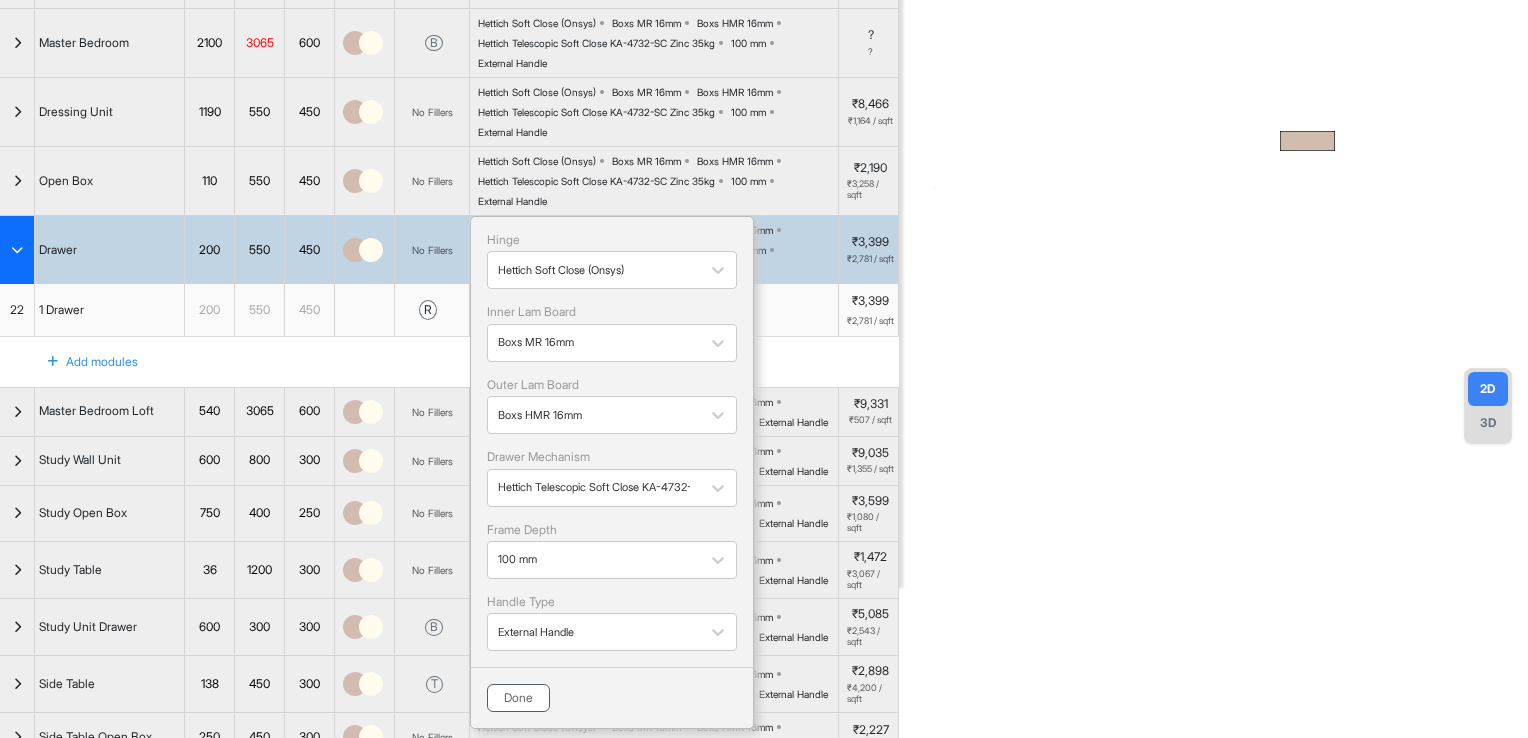 click on "Done" at bounding box center (518, 698) 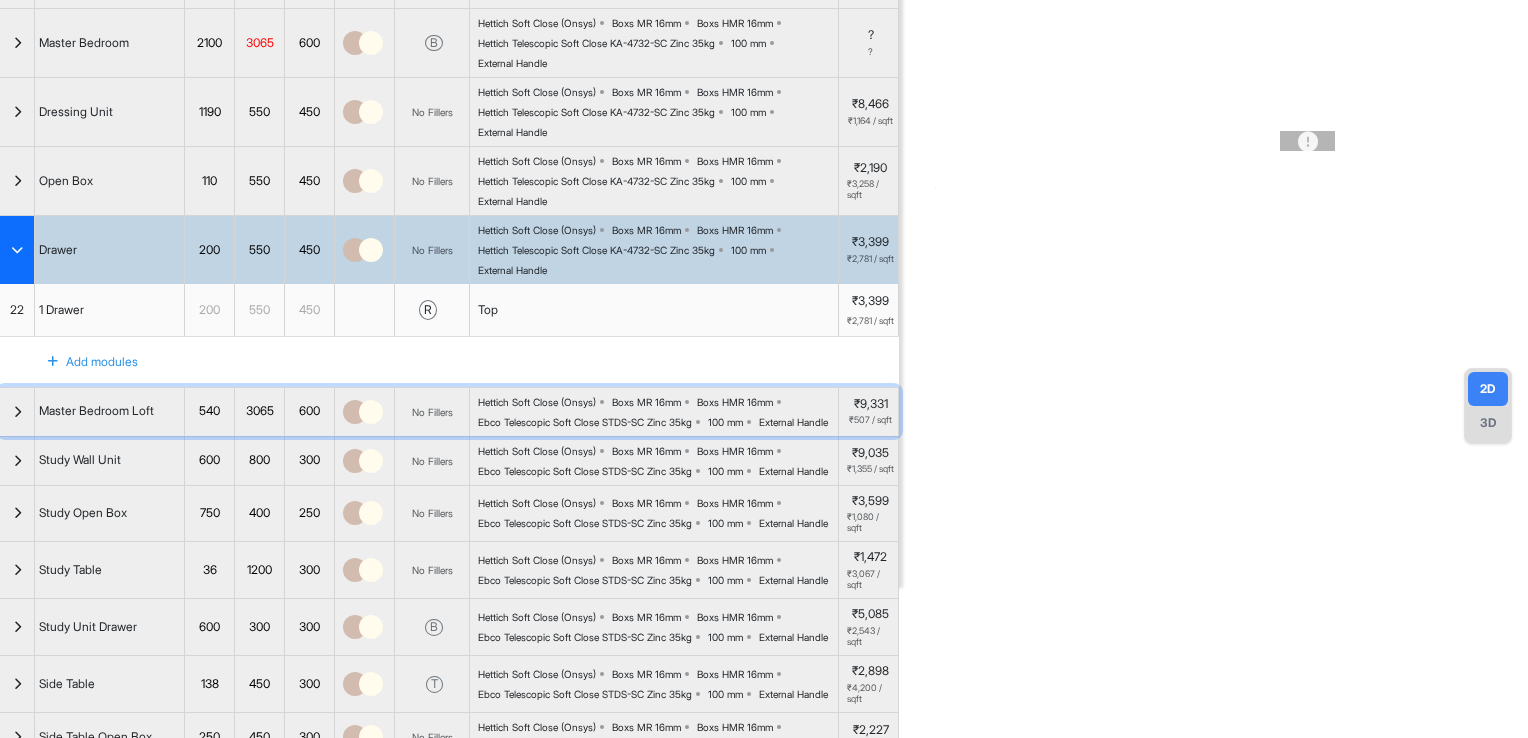 click at bounding box center [17, 412] 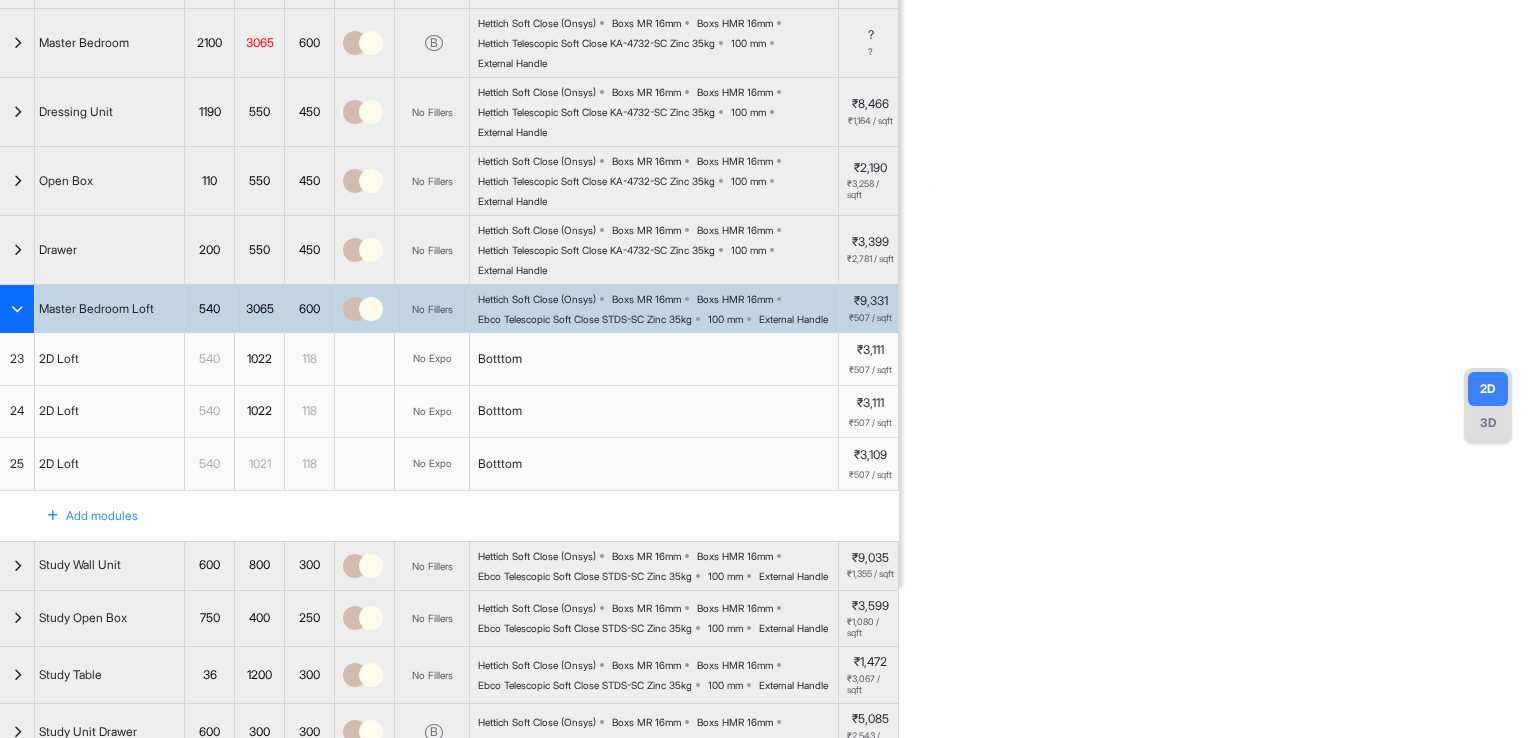 click on "Hettich Soft Close (Onsys) Boxs MR 16mm Boxs HMR 16mm Ebco Telescopic Soft Close STDS-SC Zinc 35kg 100 mm External Handle" at bounding box center [658, 309] 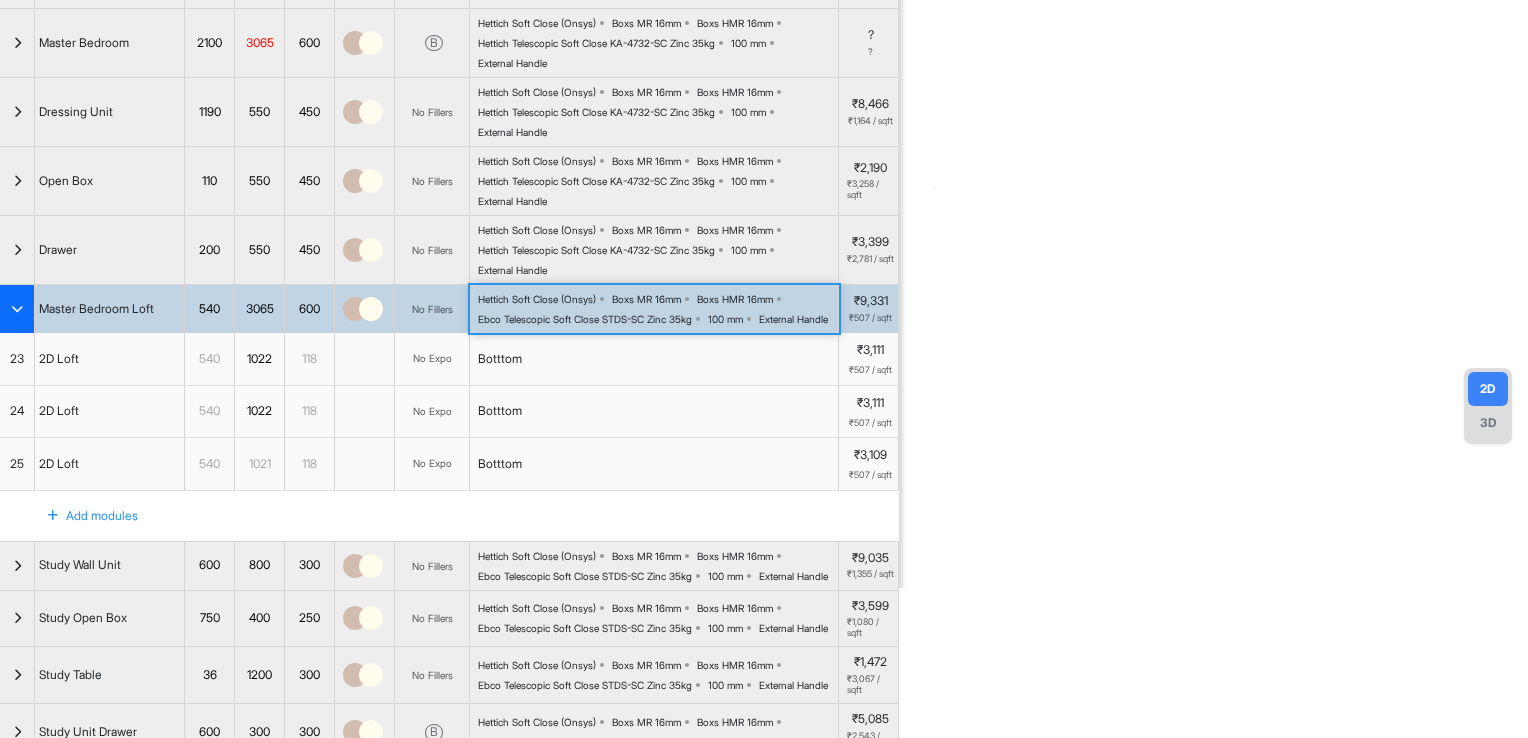 click on "Hettich Soft Close (Onsys) Boxs MR 16mm Boxs HMR 16mm Ebco Telescopic Soft Close STDS-SC Zinc 35kg 100 mm External Handle" at bounding box center [658, 309] 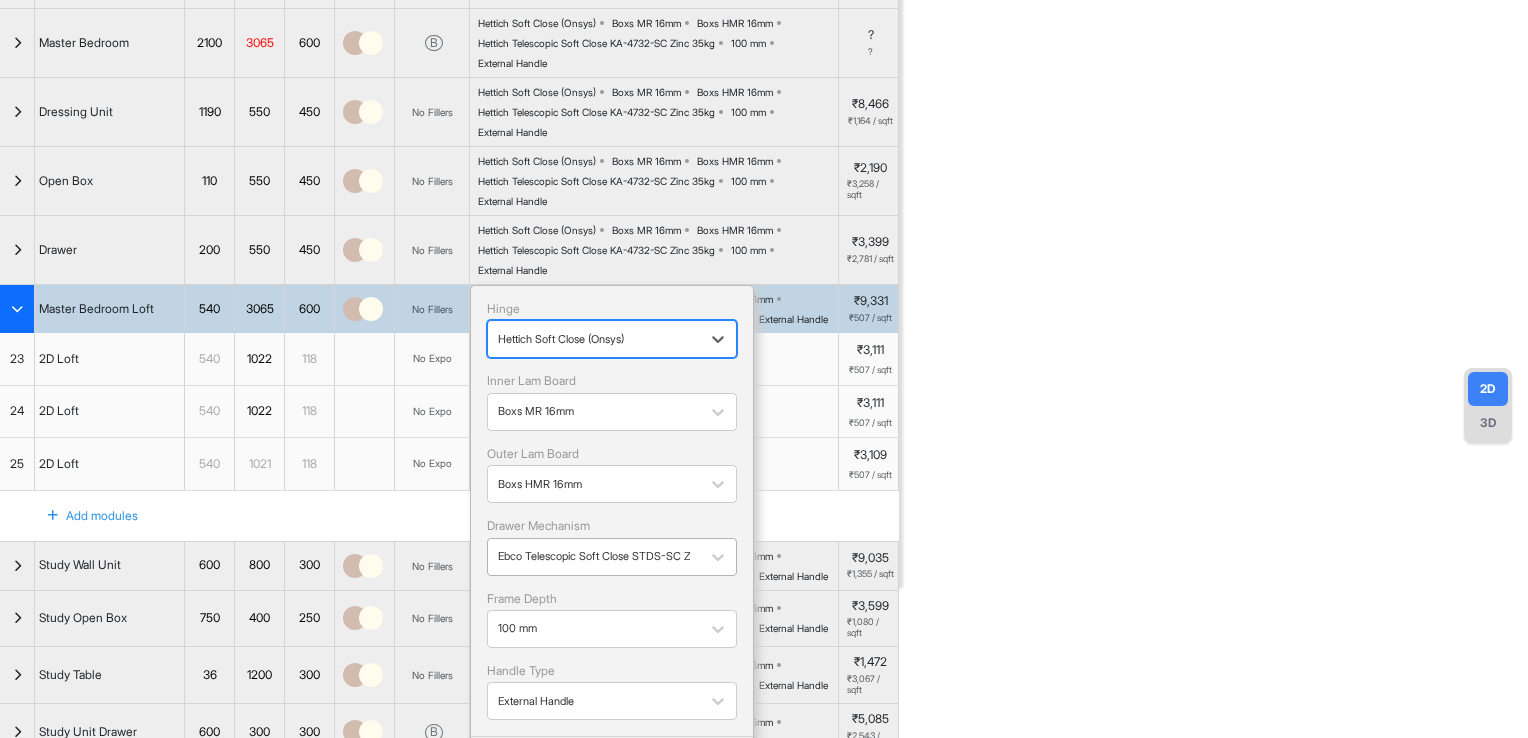 click on "Ebco Telescopic Soft Close STDS-SC Zinc 35kg" at bounding box center [594, 556] 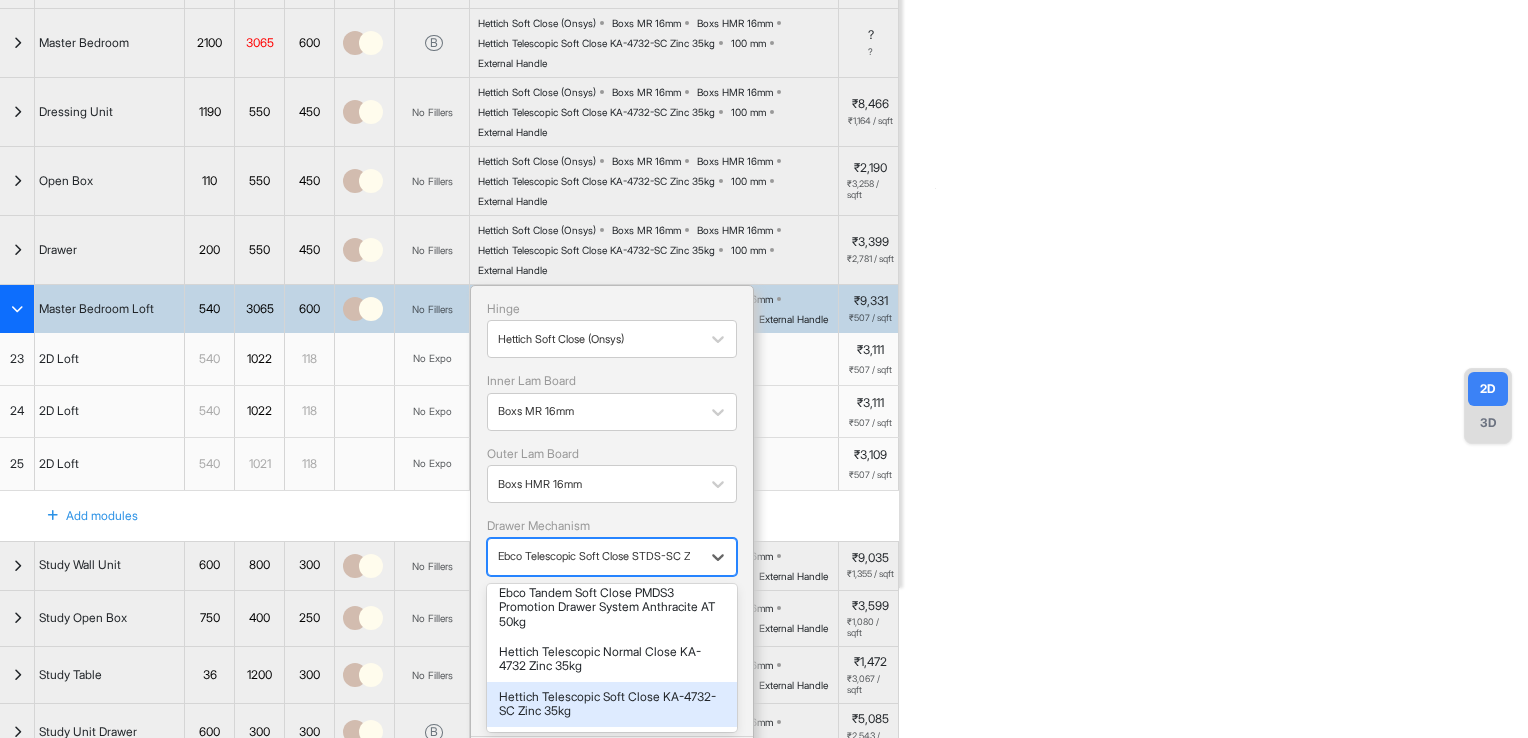 scroll, scrollTop: 200, scrollLeft: 0, axis: vertical 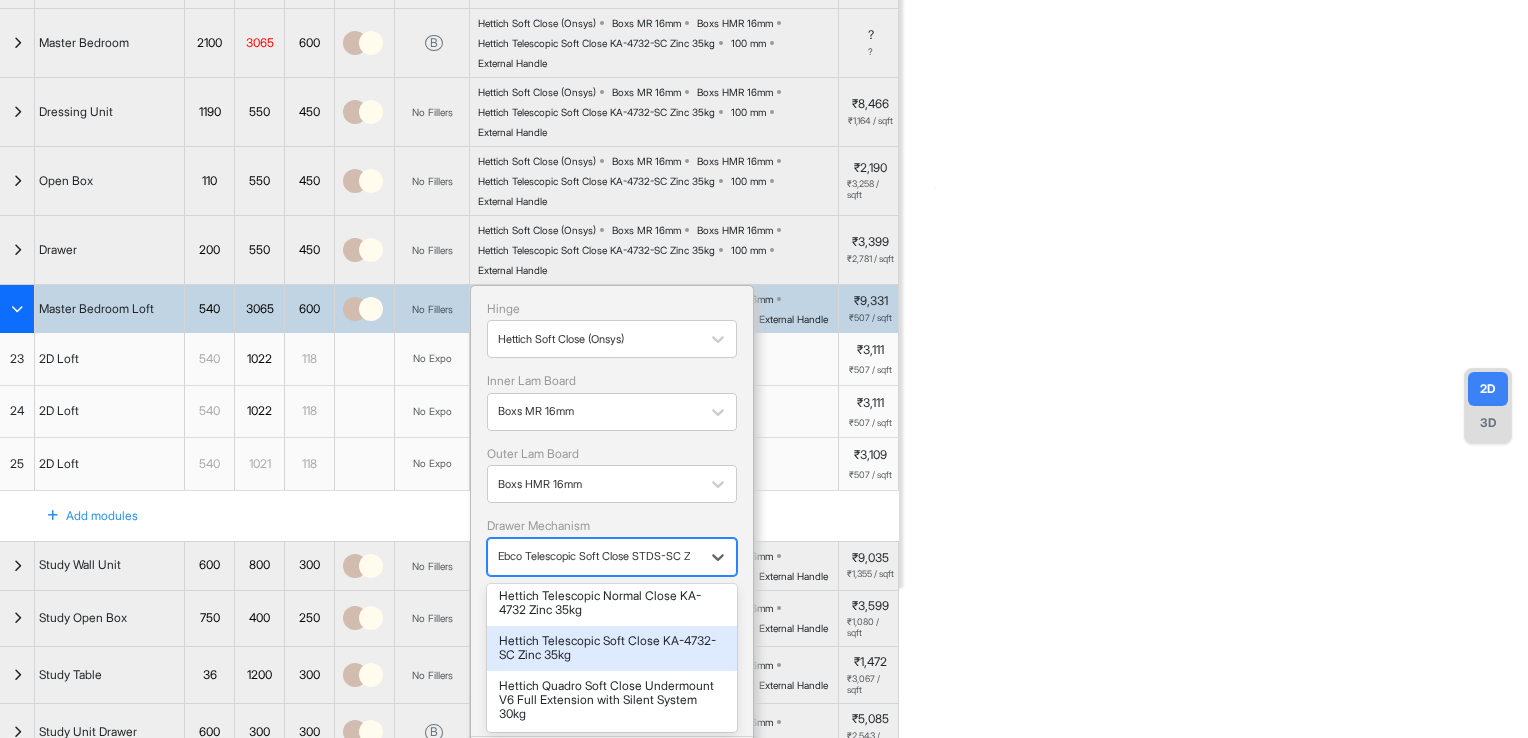 click on "Hettich Telescopic Soft Close KA-4732-SC Zinc 35kg" at bounding box center (612, 648) 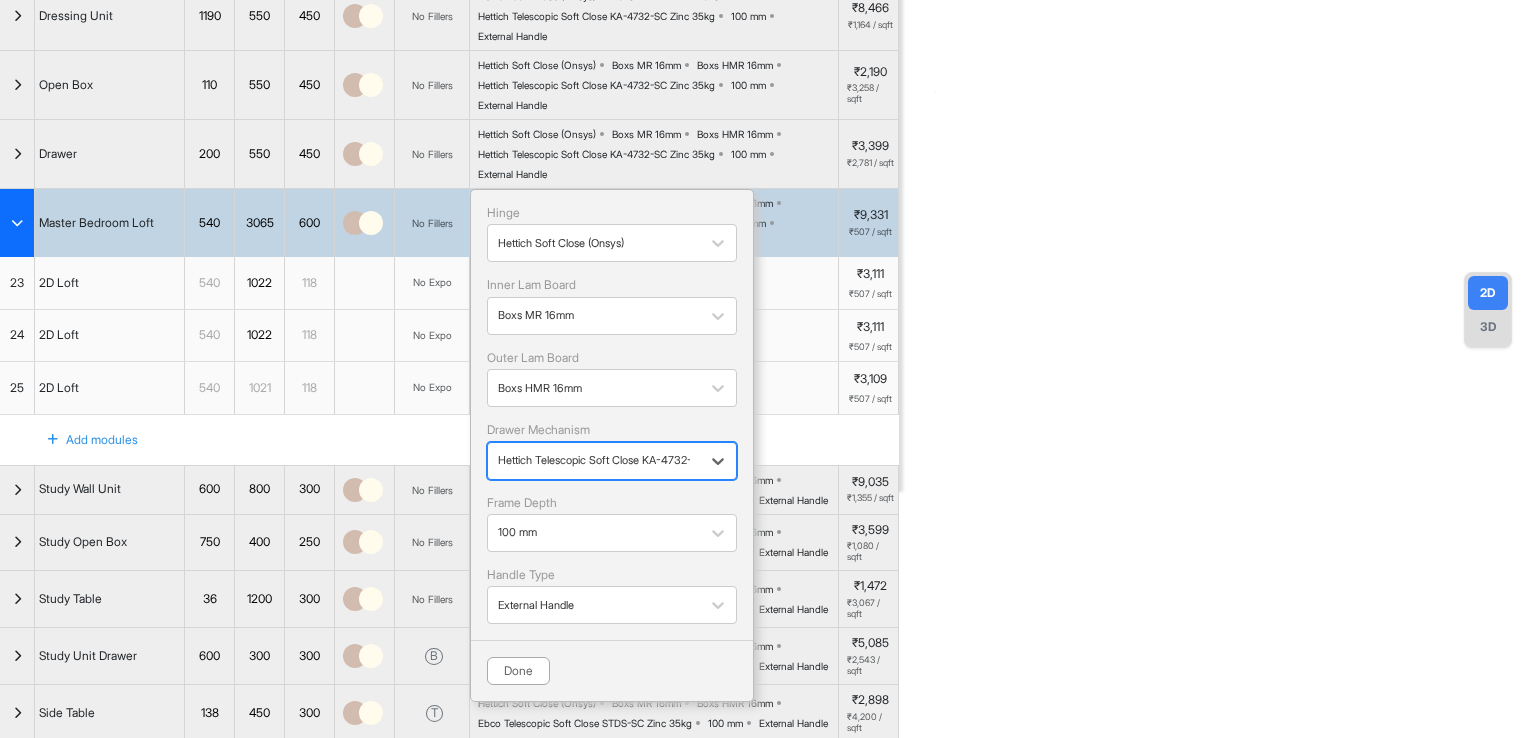 scroll, scrollTop: 300, scrollLeft: 0, axis: vertical 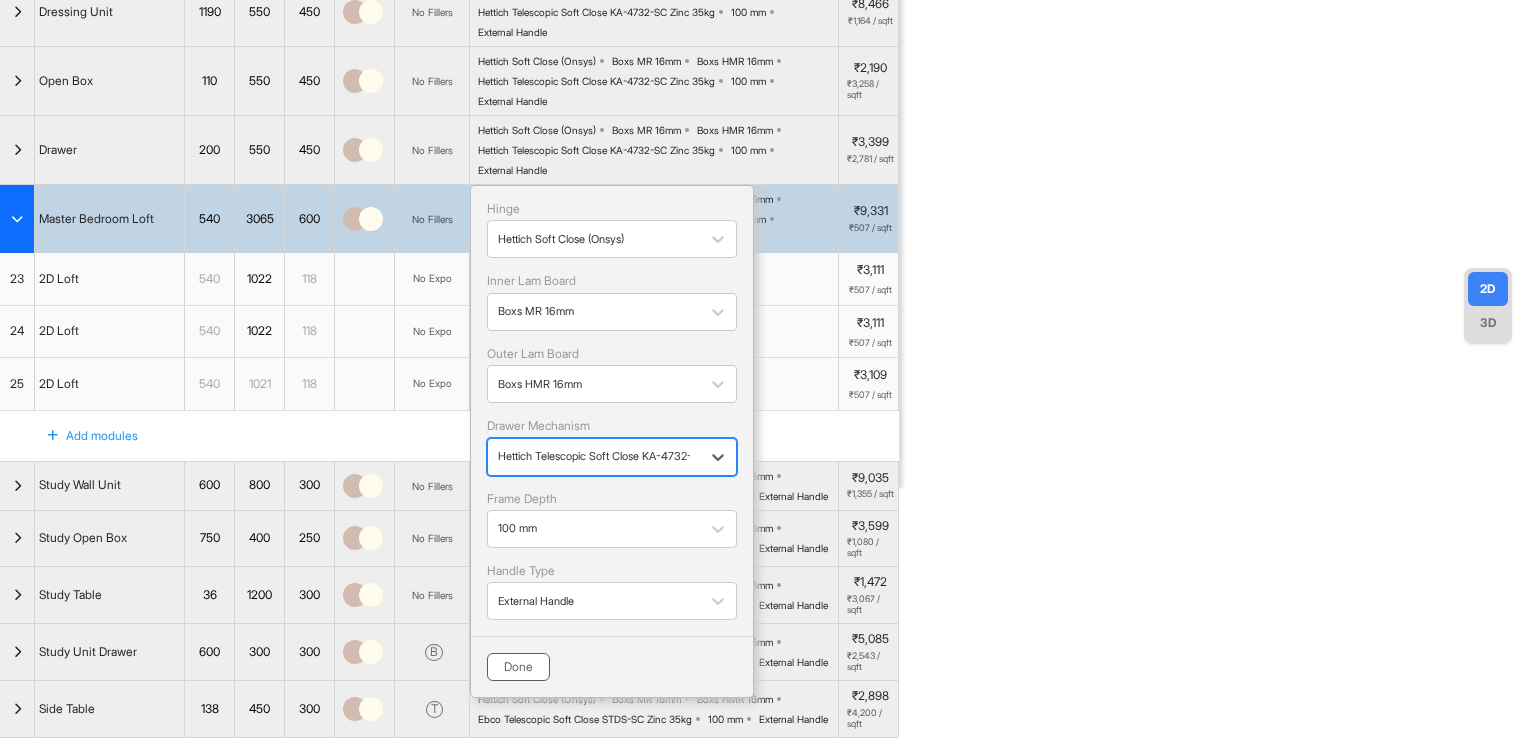 click on "Done" at bounding box center (518, 667) 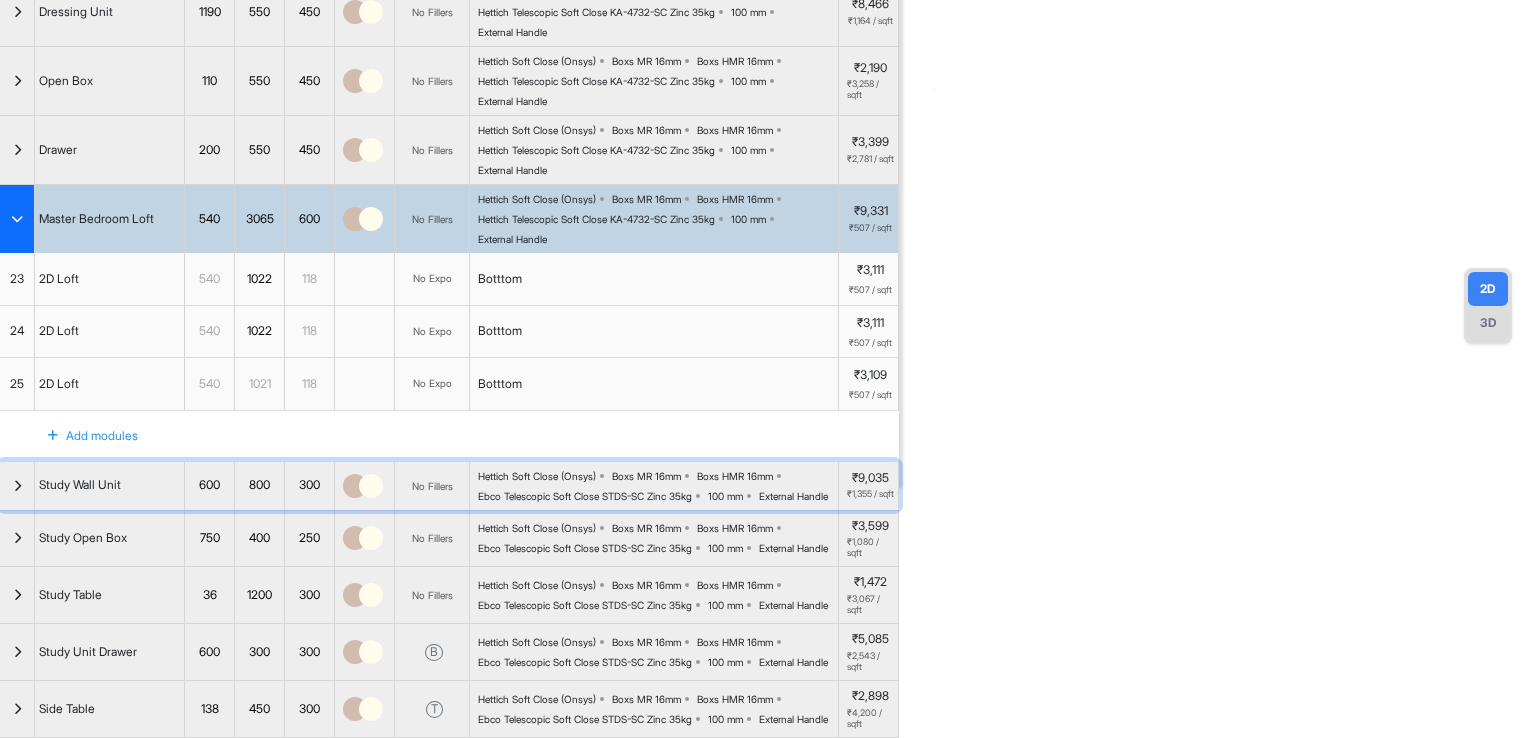 click at bounding box center [17, 486] 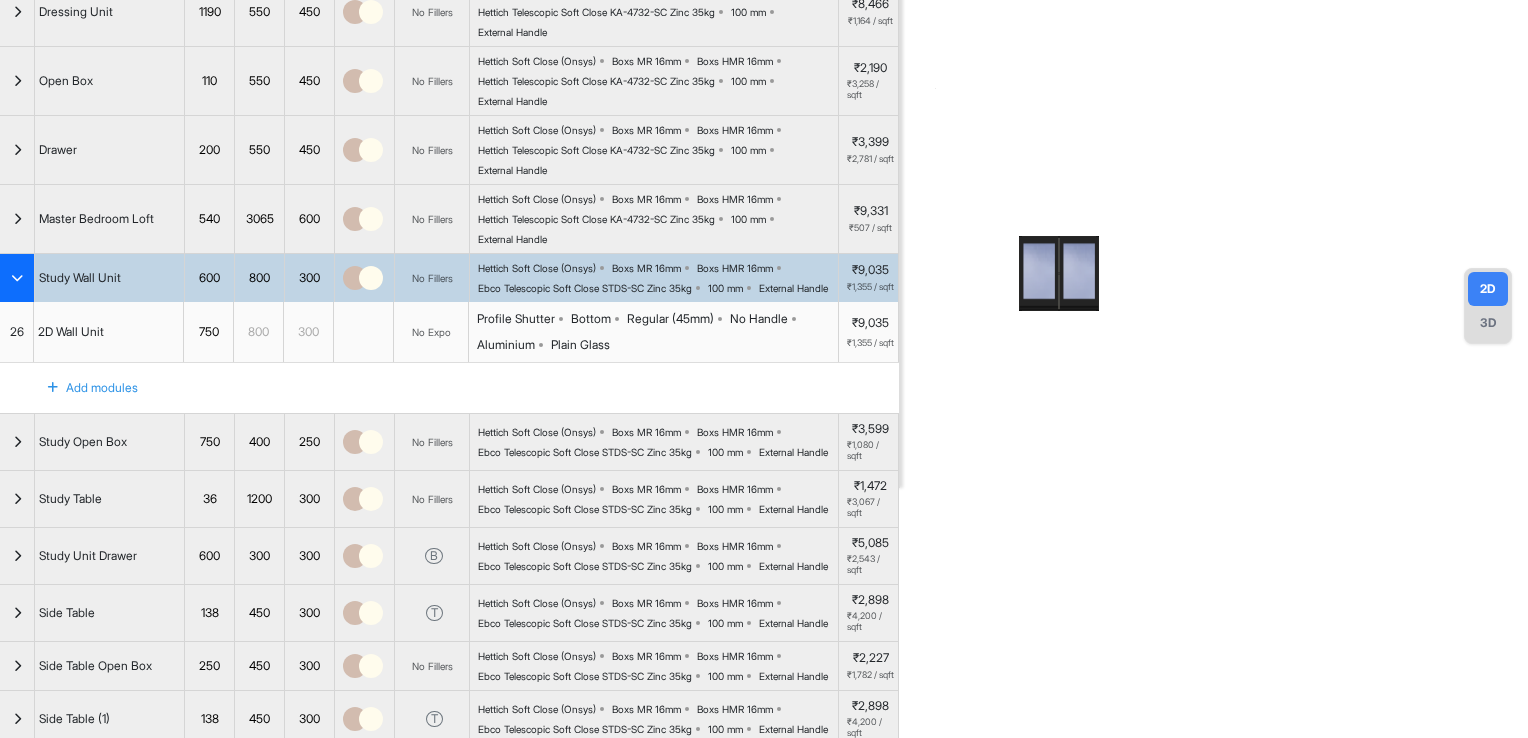 click on "Boxs MR 16mm" at bounding box center [646, 268] 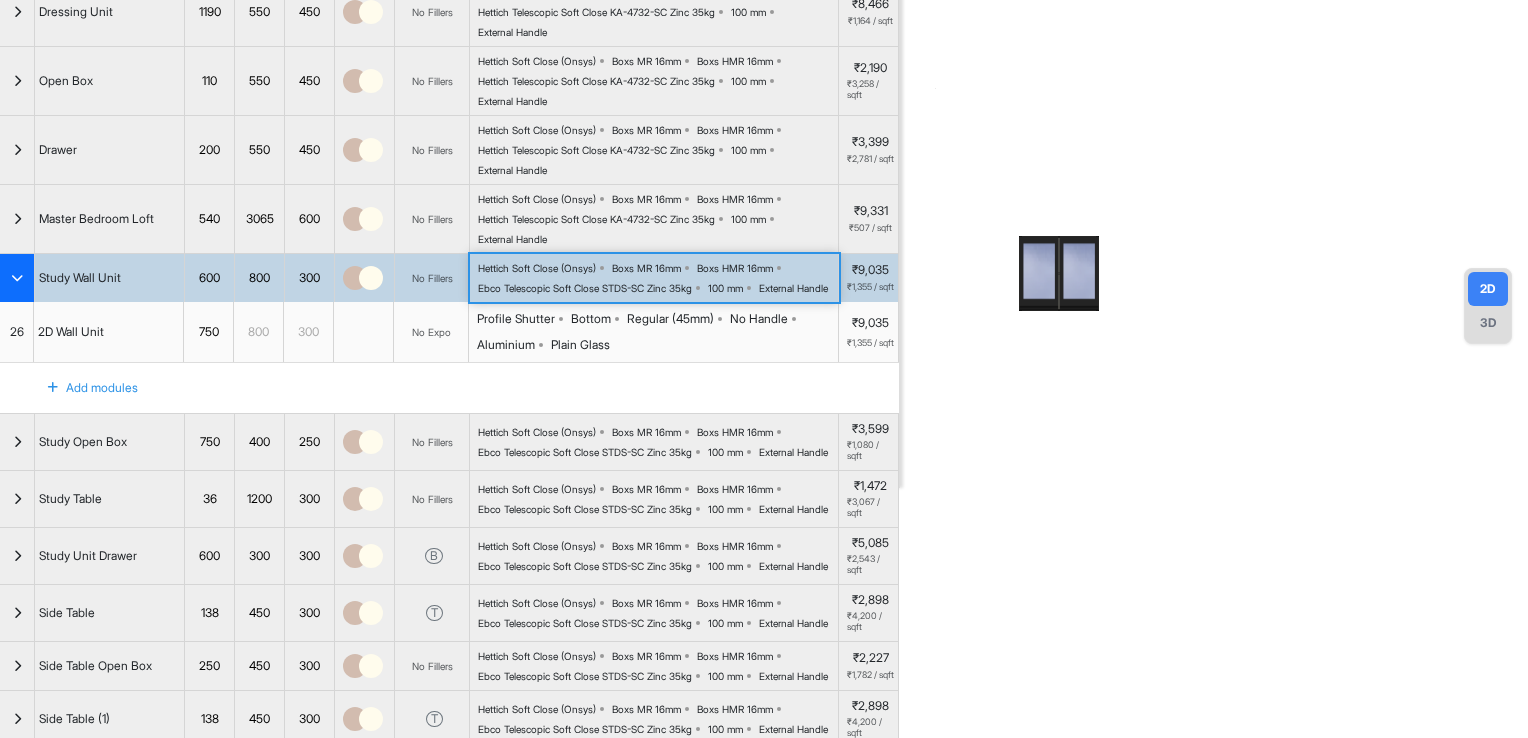 click on "Boxs MR 16mm" at bounding box center (646, 268) 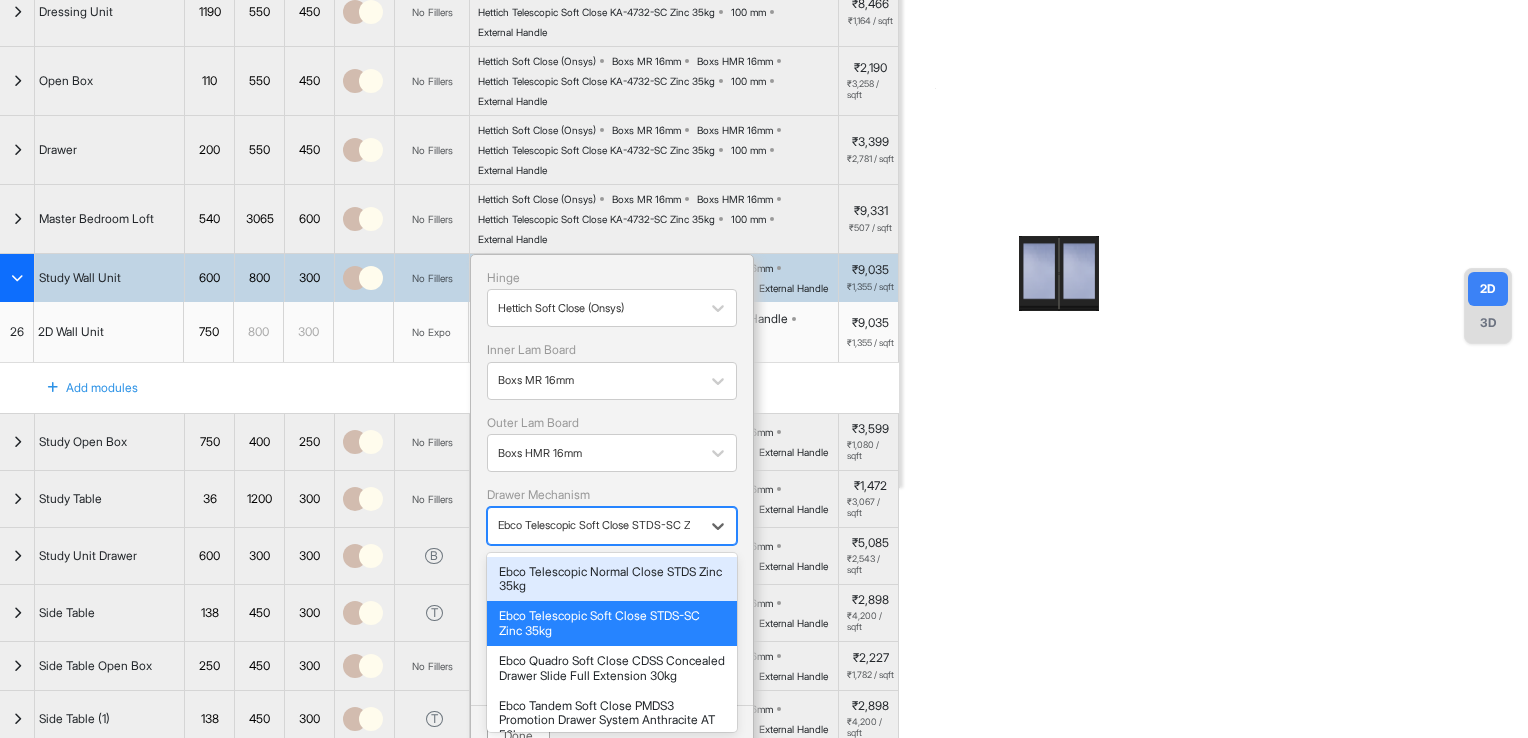 click on "Ebco Telescopic Soft Close STDS-SC Zinc 35kg" at bounding box center (594, 525) 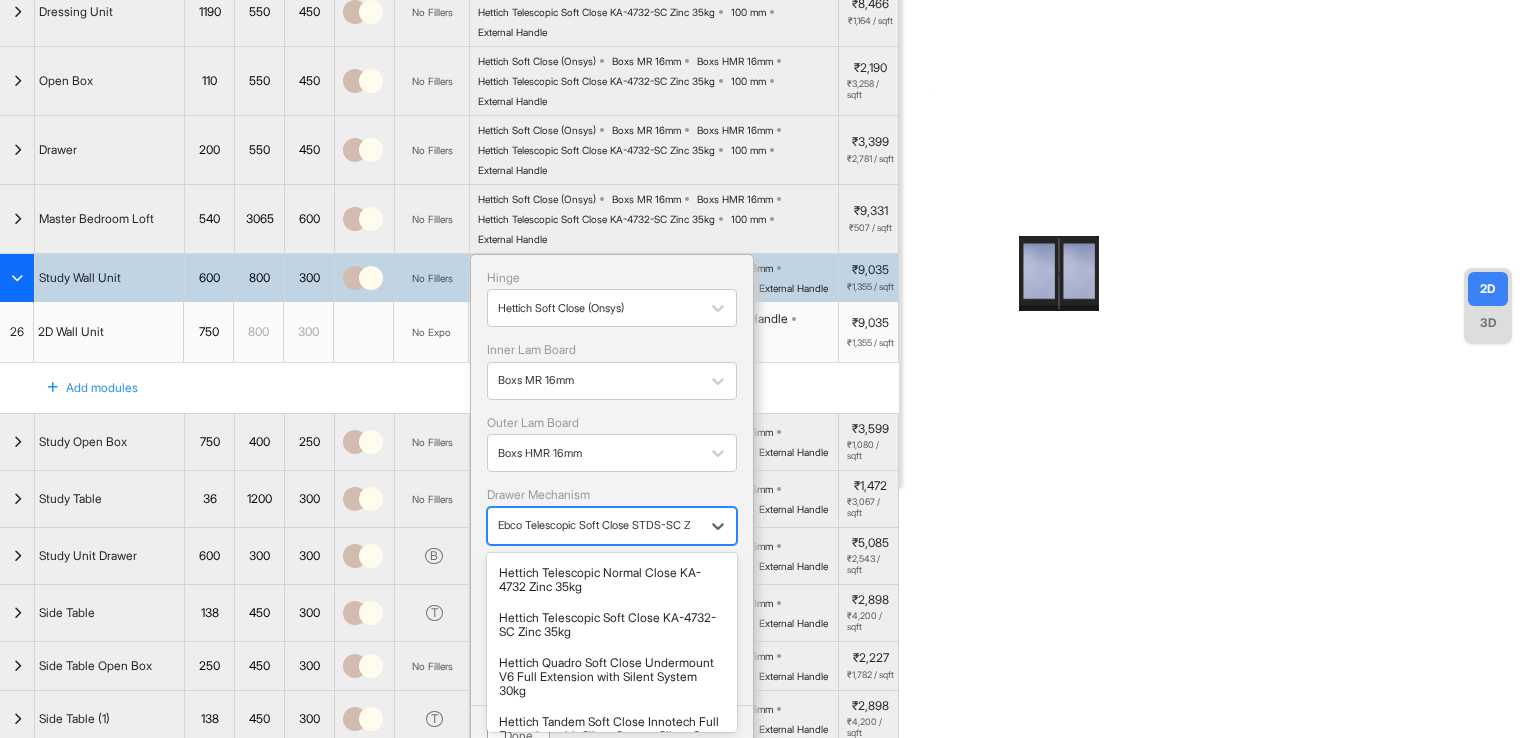 scroll, scrollTop: 200, scrollLeft: 0, axis: vertical 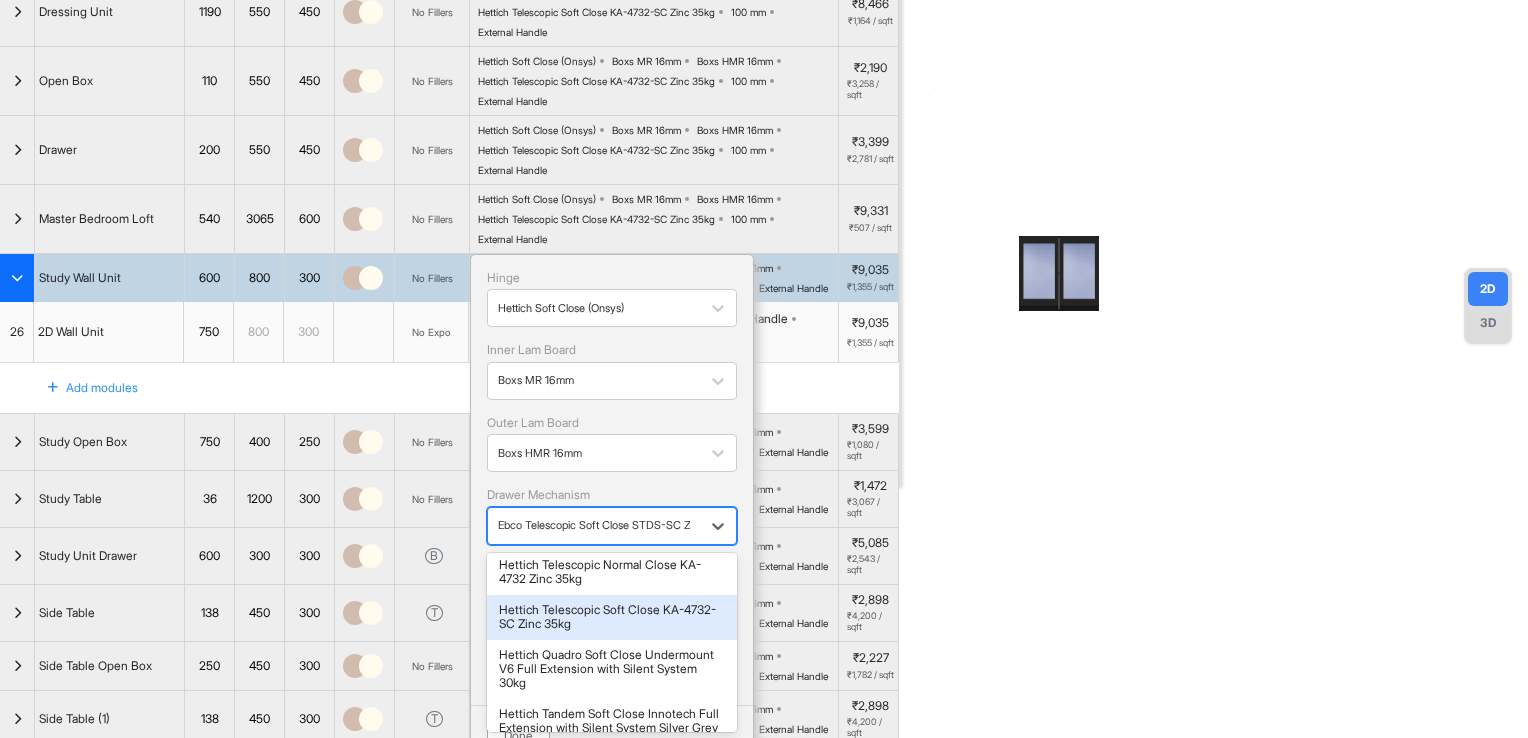click on "Hettich Telescopic Soft Close KA-4732-SC Zinc 35kg" at bounding box center (612, 617) 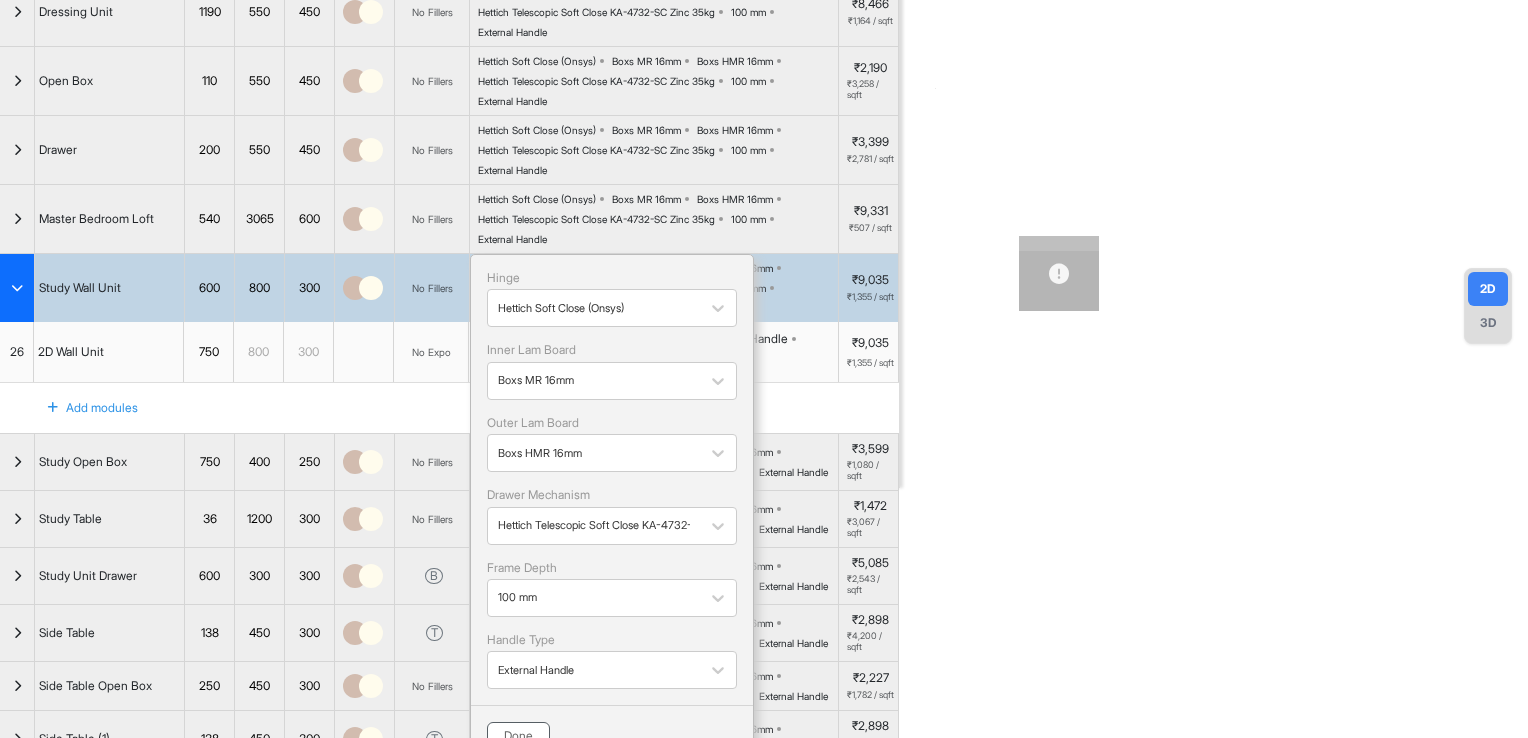 click on "Done" at bounding box center (518, 736) 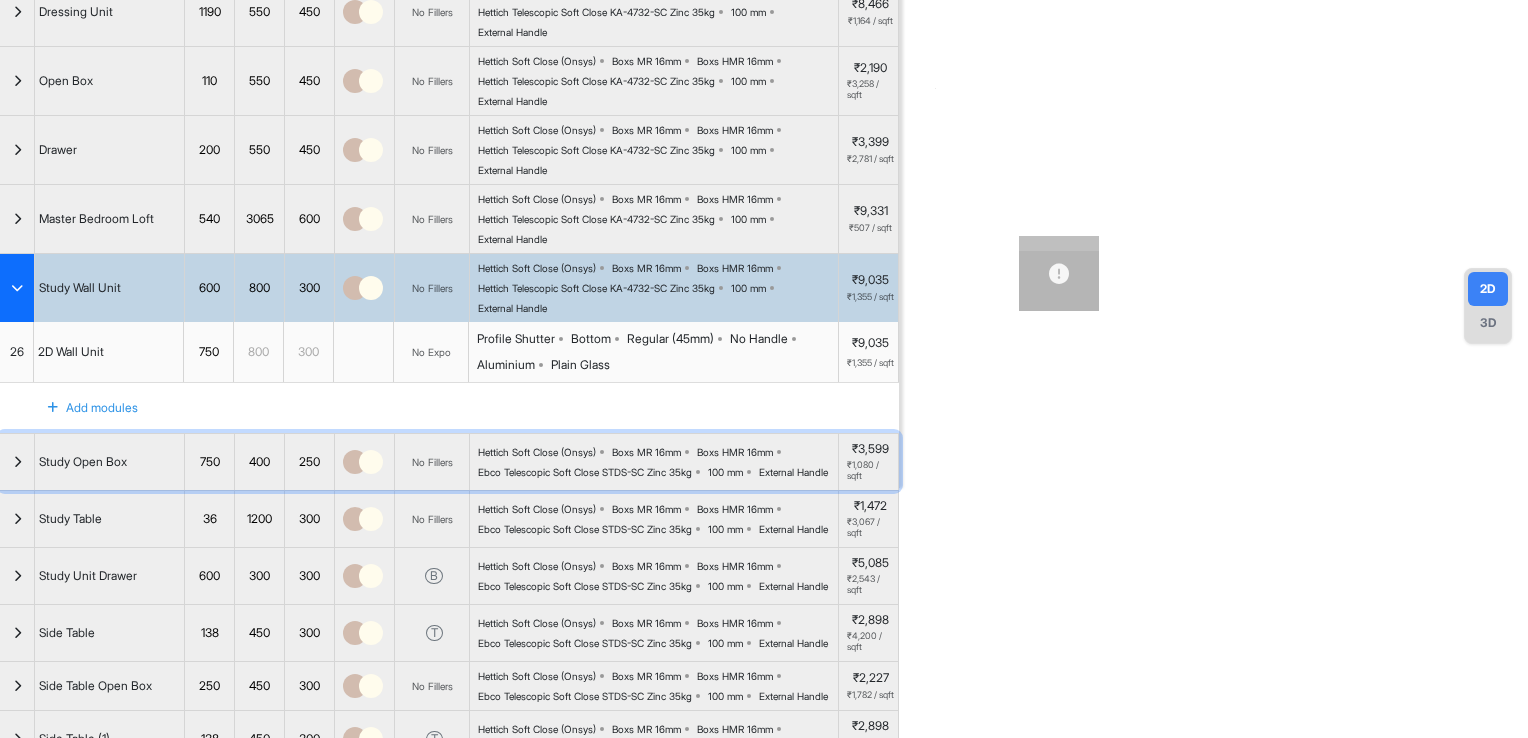 click at bounding box center (17, 462) 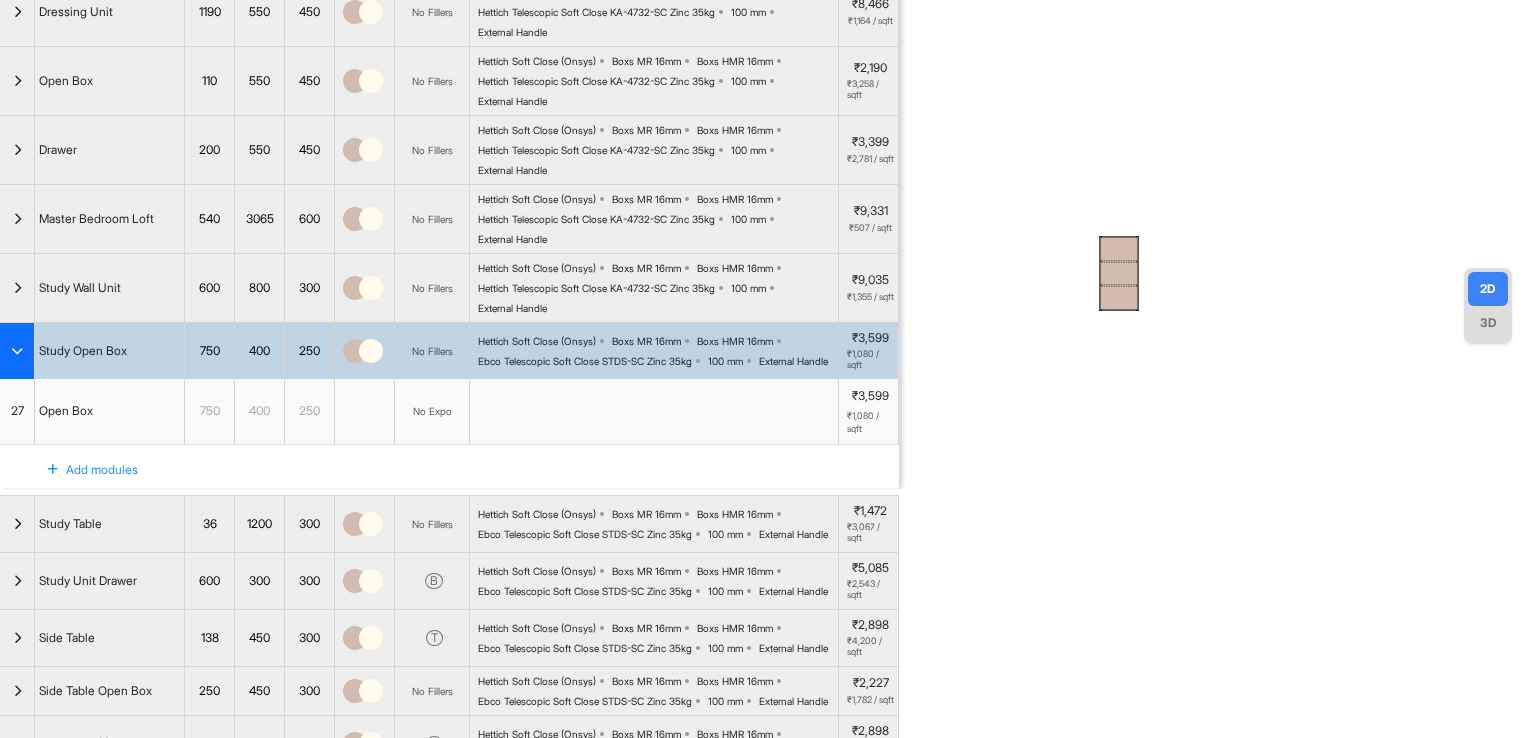 click on "External Handle" at bounding box center (793, 361) 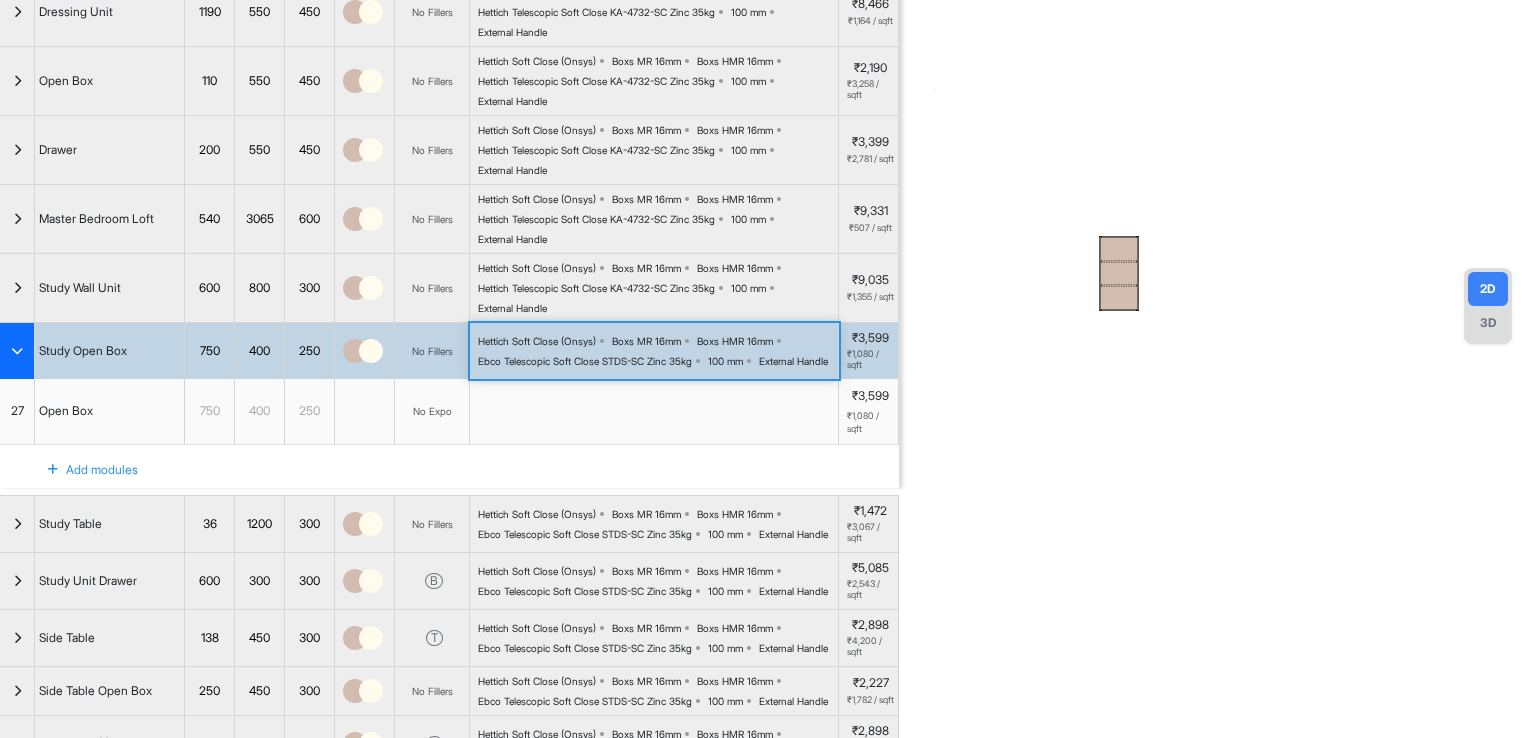 click on "External Handle" at bounding box center (793, 361) 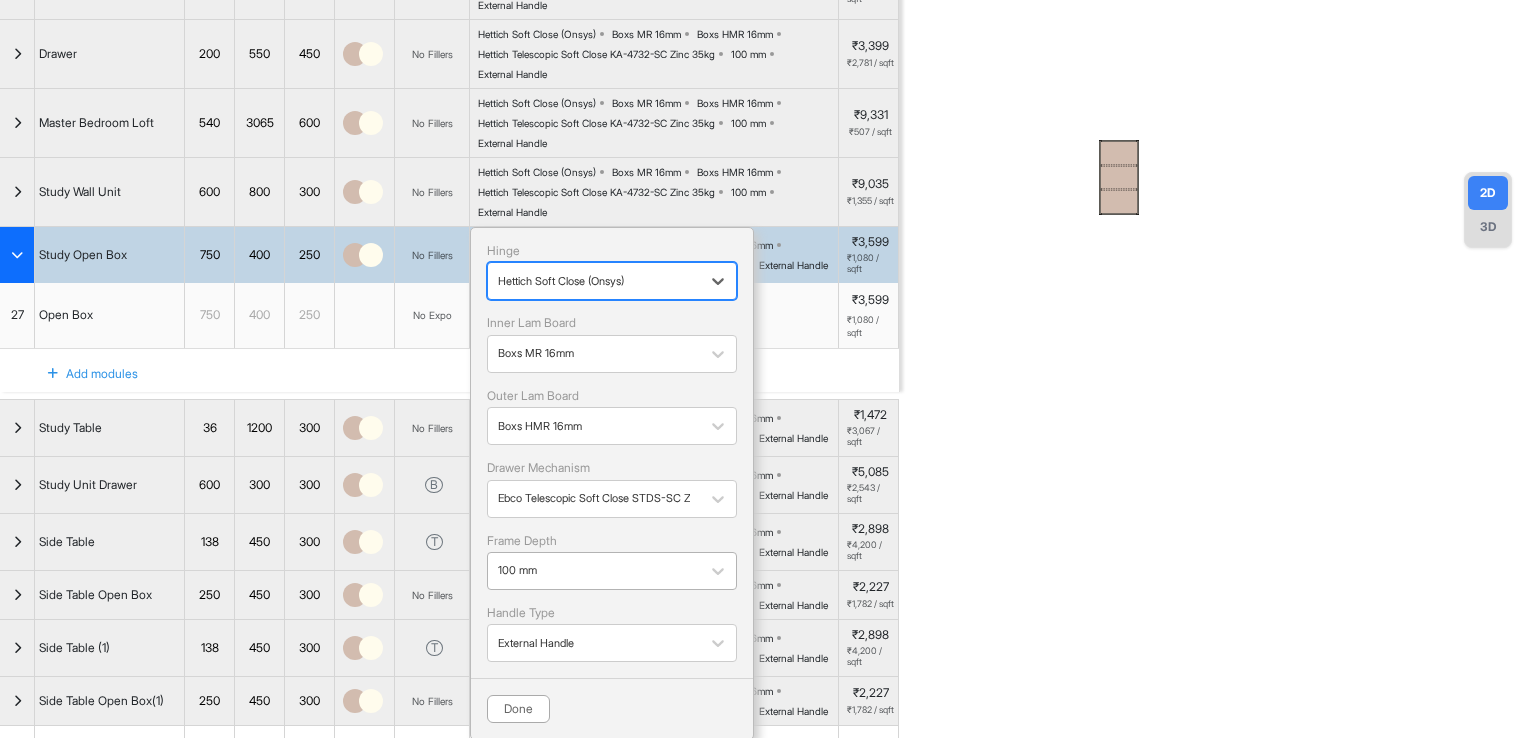 scroll, scrollTop: 400, scrollLeft: 0, axis: vertical 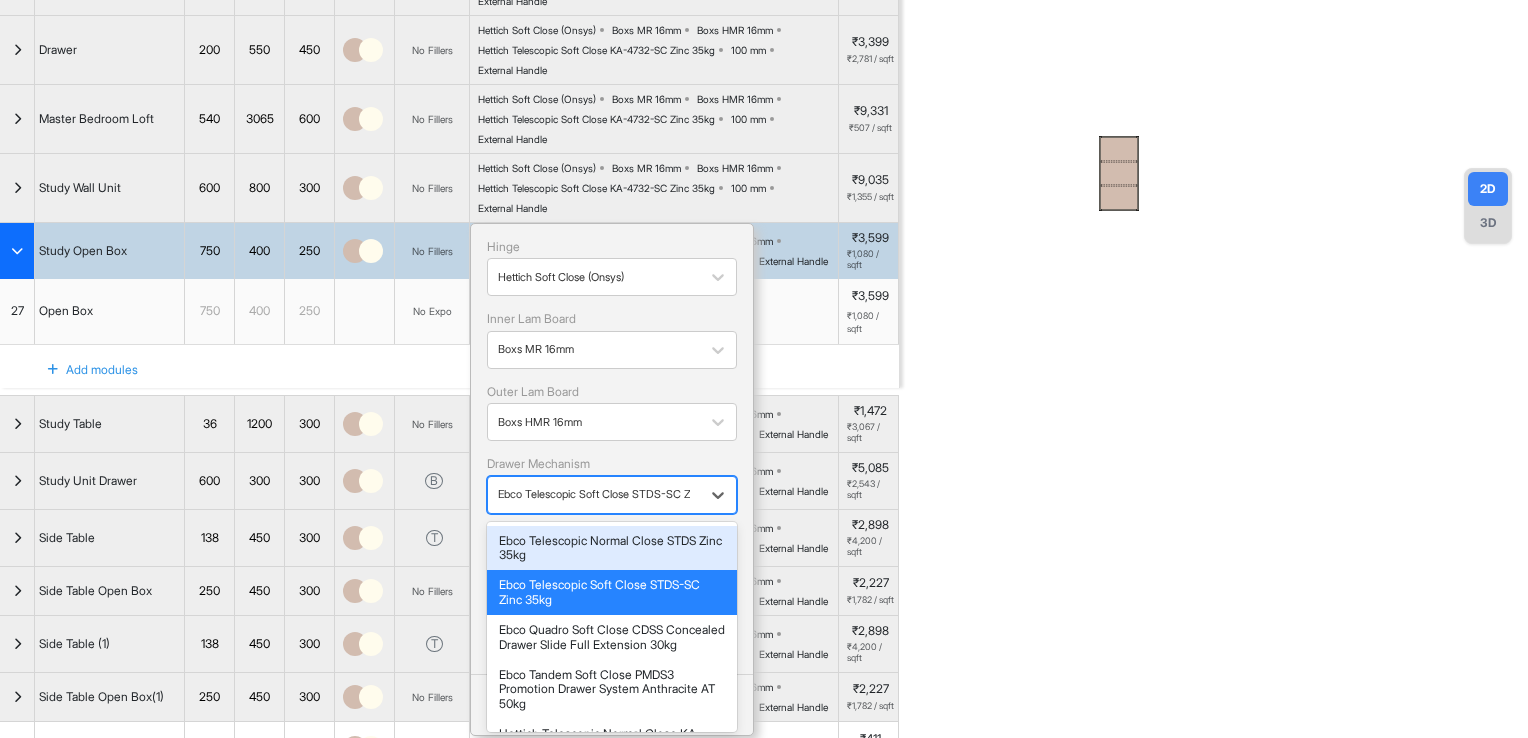 click at bounding box center (594, 494) 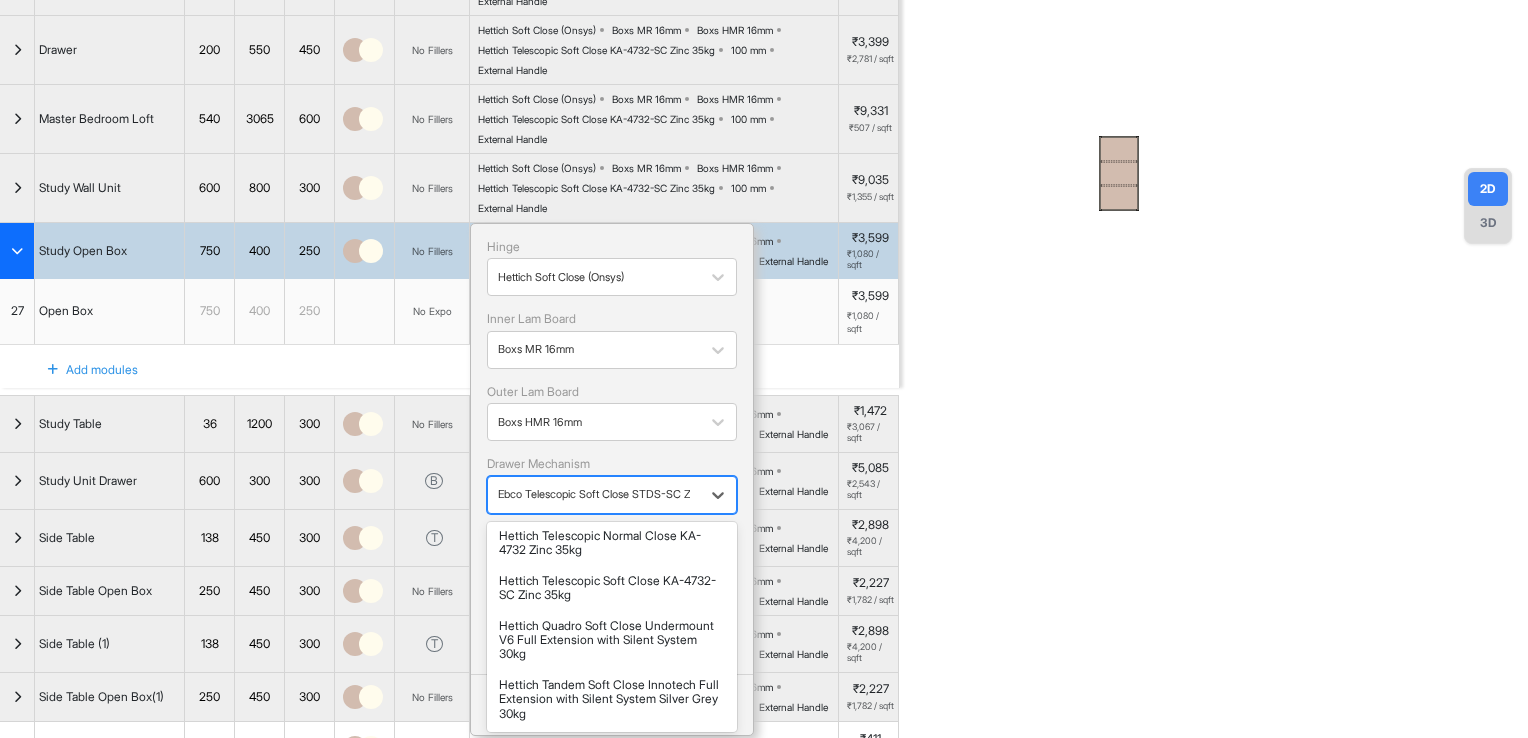 scroll, scrollTop: 200, scrollLeft: 0, axis: vertical 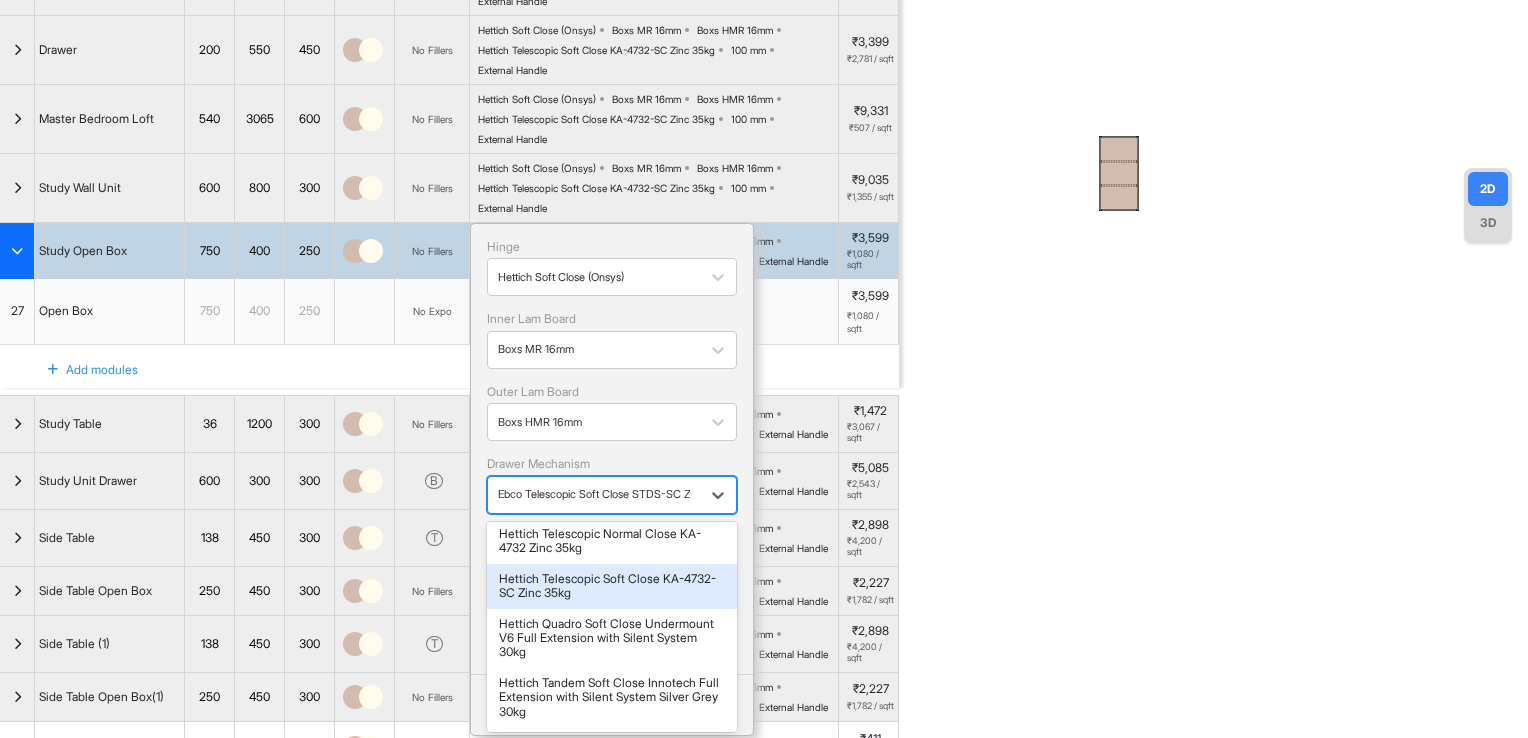 click on "Hettich Telescopic Soft Close KA-4732-SC Zinc 35kg" at bounding box center [612, 586] 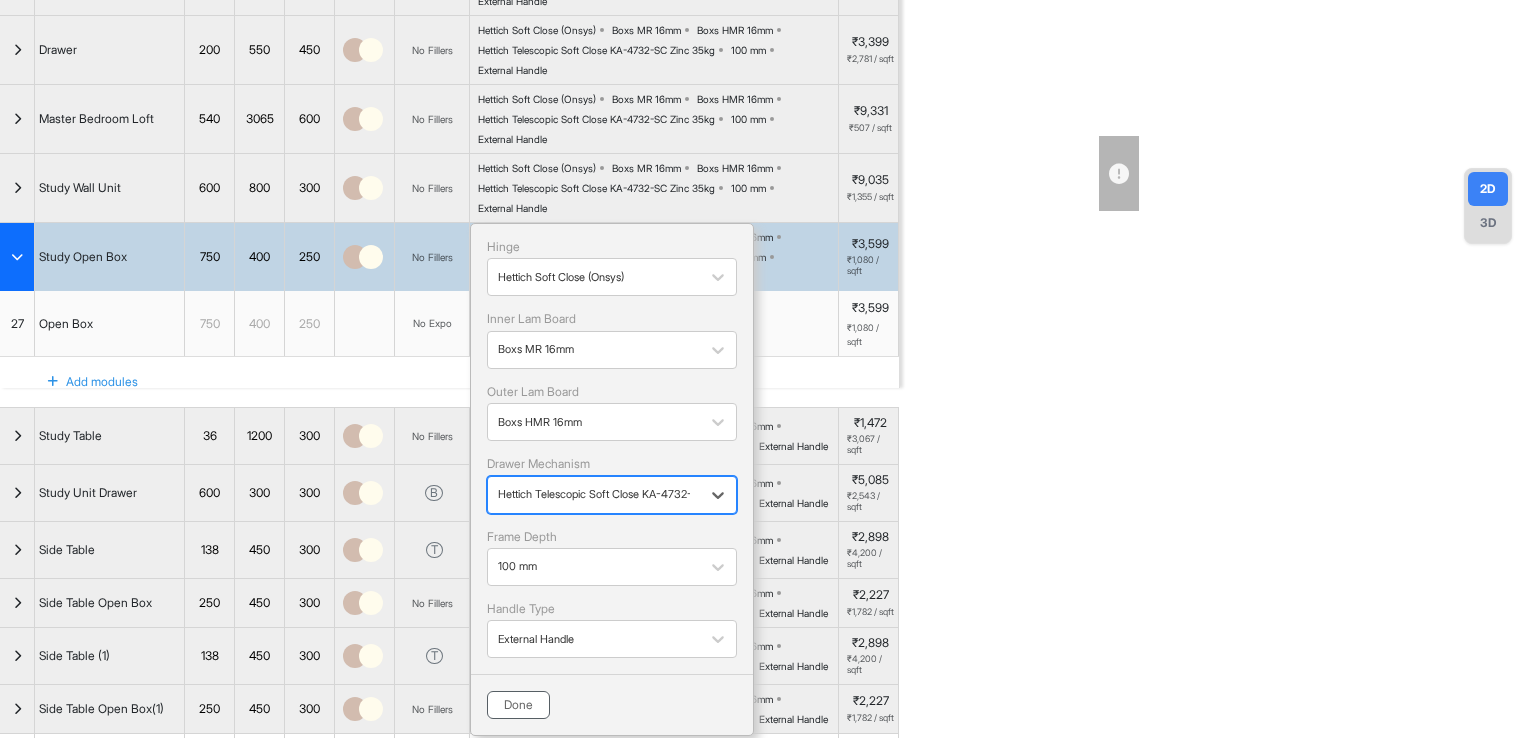 click on "Done" at bounding box center [518, 705] 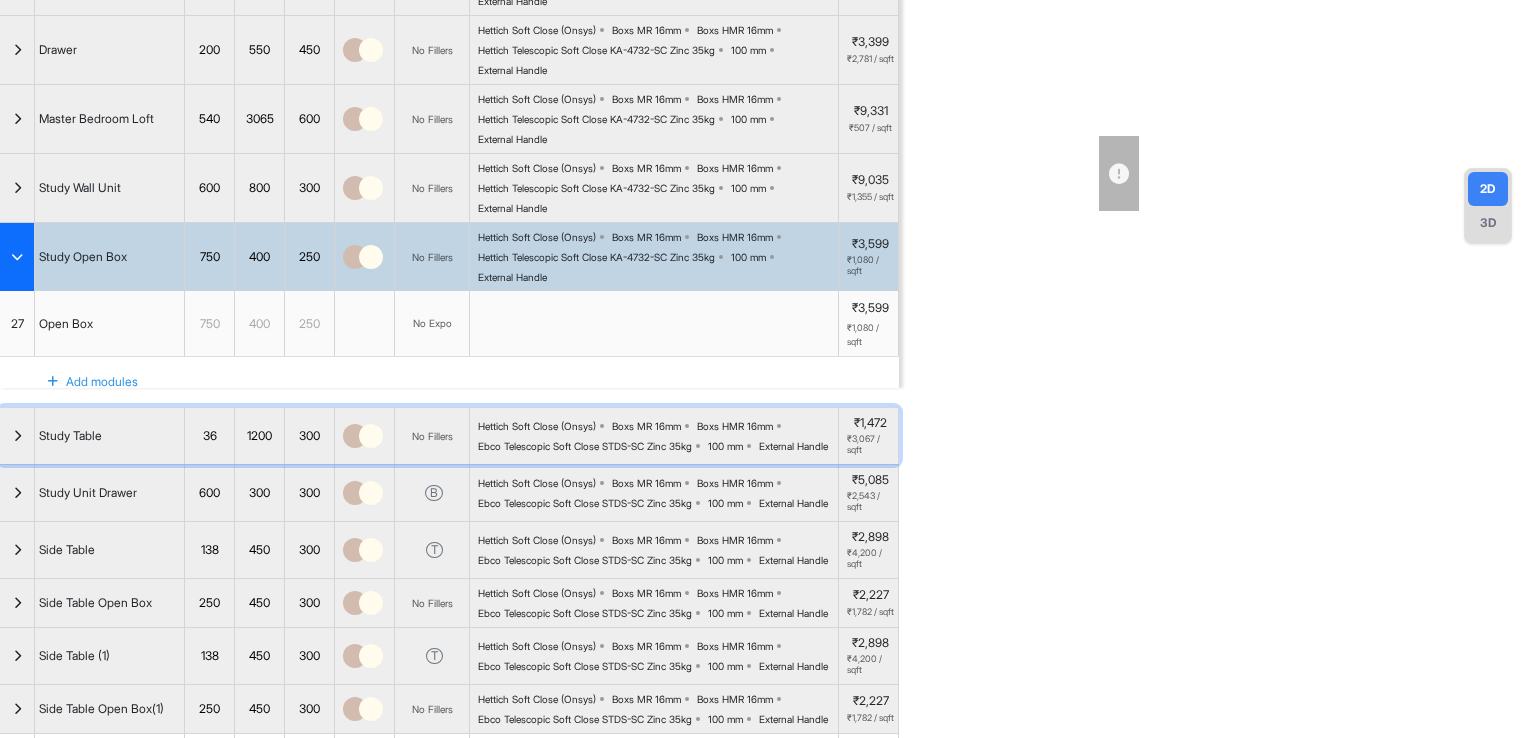 click on "Hettich Soft Close (Onsys) Boxs MR 16mm Boxs HMR 16mm Ebco Telescopic Soft Close STDS-SC Zinc 35kg 100 mm External Handle" at bounding box center (658, 436) 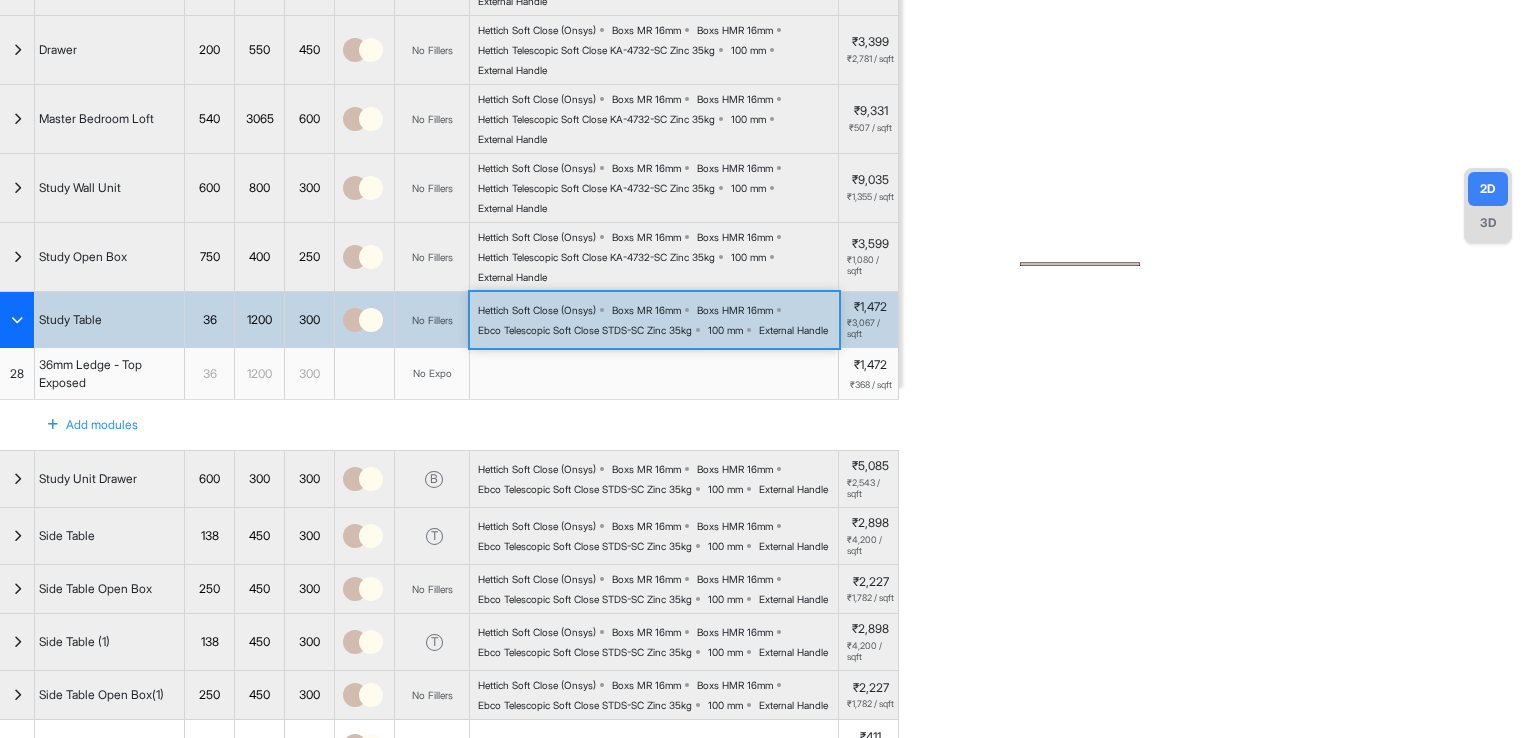 click on "Hettich Soft Close (Onsys) Boxs MR 16mm Boxs HMR 16mm Ebco Telescopic Soft Close STDS-SC Zinc 35kg 100 mm External Handle" at bounding box center (658, 320) 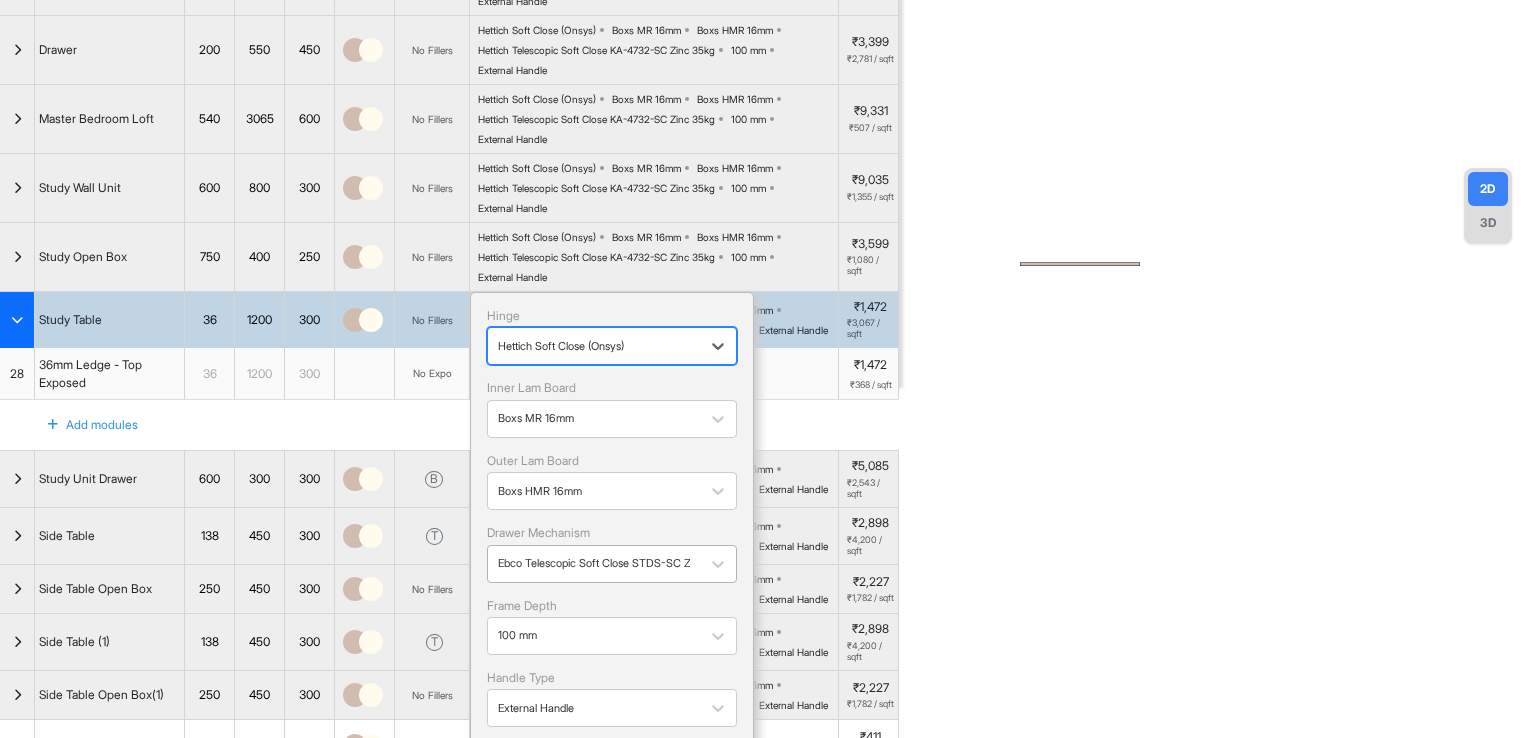 click at bounding box center (594, 563) 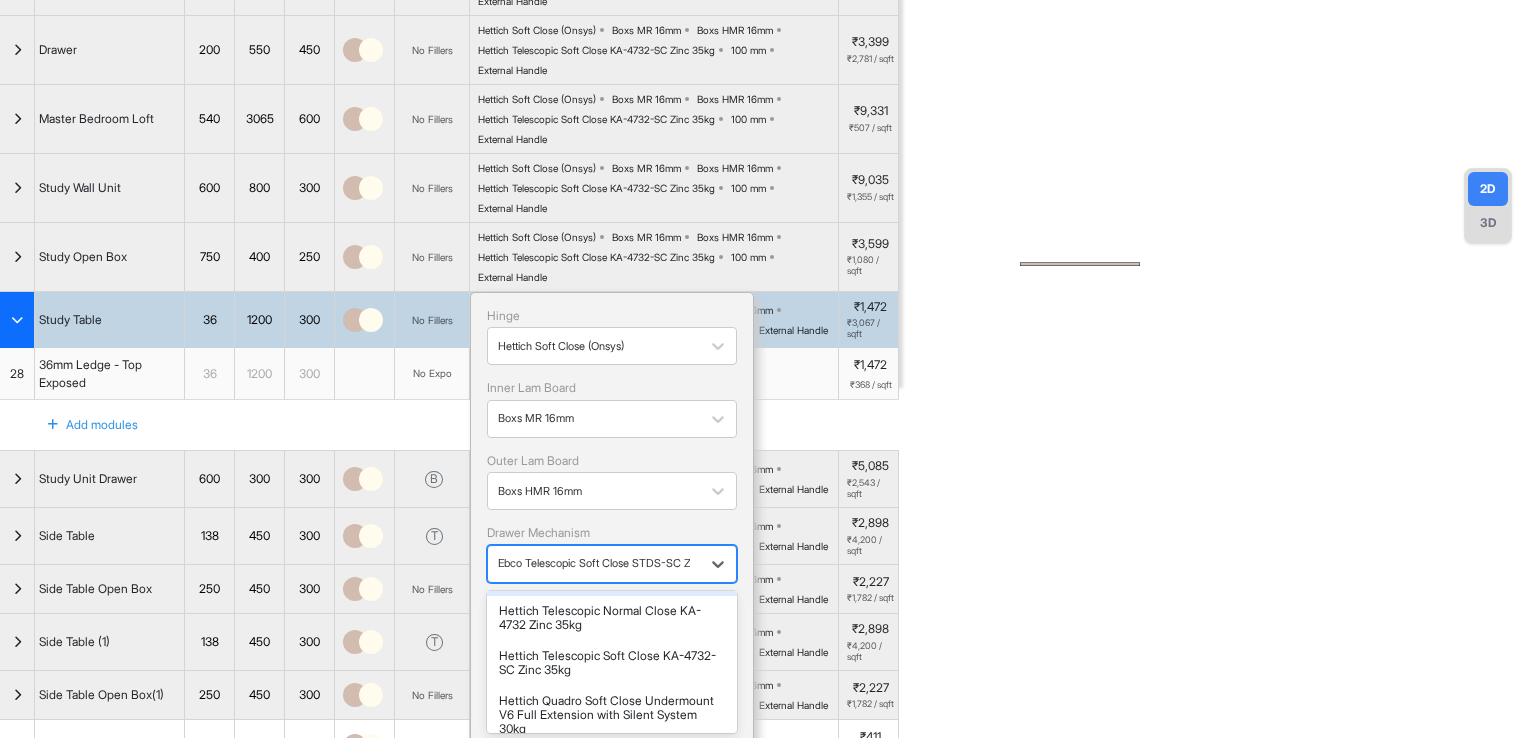 scroll, scrollTop: 200, scrollLeft: 0, axis: vertical 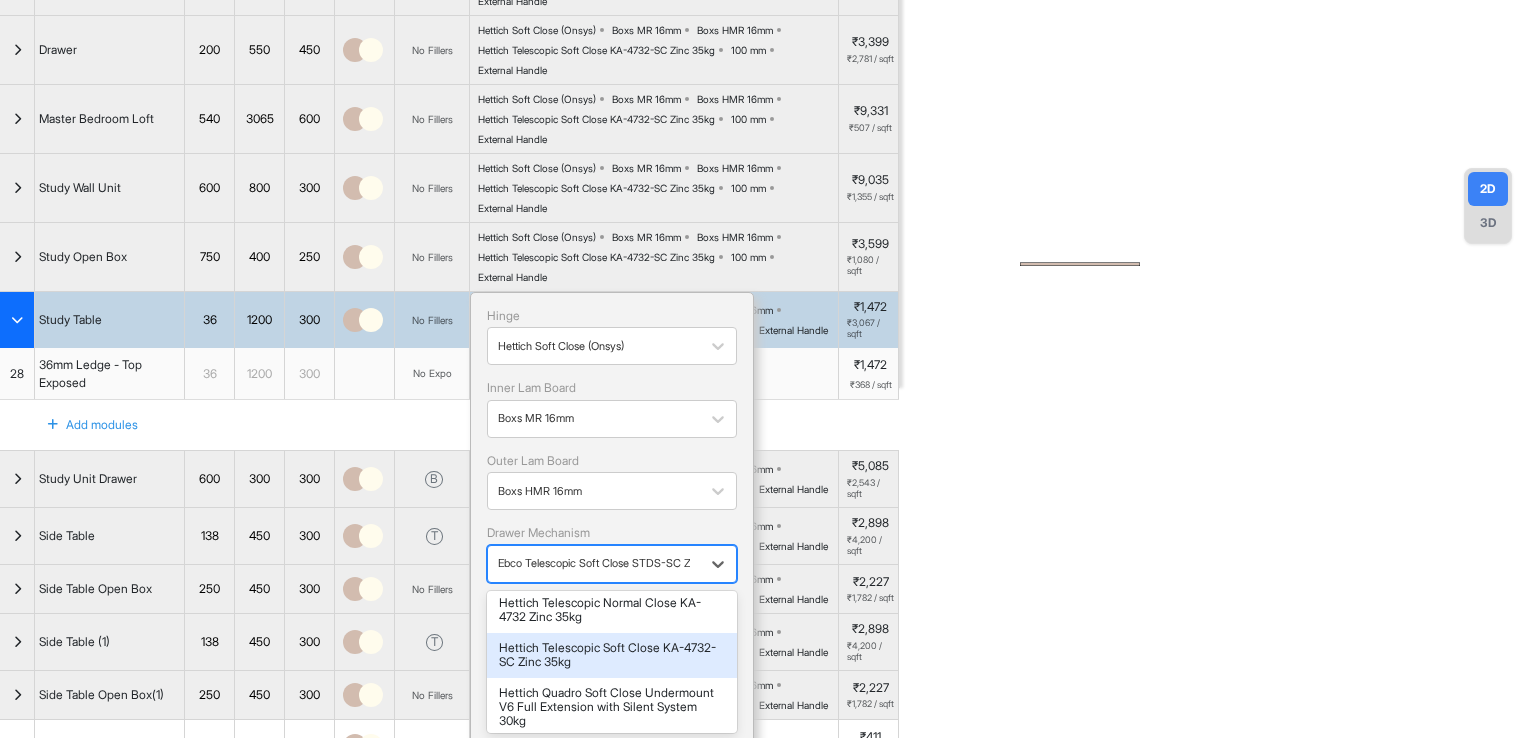 click on "Hettich Telescopic Soft Close KA-4732-SC Zinc 35kg" at bounding box center [612, 655] 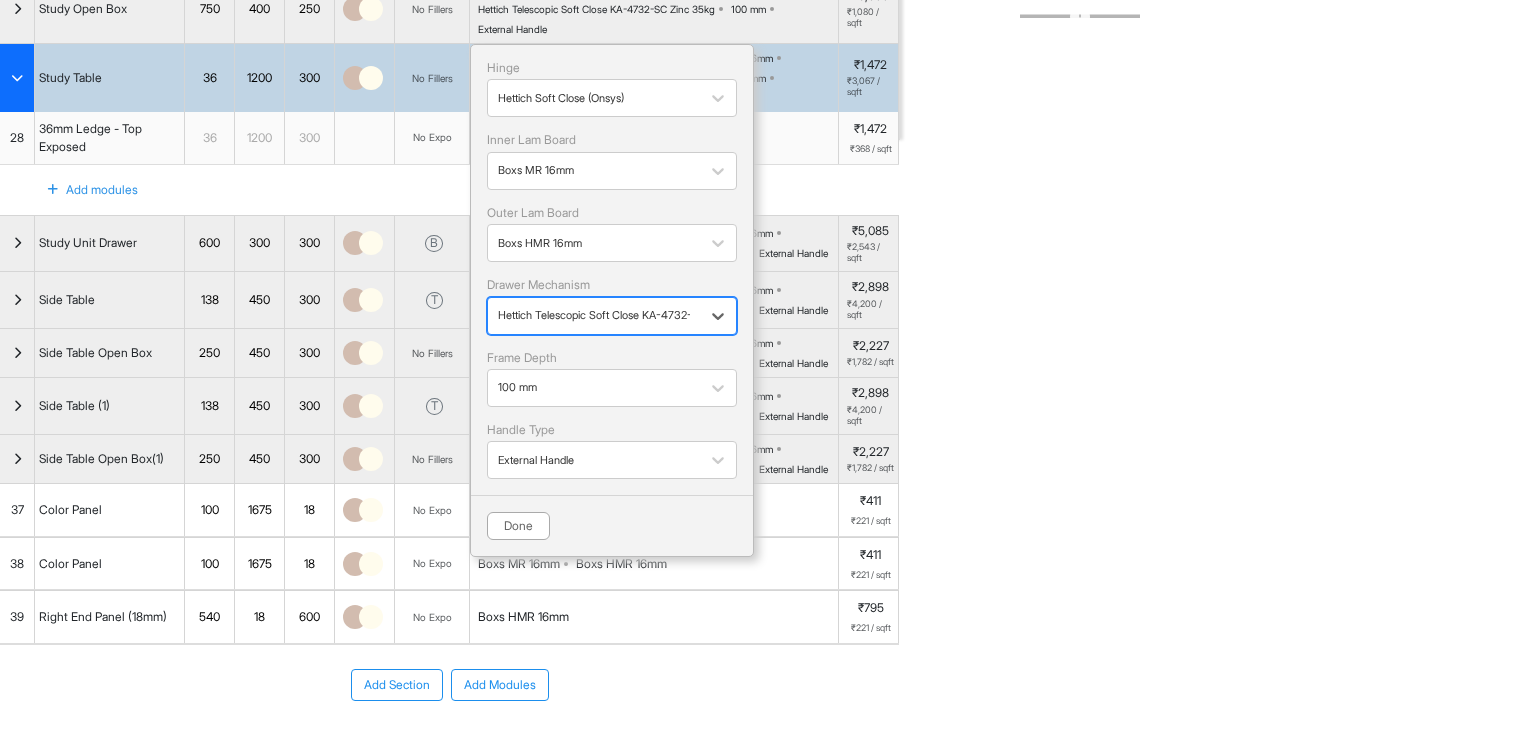 scroll, scrollTop: 700, scrollLeft: 0, axis: vertical 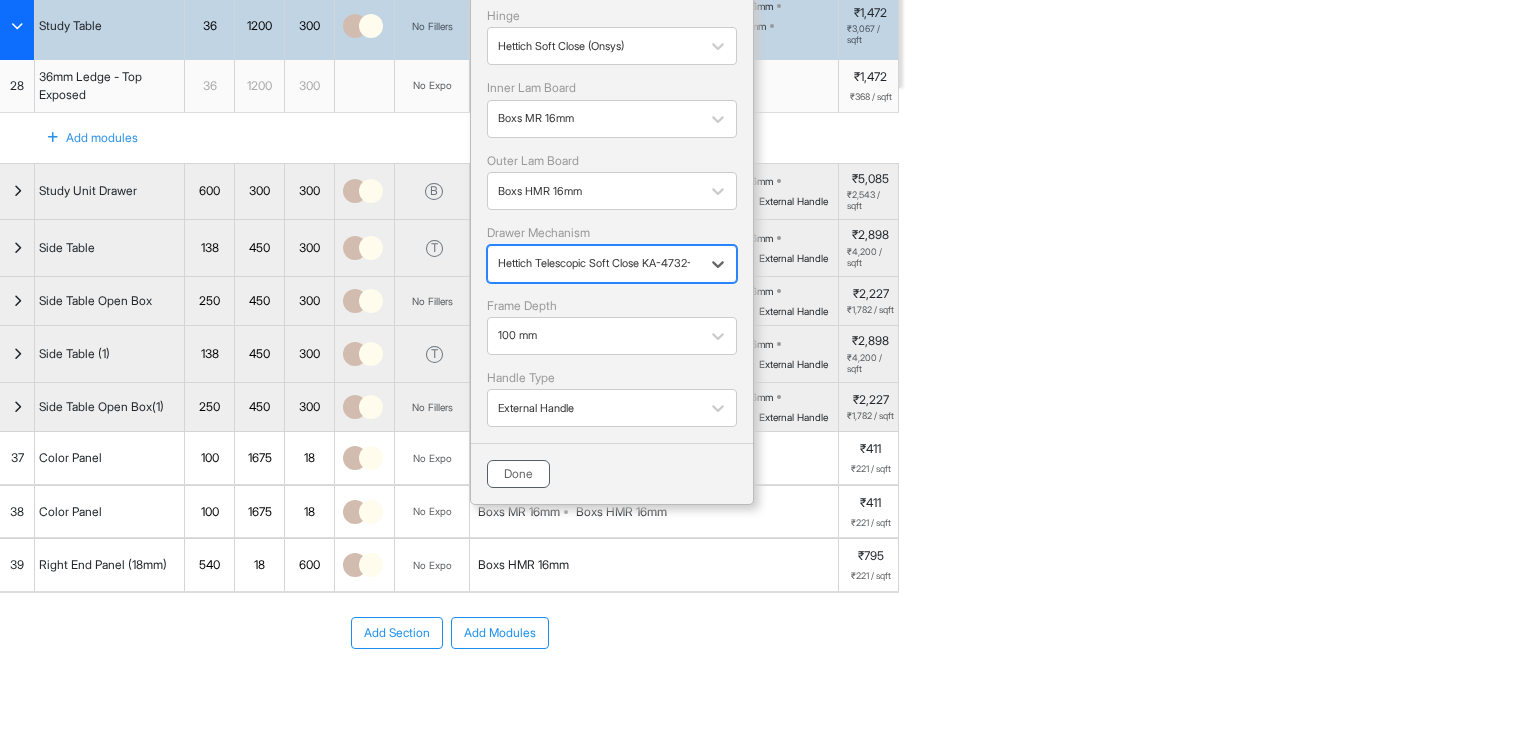 click on "Done" at bounding box center (518, 474) 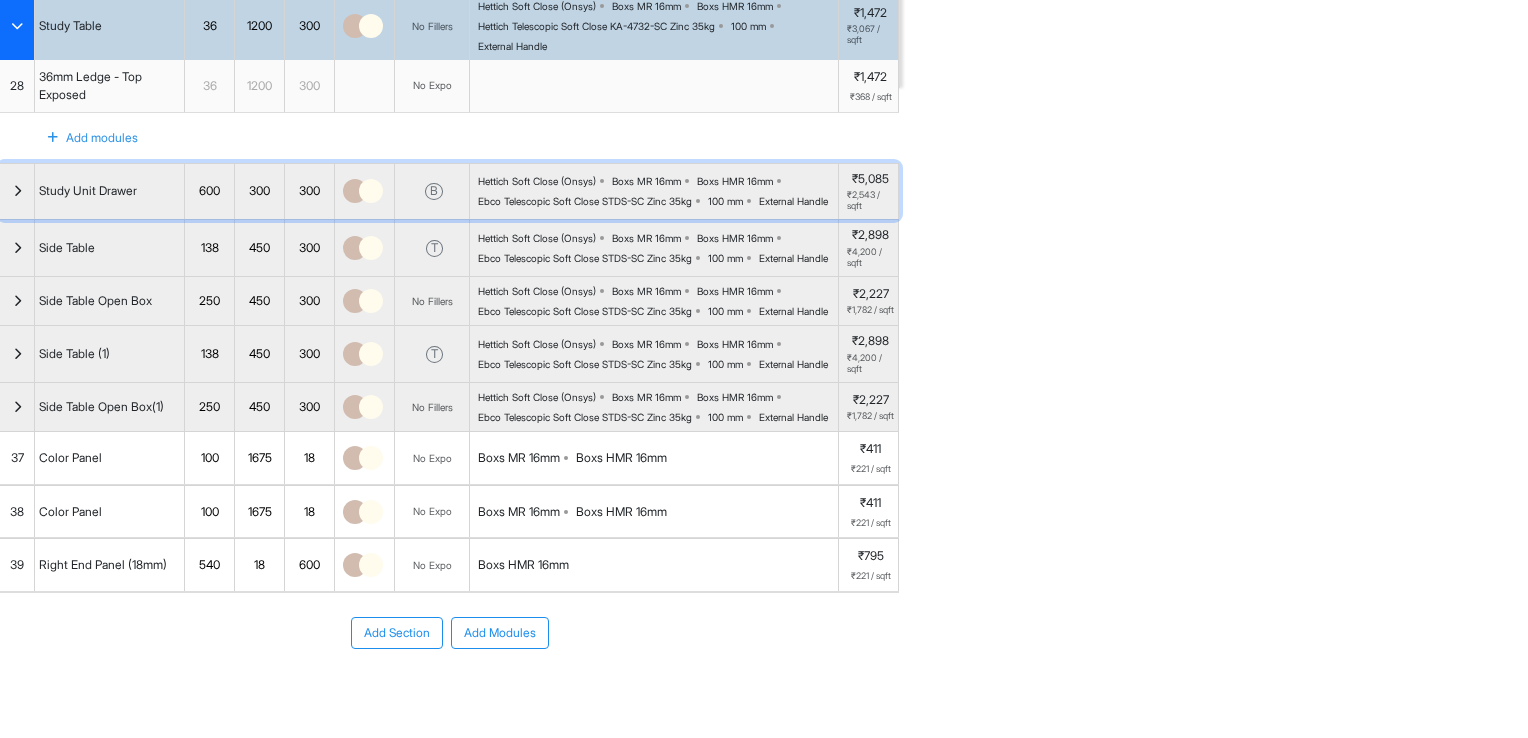 click on "Ebco Telescopic Soft Close STDS-SC Zinc 35kg" at bounding box center (585, 201) 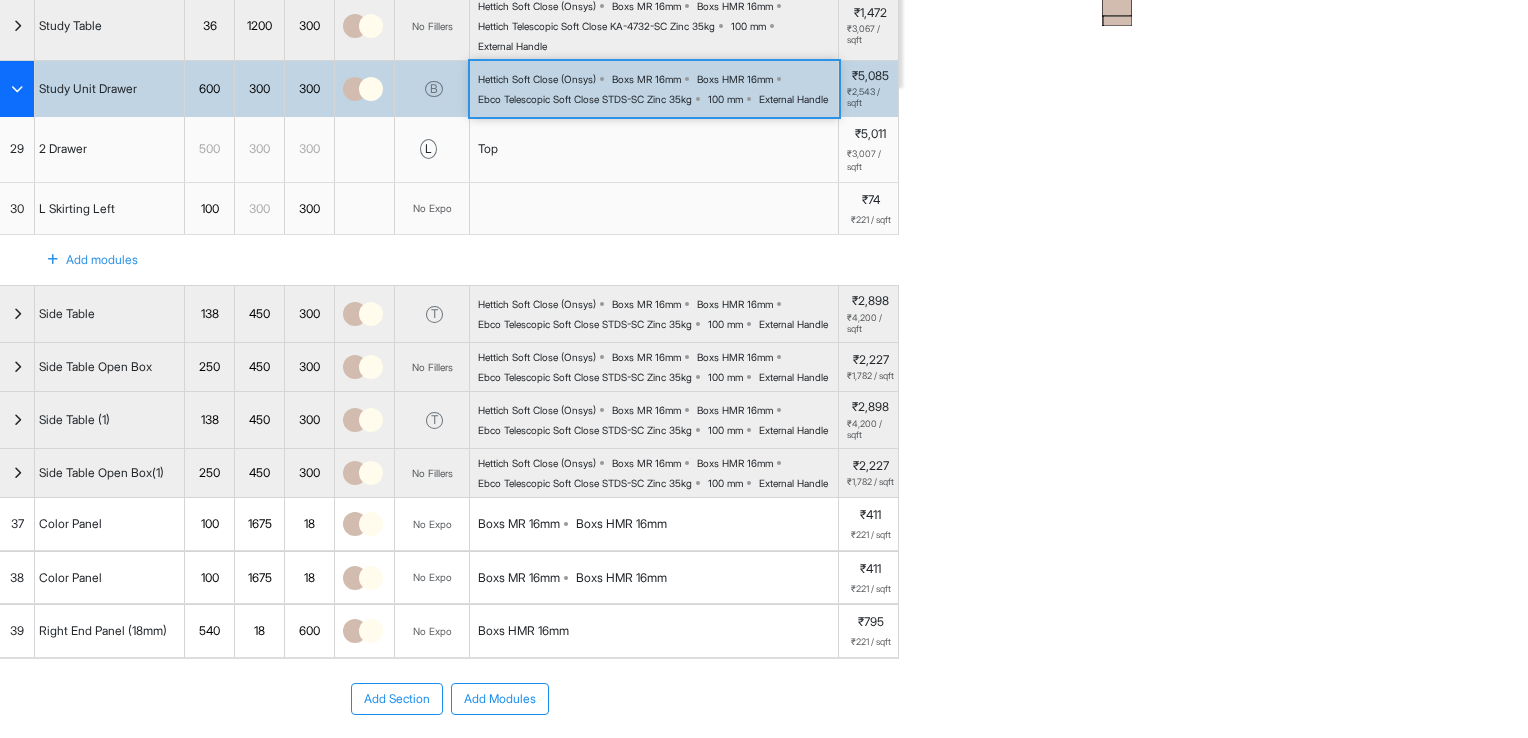 click on "Hettich Soft Close (Onsys) Boxs MR 16mm Boxs HMR 16mm Ebco Telescopic Soft Close STDS-SC Zinc 35kg 100 mm External Handle" at bounding box center [658, 89] 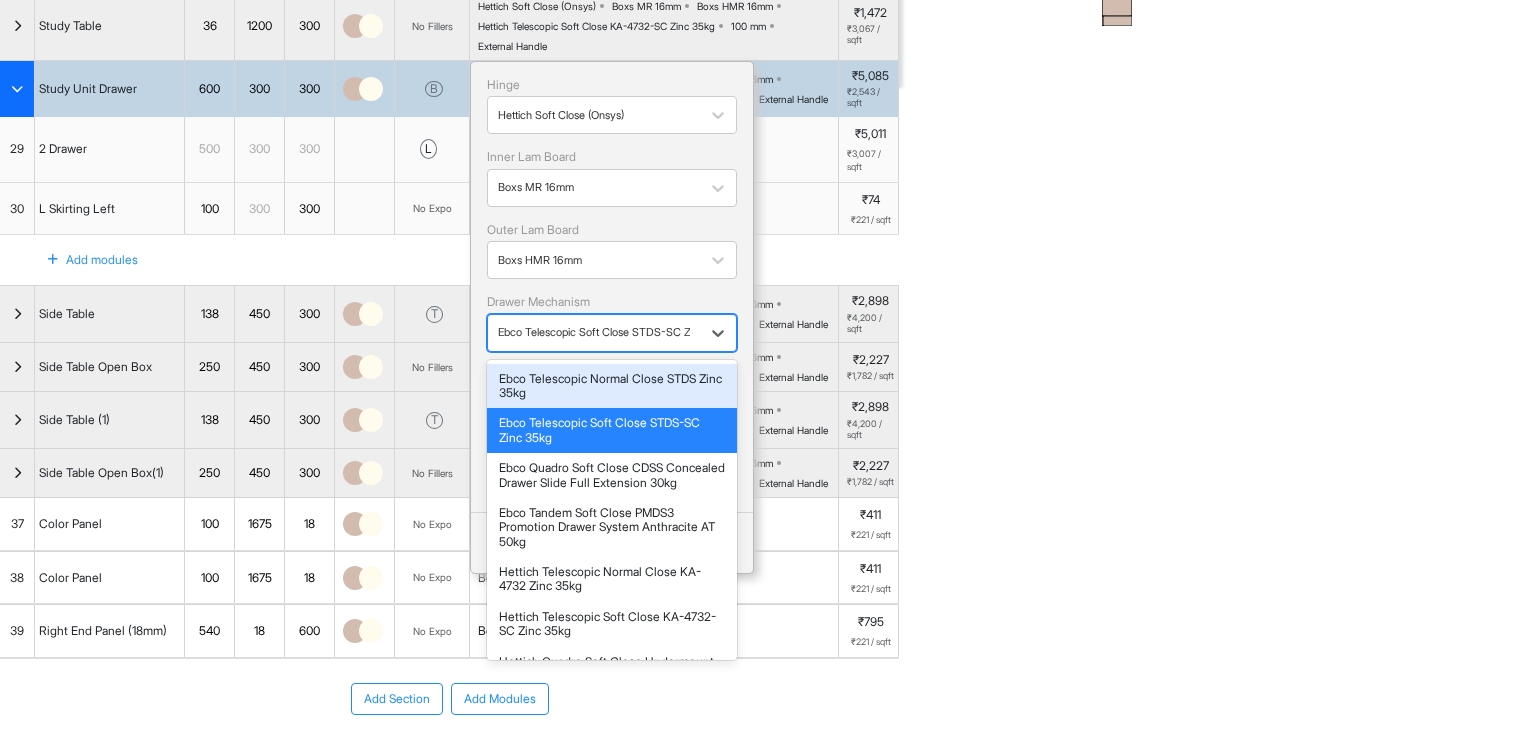 click at bounding box center [594, 332] 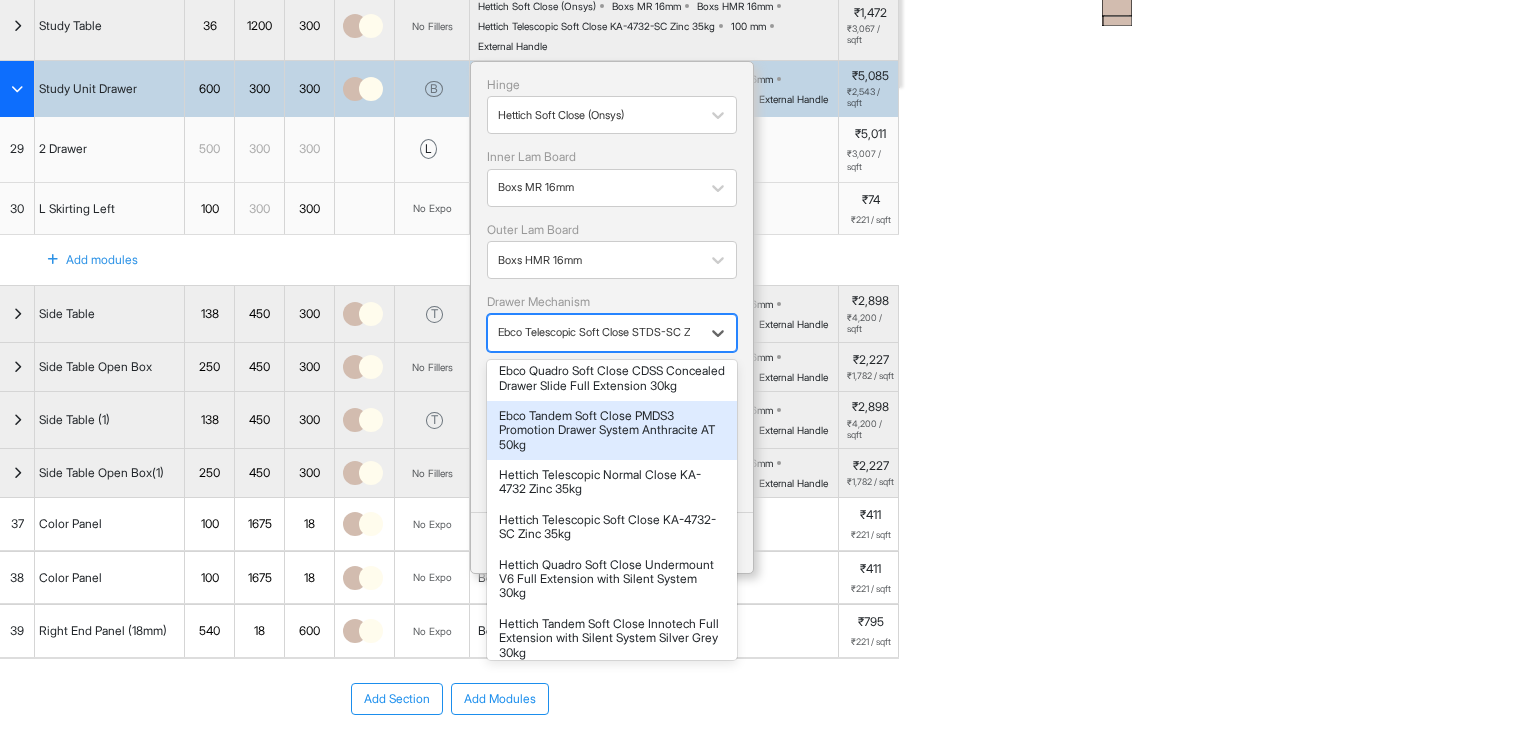 scroll, scrollTop: 100, scrollLeft: 0, axis: vertical 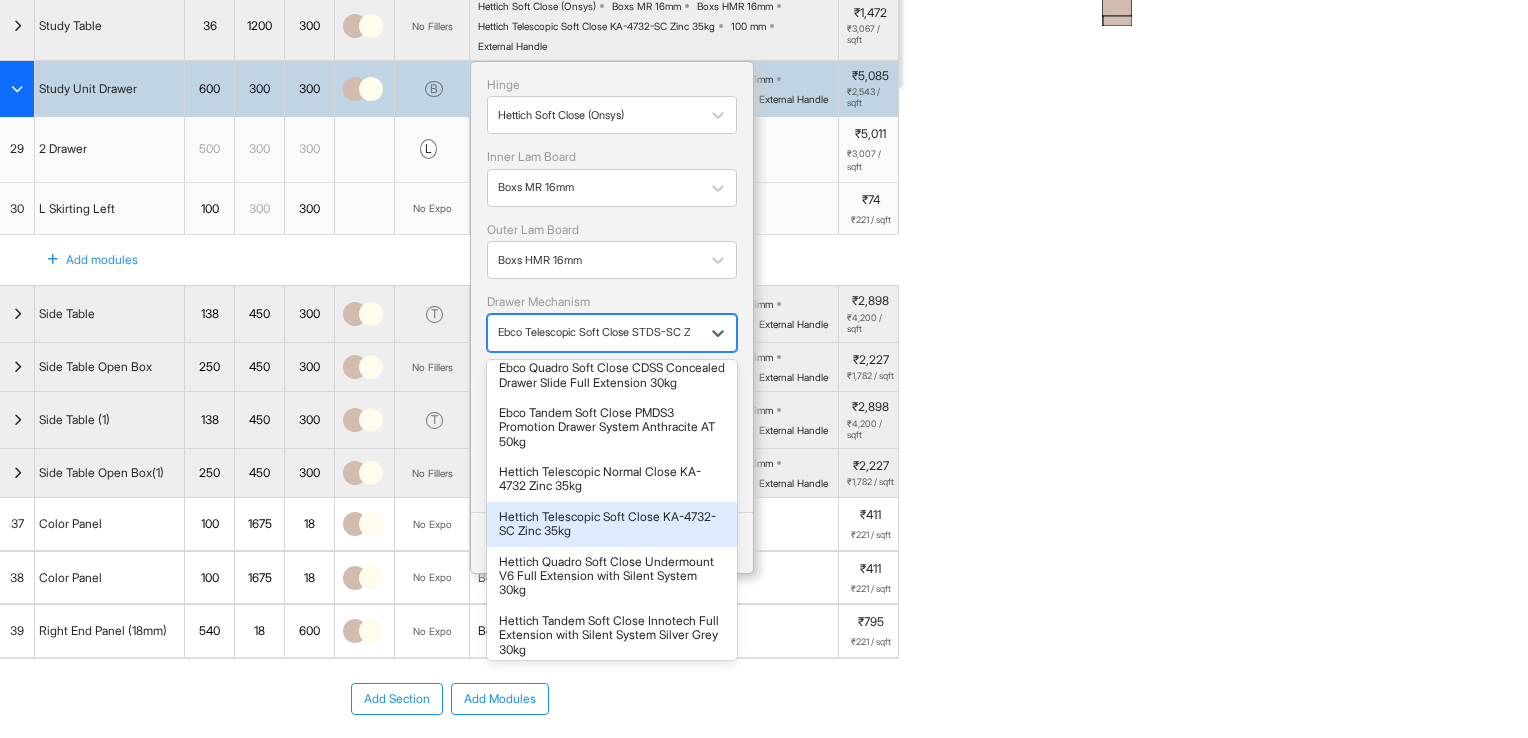 click on "Hettich Telescopic Soft Close KA-4732-SC Zinc 35kg" at bounding box center (612, 524) 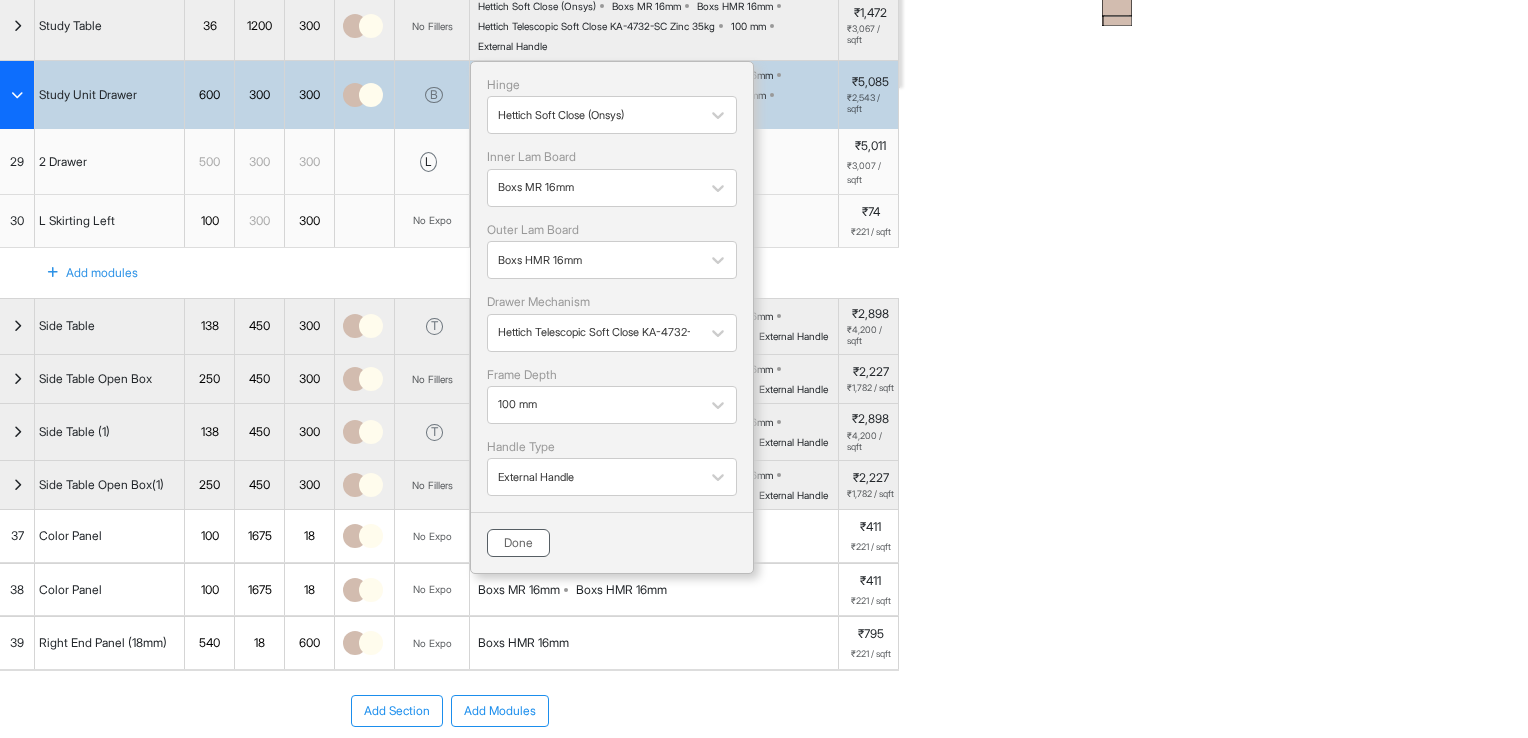 click on "Done" at bounding box center (518, 543) 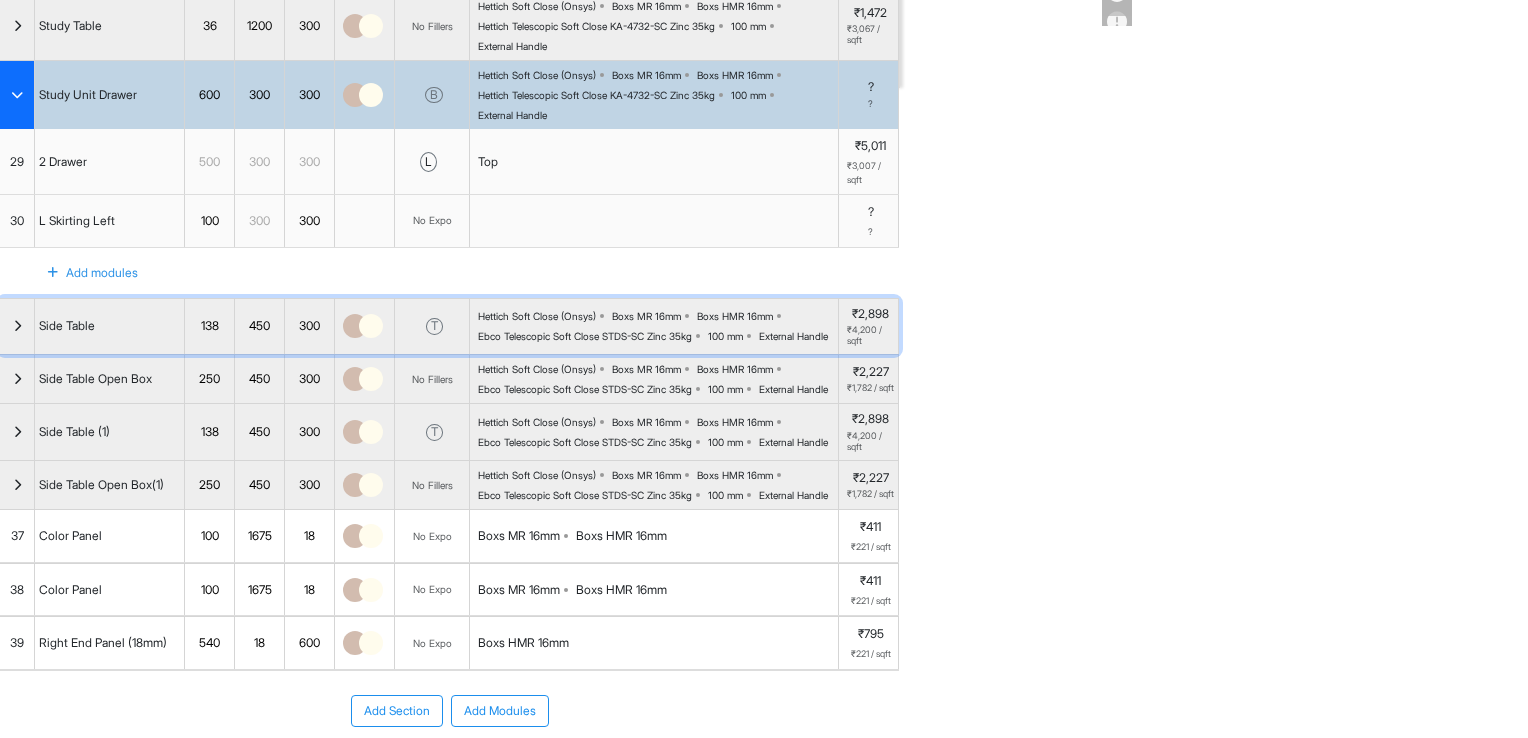 click on "Ebco Telescopic Soft Close STDS-SC Zinc 35kg" at bounding box center [585, 336] 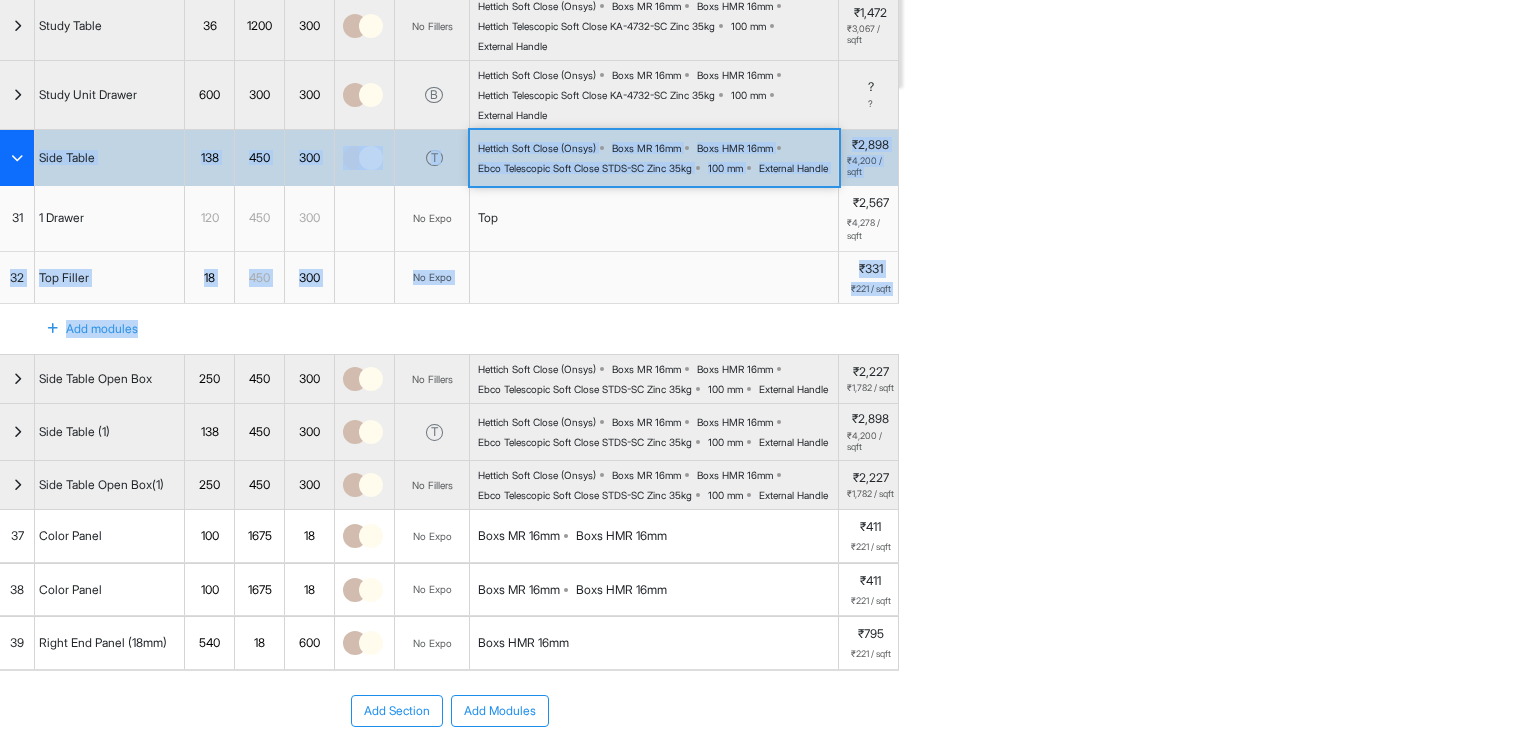drag, startPoint x: 555, startPoint y: 325, endPoint x: 594, endPoint y: 154, distance: 175.39099 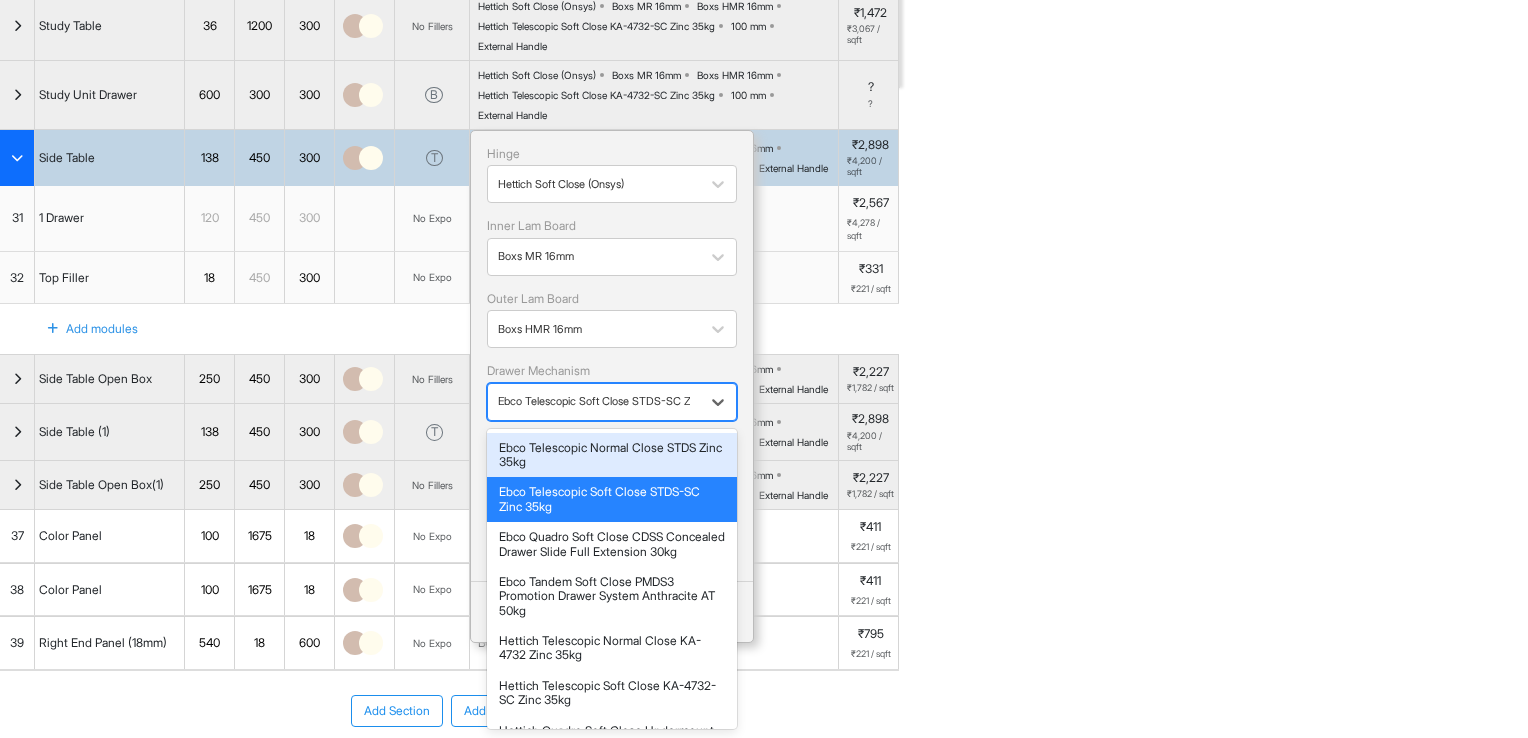 click at bounding box center [594, 401] 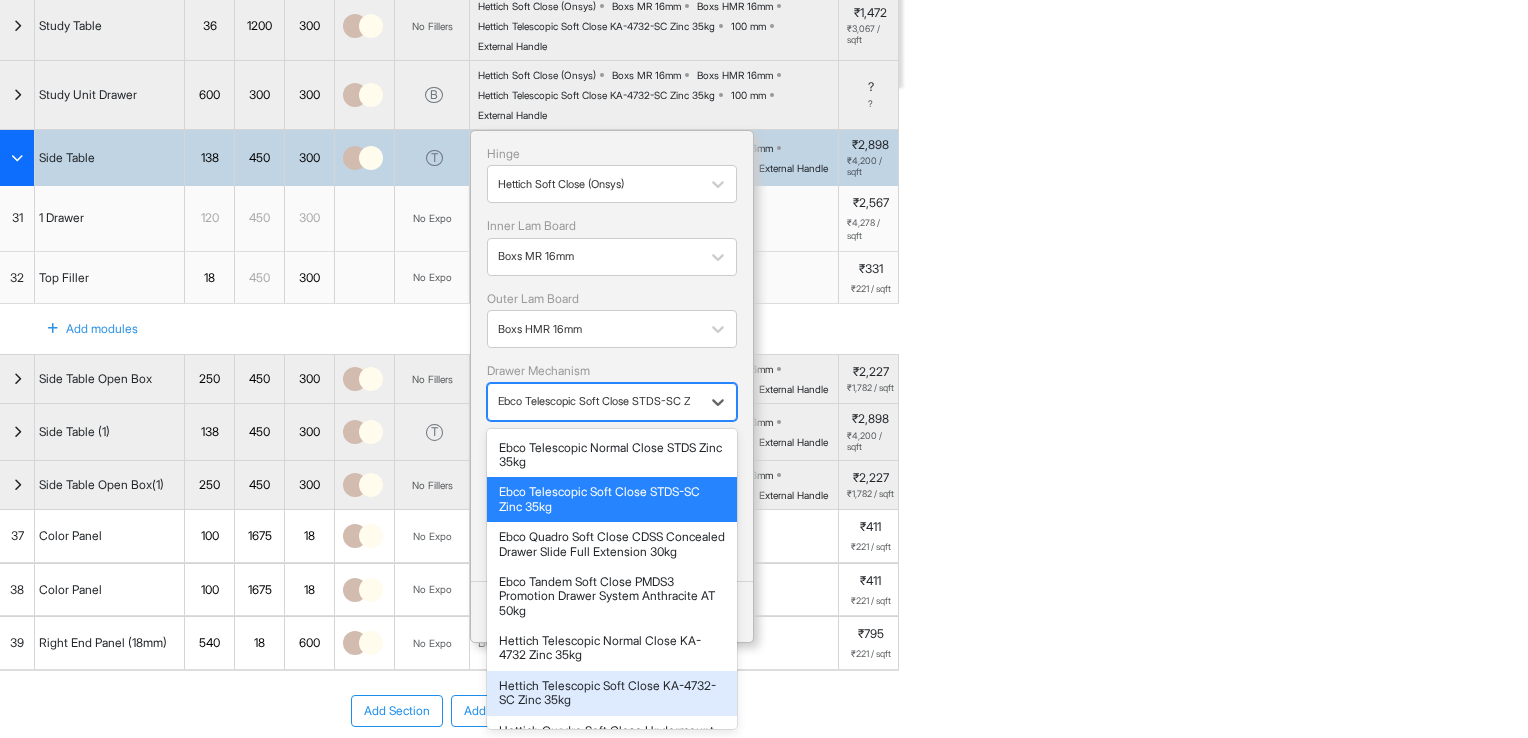click on "Hettich Telescopic Soft Close KA-4732-SC Zinc 35kg" at bounding box center (612, 693) 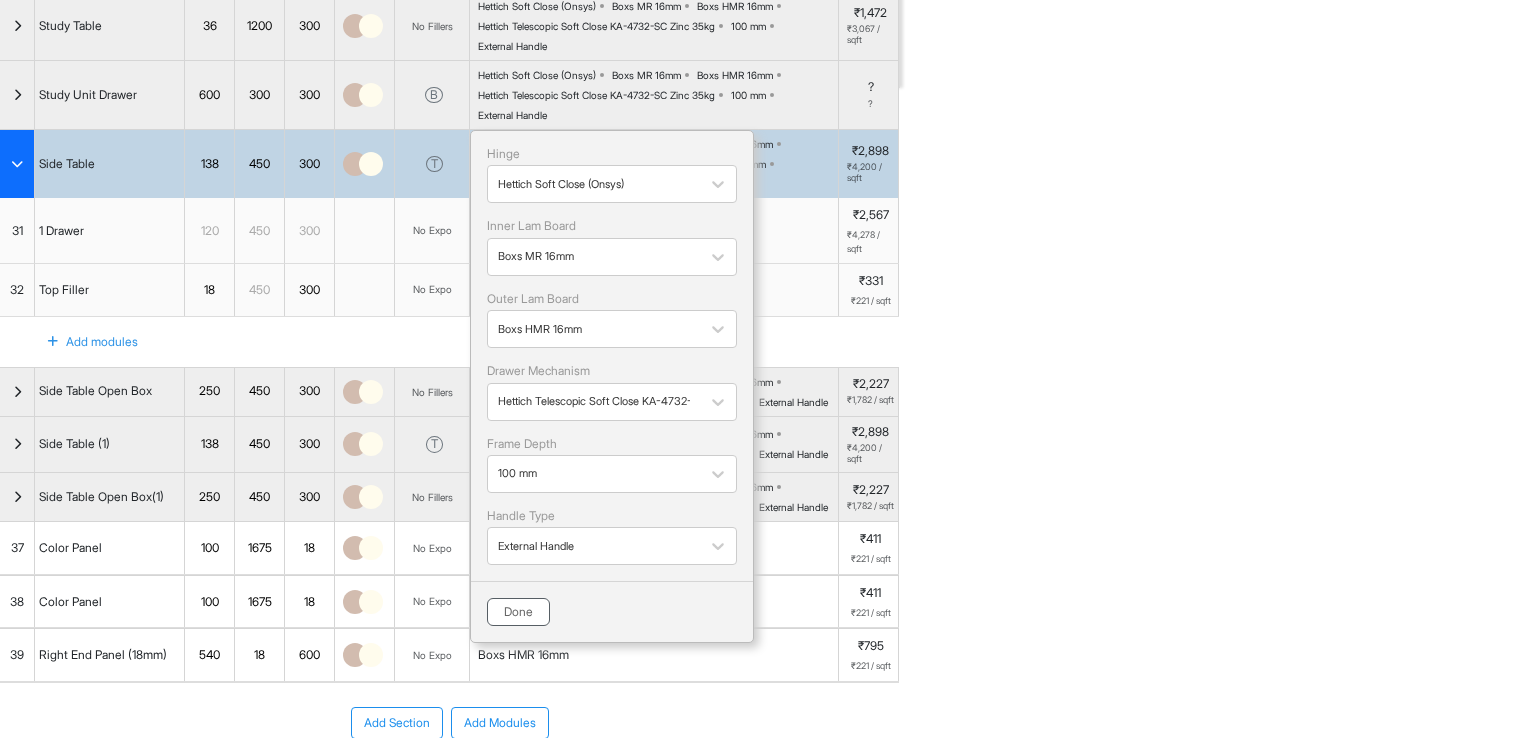 click on "Done" at bounding box center (518, 612) 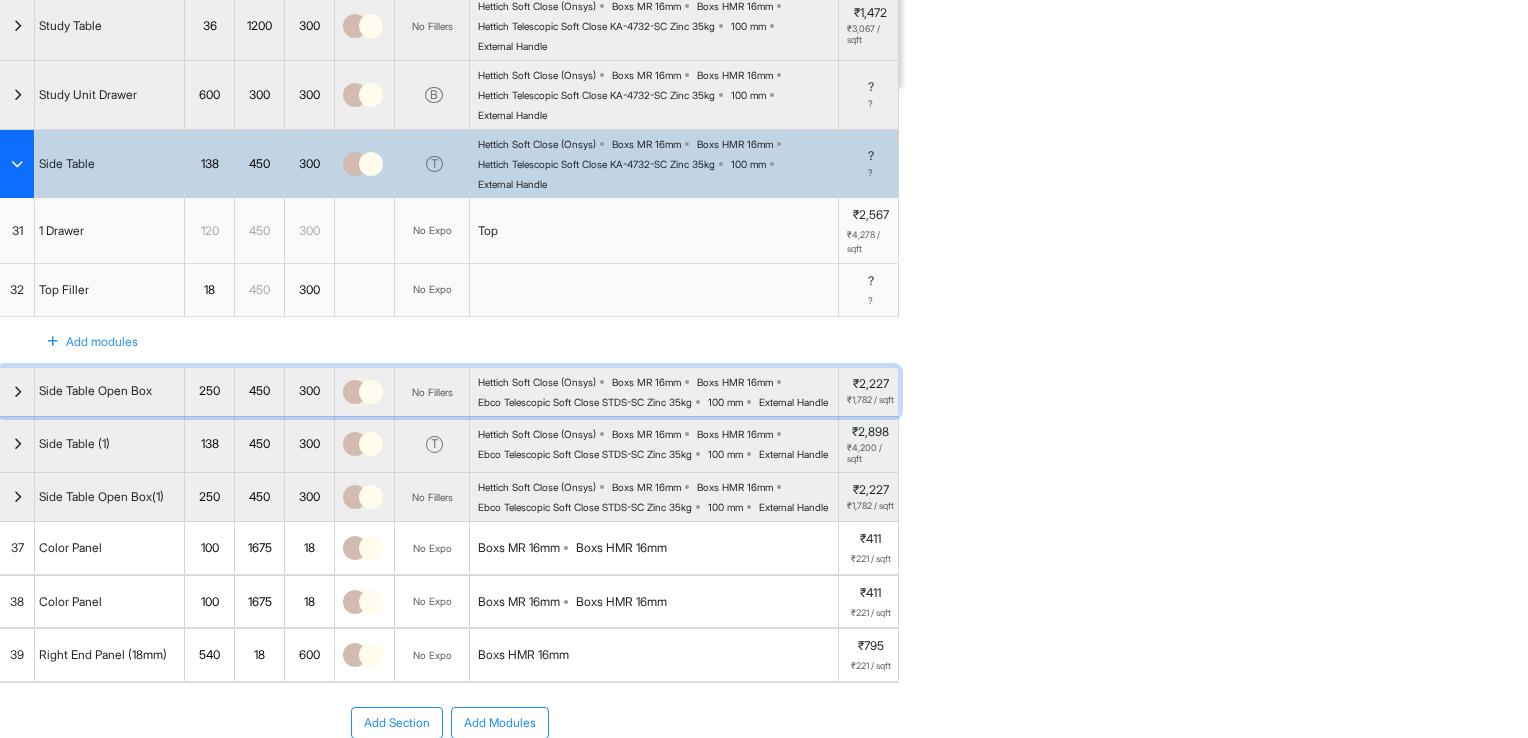click on "Hettich Soft Close (Onsys) Boxs MR 16mm Boxs HMR 16mm Ebco Telescopic Soft Close STDS-SC Zinc 35kg 100 mm External Handle" at bounding box center (658, 392) 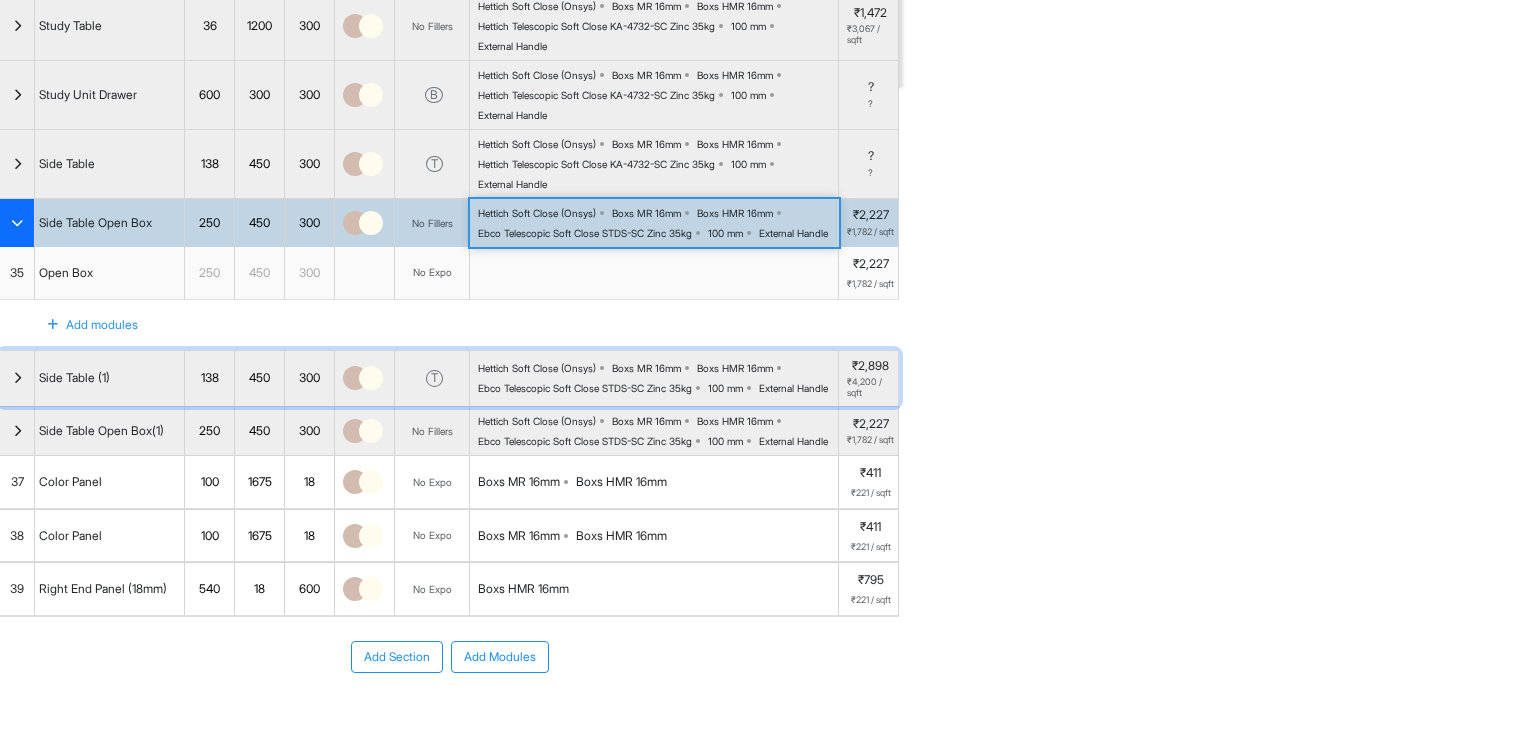 click on "Ebco Telescopic Soft Close STDS-SC Zinc 35kg" at bounding box center (585, 388) 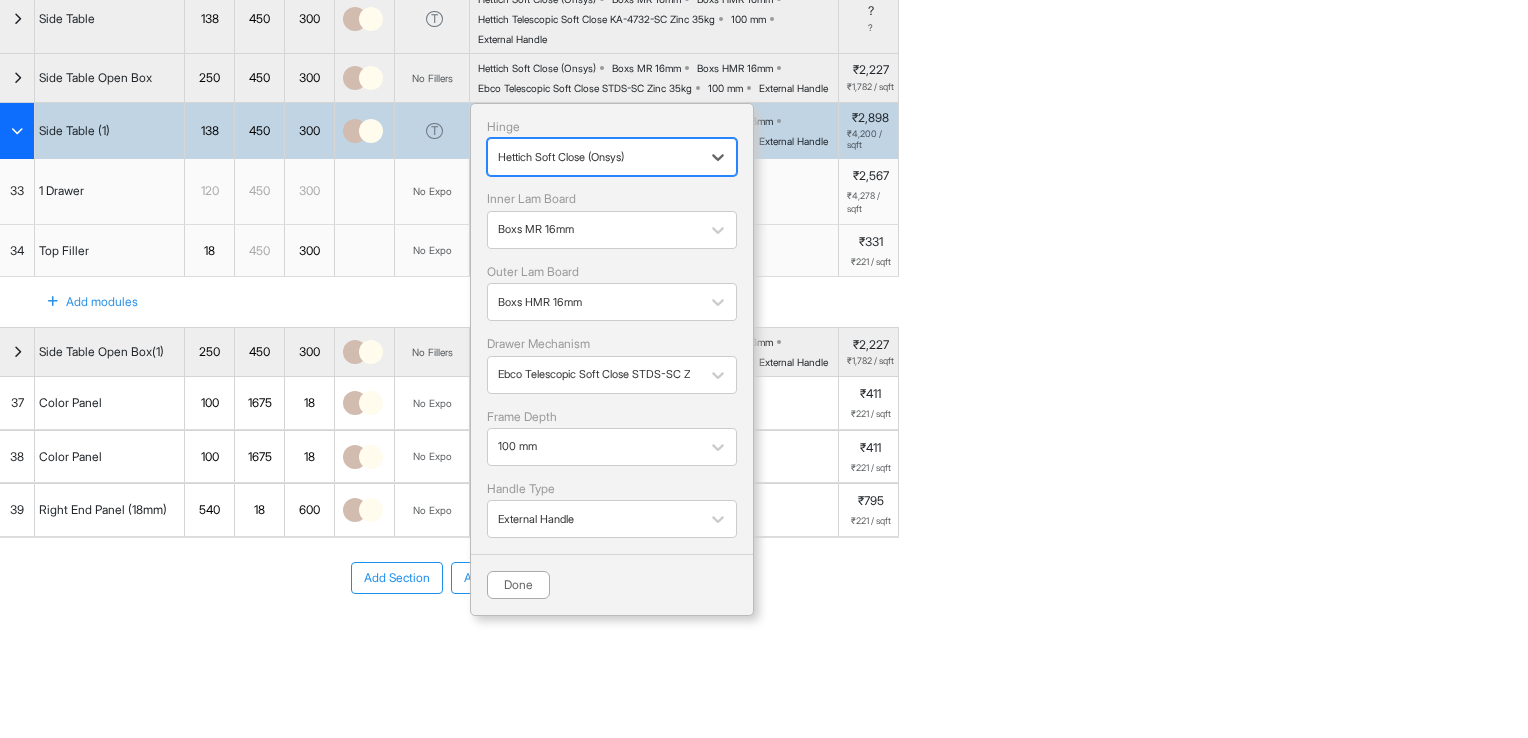 scroll, scrollTop: 892, scrollLeft: 0, axis: vertical 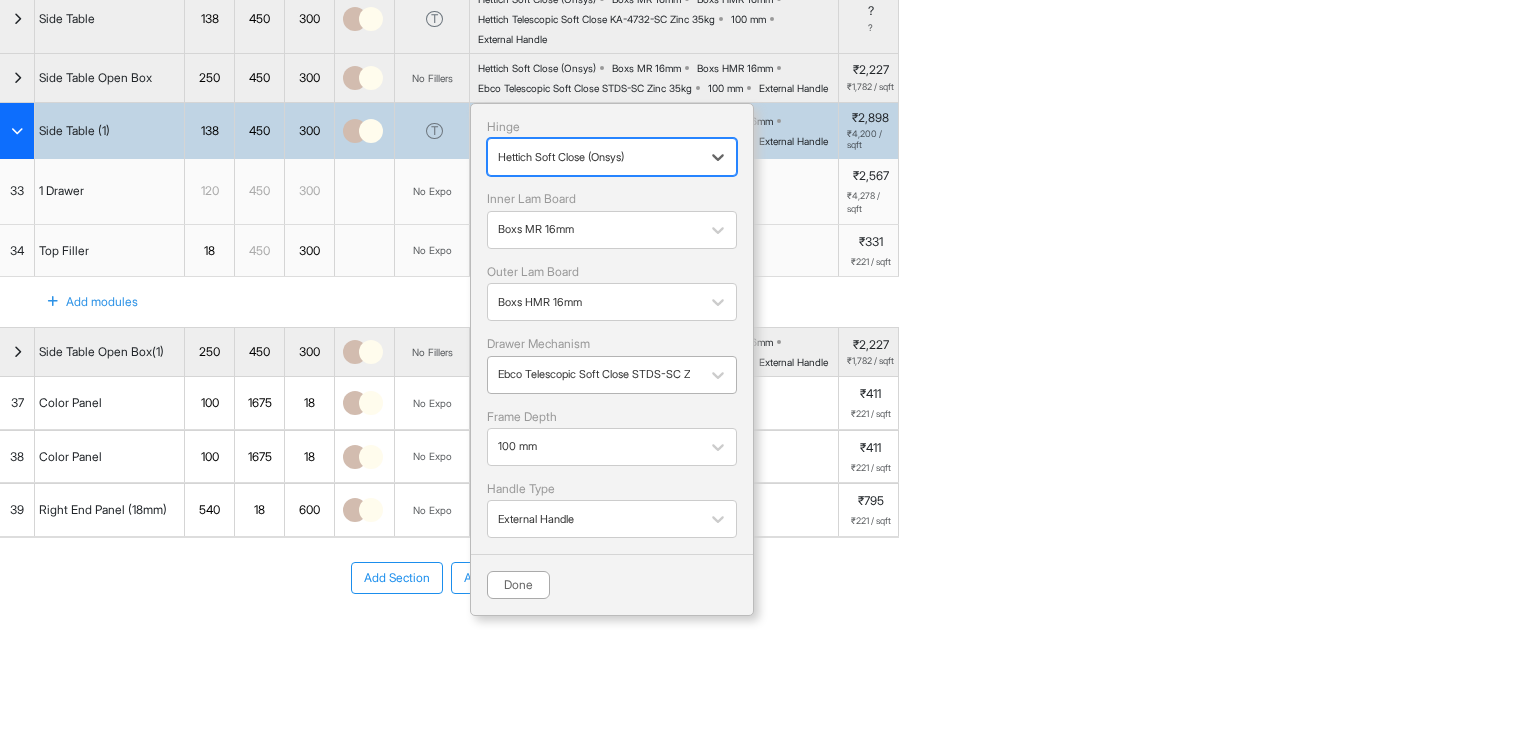 click on "Ebco Telescopic Soft Close STDS-SC Zinc 35kg" at bounding box center (612, 375) 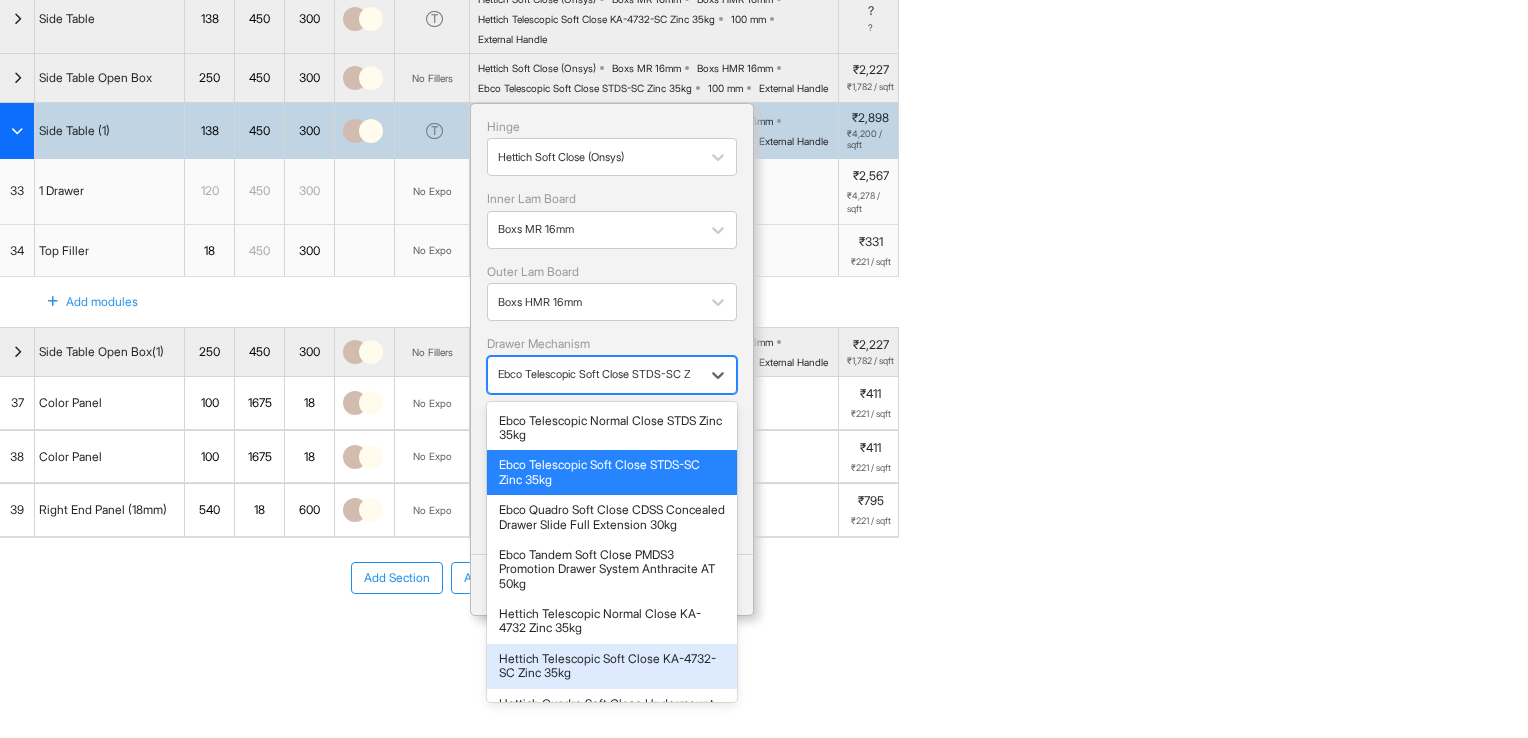click on "Hettich Telescopic Soft Close KA-4732-SC Zinc 35kg" at bounding box center (612, 666) 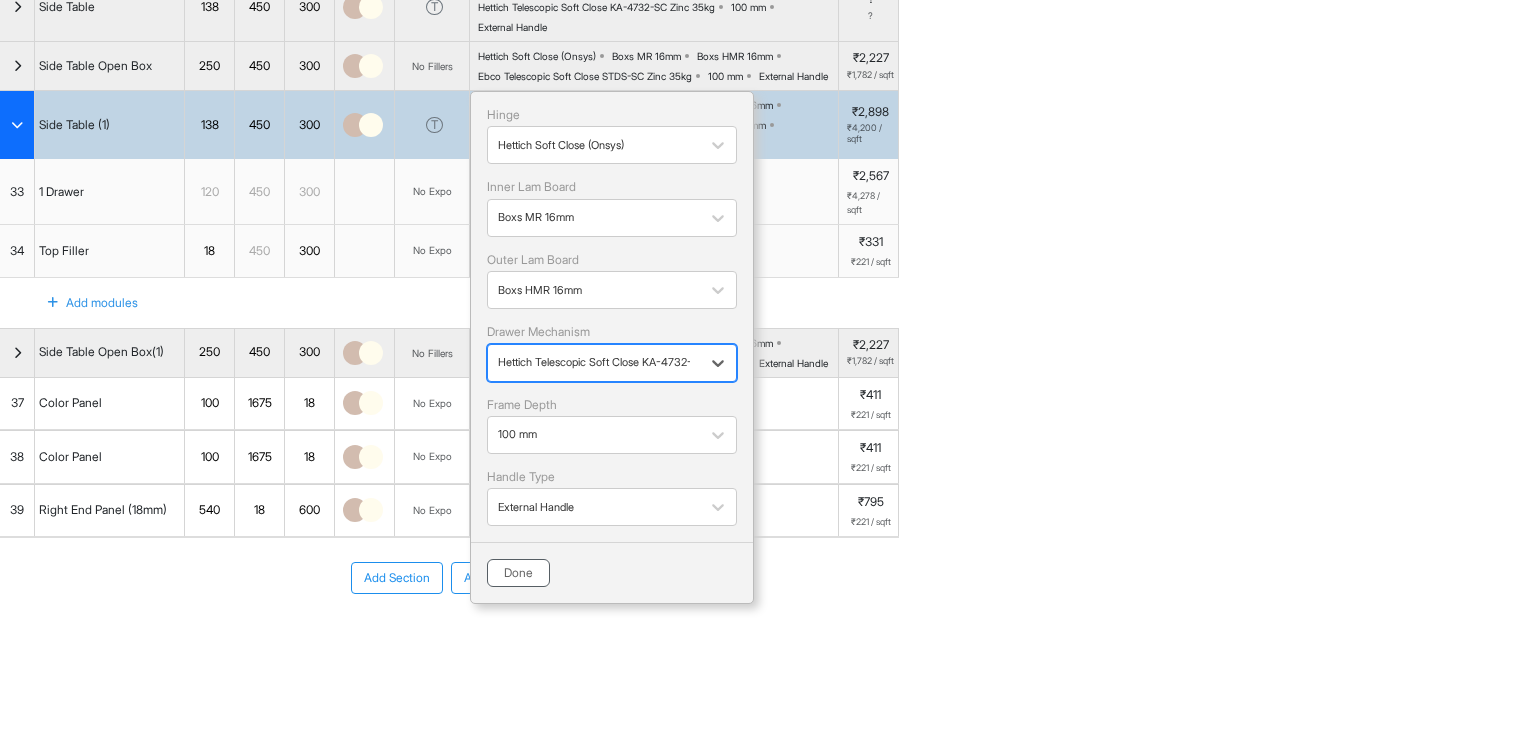 click on "Done" at bounding box center [518, 573] 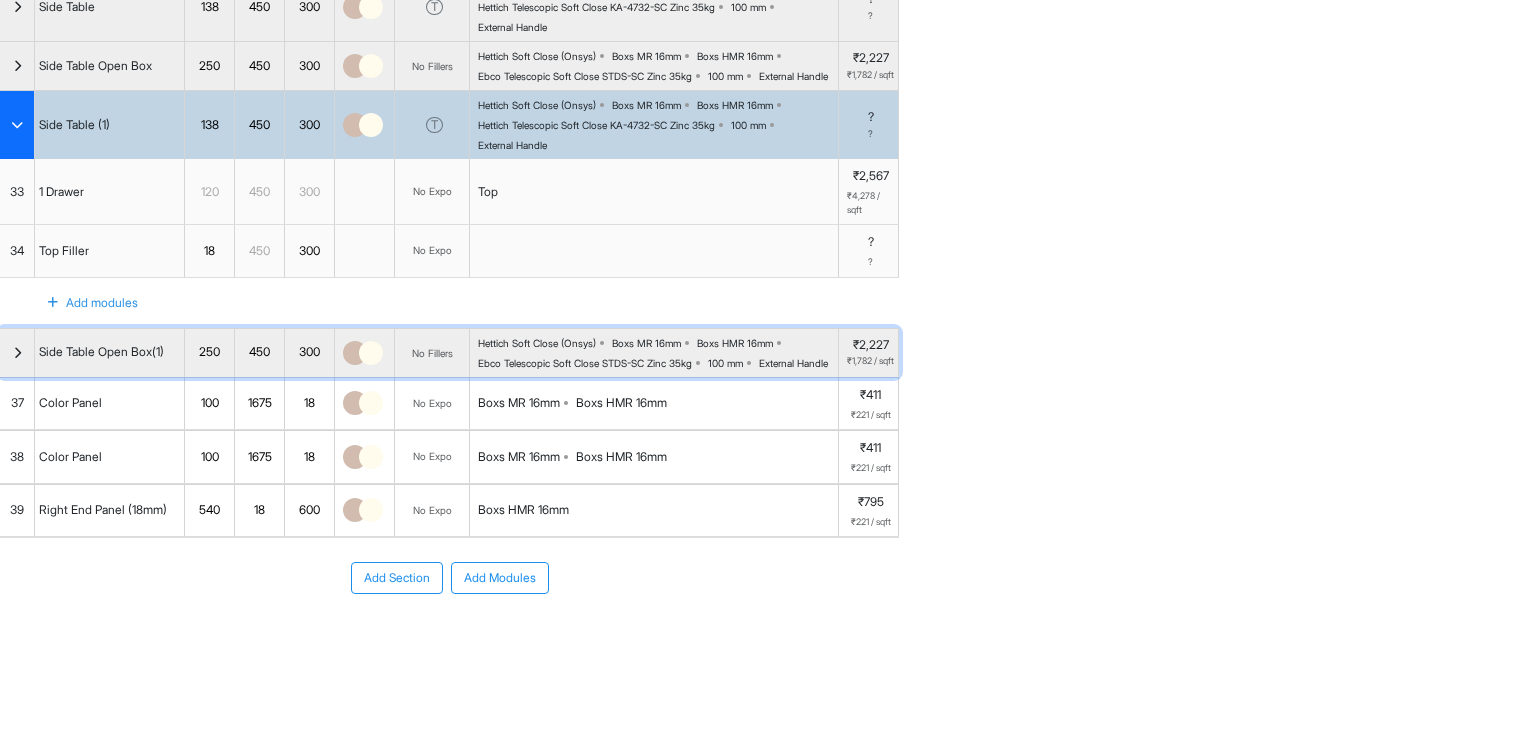 click on "Ebco Telescopic Soft Close STDS-SC Zinc 35kg" at bounding box center (585, 363) 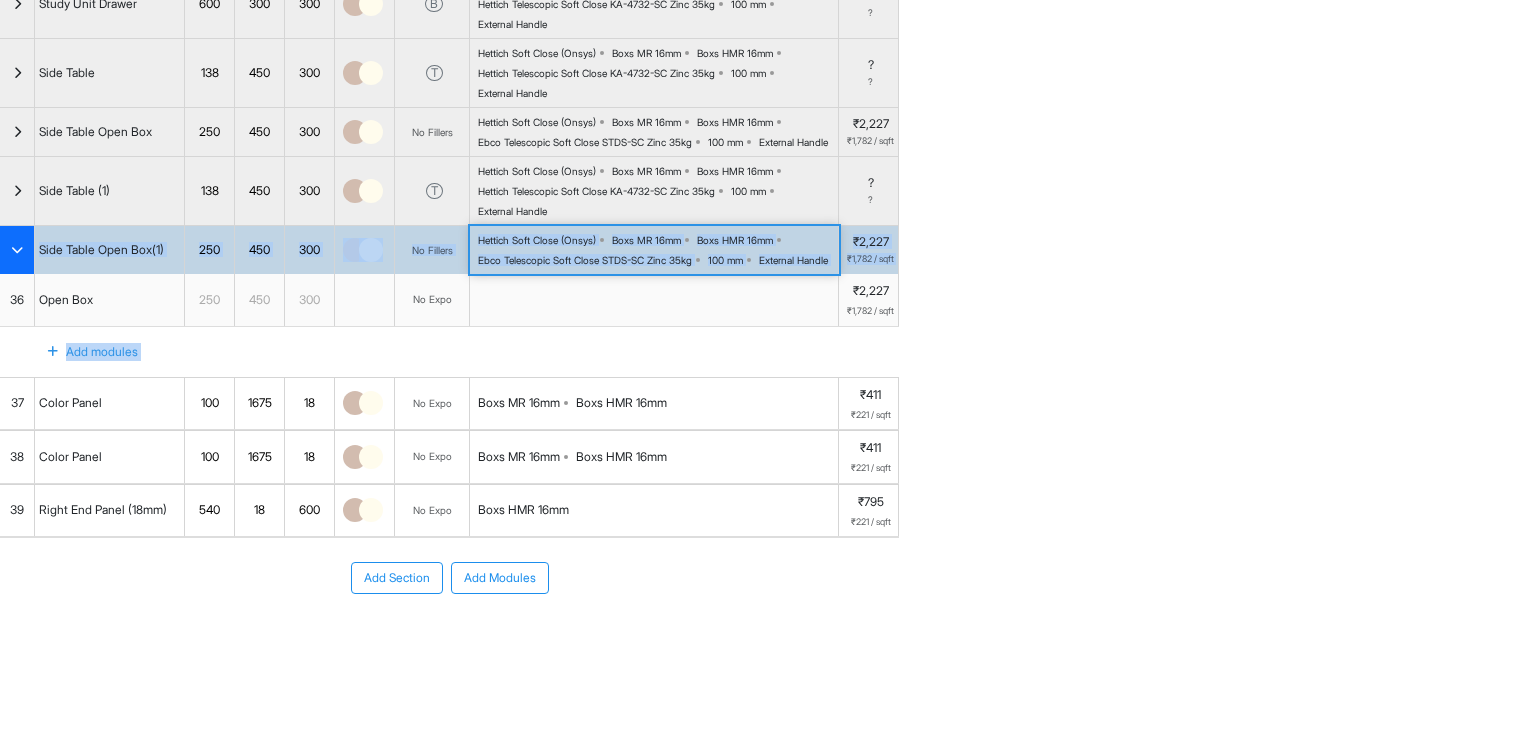 click on "Add modules" at bounding box center [449, 352] 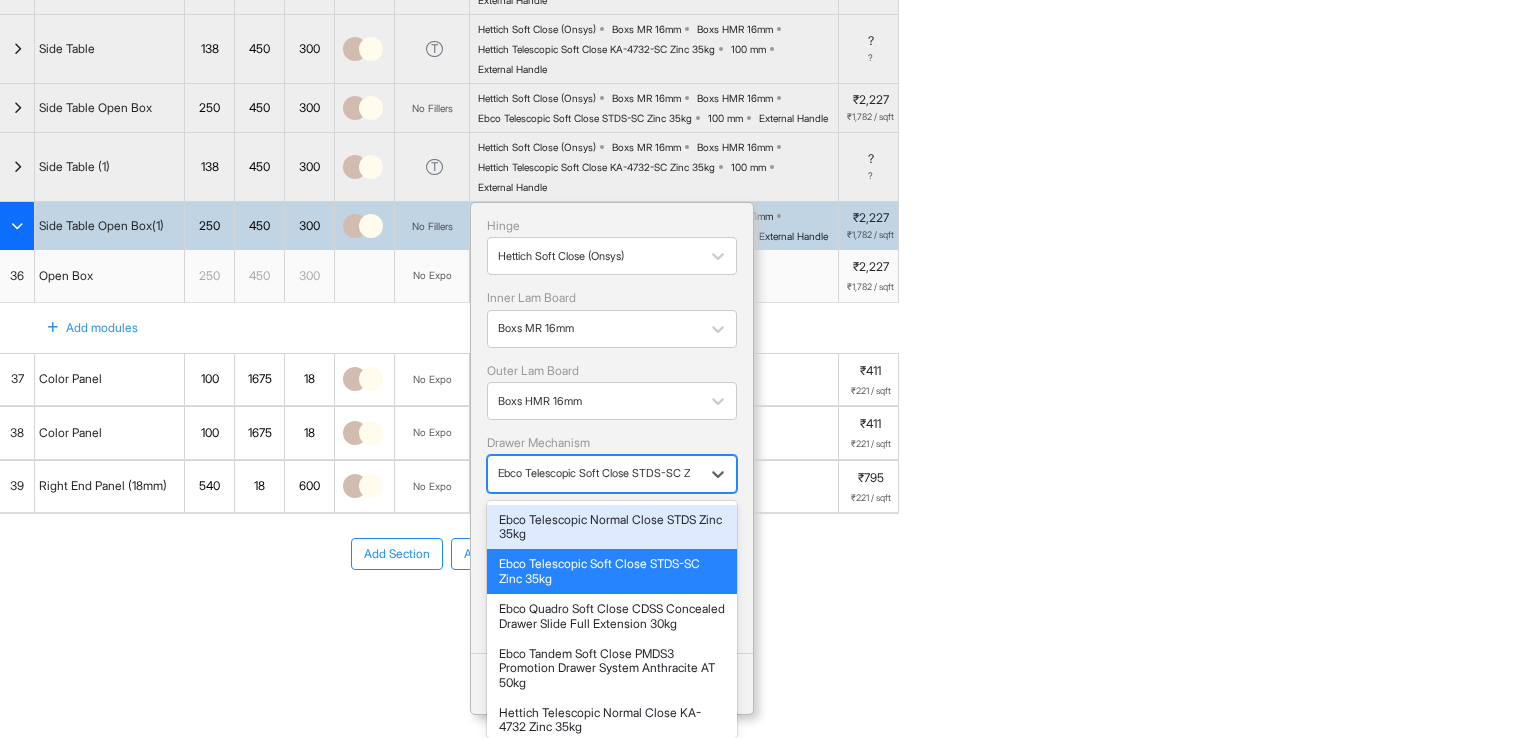 click at bounding box center (594, 473) 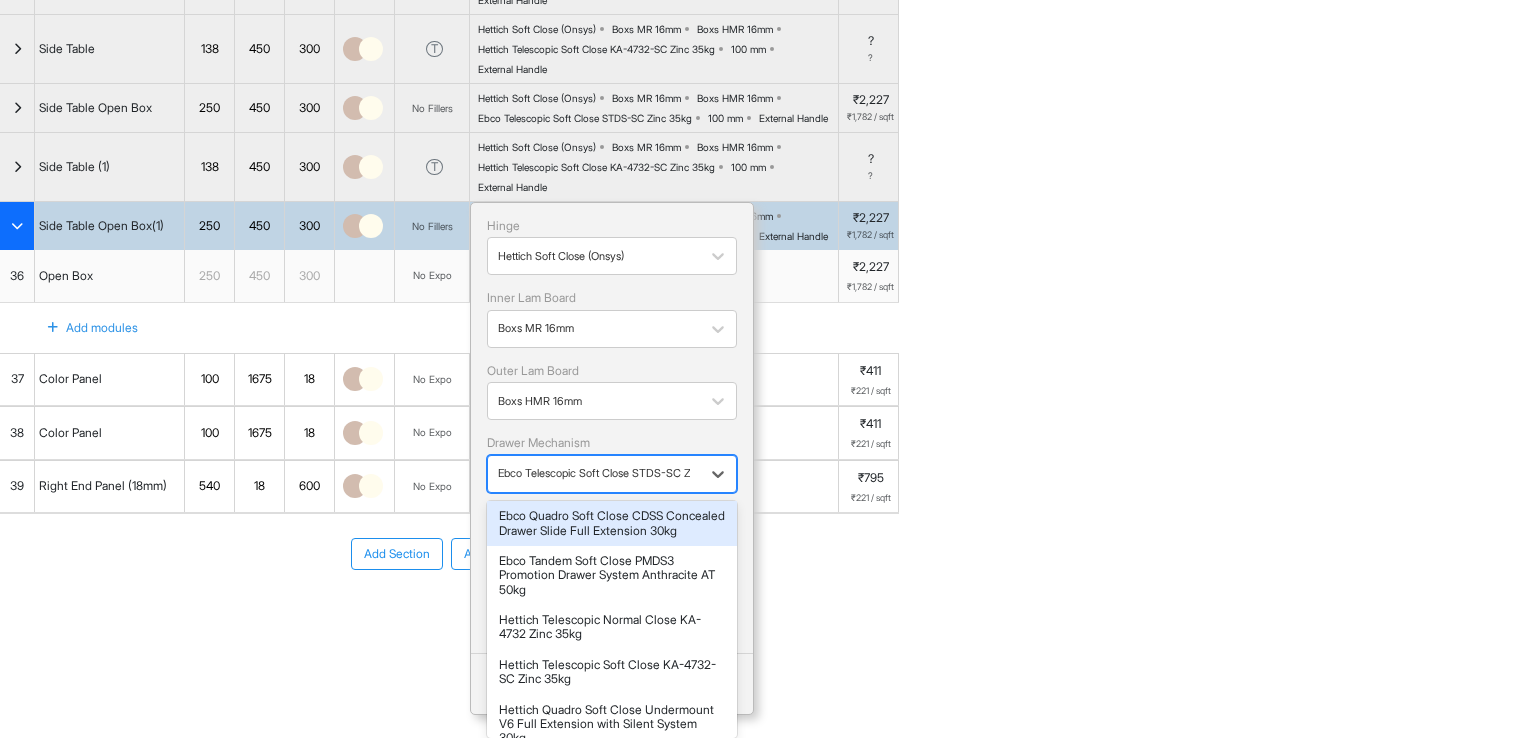 scroll, scrollTop: 100, scrollLeft: 0, axis: vertical 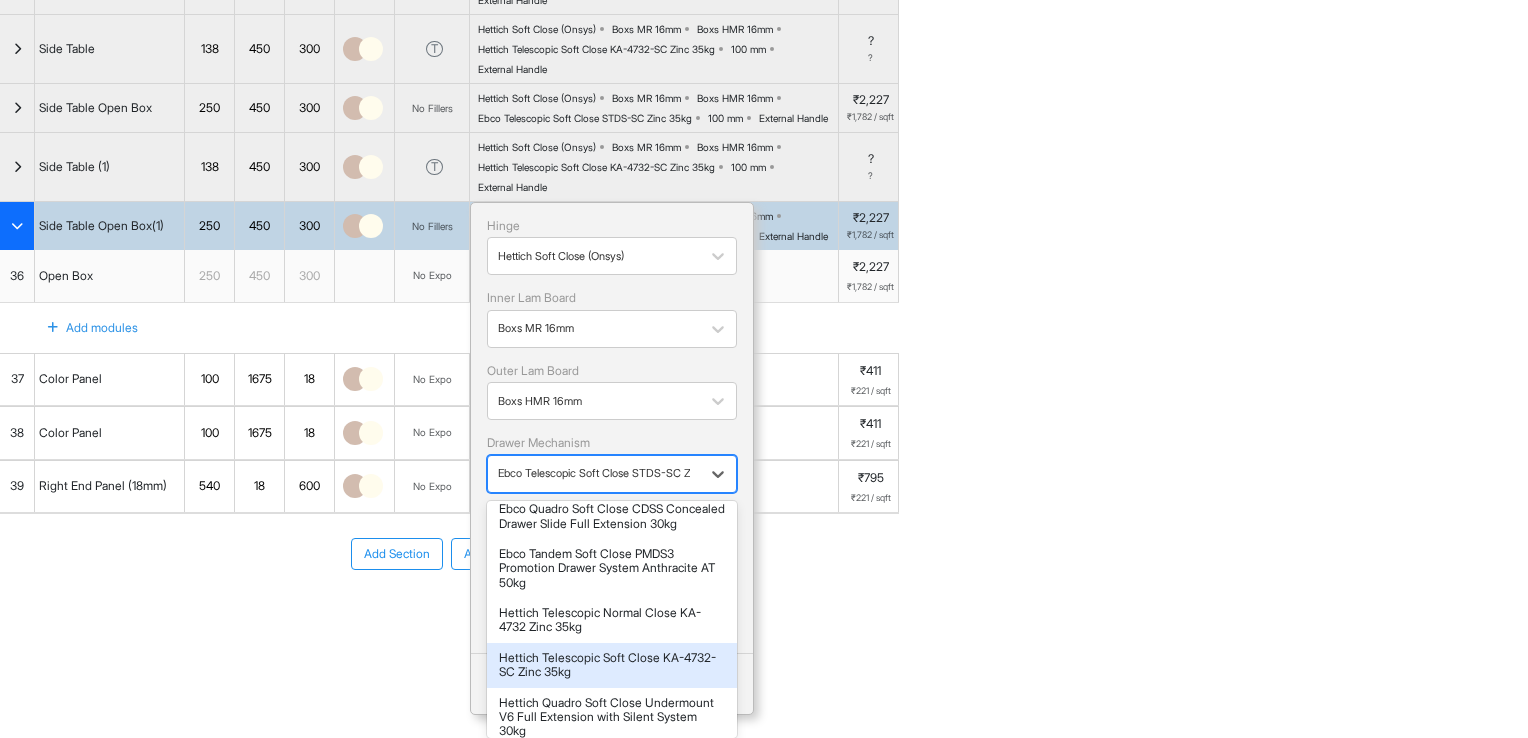 click on "Hettich Telescopic Soft Close KA-4732-SC Zinc 35kg" at bounding box center [612, 665] 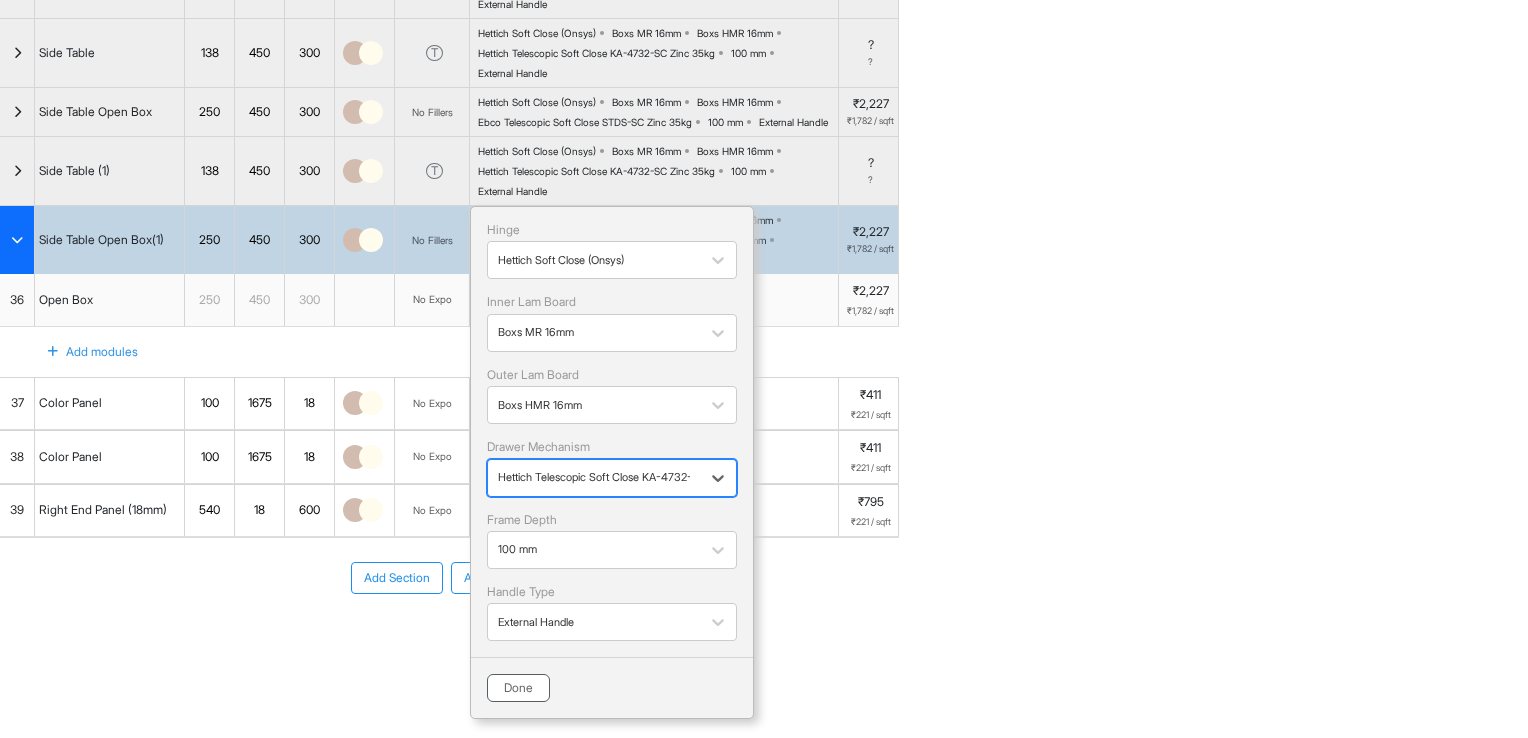 click on "Done" at bounding box center (518, 688) 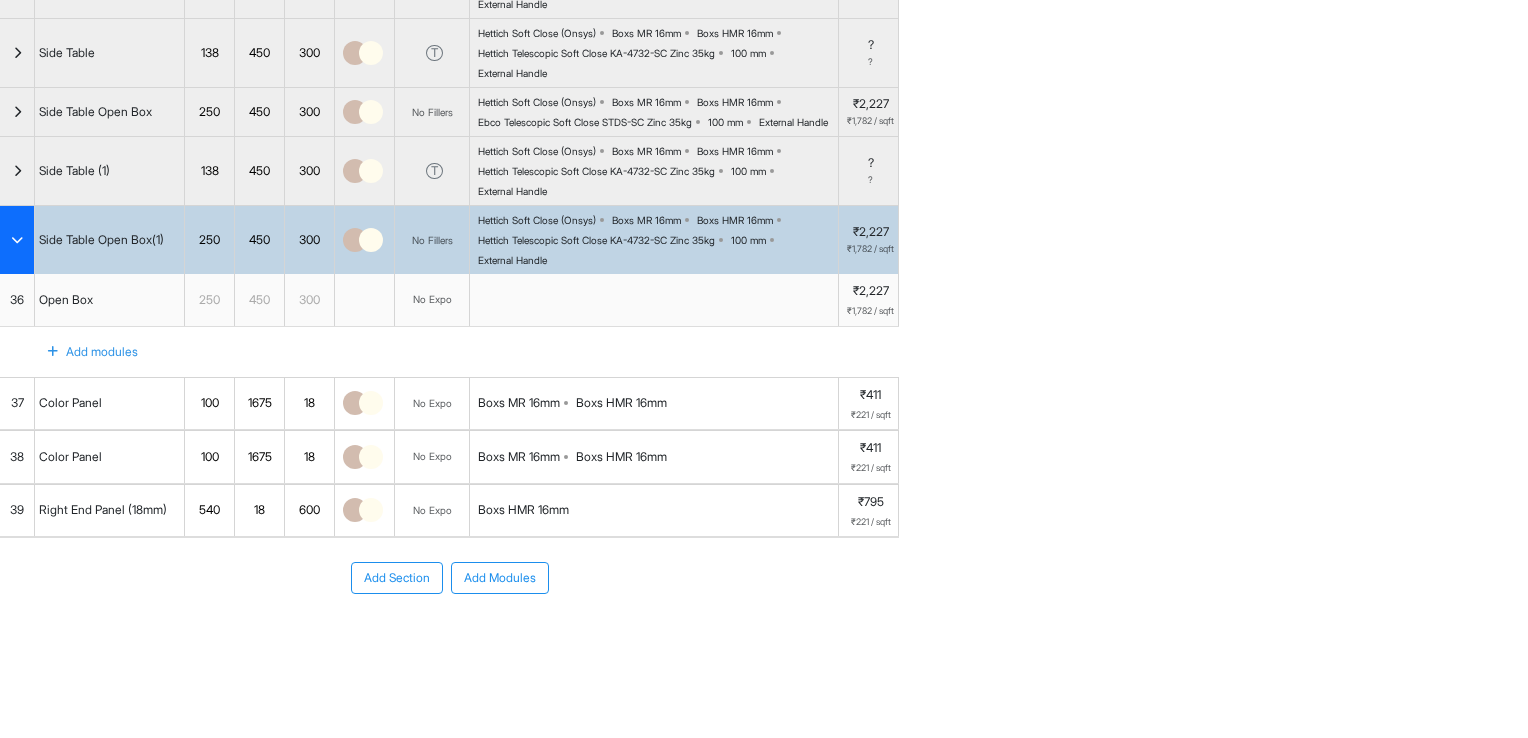 click on "Boxs MR 16mm" at bounding box center [519, 403] 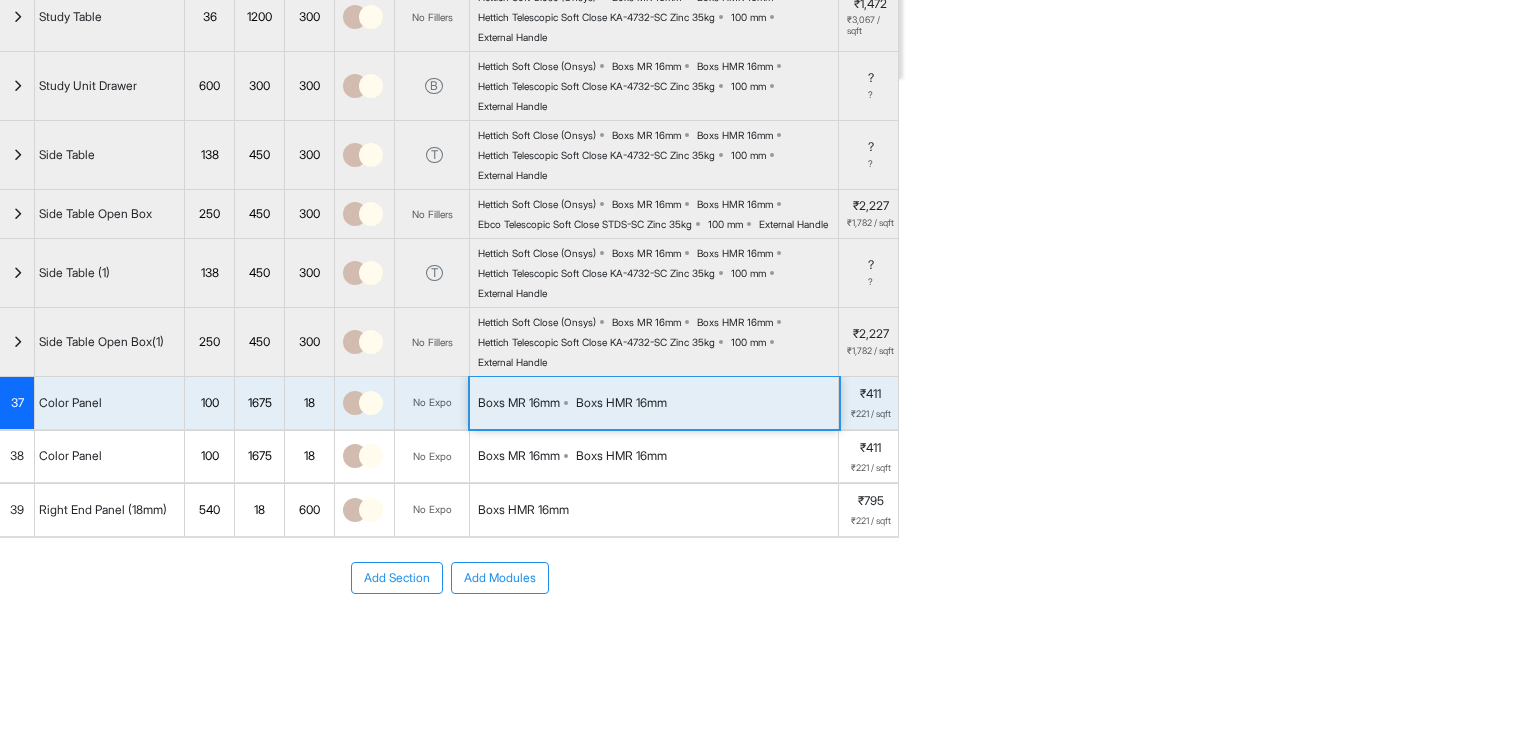 scroll, scrollTop: 724, scrollLeft: 0, axis: vertical 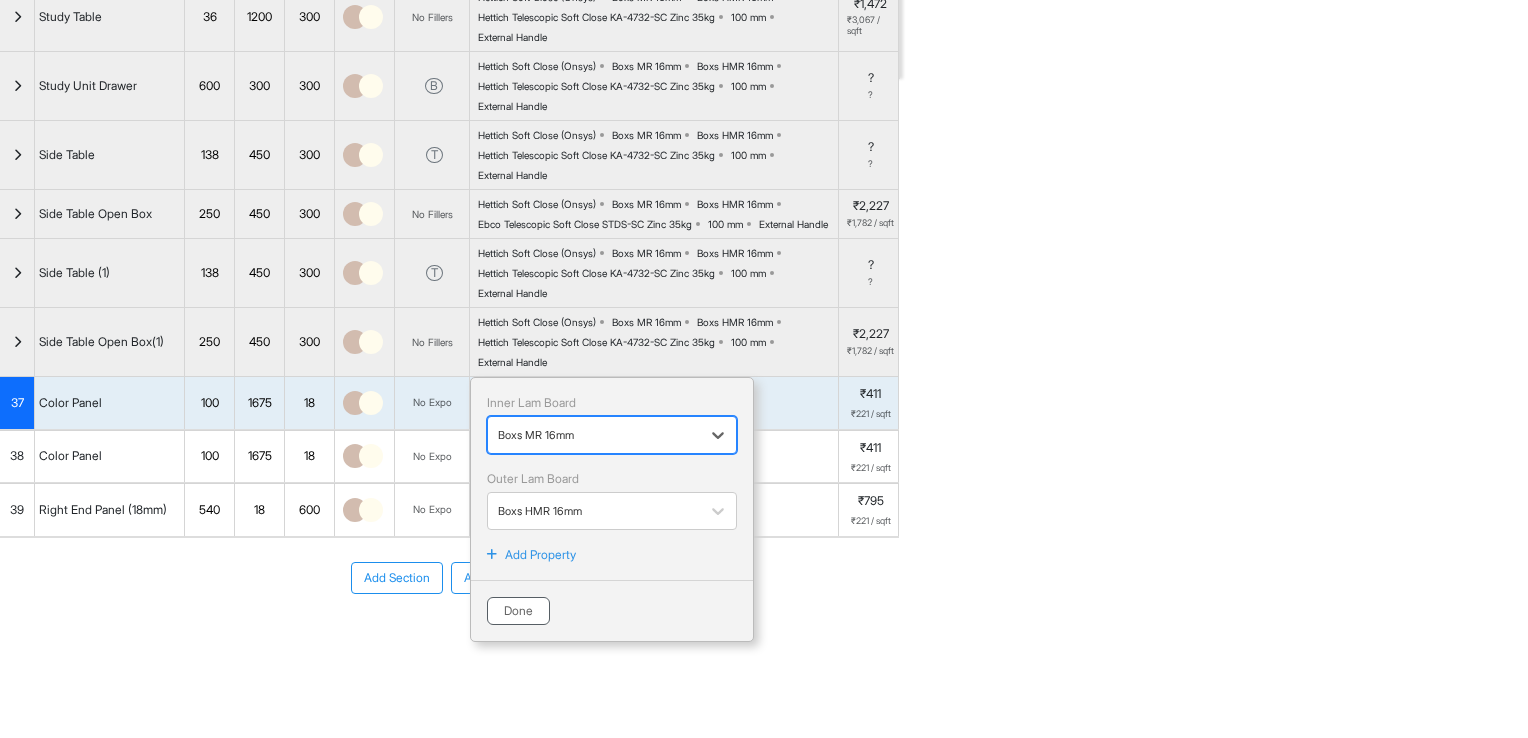 click on "Done" at bounding box center [518, 611] 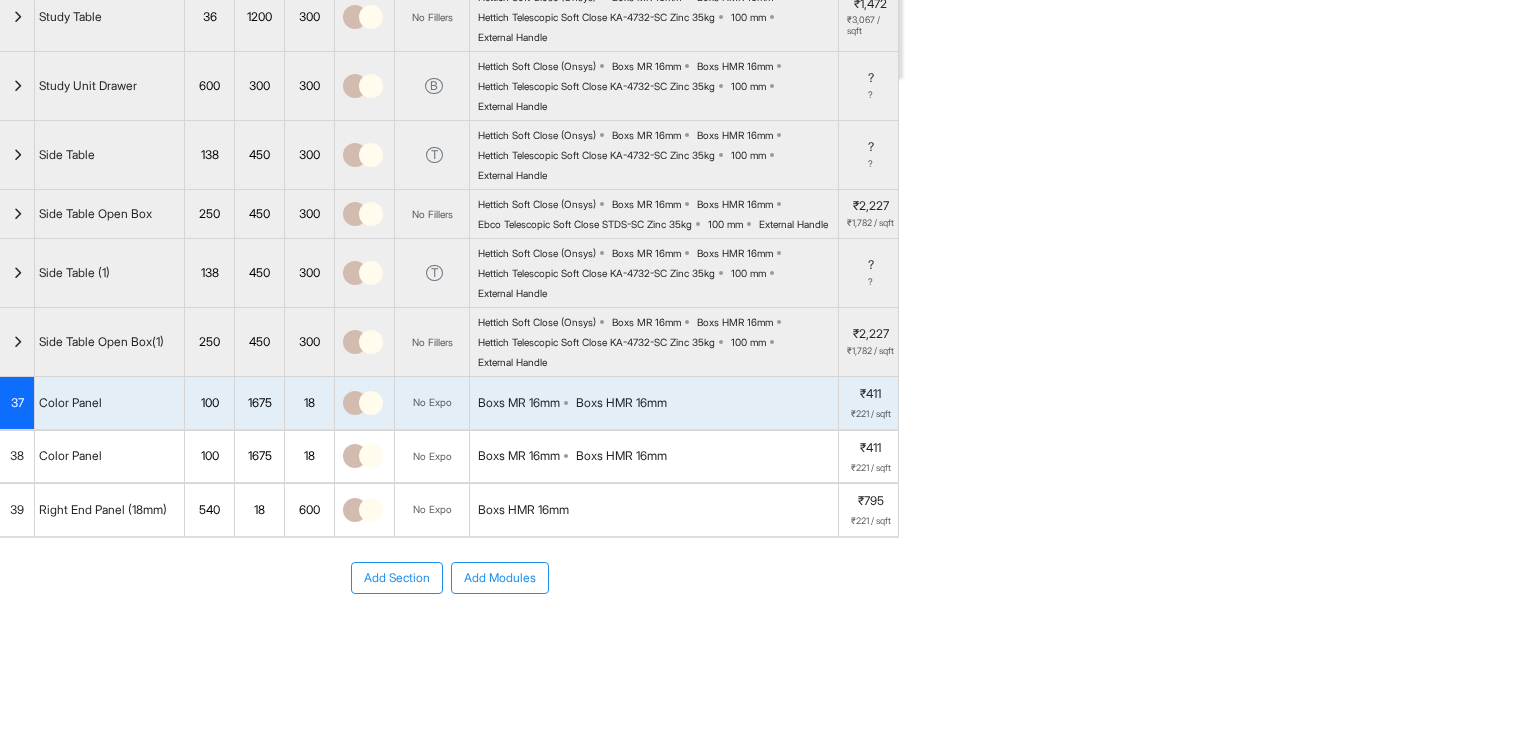 click on "Boxs MR 16mm" at bounding box center [519, 456] 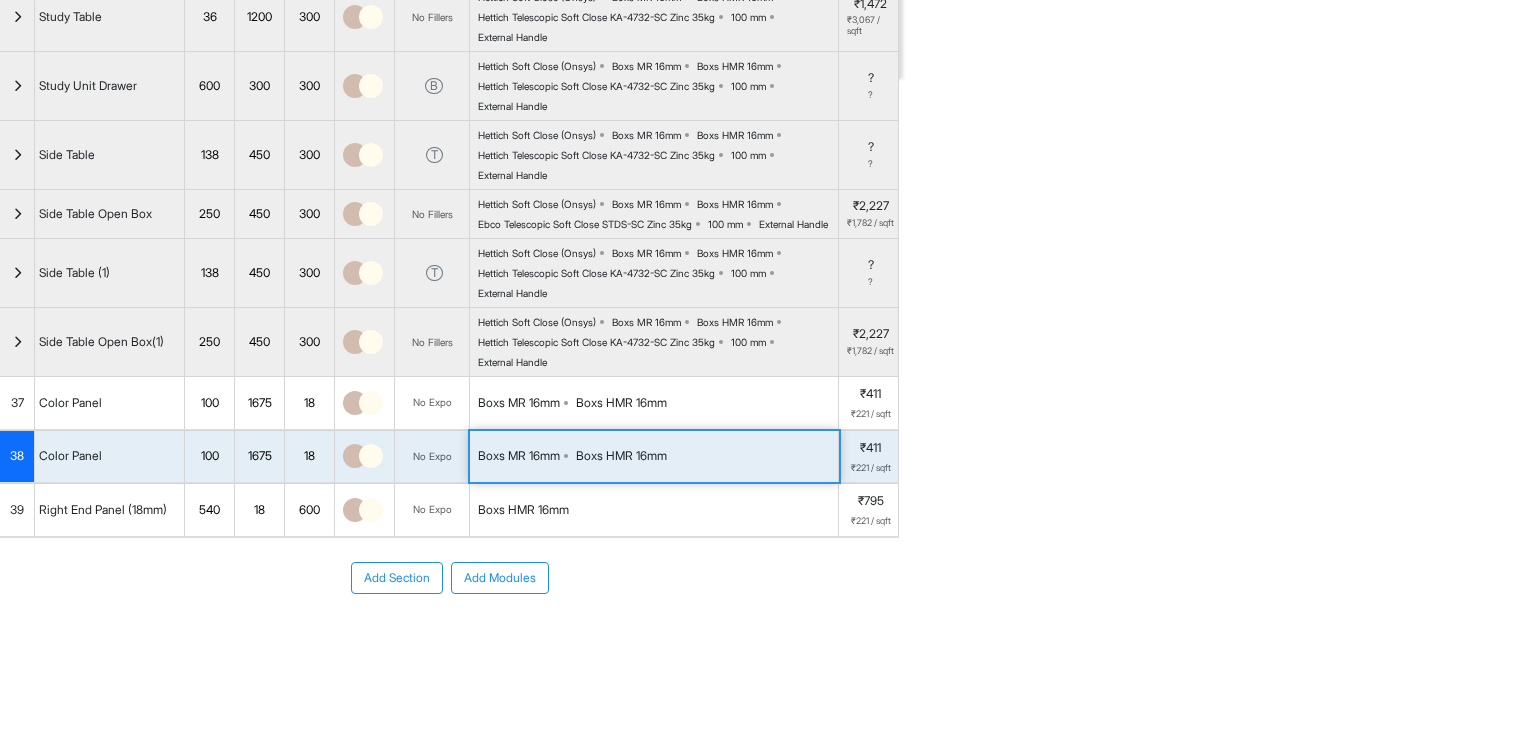 click on "Boxs MR 16mm" at bounding box center (519, 456) 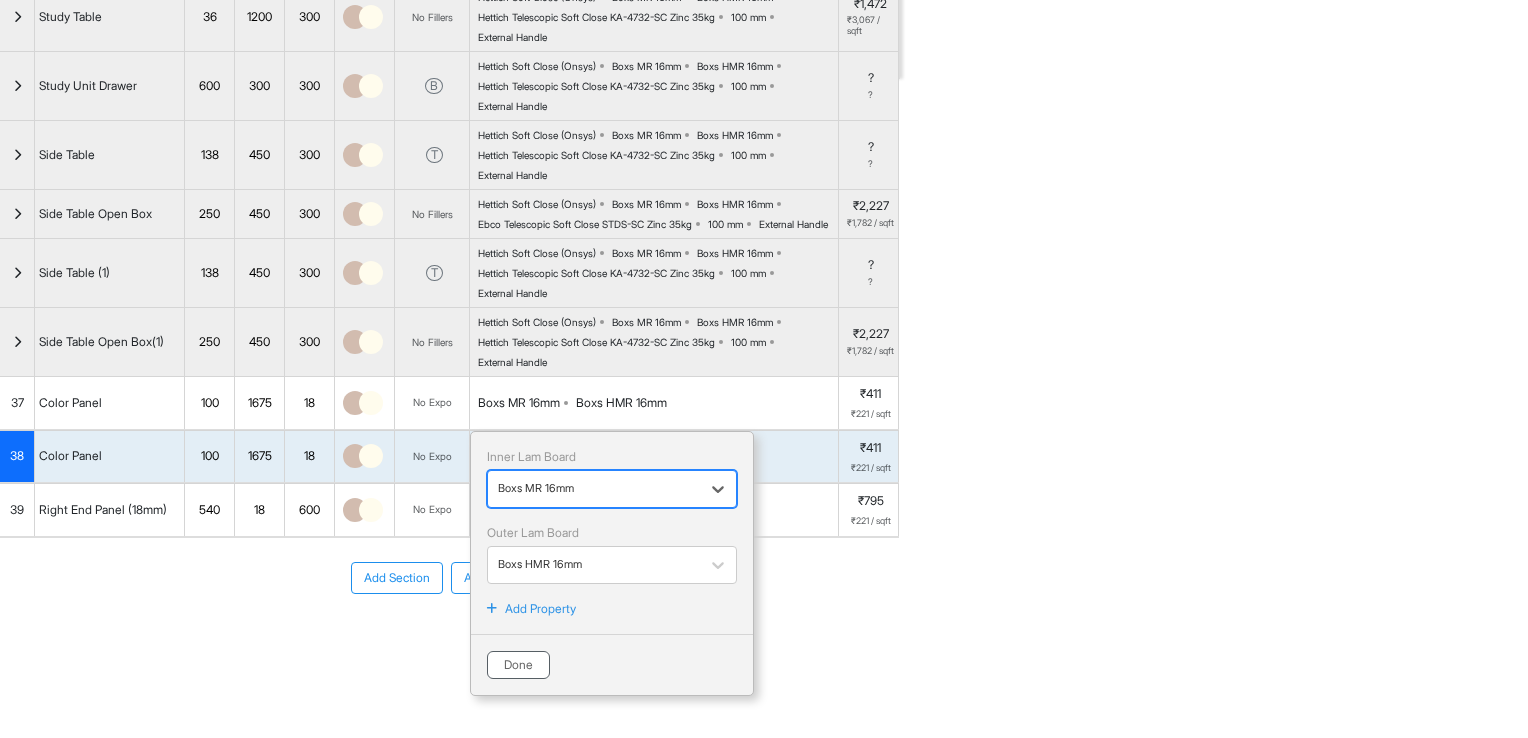 click on "Done" at bounding box center (518, 665) 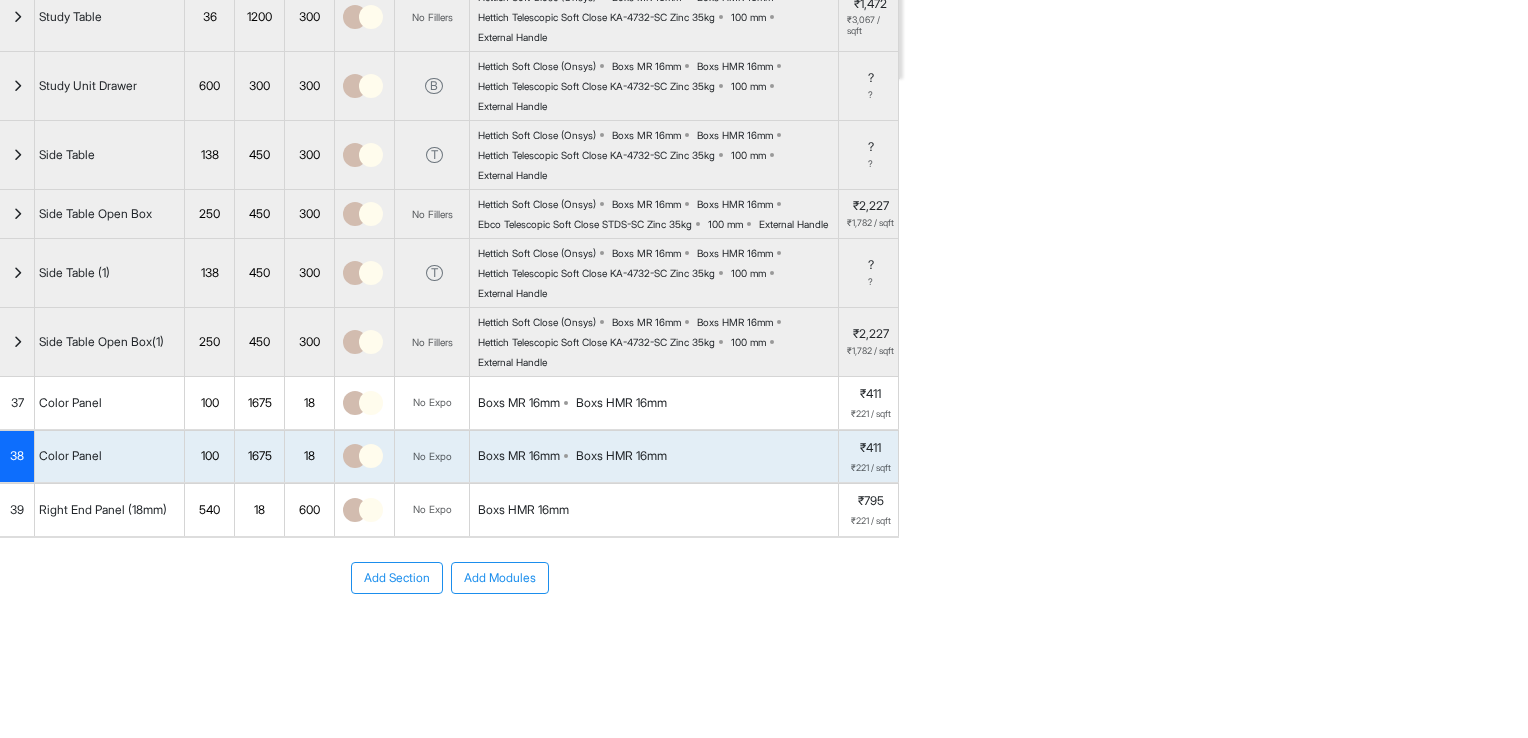 click on "Boxs HMR 16mm" at bounding box center (523, 510) 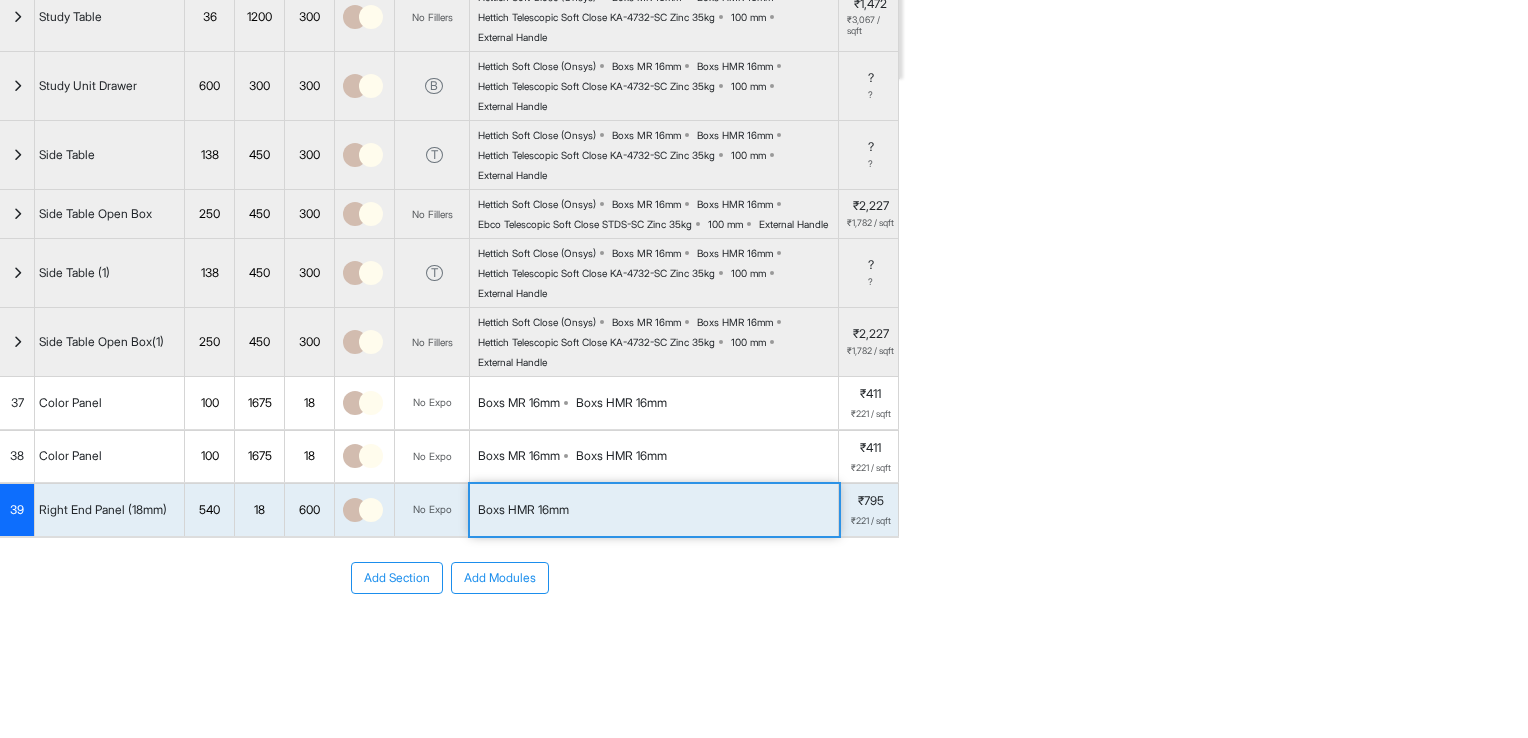 click on "Boxs HMR 16mm" at bounding box center (523, 510) 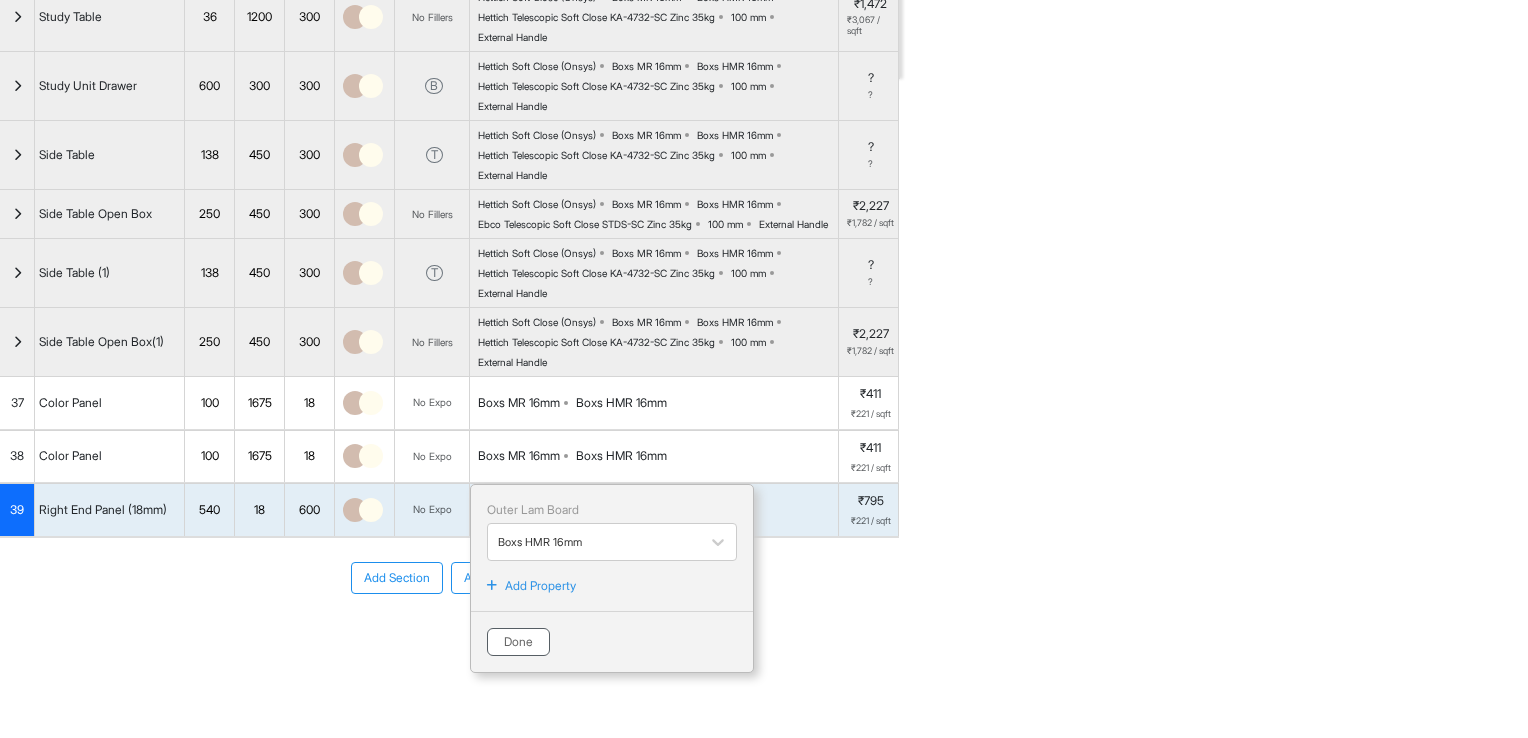 click on "Done" at bounding box center (518, 642) 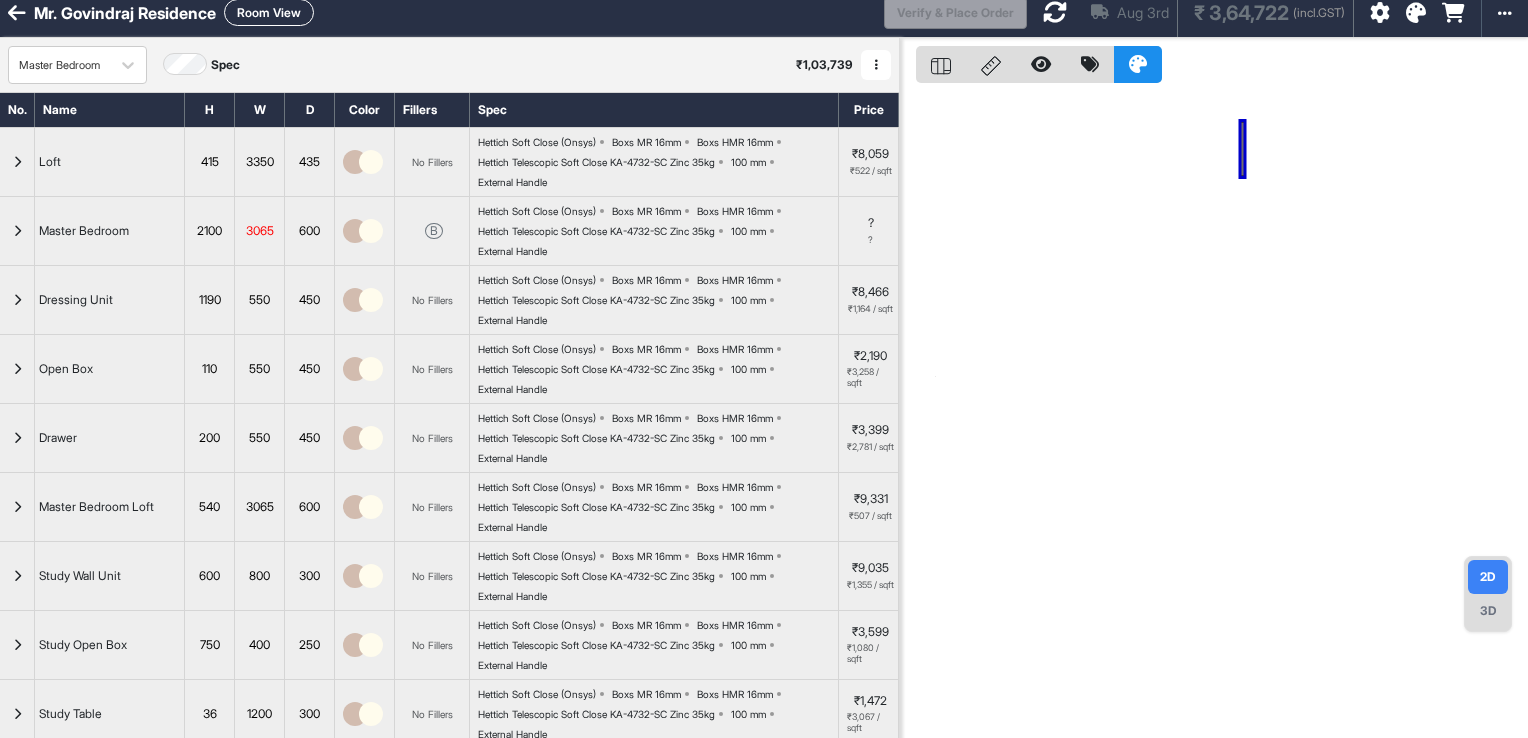 scroll, scrollTop: 0, scrollLeft: 0, axis: both 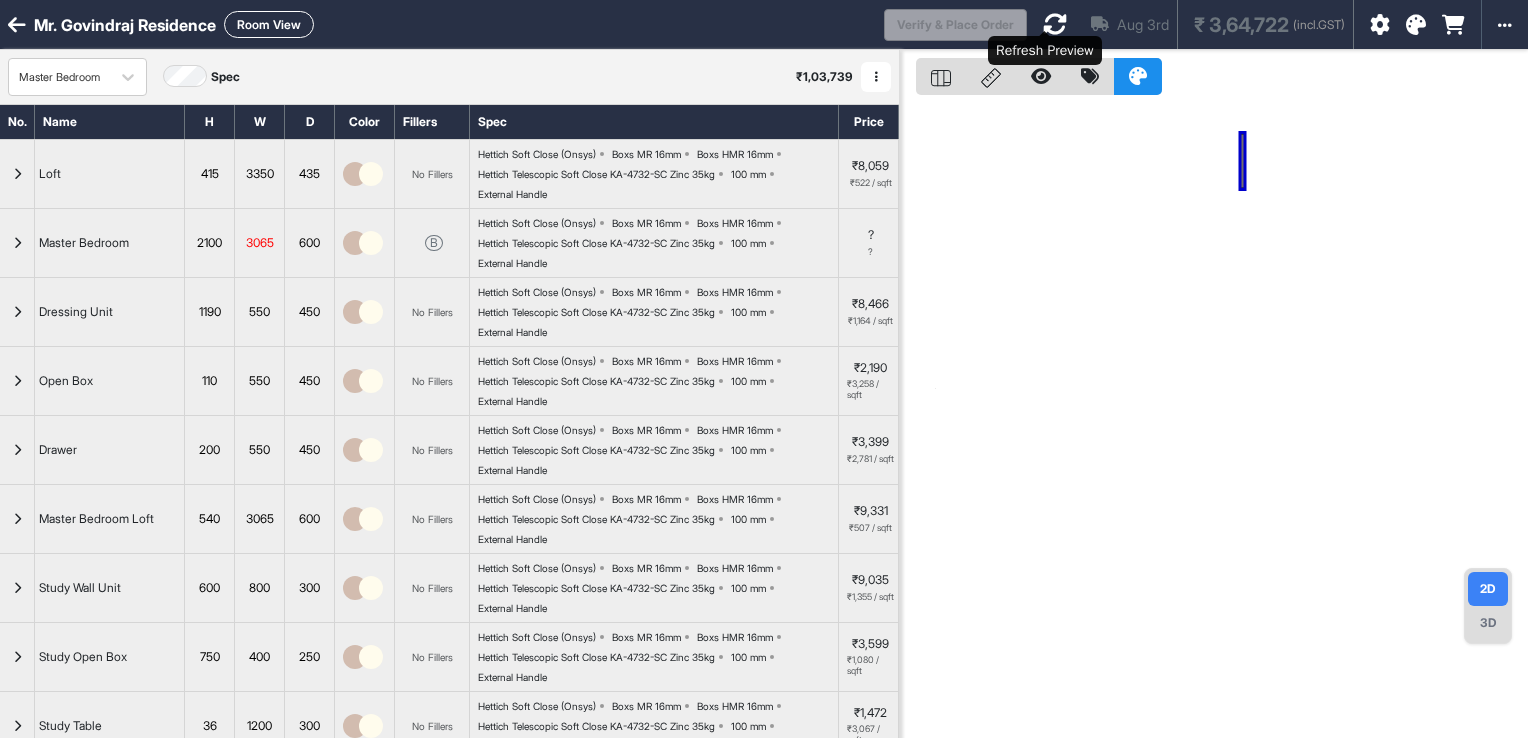 click at bounding box center (1055, 24) 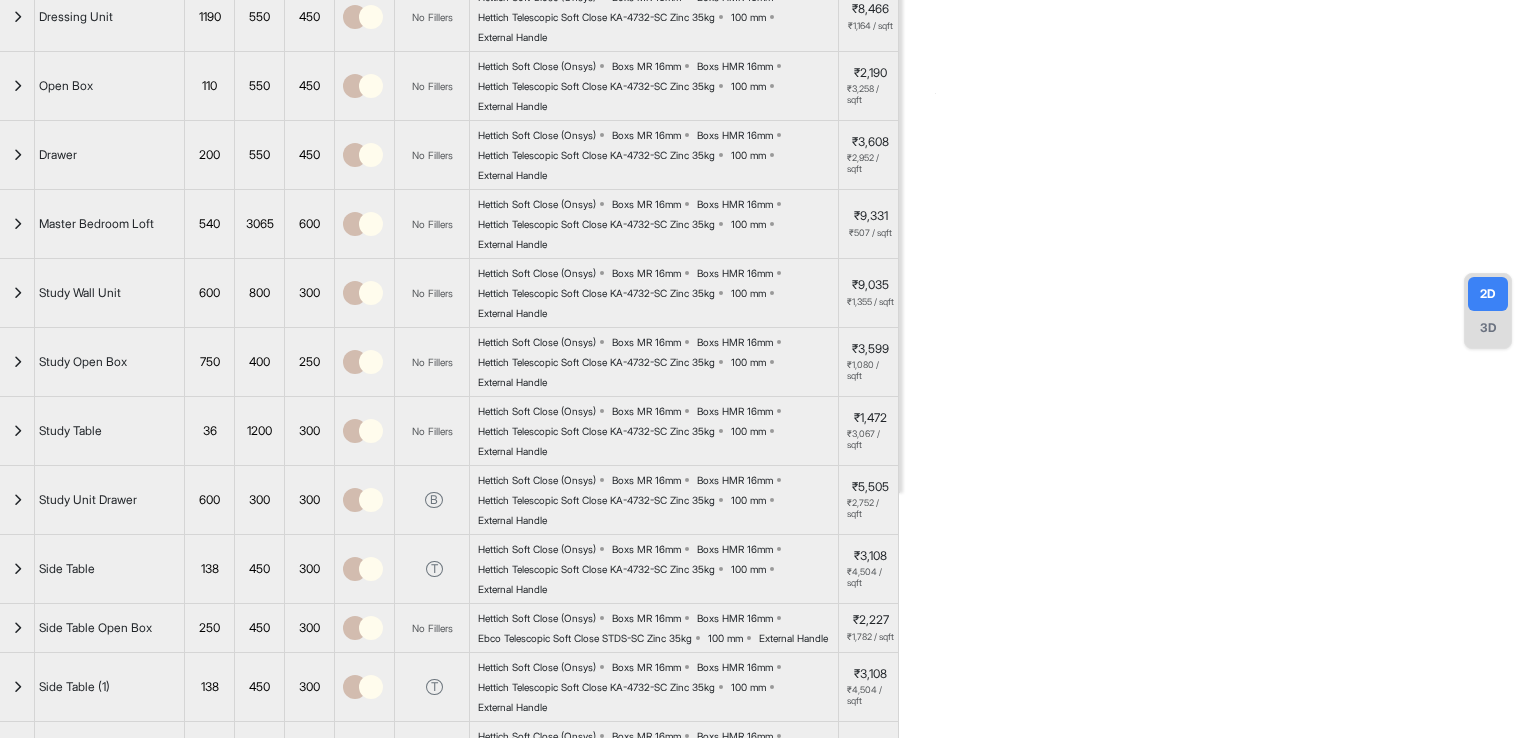 scroll, scrollTop: 300, scrollLeft: 0, axis: vertical 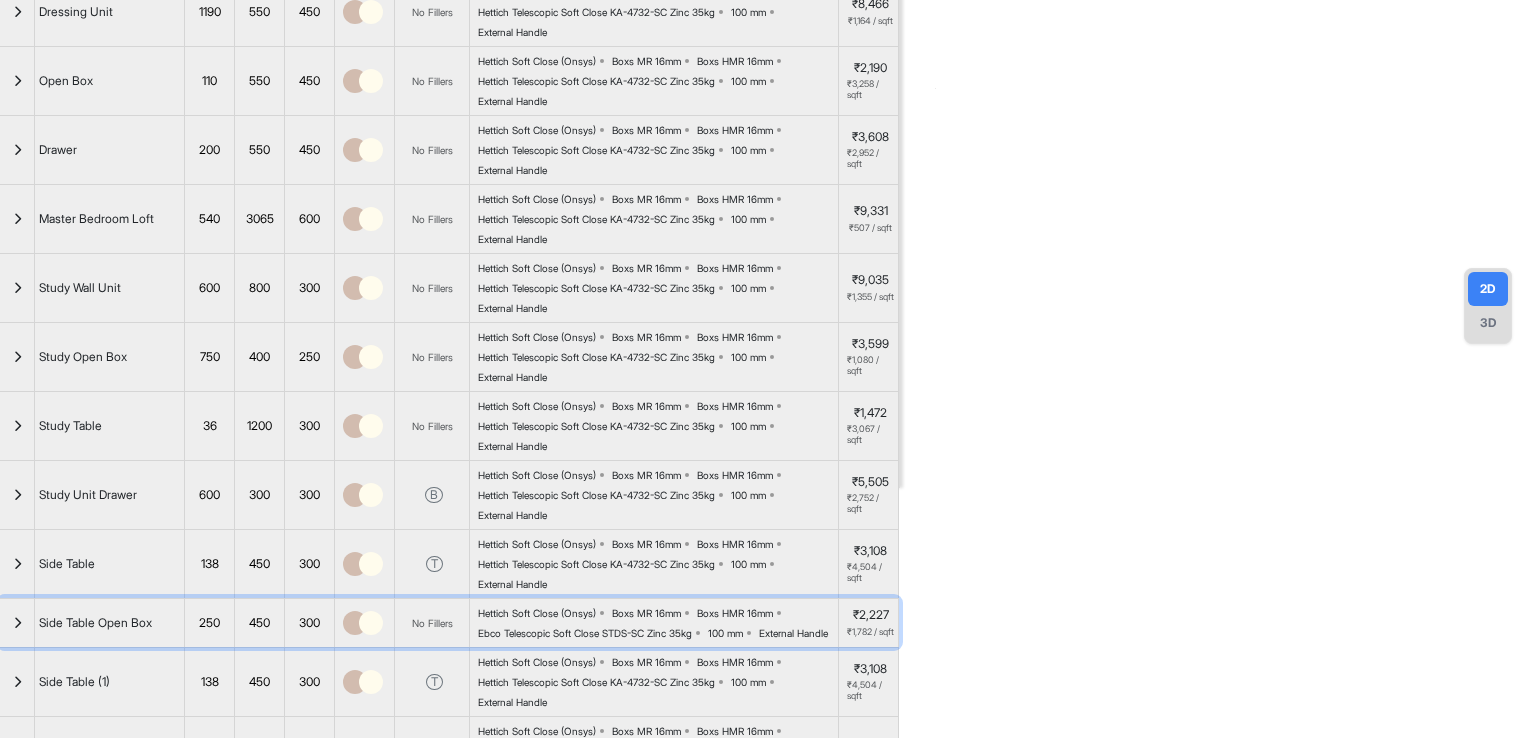 click on "Ebco Telescopic Soft Close STDS-SC Zinc 35kg" at bounding box center (585, 633) 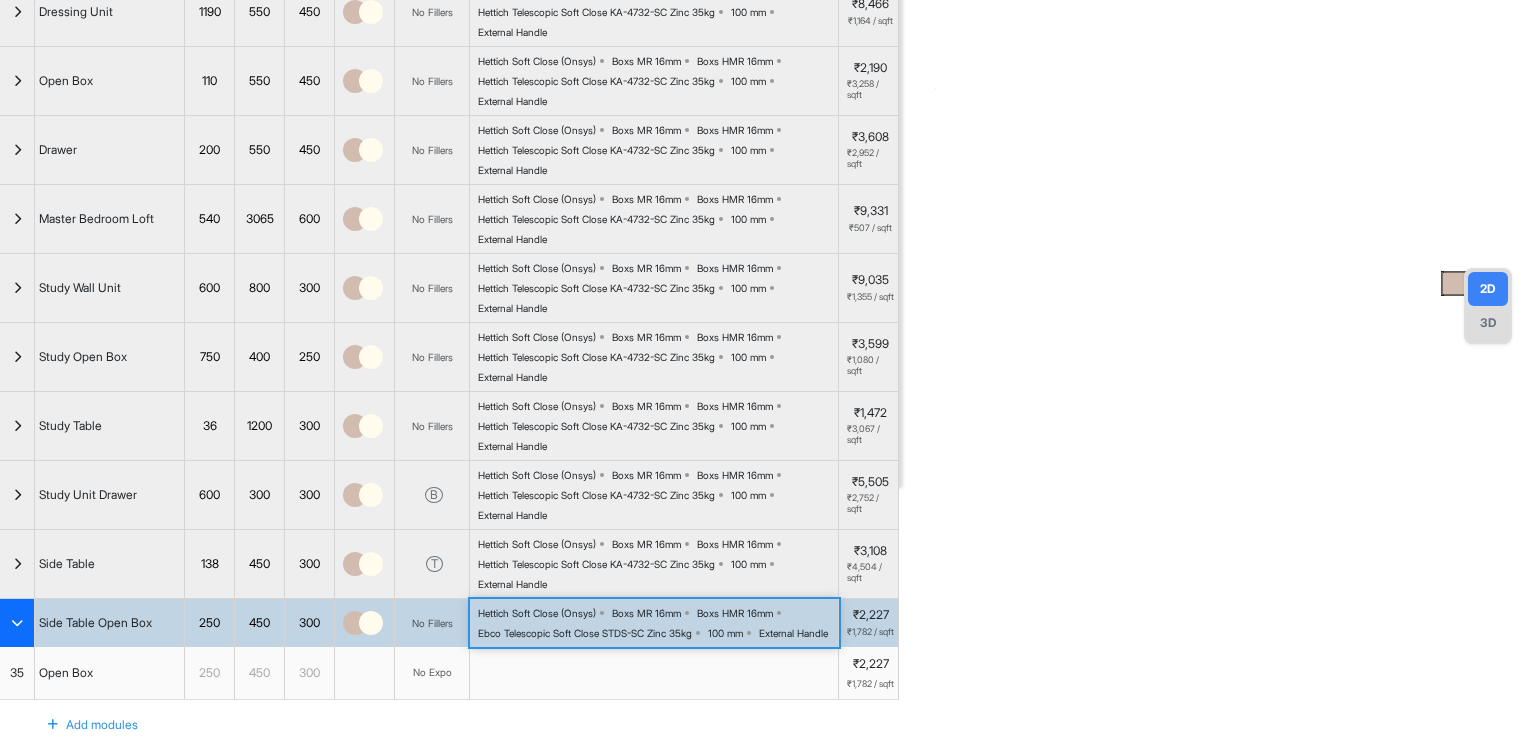 click on "Ebco Telescopic Soft Close STDS-SC Zinc 35kg" at bounding box center [585, 633] 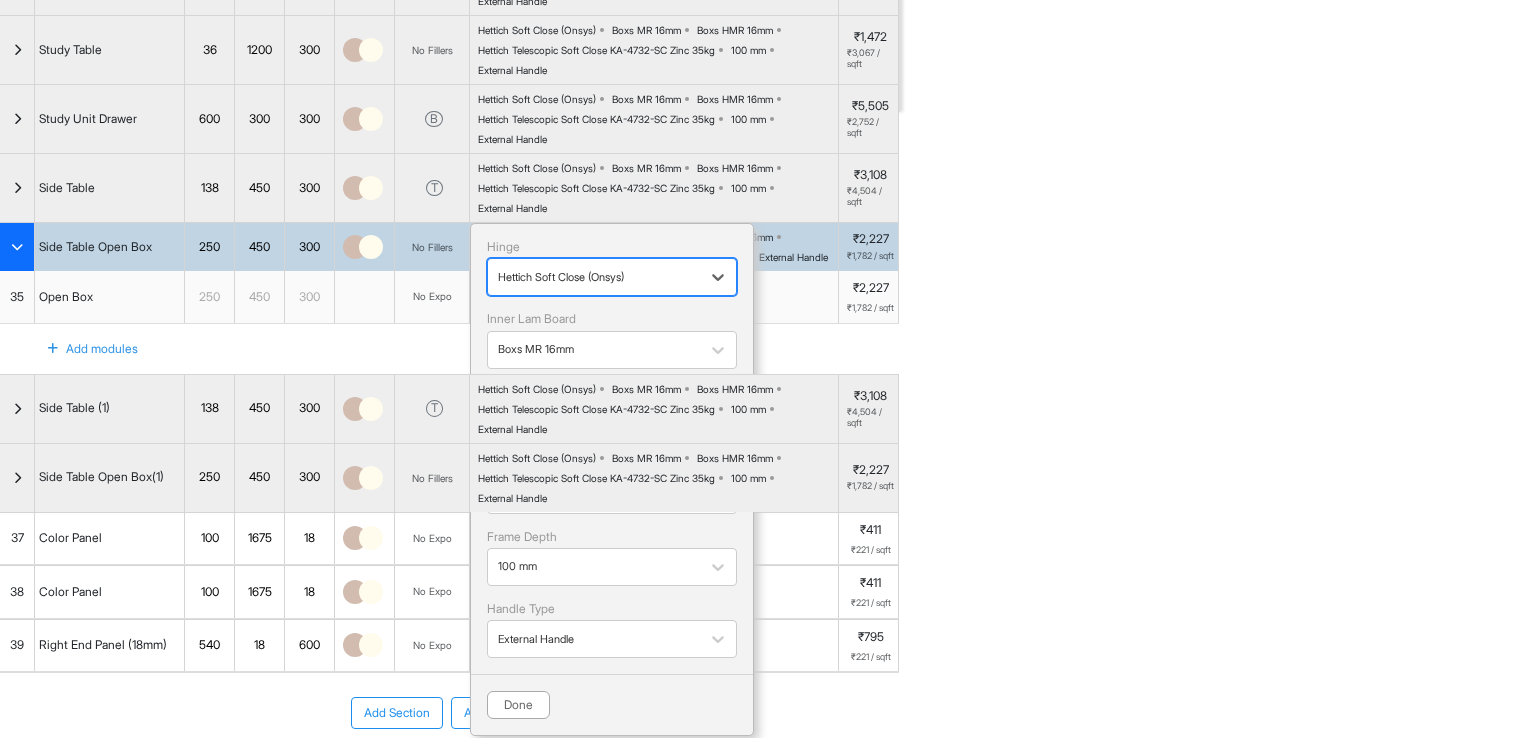 scroll, scrollTop: 700, scrollLeft: 0, axis: vertical 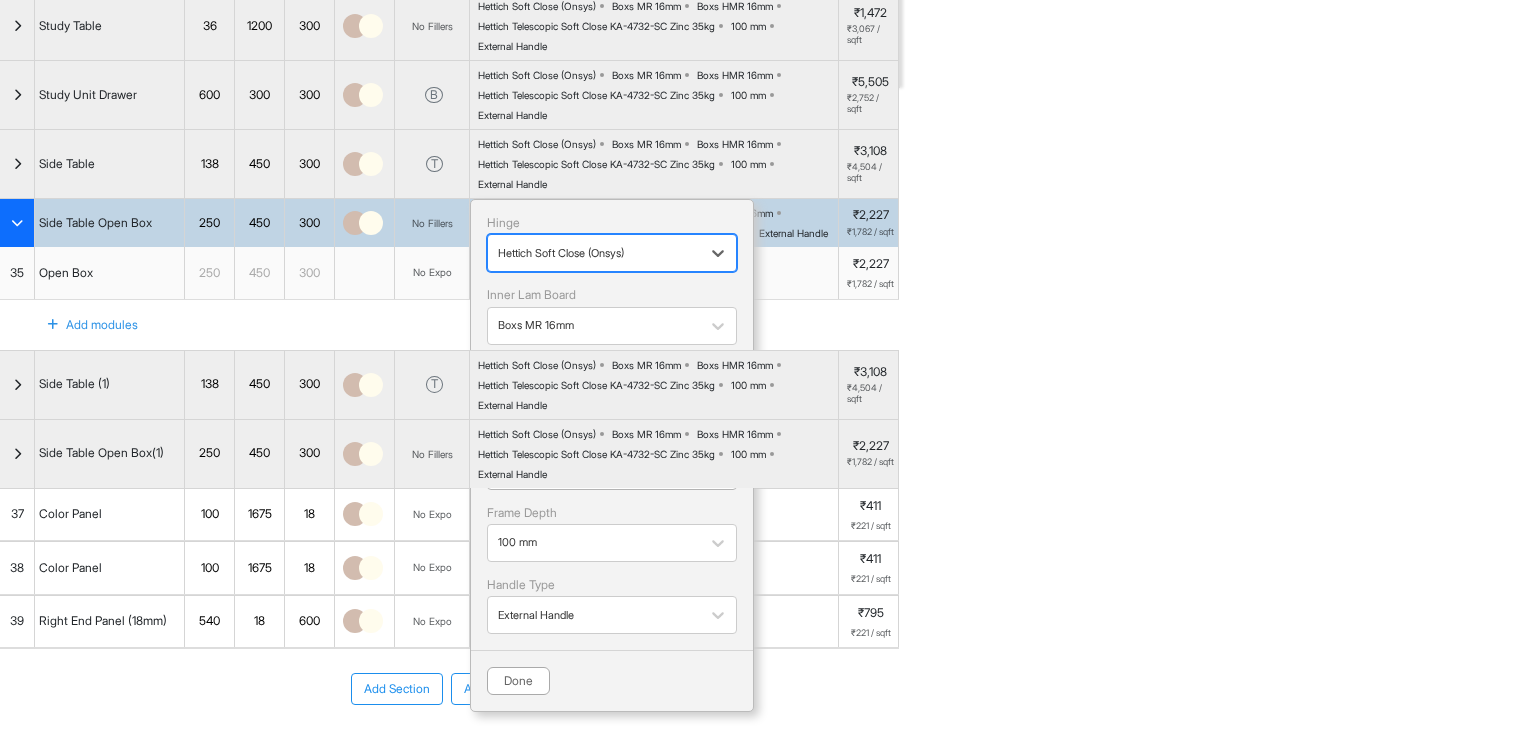 click at bounding box center [594, 470] 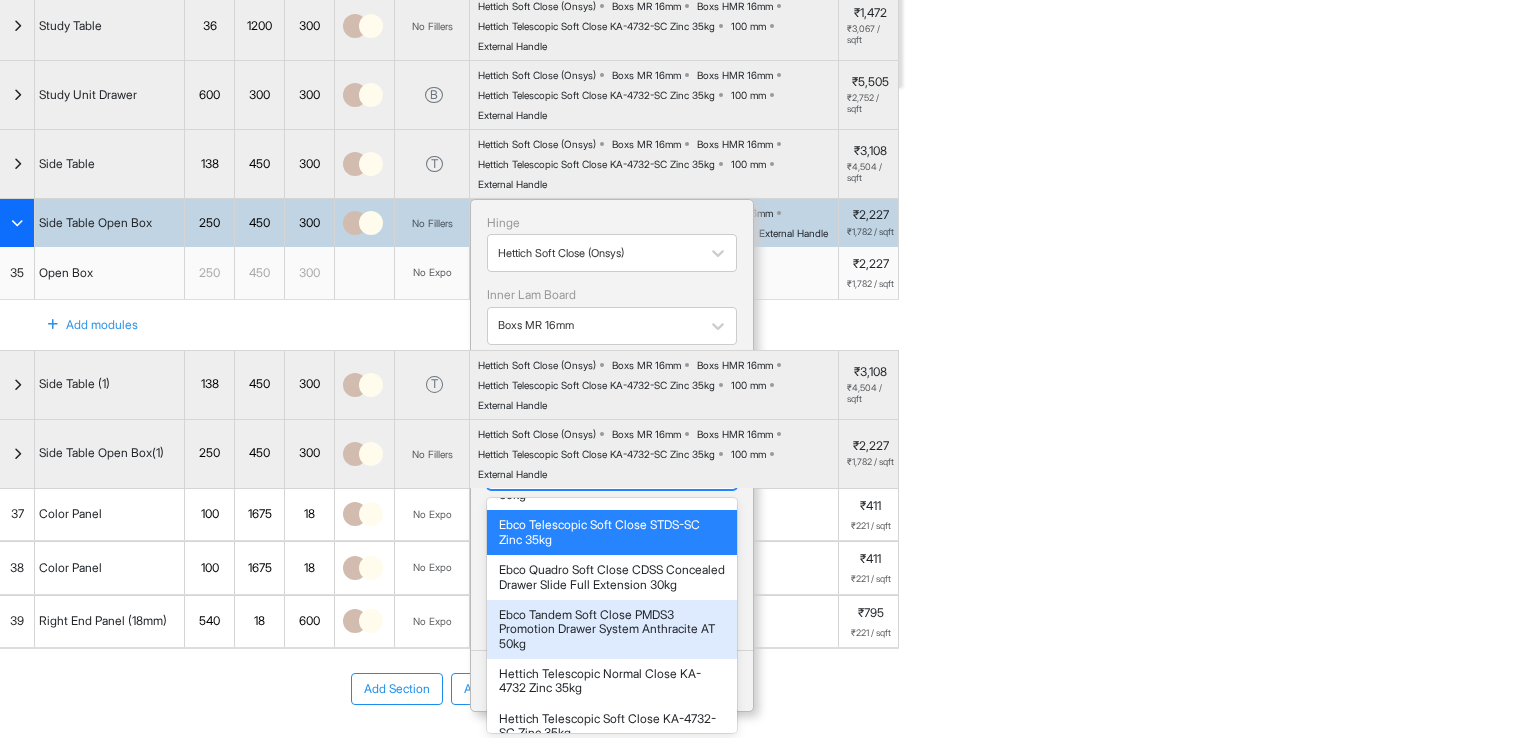 scroll, scrollTop: 100, scrollLeft: 0, axis: vertical 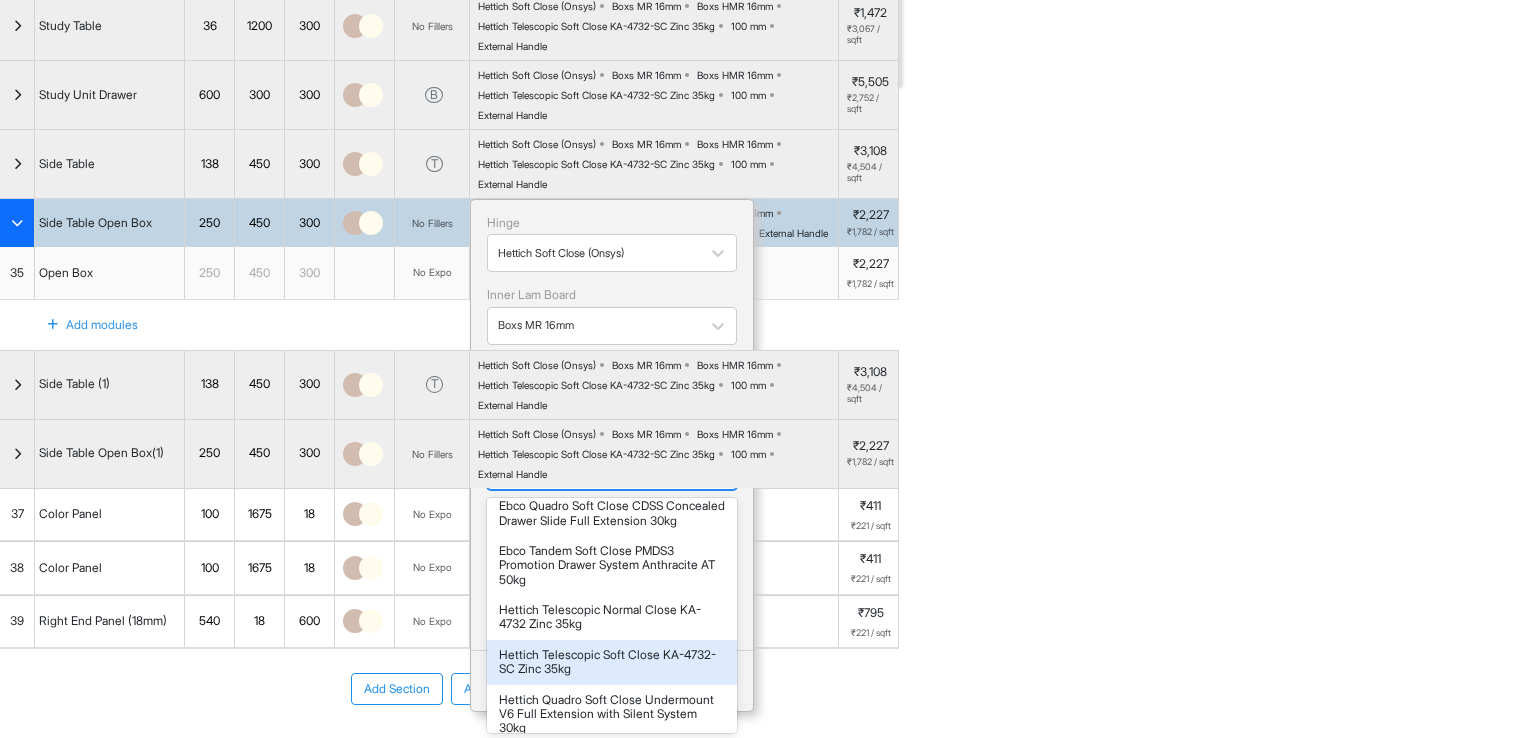 click on "Hettich Telescopic Soft Close KA-4732-SC Zinc 35kg" at bounding box center (612, 662) 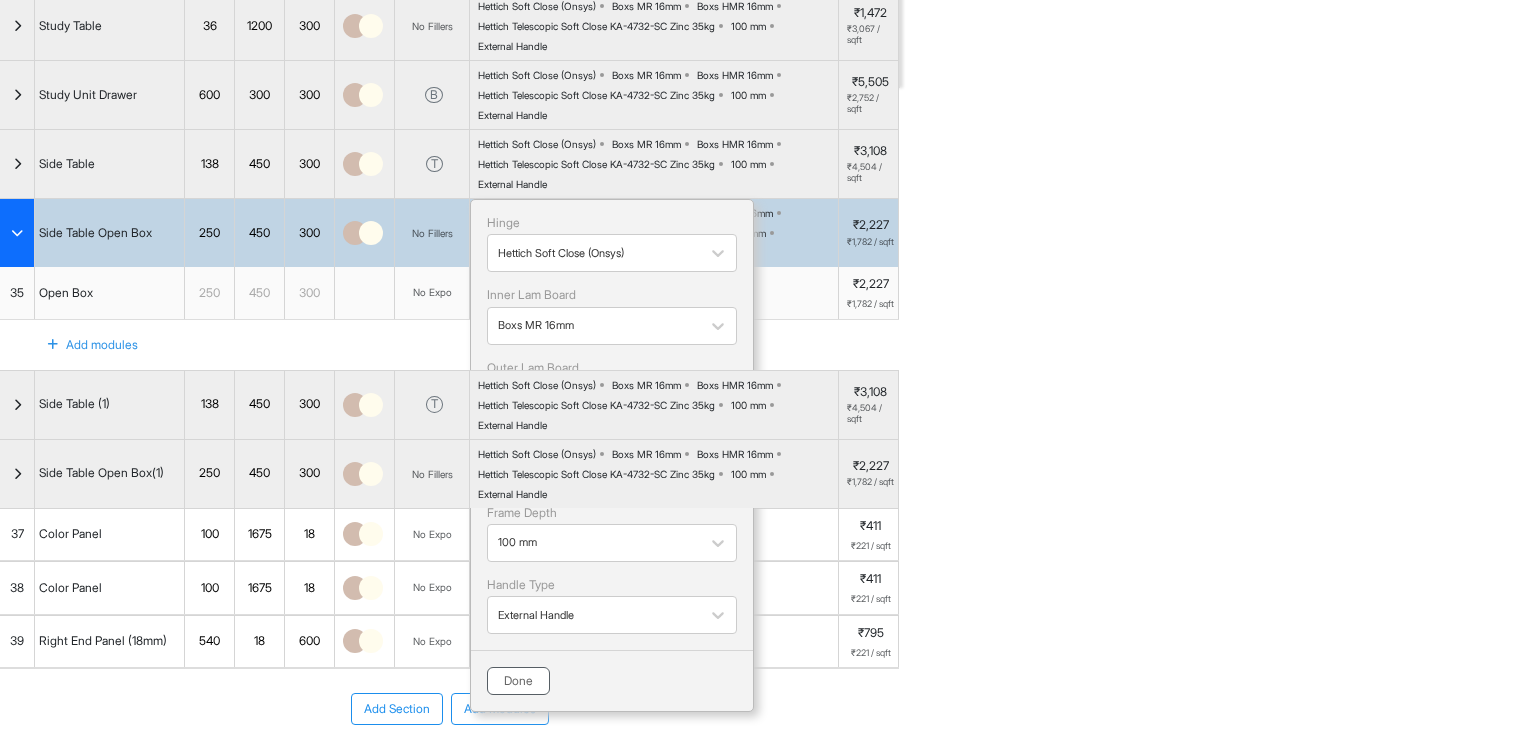 click on "Done" at bounding box center [518, 681] 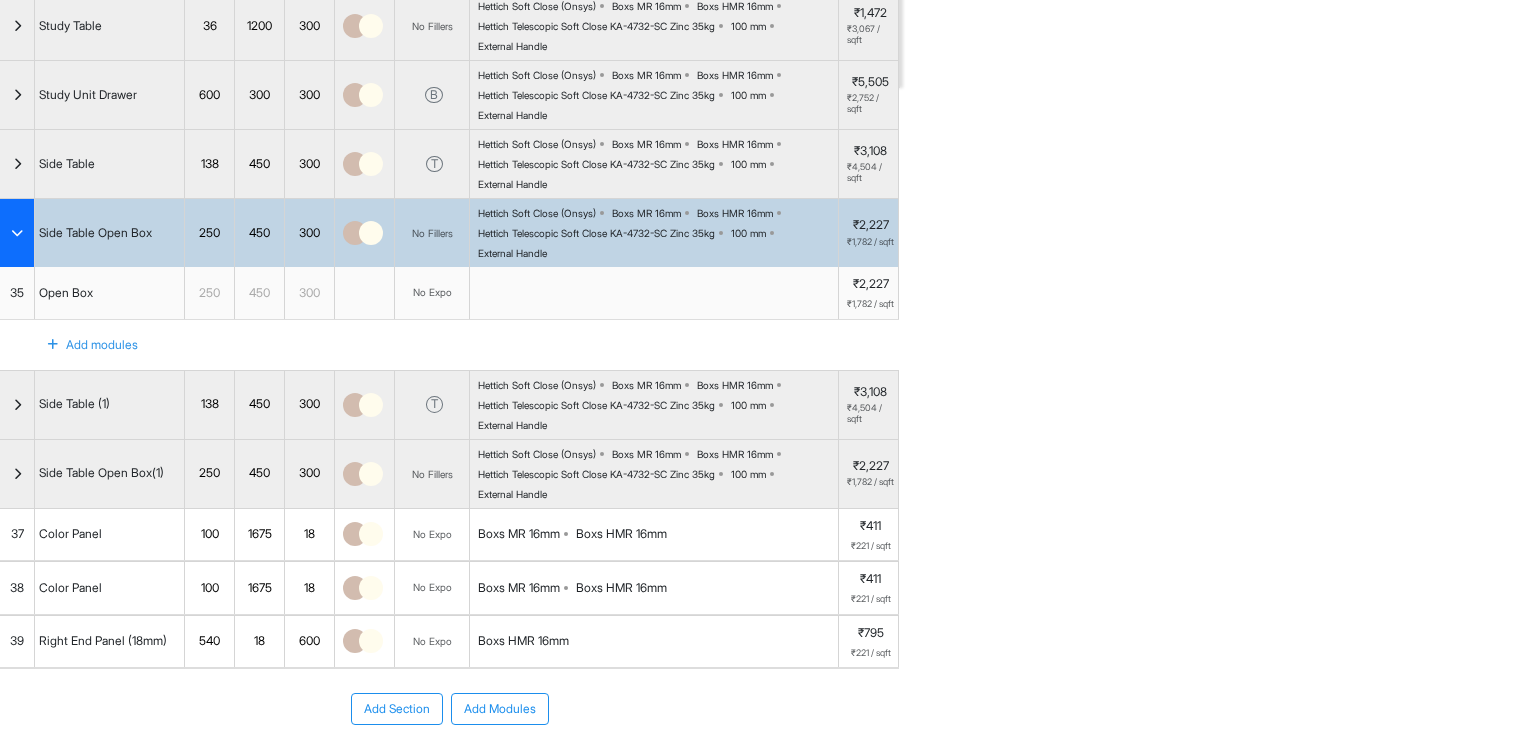 click at bounding box center [17, 233] 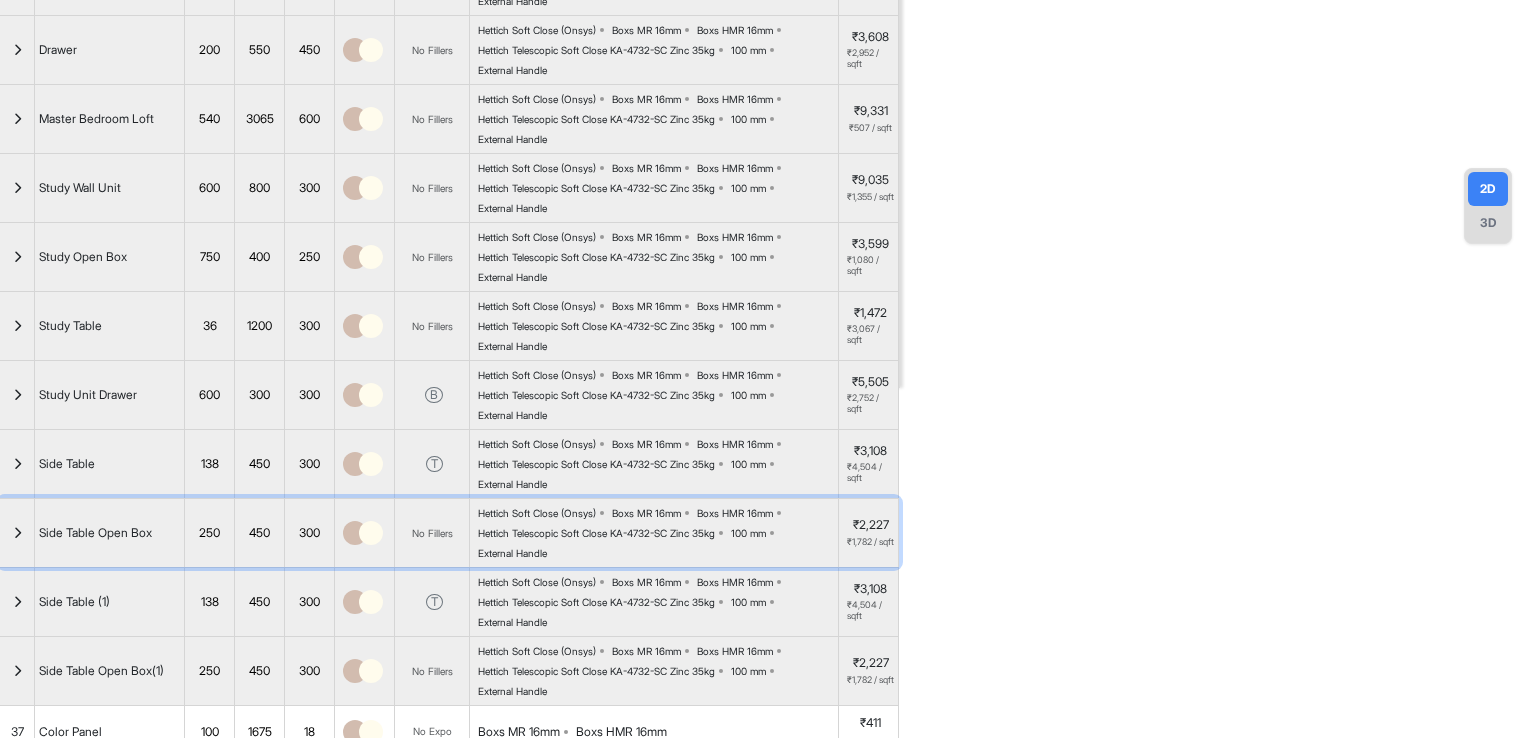 scroll, scrollTop: 0, scrollLeft: 0, axis: both 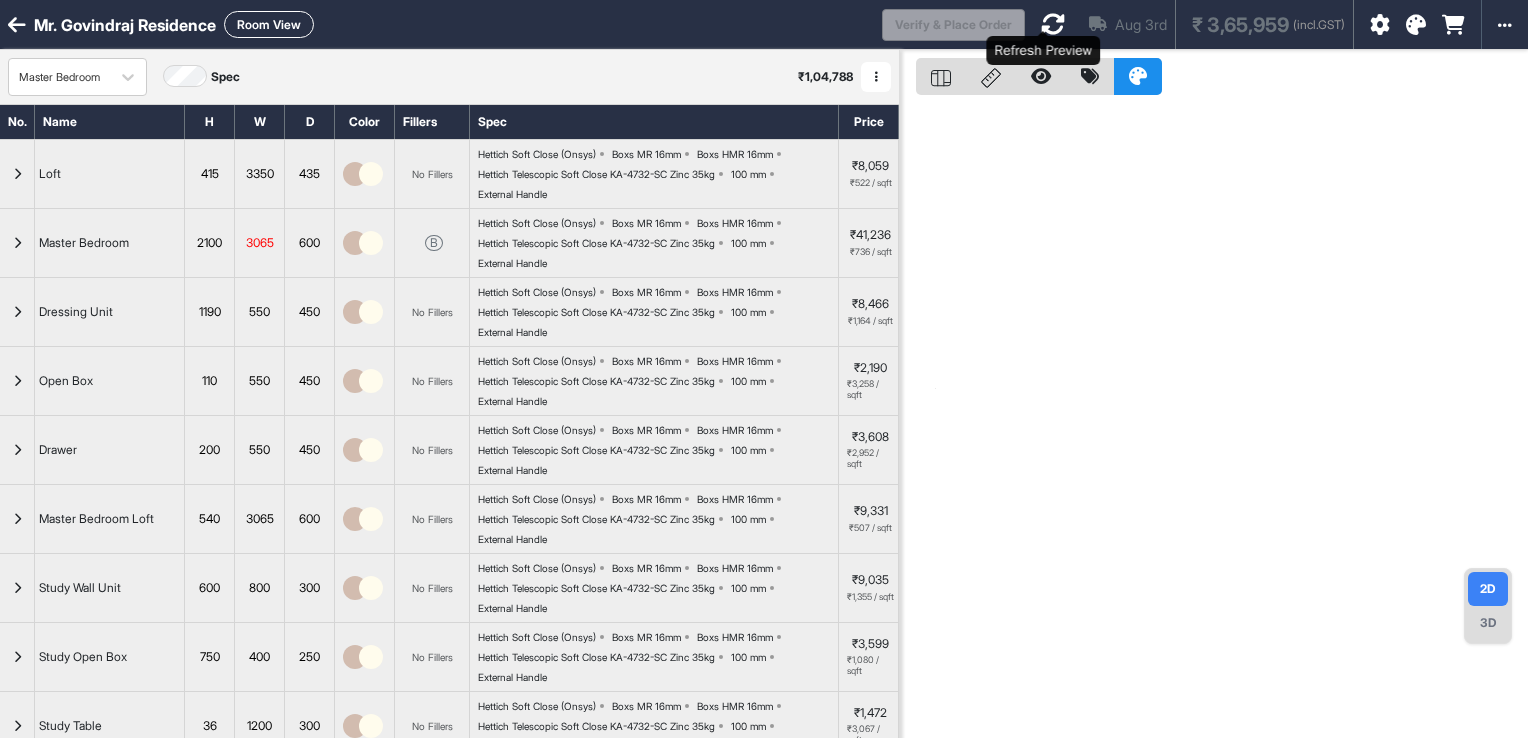 click at bounding box center (1053, 24) 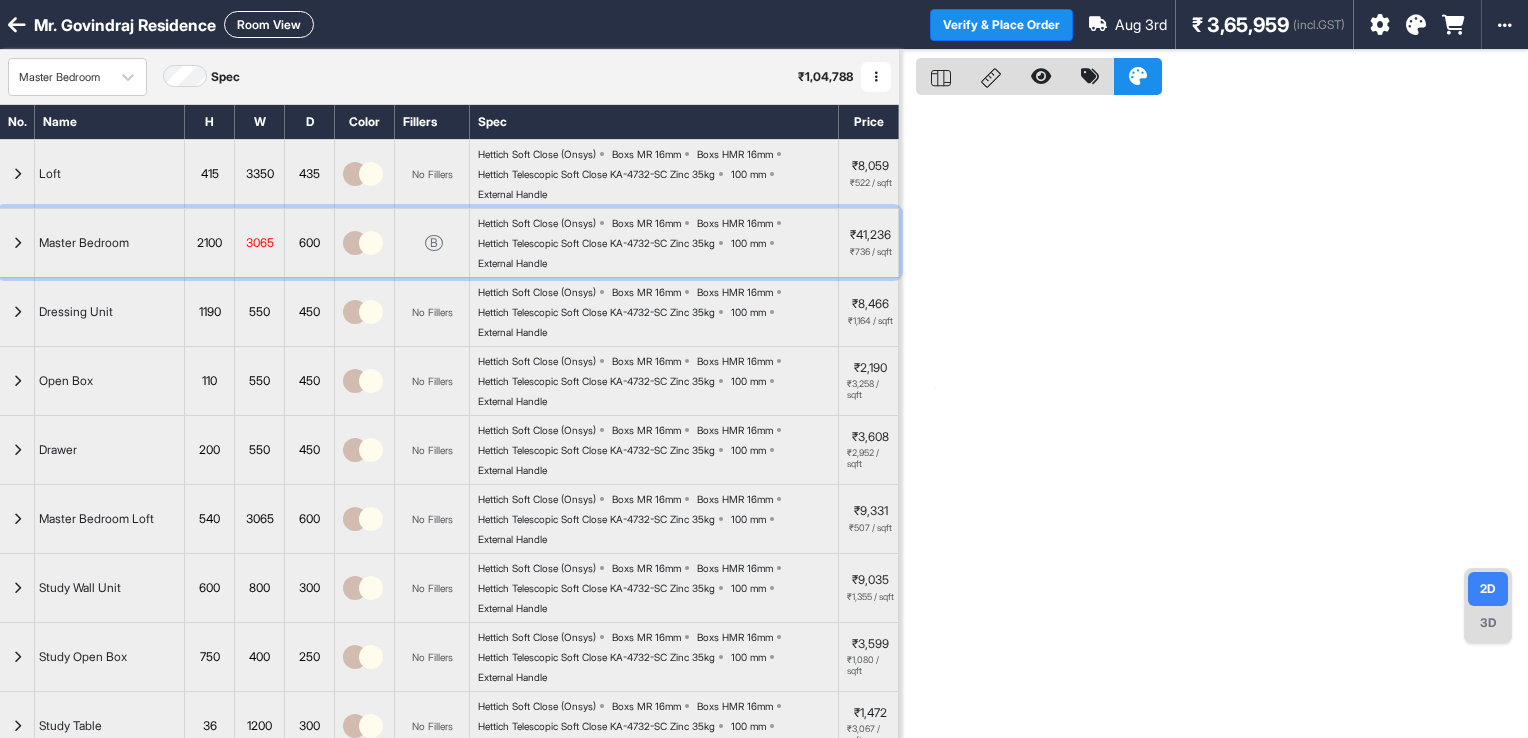 click at bounding box center [17, 243] 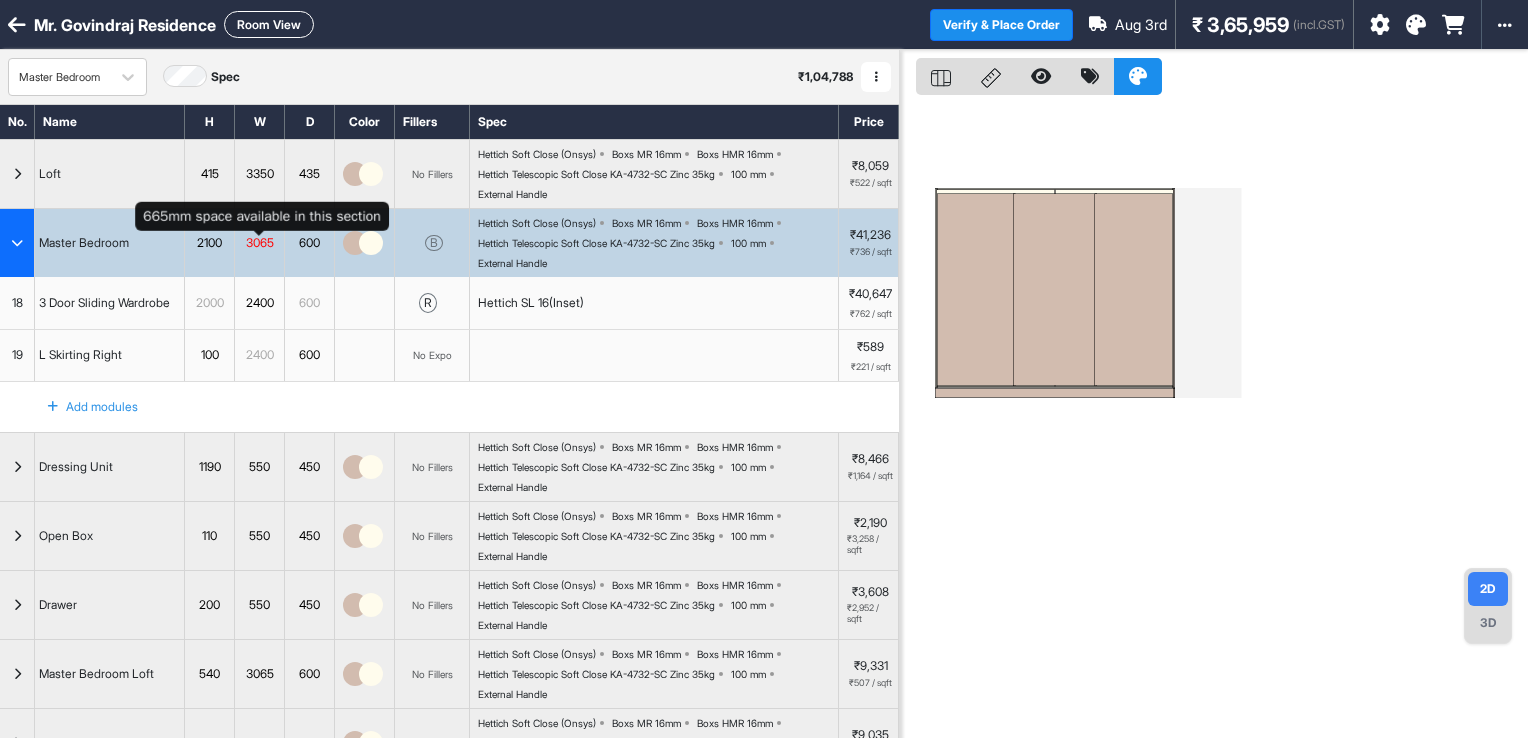click on "3065" at bounding box center [259, 243] 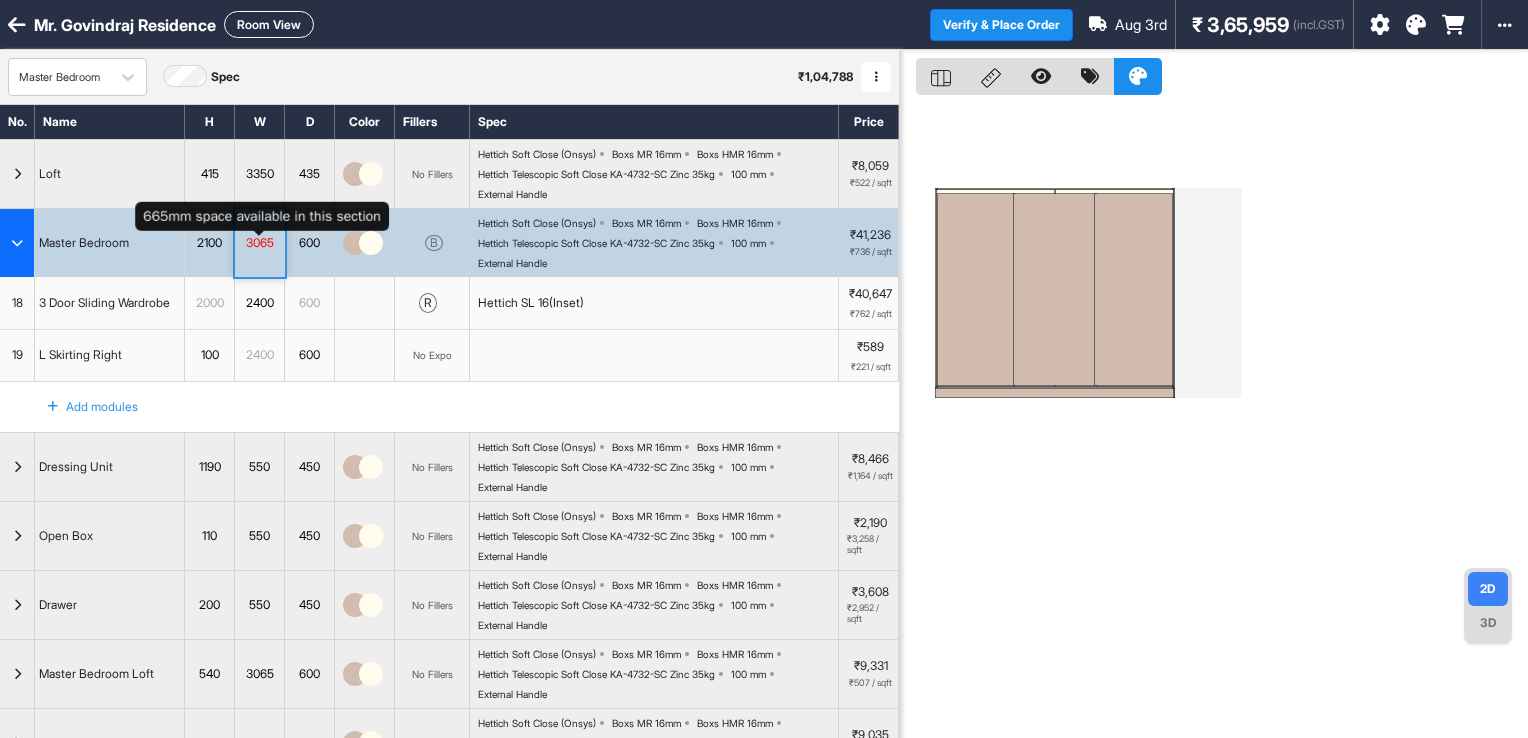 click on "3065" at bounding box center [259, 243] 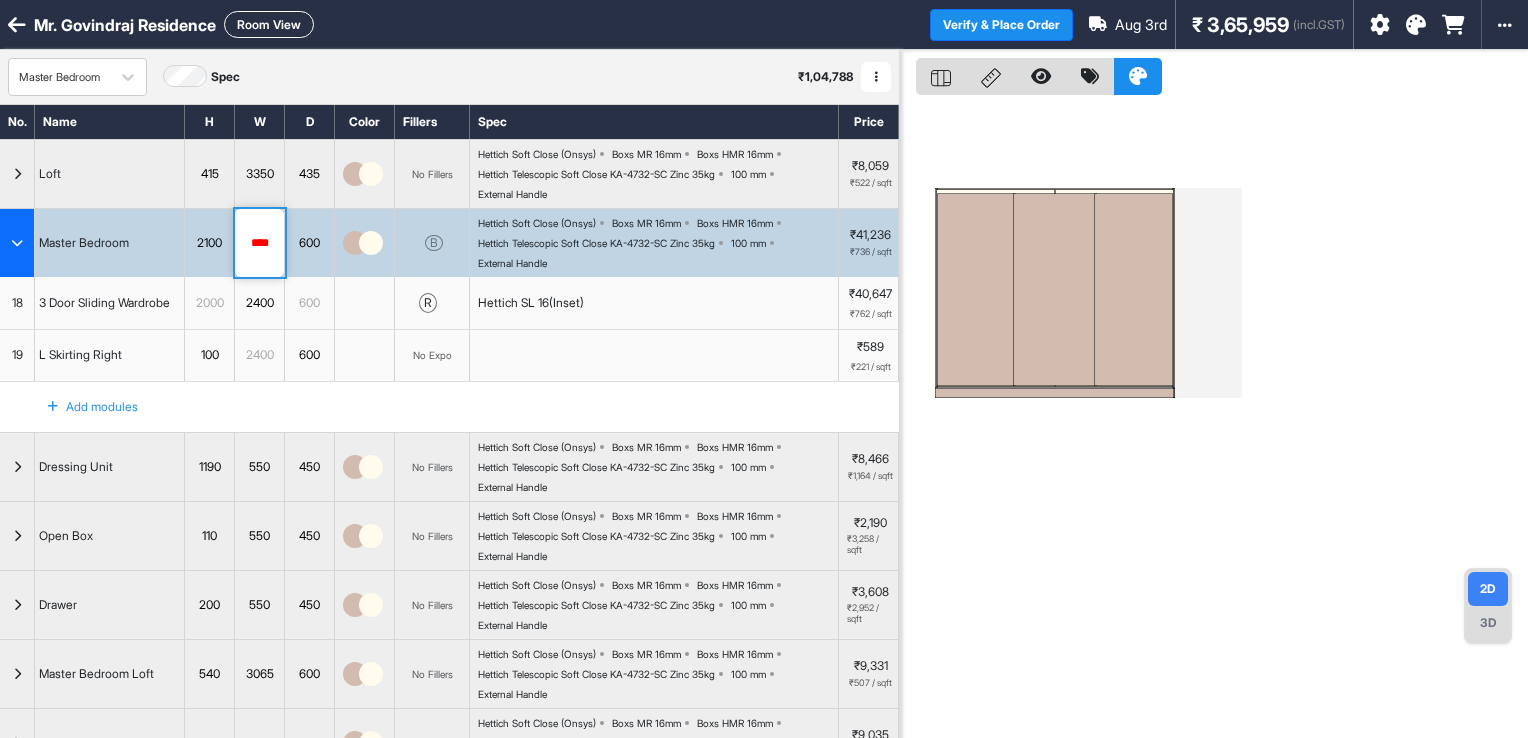click on "****" at bounding box center (259, 243) 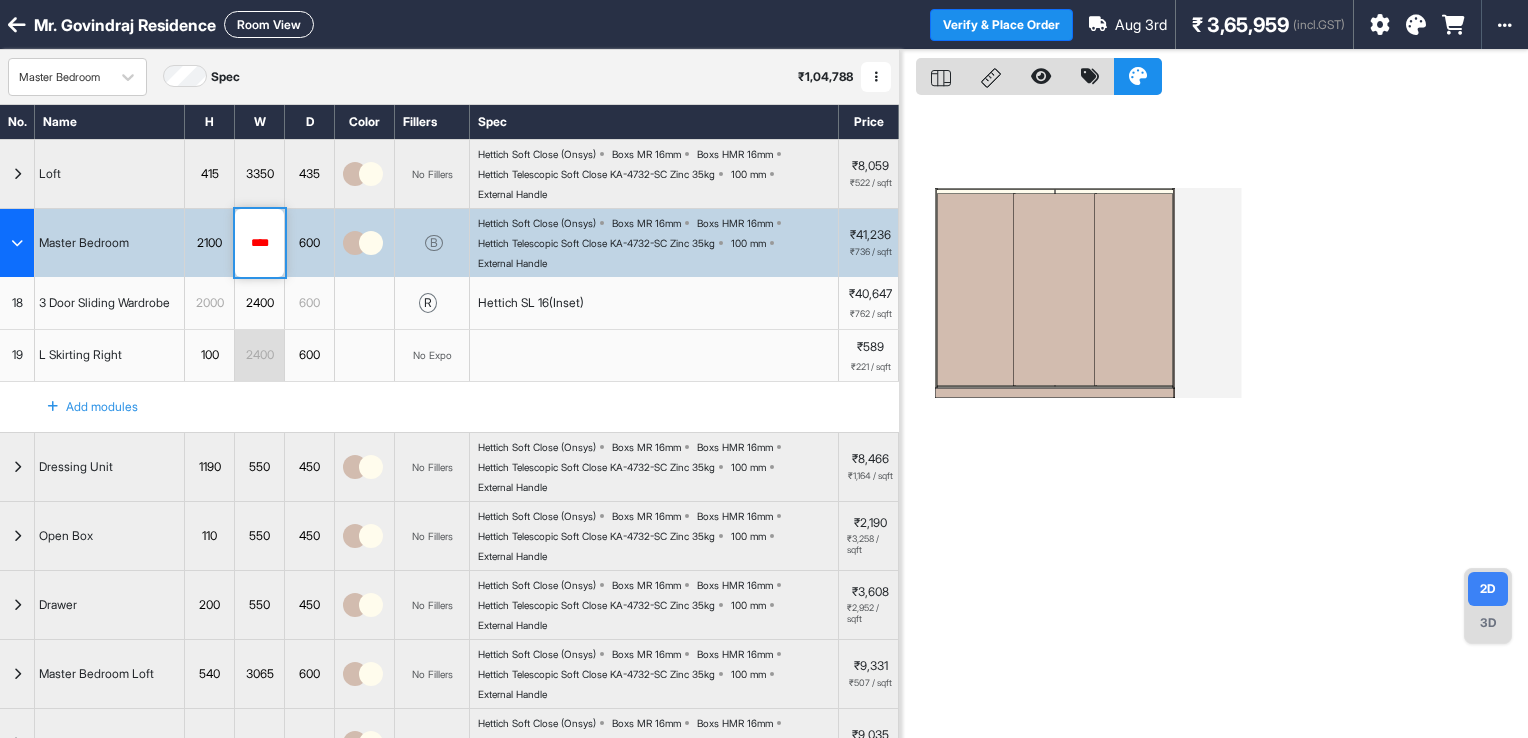 click at bounding box center [1214, 419] 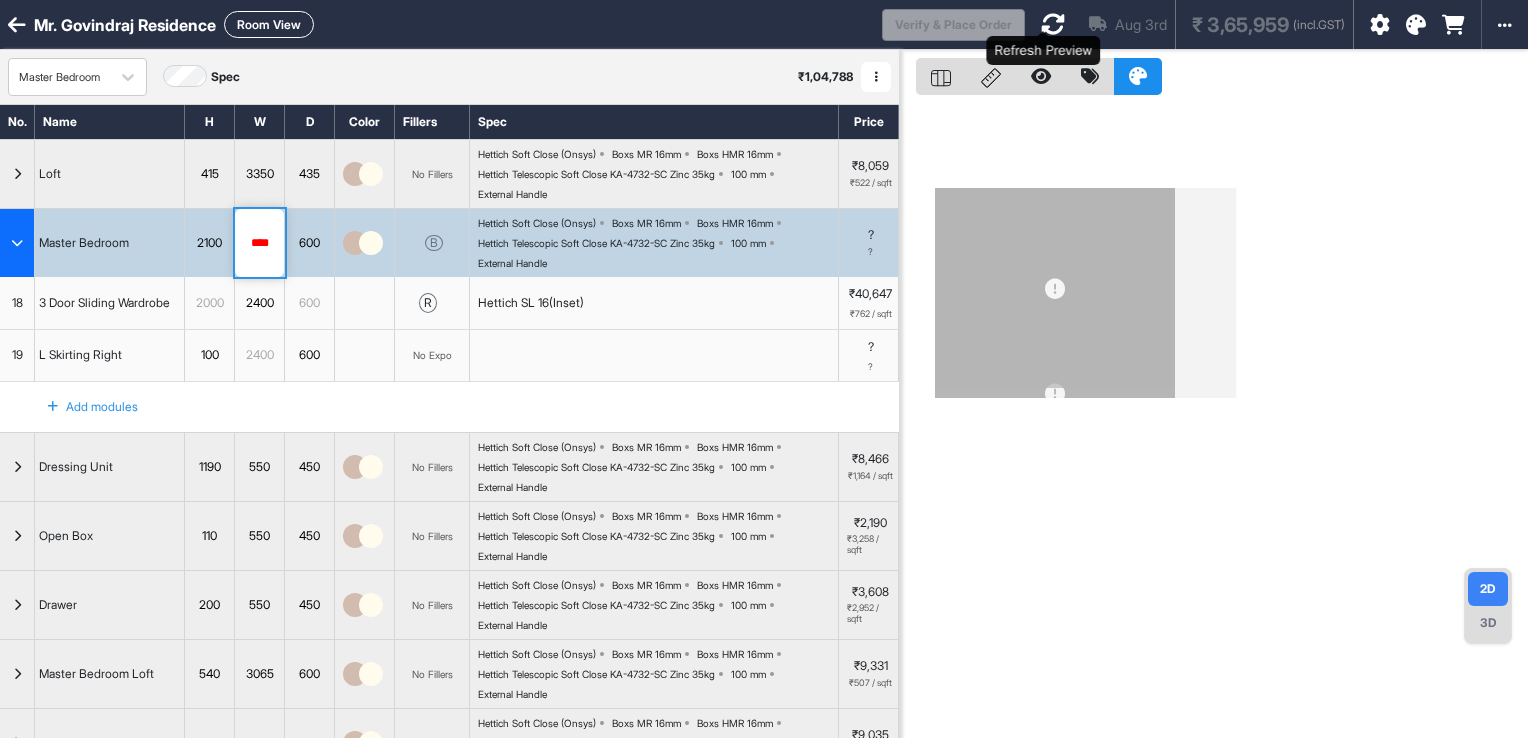 click at bounding box center (1053, 24) 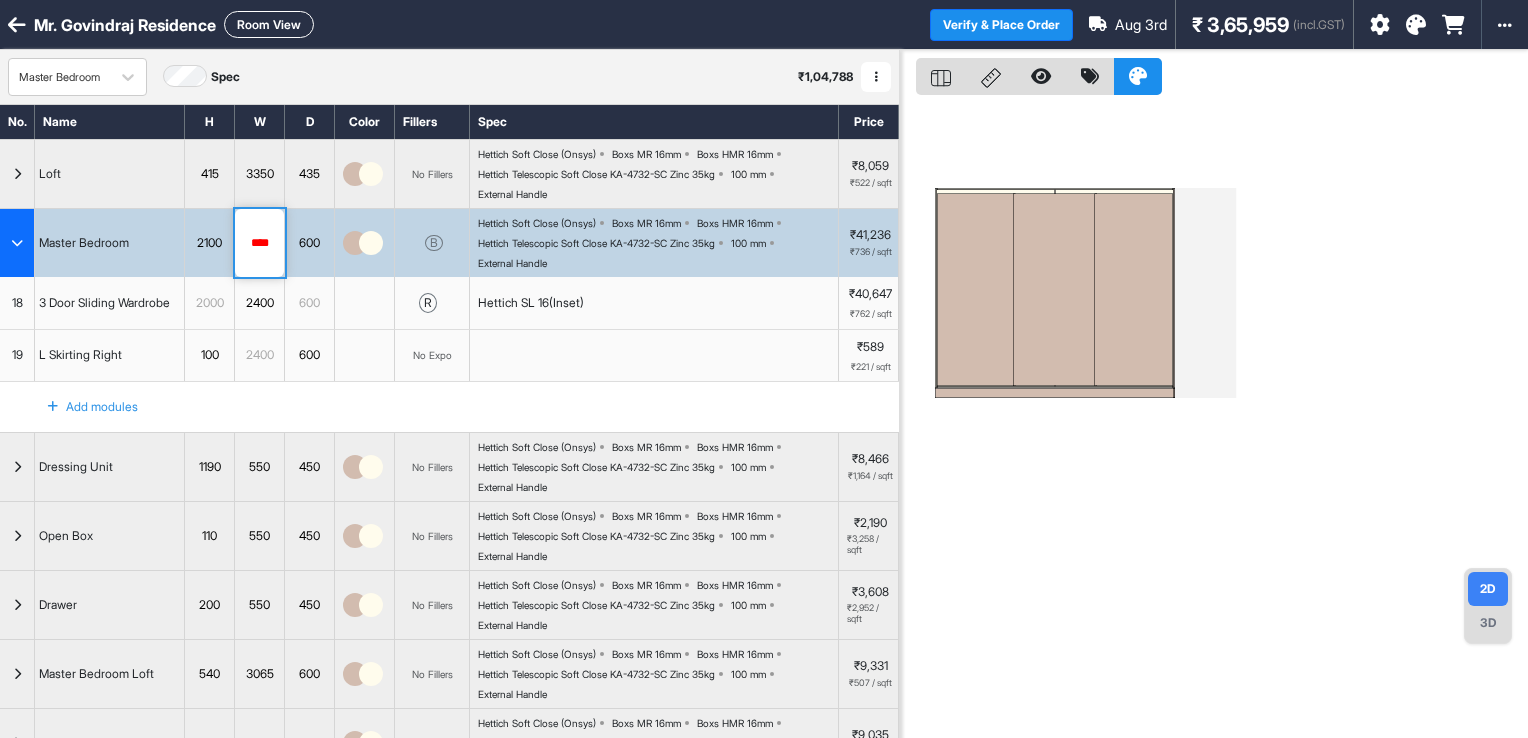 click at bounding box center [17, 243] 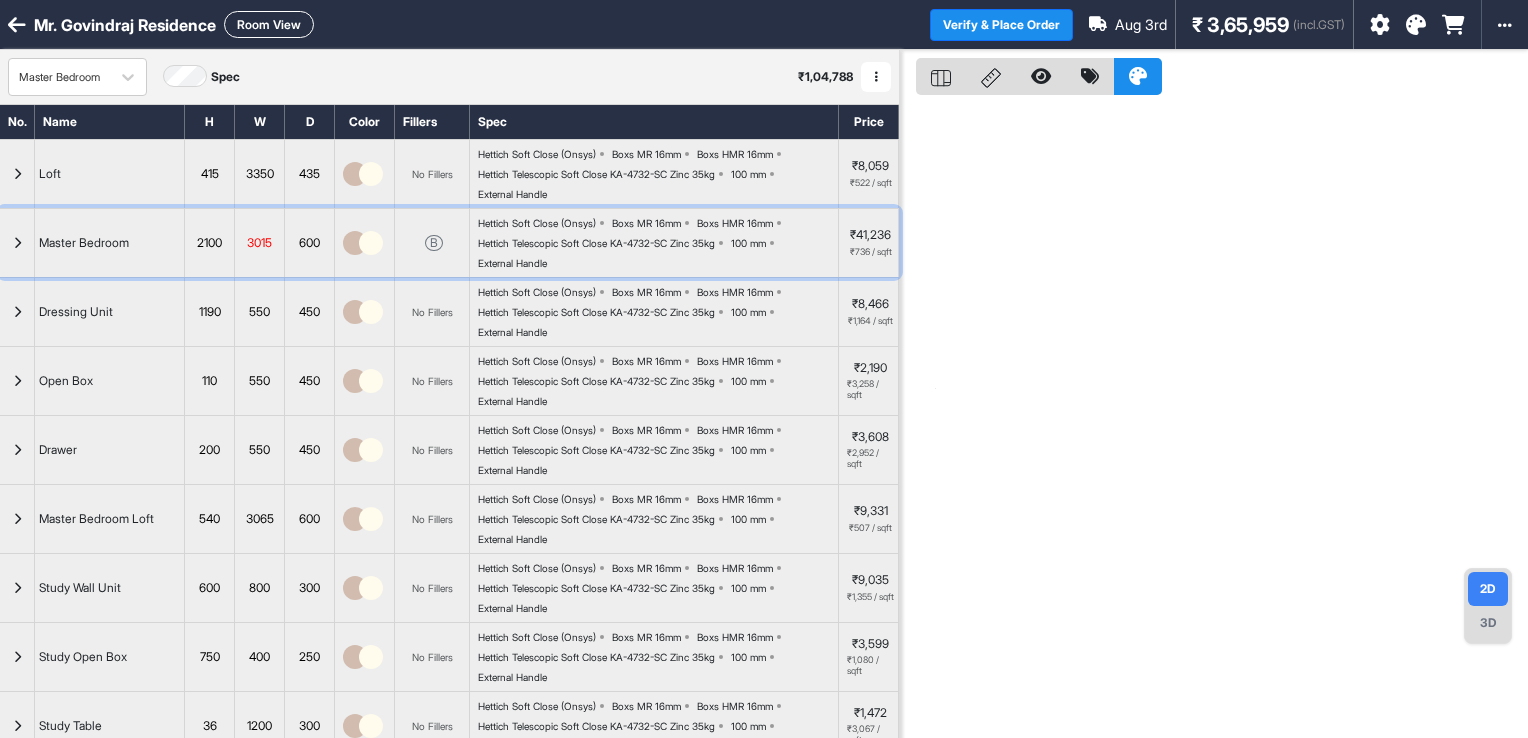 click at bounding box center (17, 243) 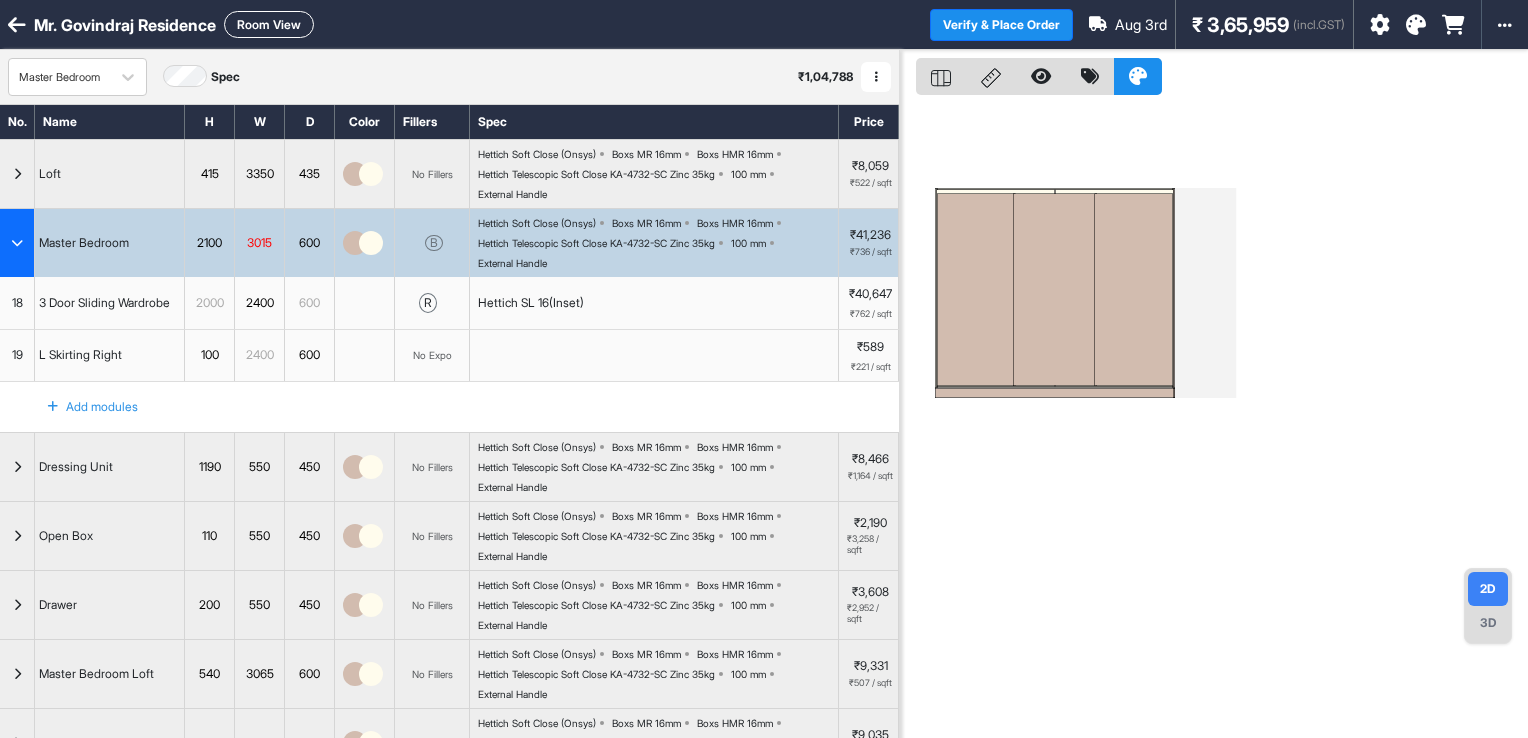 click at bounding box center (17, 243) 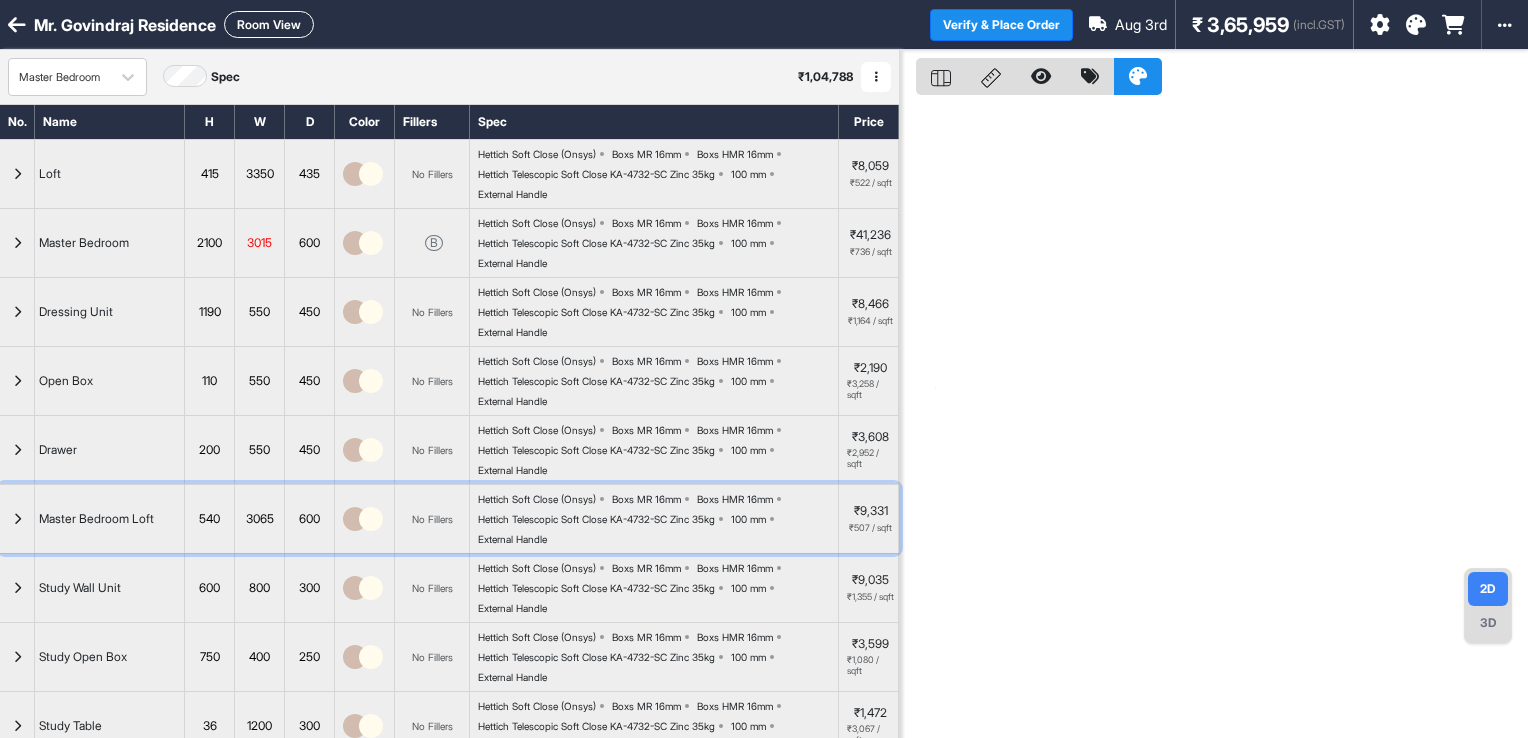 click on "Master Bedroom Loft" at bounding box center (110, 519) 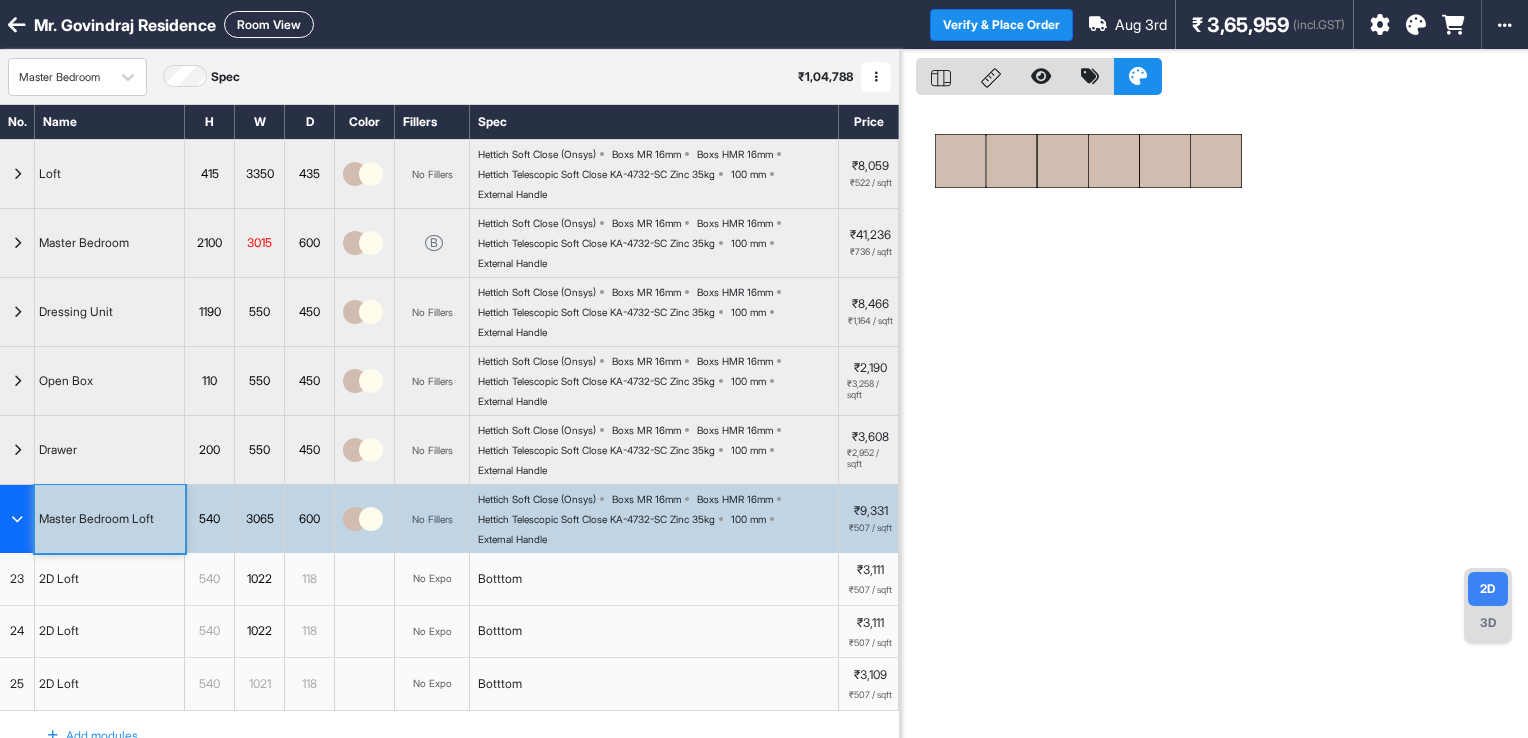 click on "3D" at bounding box center (1488, 623) 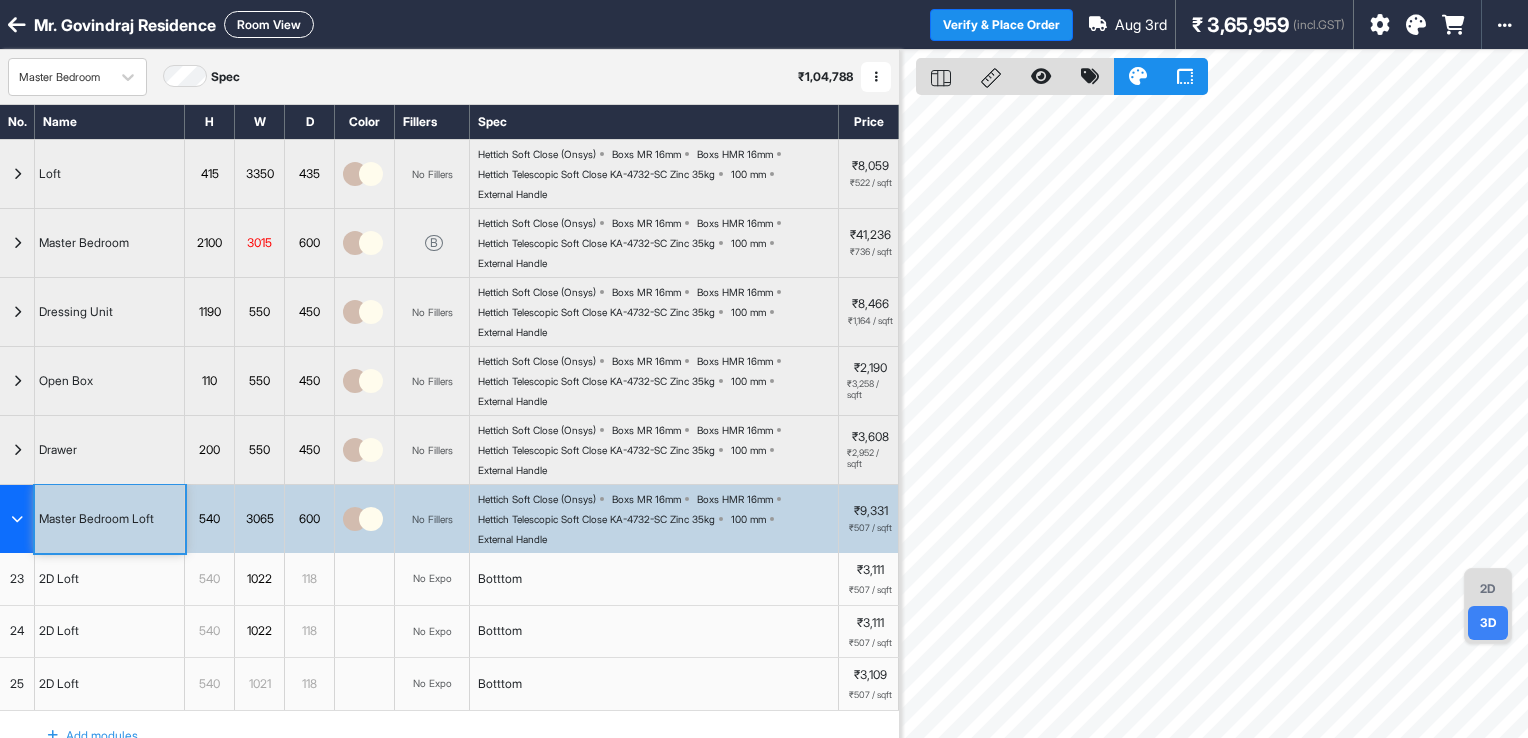 click on "2D" at bounding box center (1488, 589) 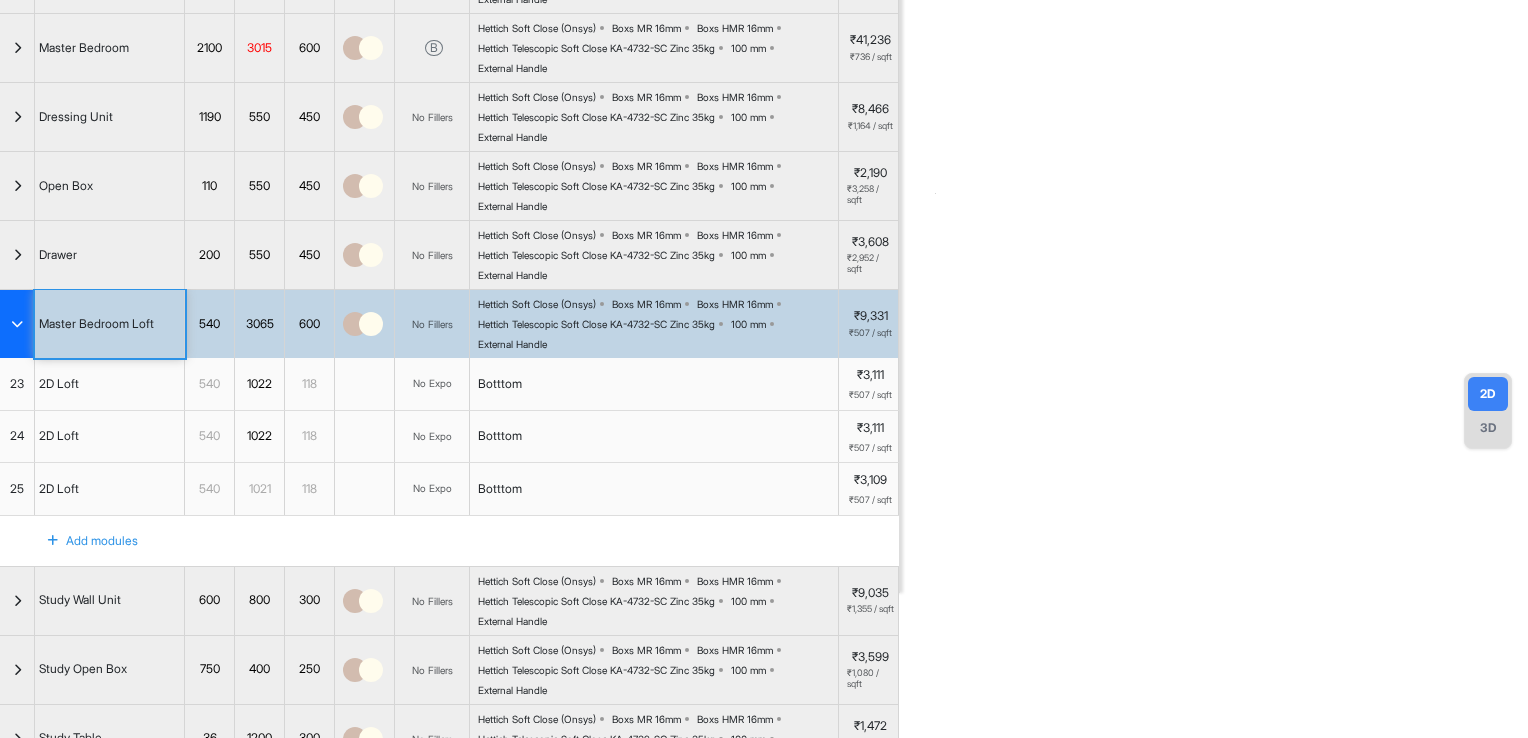 scroll, scrollTop: 200, scrollLeft: 0, axis: vertical 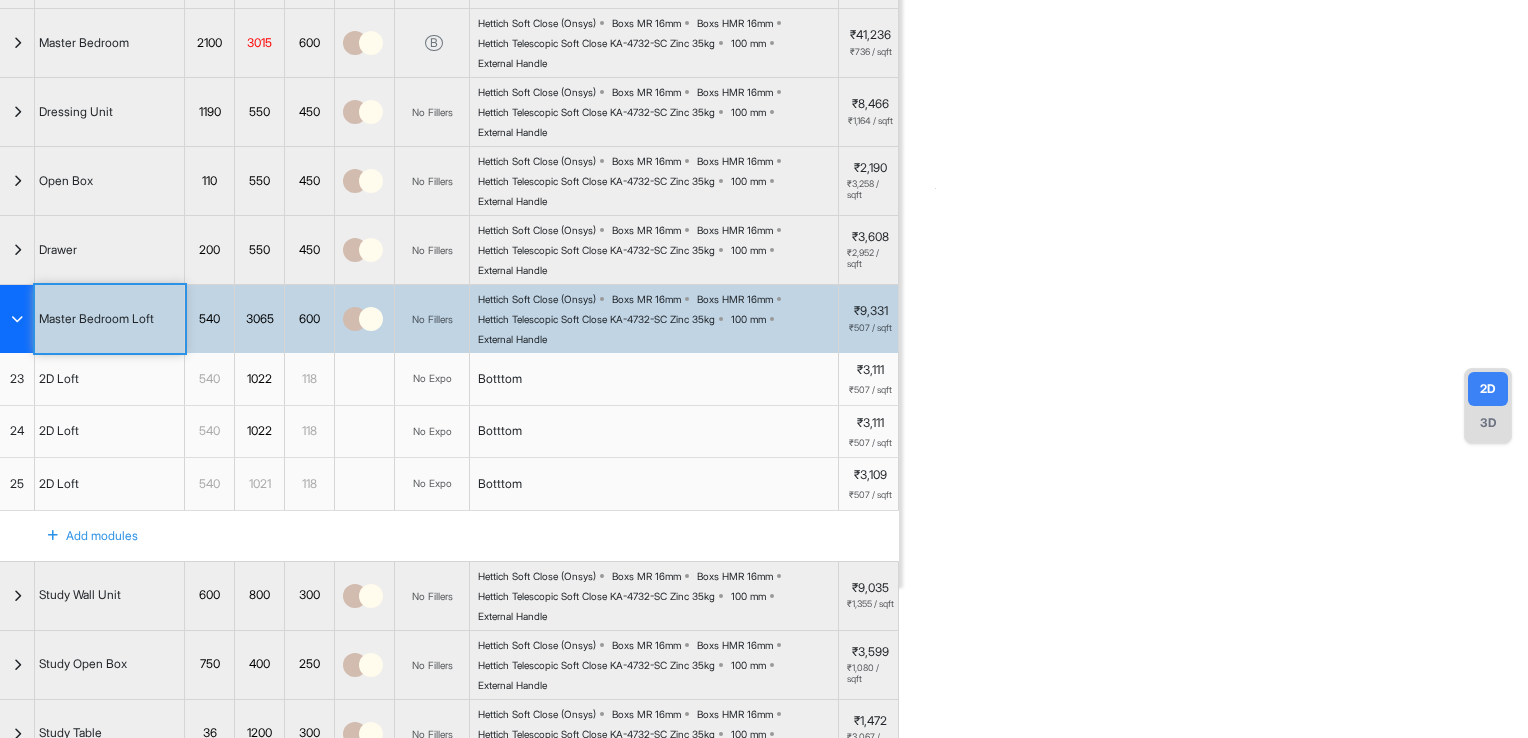 click at bounding box center (17, 319) 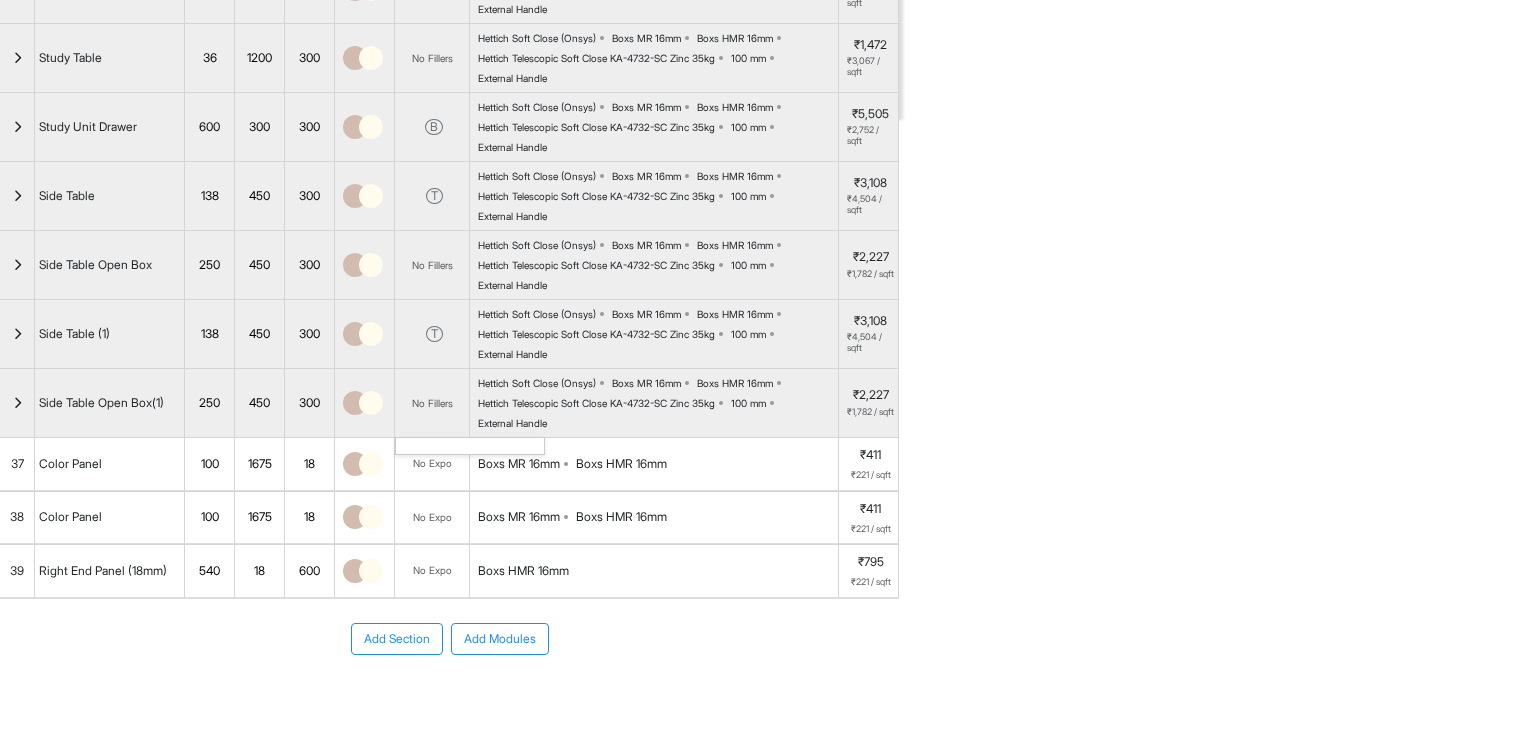 scroll, scrollTop: 724, scrollLeft: 0, axis: vertical 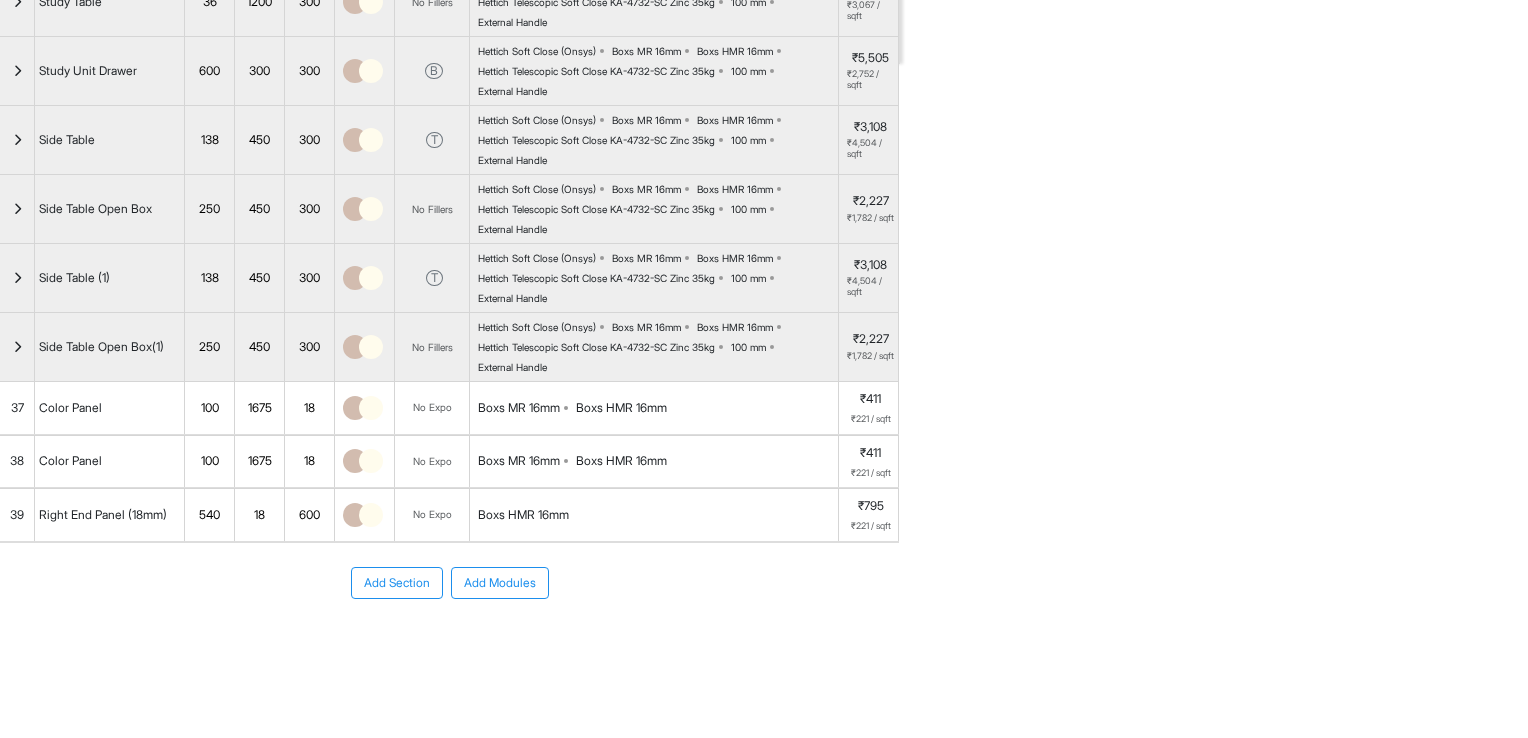 click on "Add Modules" at bounding box center (500, 583) 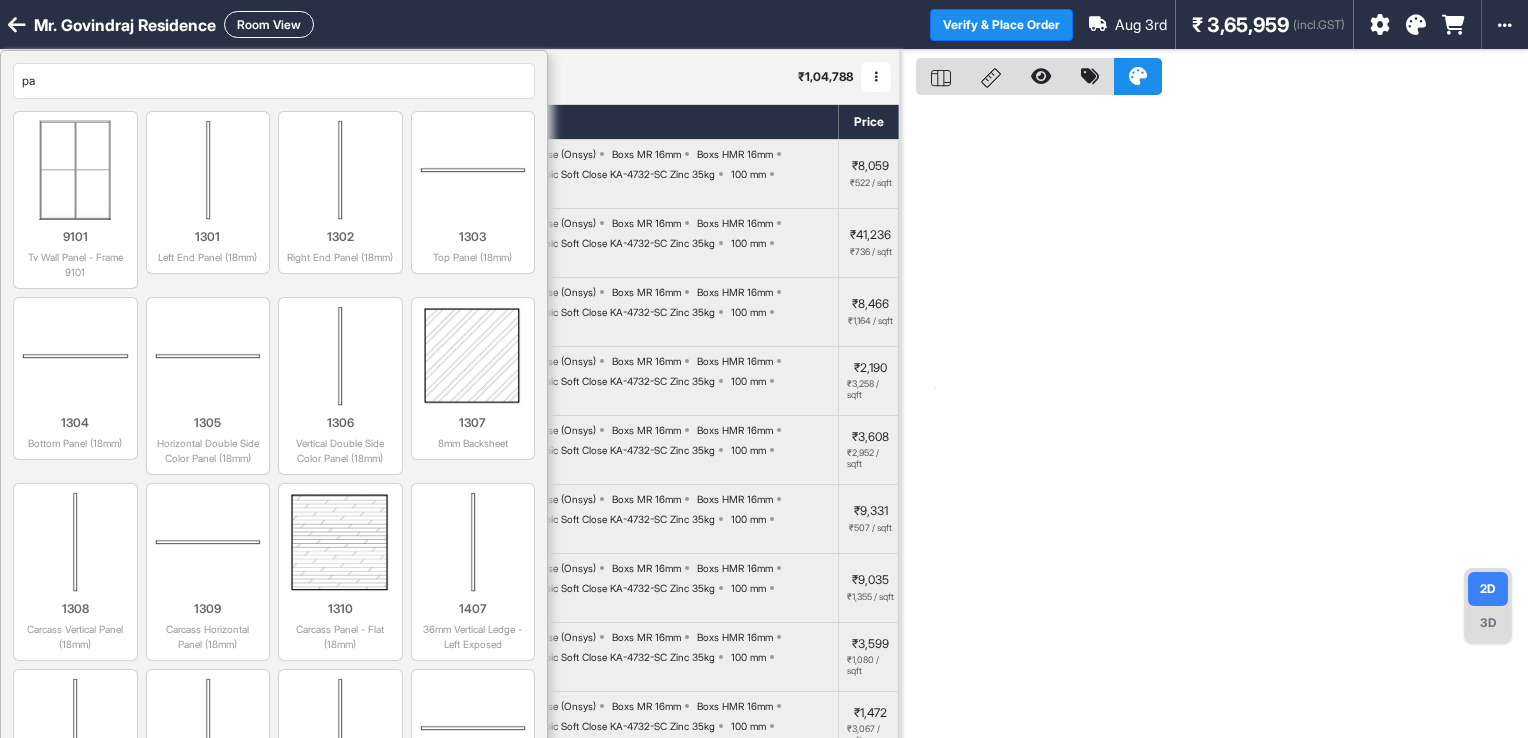 type on "pa" 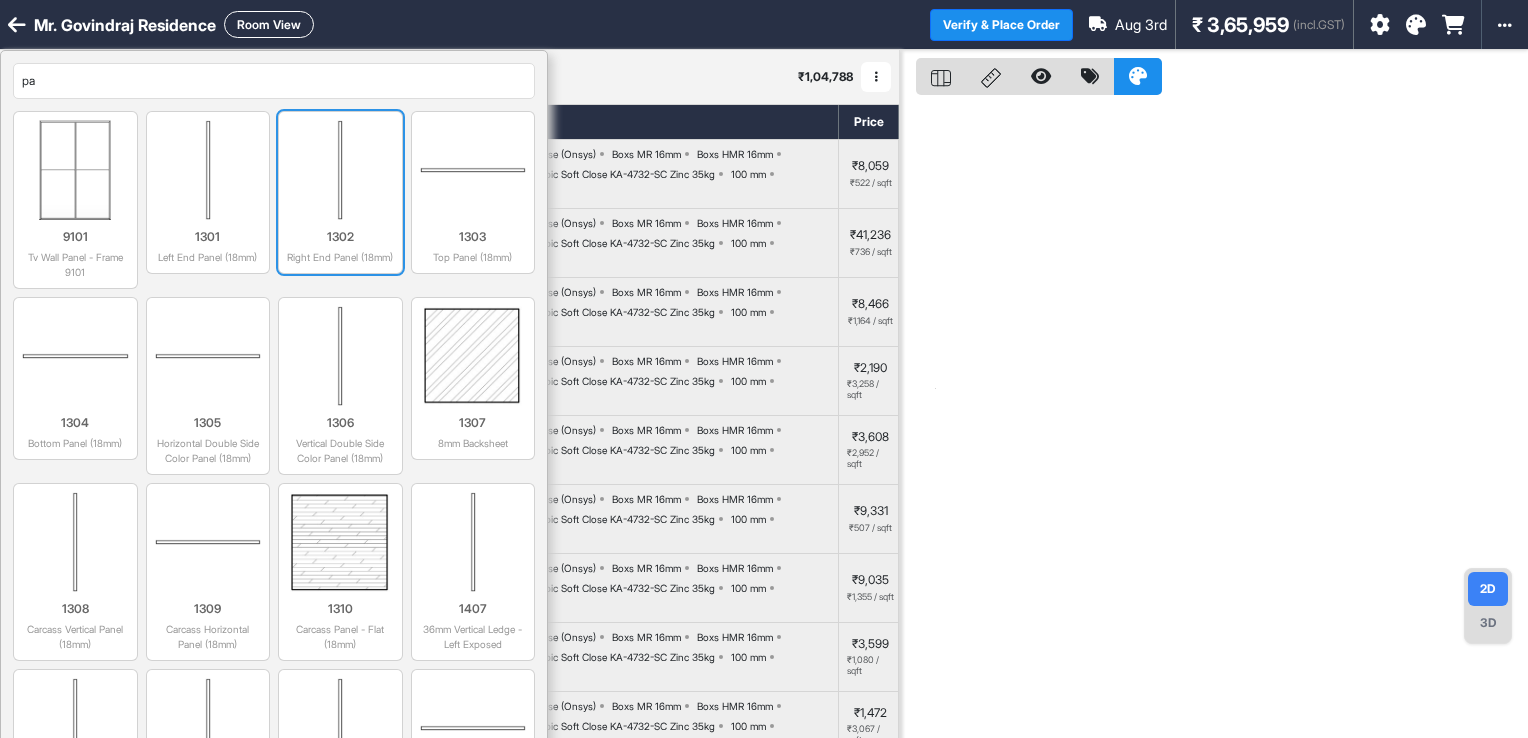 click on "1302" at bounding box center [340, 237] 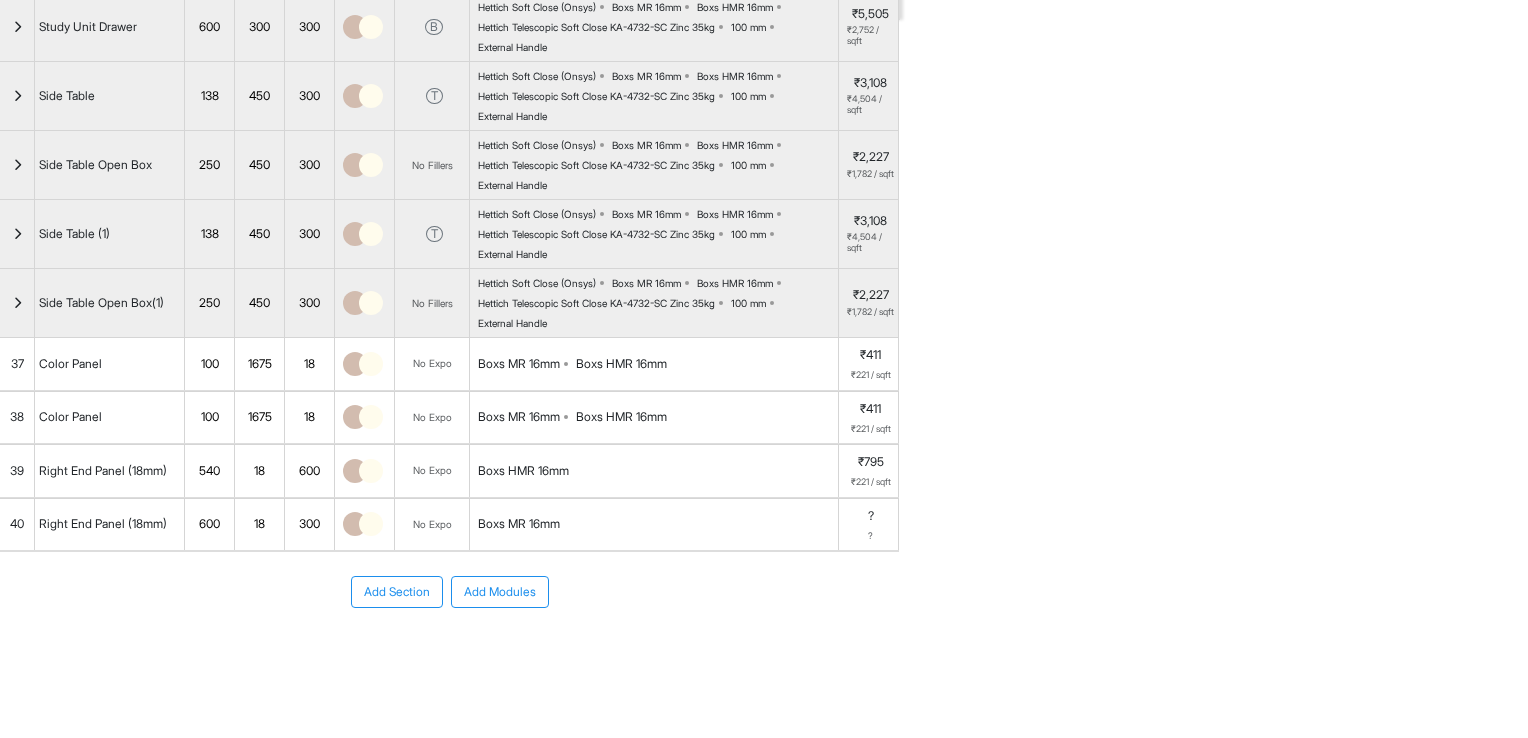 scroll, scrollTop: 776, scrollLeft: 0, axis: vertical 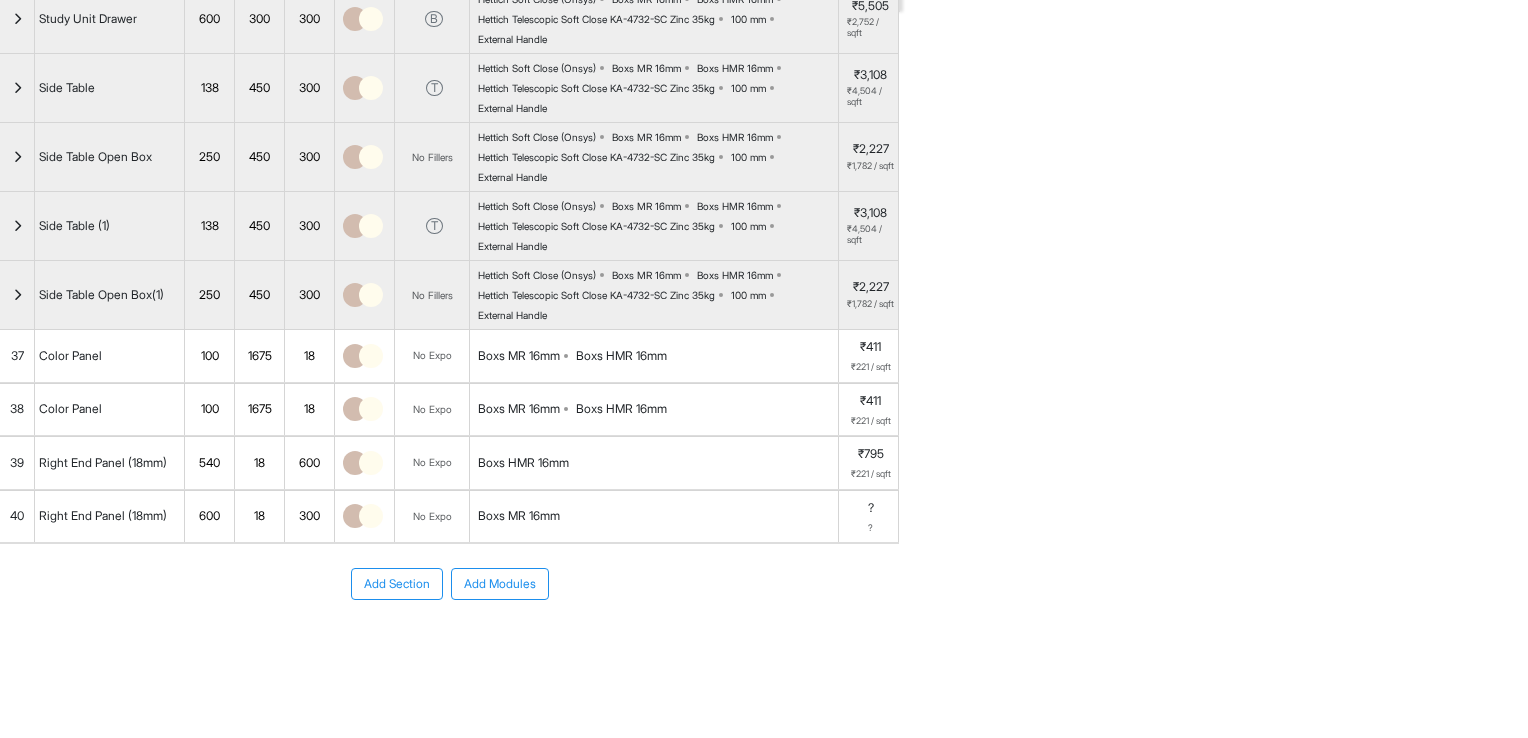 click on "Mr. [LAST] Residence Room View Verify & Place Order Aug 3rd ₹   3,65,959 (incl.GST) Import Assembly Archive Rename Refresh Price Master Bedroom Spec ₹ 1,04,788 Add  Room Edit  Room  Name Delete  Room Duplicate Room No. Name H W D Color Fillers Spec Price Loft 415 3350 435 No Fillers Hettich Soft Close (Onsys) Boxs MR 16mm Boxs HMR 16mm Hettich Telescopic Soft Close KA-4732-SC Zinc 35kg 100 mm External Handle ₹8,059 ₹522 / sqft  Master Bedroom 2100 3015 600 B Hettich Soft Close (Onsys) Boxs MR 16mm Boxs HMR 16mm Hettich Telescopic Soft Close KA-4732-SC Zinc 35kg 100 mm External Handle ₹41,236 ₹736 / sqft  Dressing Unit 1190 550 450 No Fillers Hettich Soft Close (Onsys) Boxs MR 16mm Boxs HMR 16mm Hettich Telescopic Soft Close KA-4732-SC Zinc 35kg 100 mm External Handle ₹8,466 ₹1,164 / sqft  Open Box 110 550 450 No Fillers Hettich Soft Close (Onsys) Boxs MR 16mm Boxs HMR 16mm Hettich Telescopic Soft Close KA-4732-SC Zinc 35kg 100 mm External Handle ₹2,190 ₹3,258 / sqft 200" at bounding box center [764, 369] 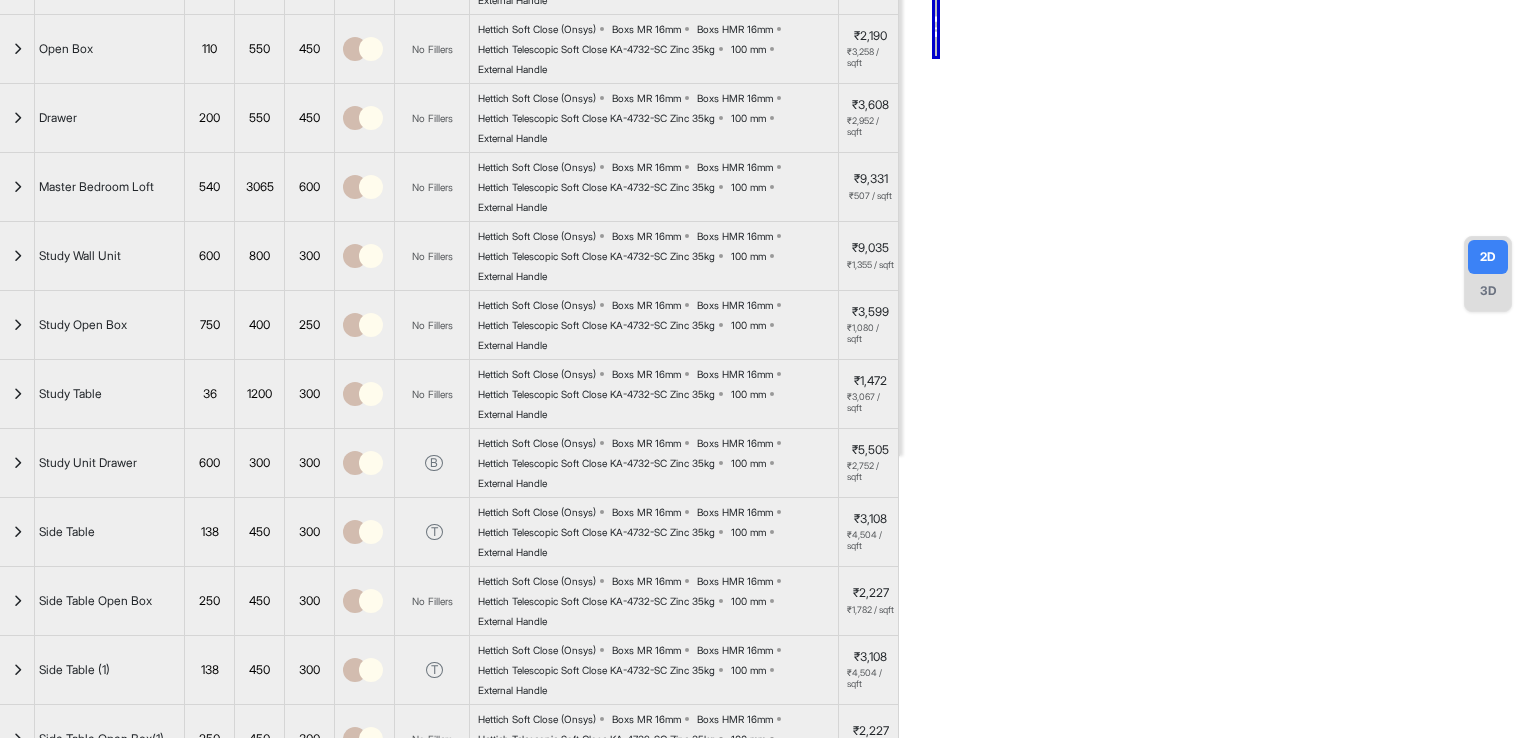 scroll, scrollTop: 276, scrollLeft: 0, axis: vertical 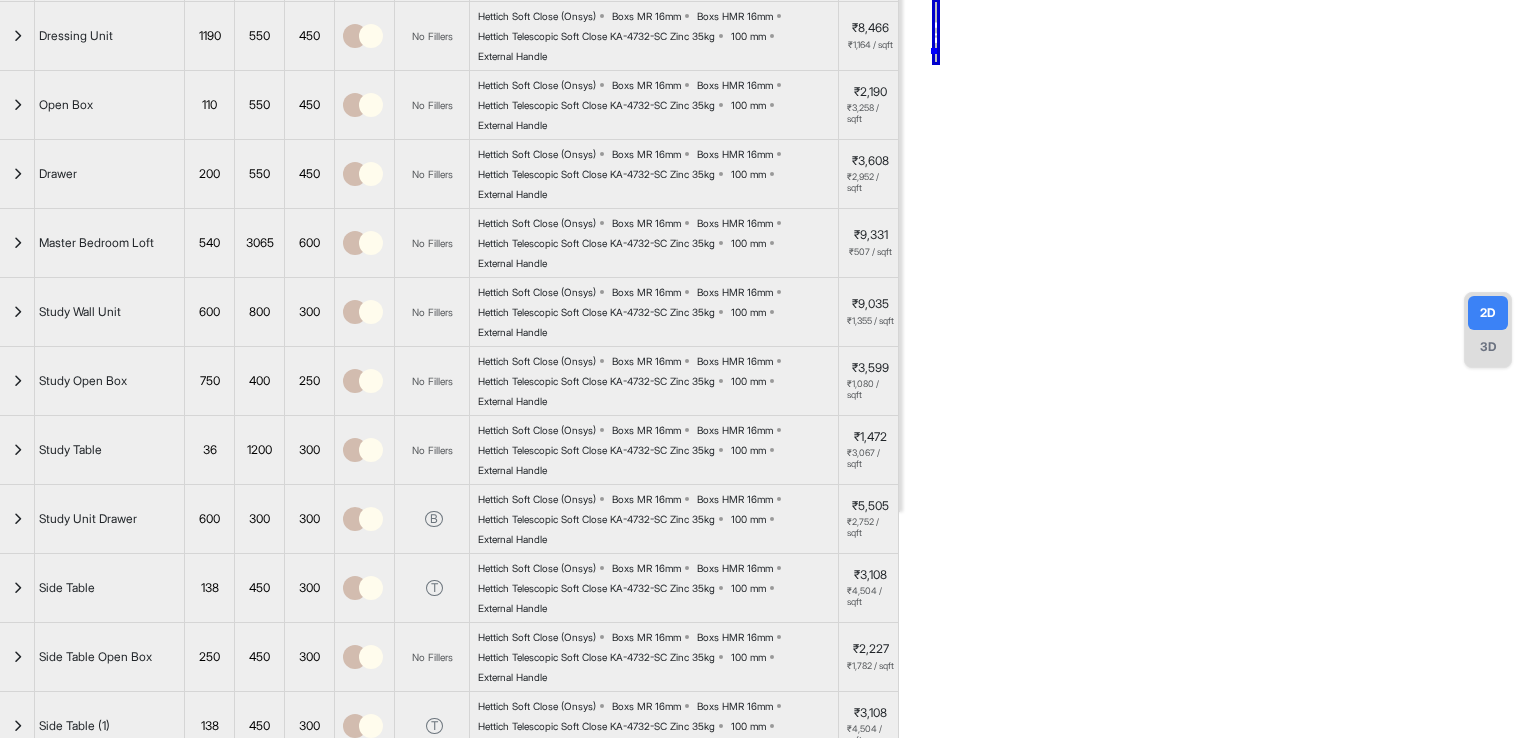 click at bounding box center [1214, 143] 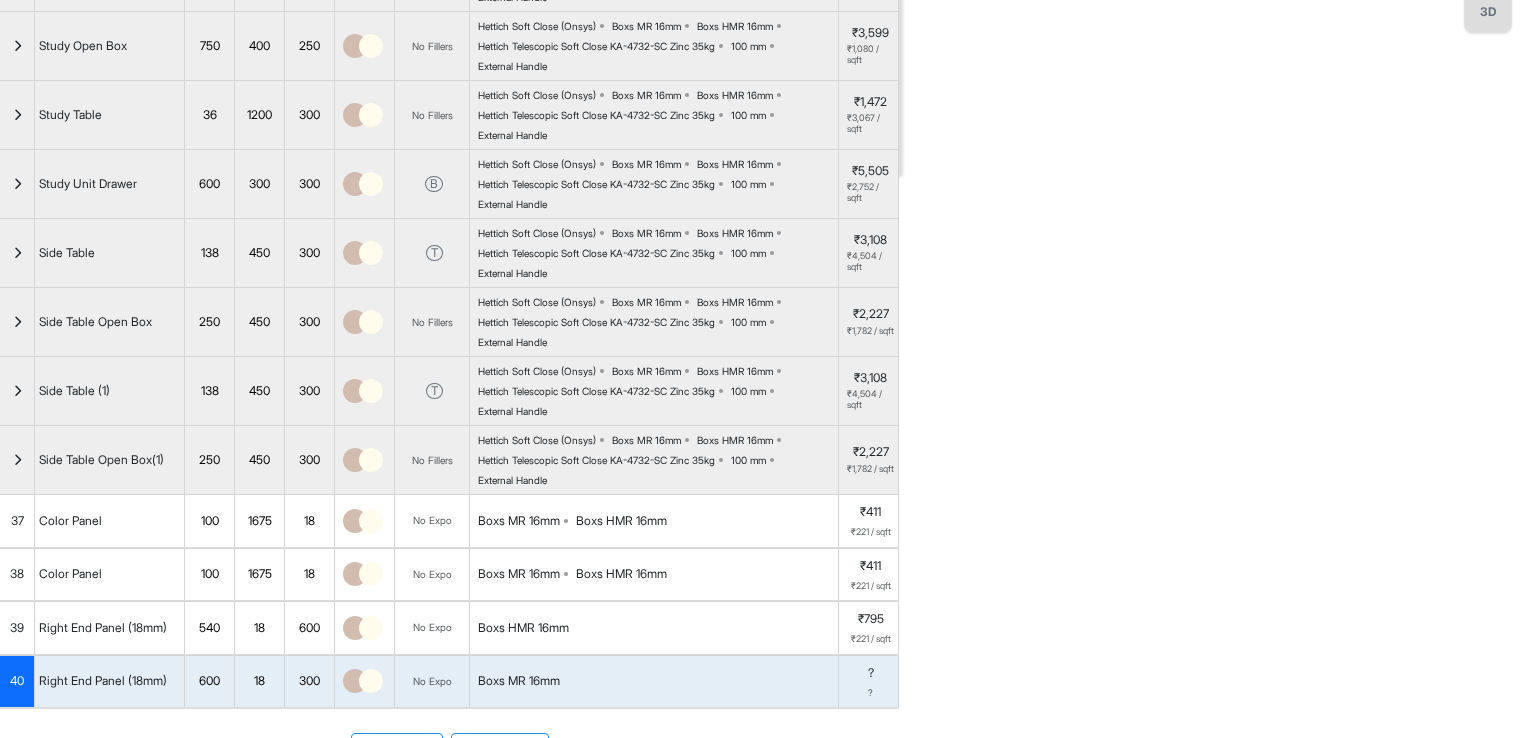 scroll, scrollTop: 776, scrollLeft: 0, axis: vertical 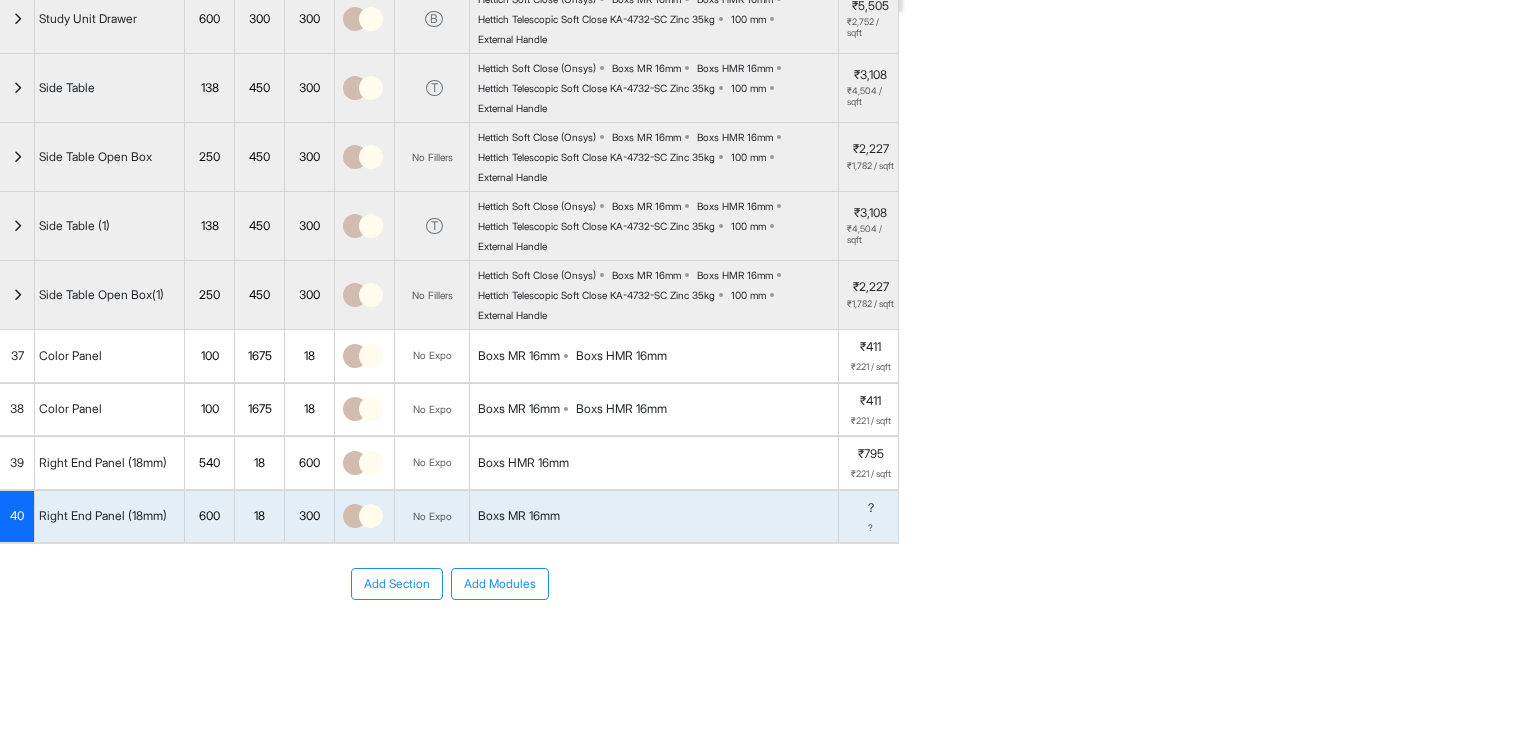 drag, startPoint x: 938, startPoint y: 51, endPoint x: 1007, endPoint y: 372, distance: 328.33215 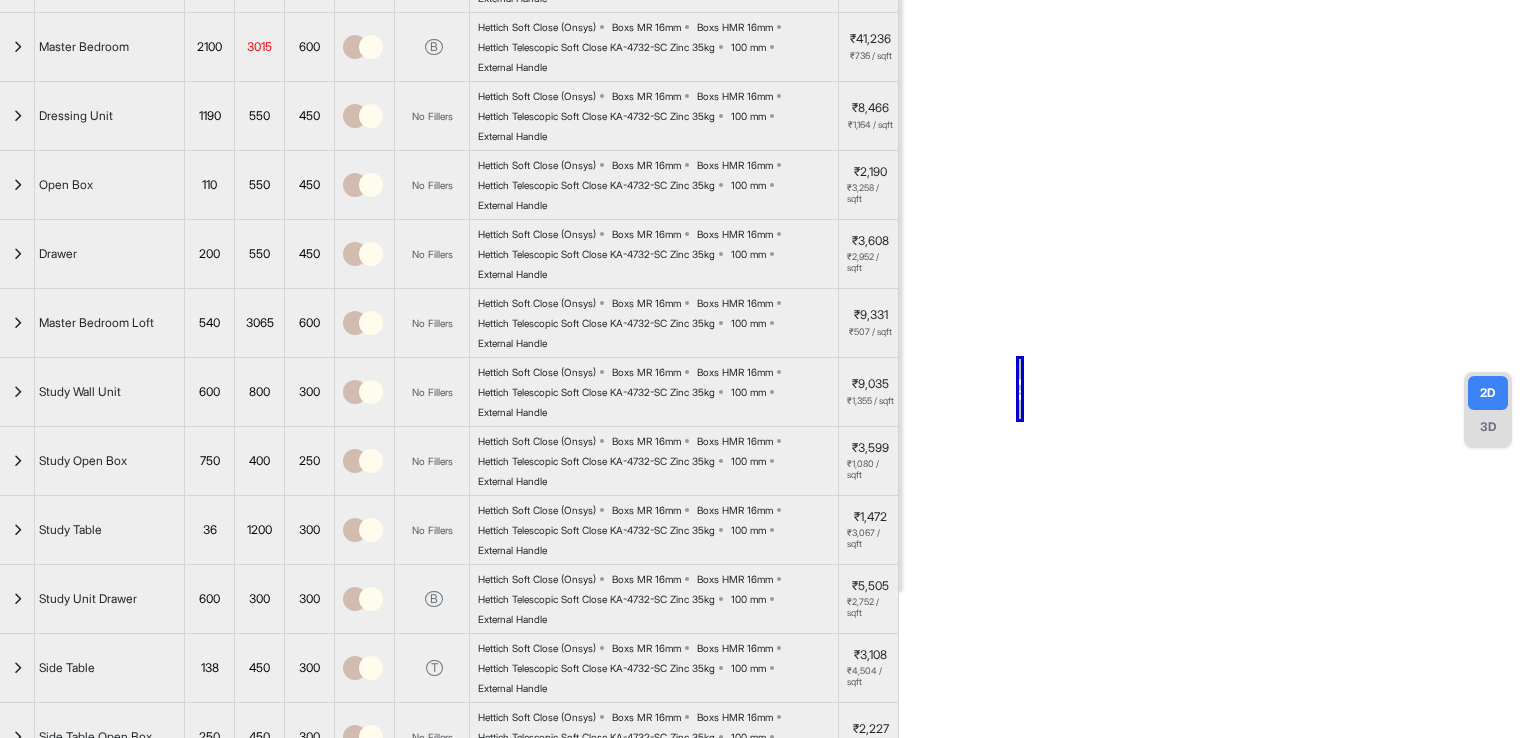 scroll, scrollTop: 176, scrollLeft: 0, axis: vertical 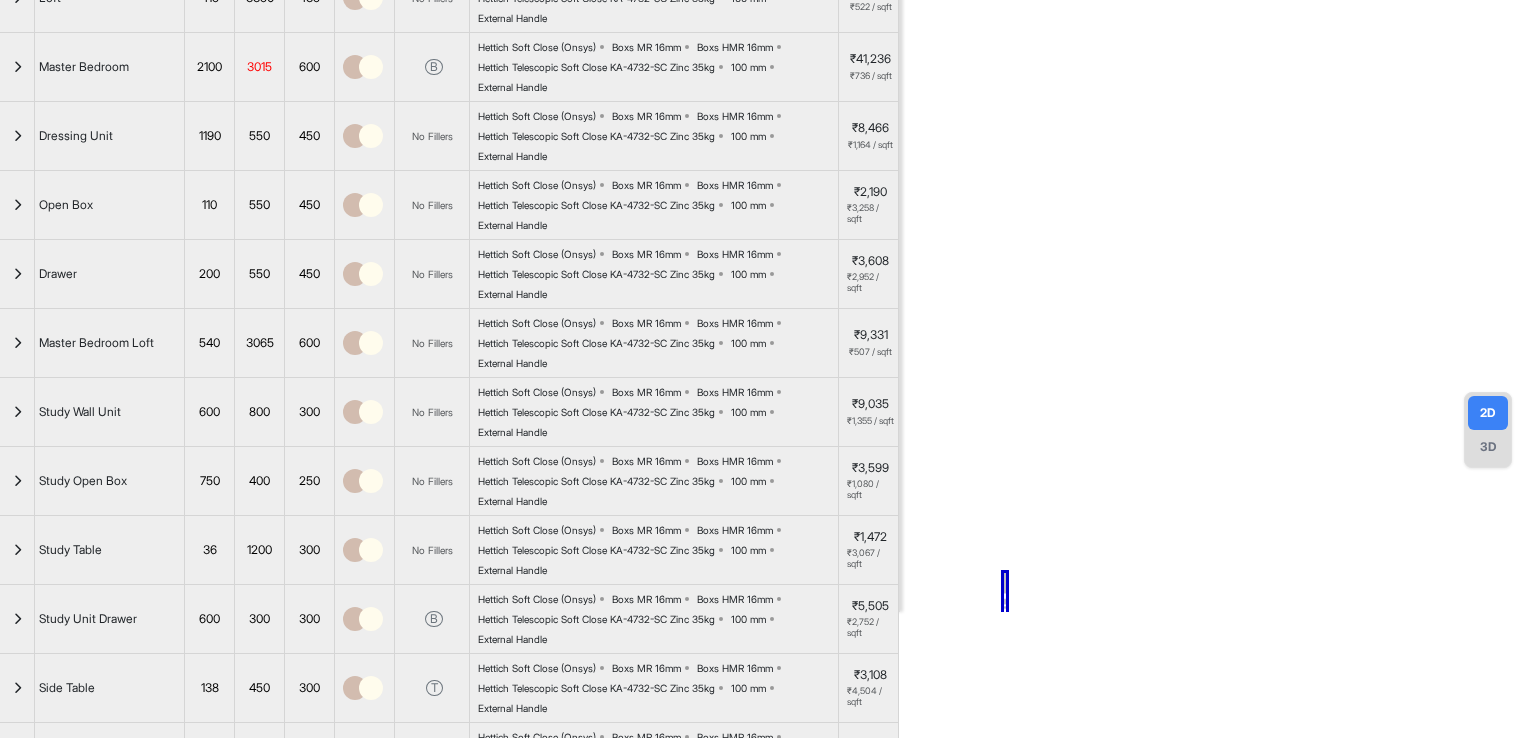 drag, startPoint x: 1018, startPoint y: 405, endPoint x: 1044, endPoint y: 633, distance: 229.47766 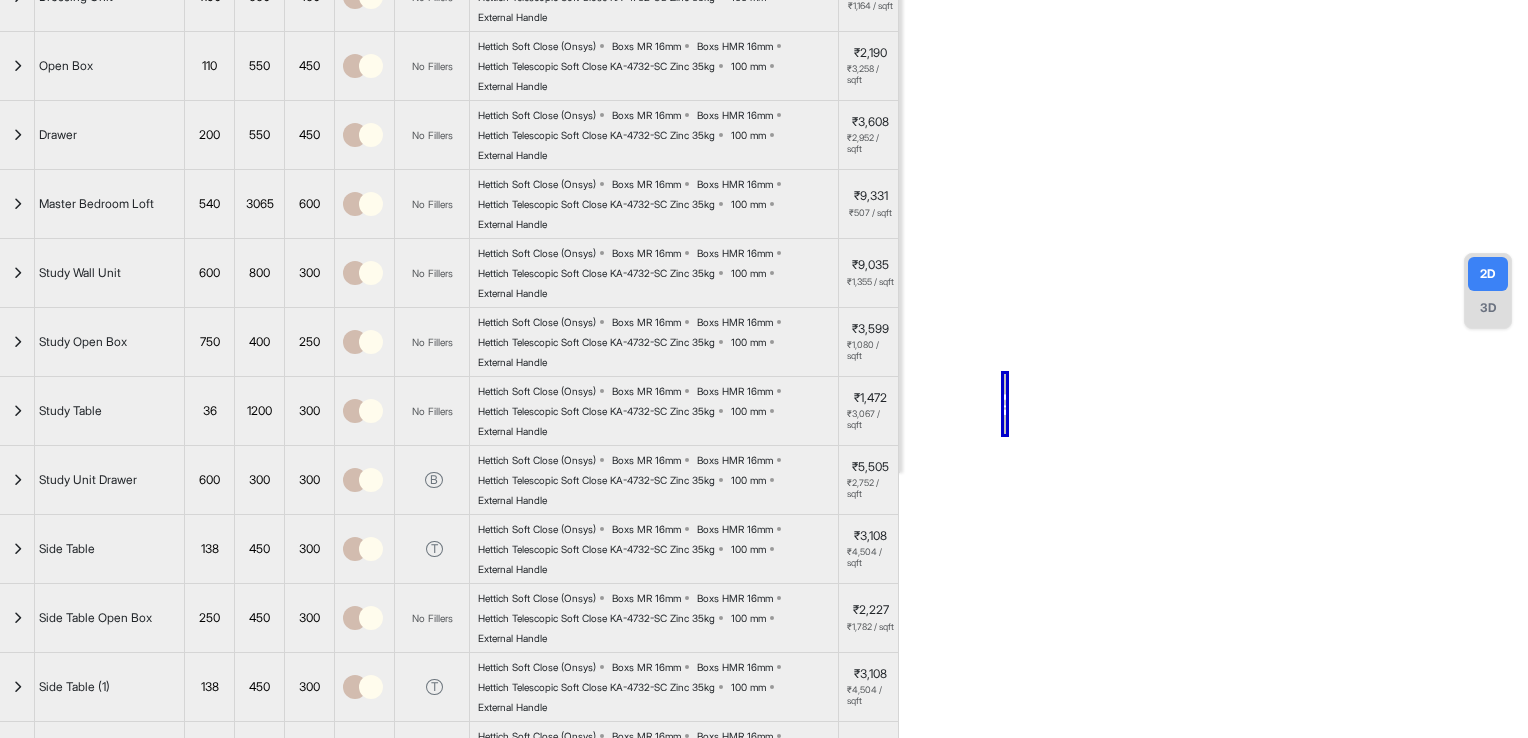 scroll, scrollTop: 676, scrollLeft: 0, axis: vertical 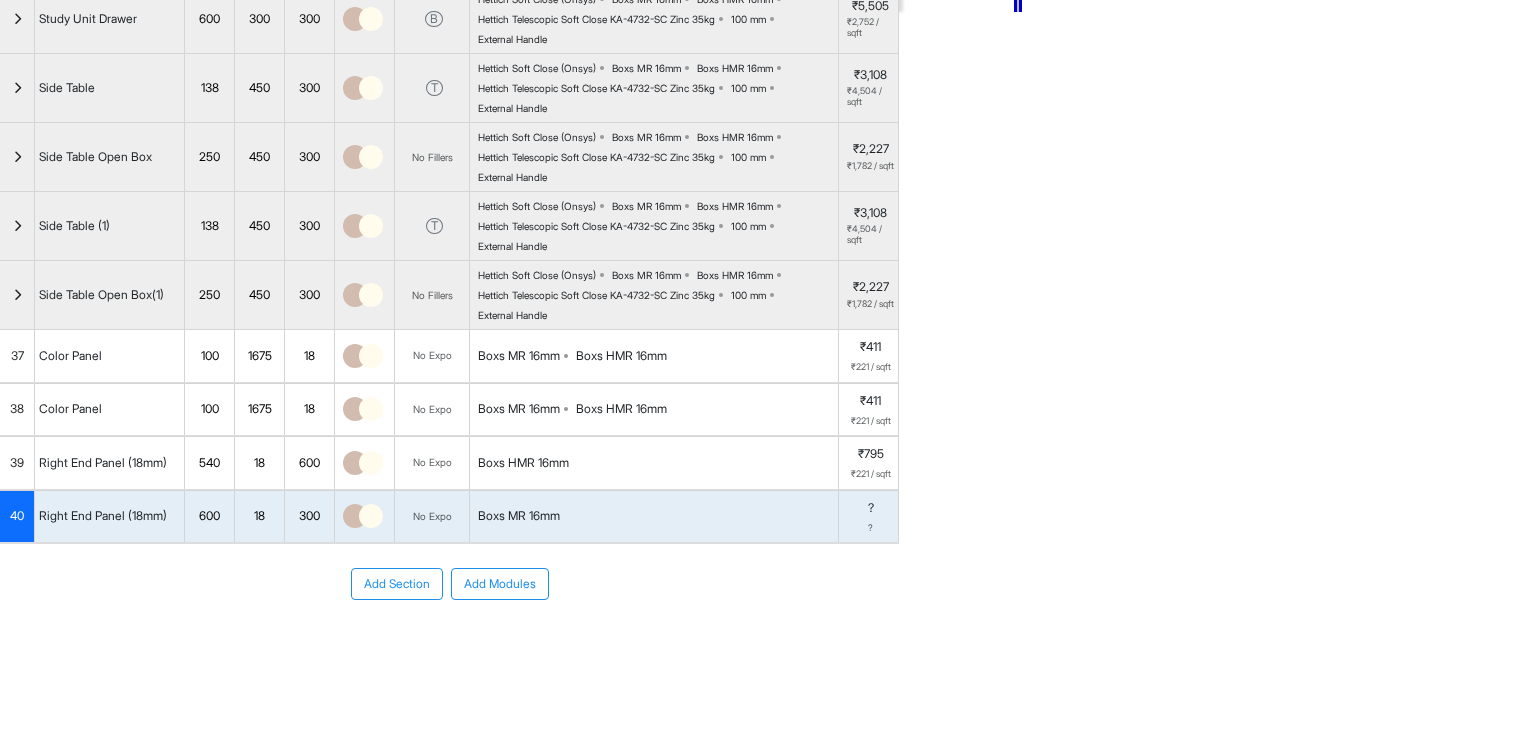 drag, startPoint x: 1002, startPoint y: 65, endPoint x: 983, endPoint y: 228, distance: 164.10362 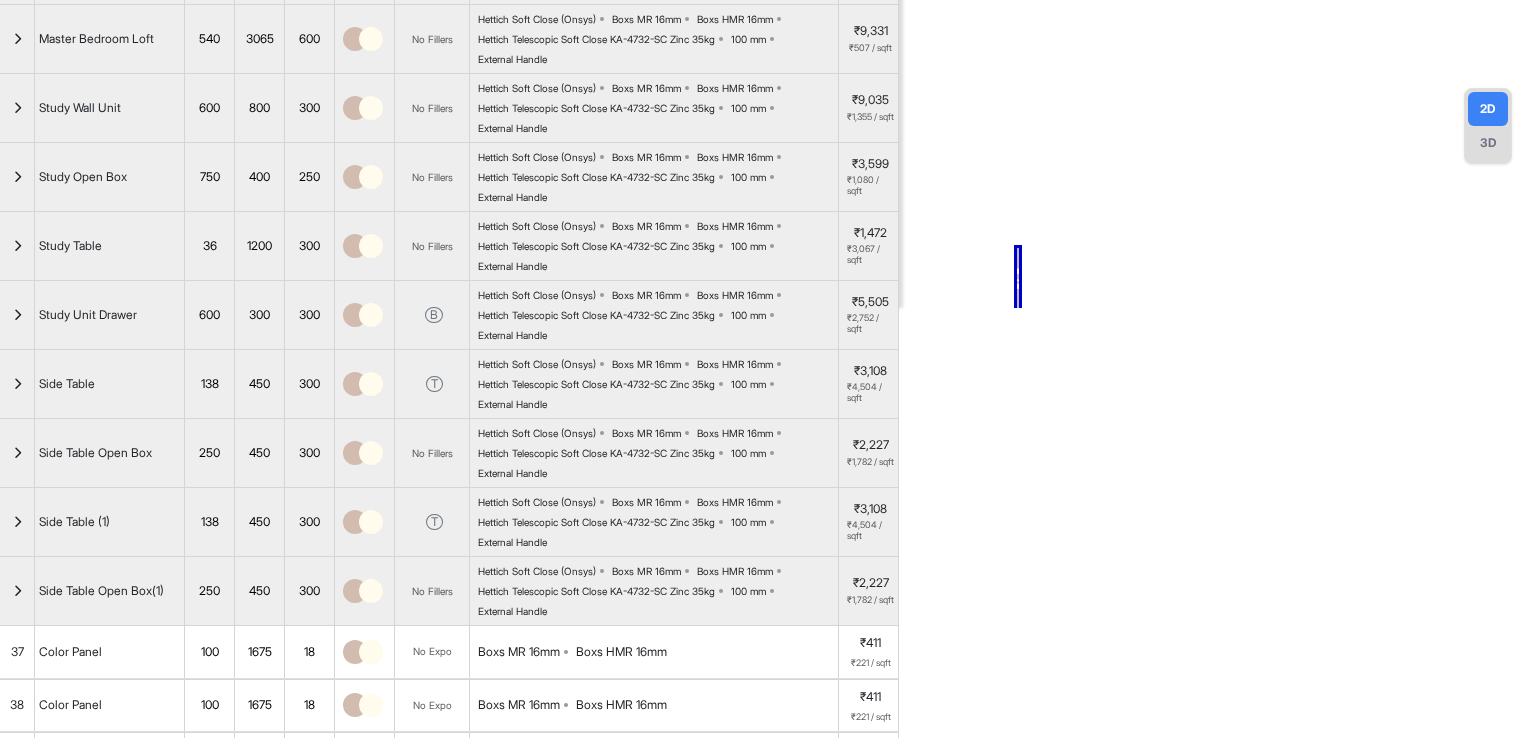 scroll, scrollTop: 476, scrollLeft: 0, axis: vertical 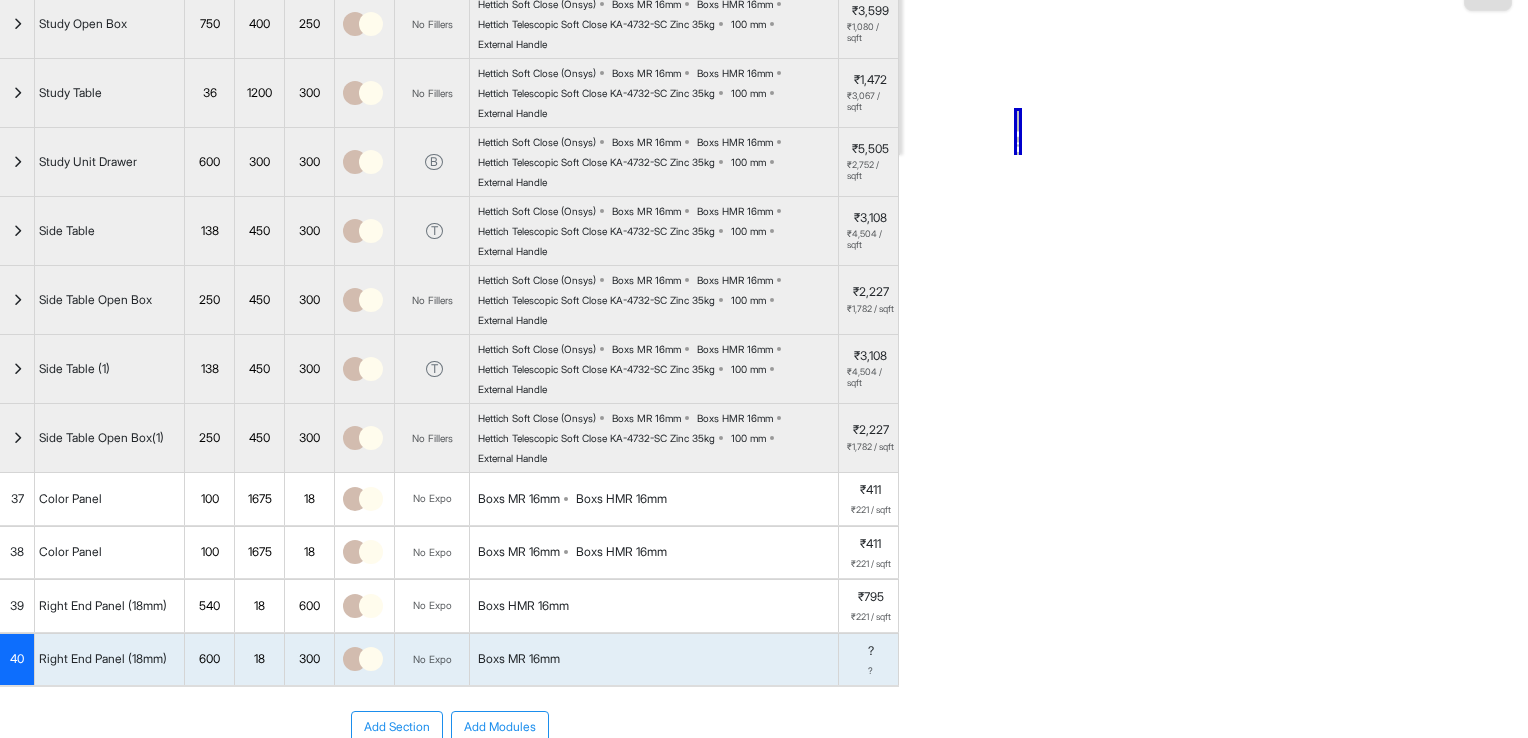 drag, startPoint x: 1015, startPoint y: 335, endPoint x: 1004, endPoint y: 378, distance: 44.38468 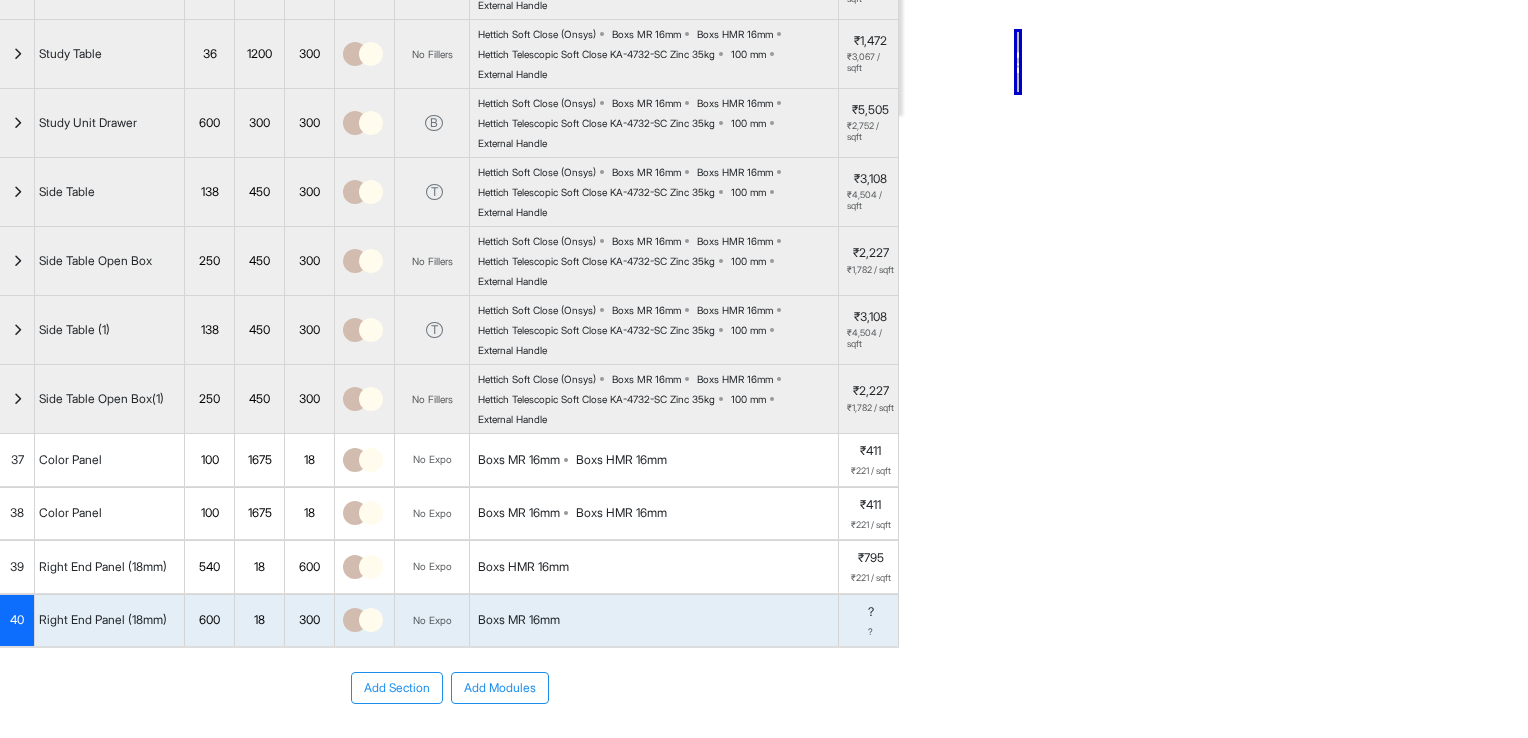 scroll, scrollTop: 676, scrollLeft: 0, axis: vertical 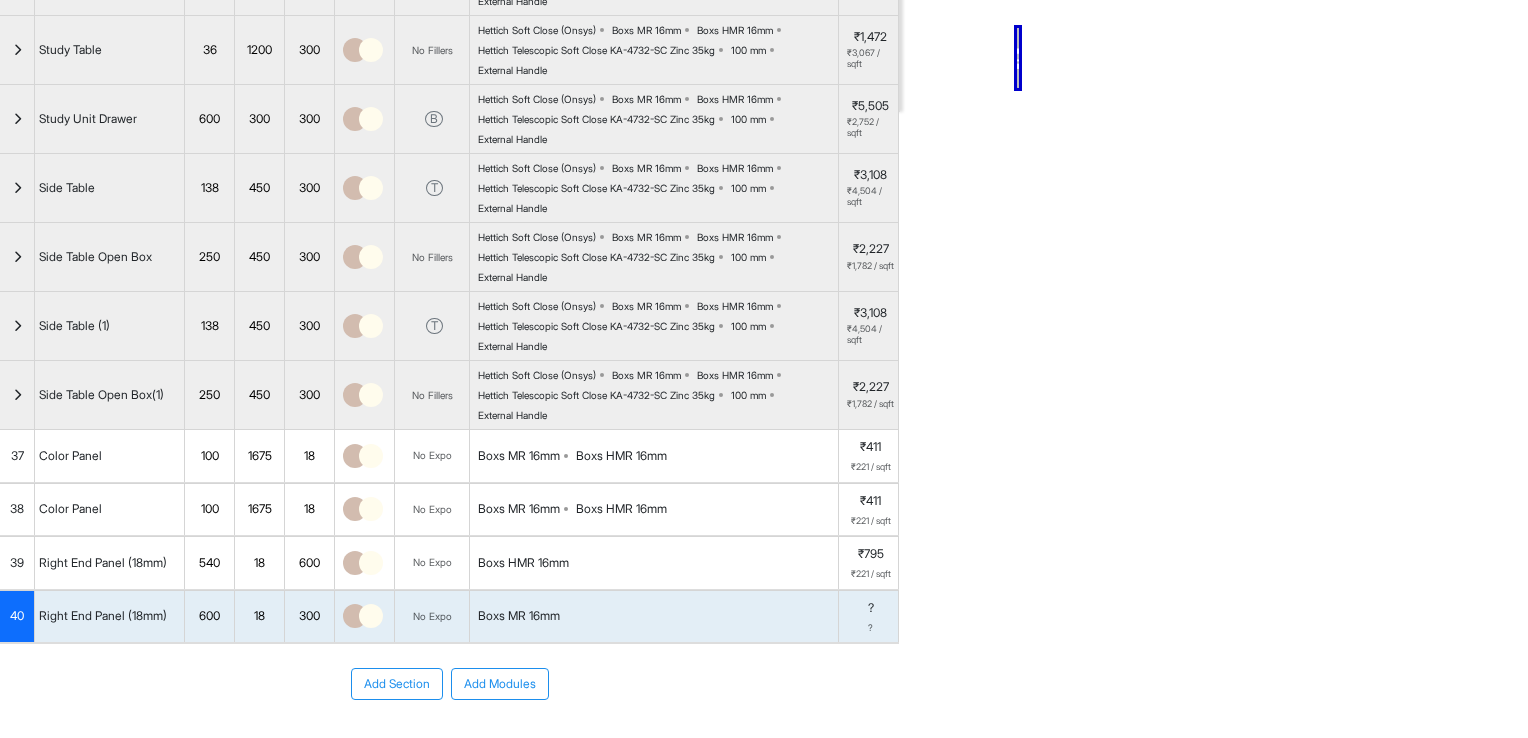 click on "Boxs MR 16mm" at bounding box center [519, 616] 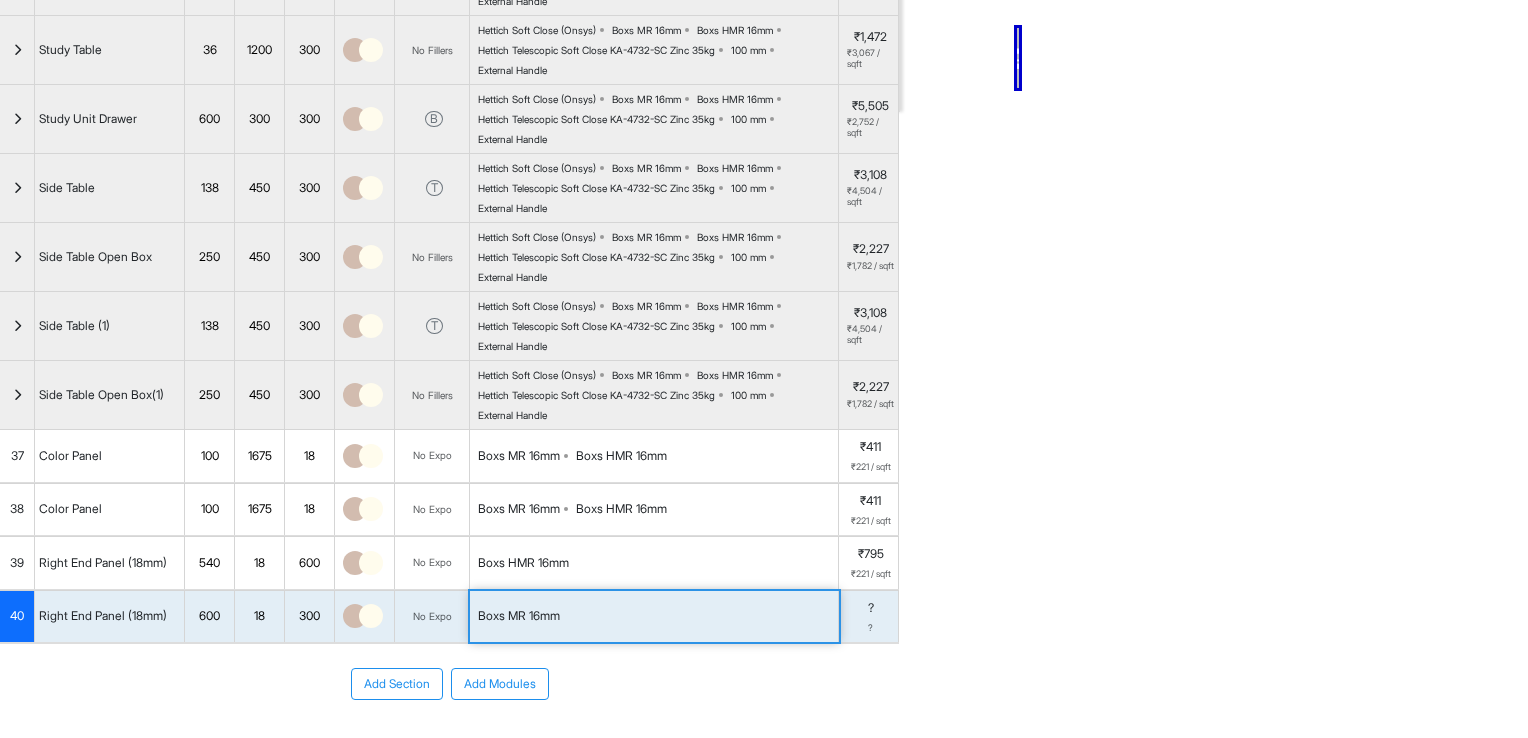 click on "Boxs MR 16mm" at bounding box center [519, 616] 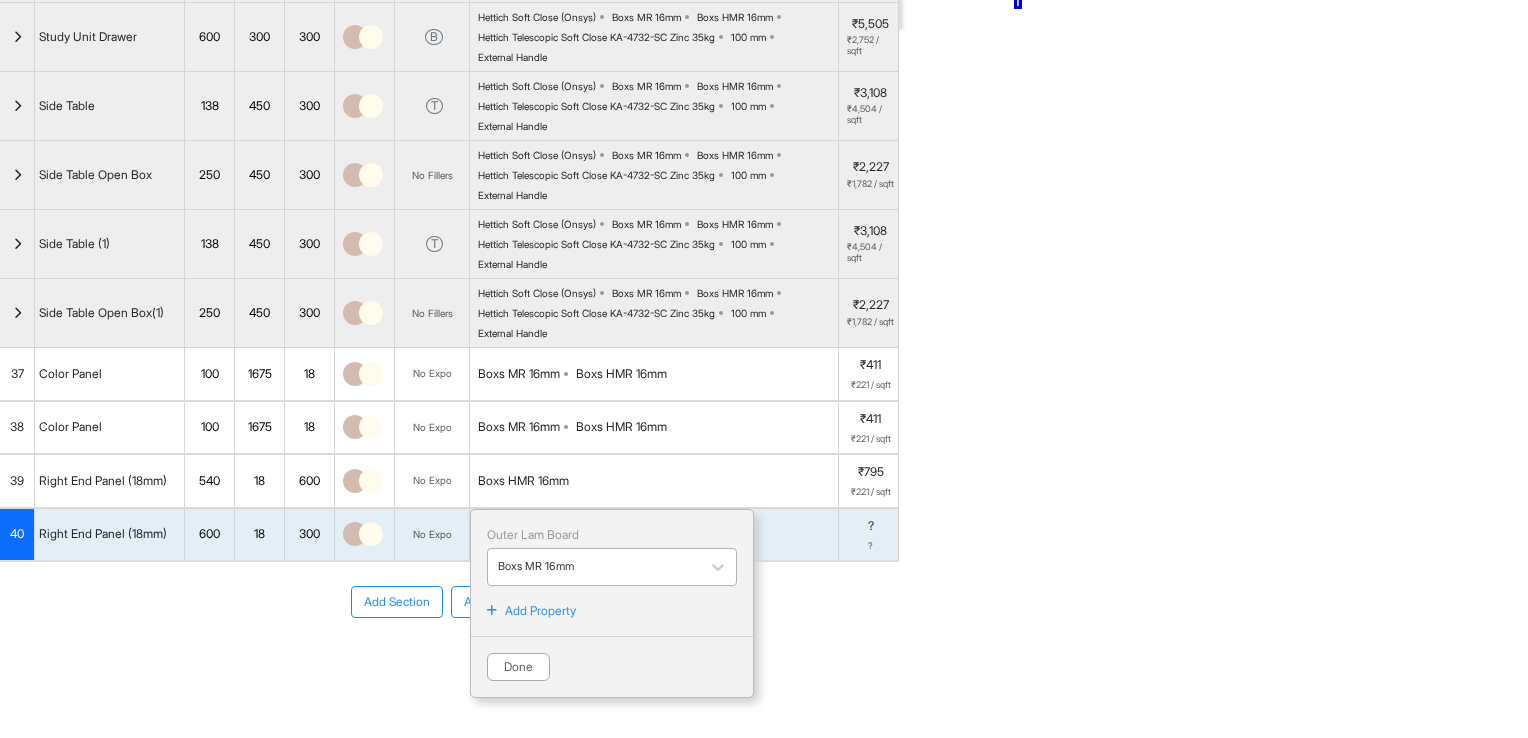 scroll, scrollTop: 776, scrollLeft: 0, axis: vertical 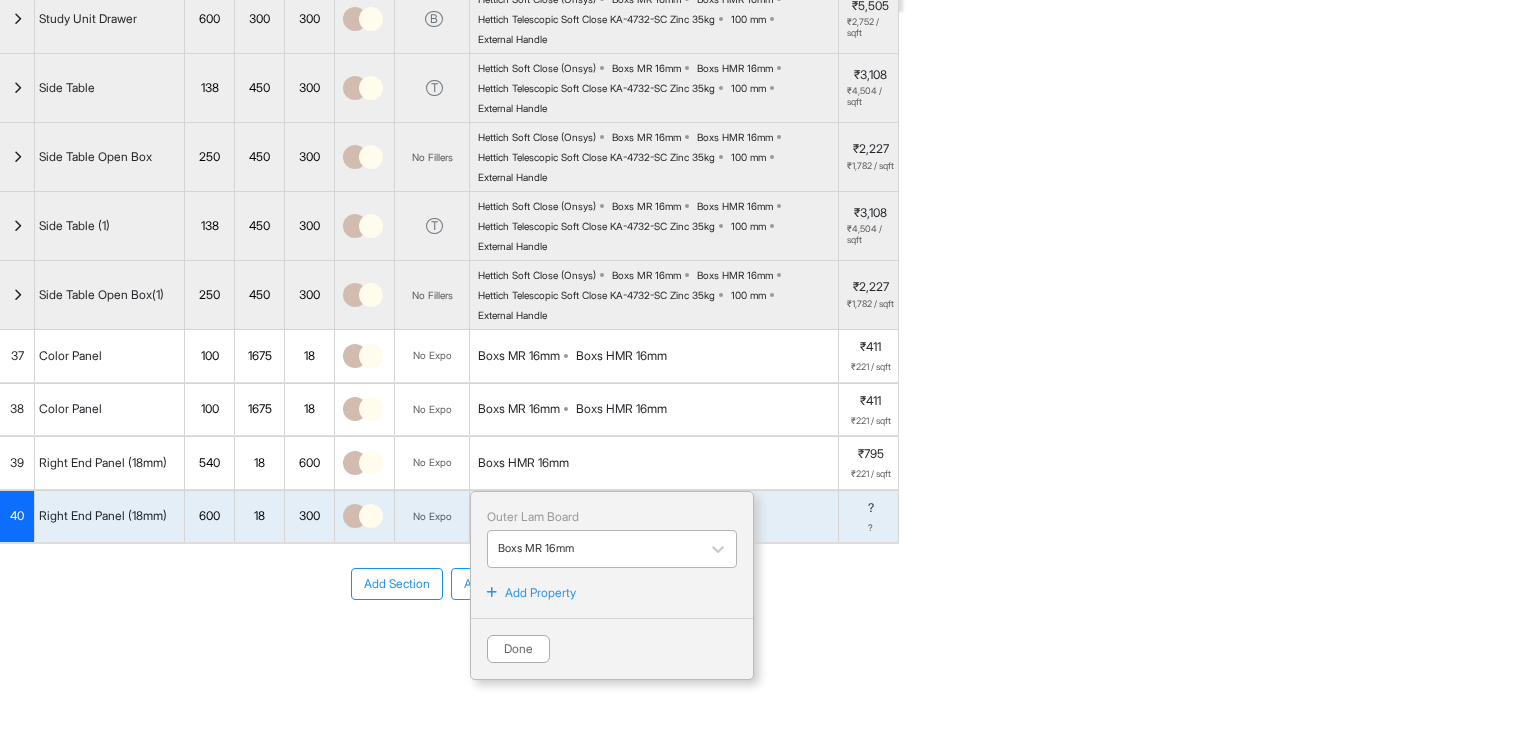 click at bounding box center (594, 549) 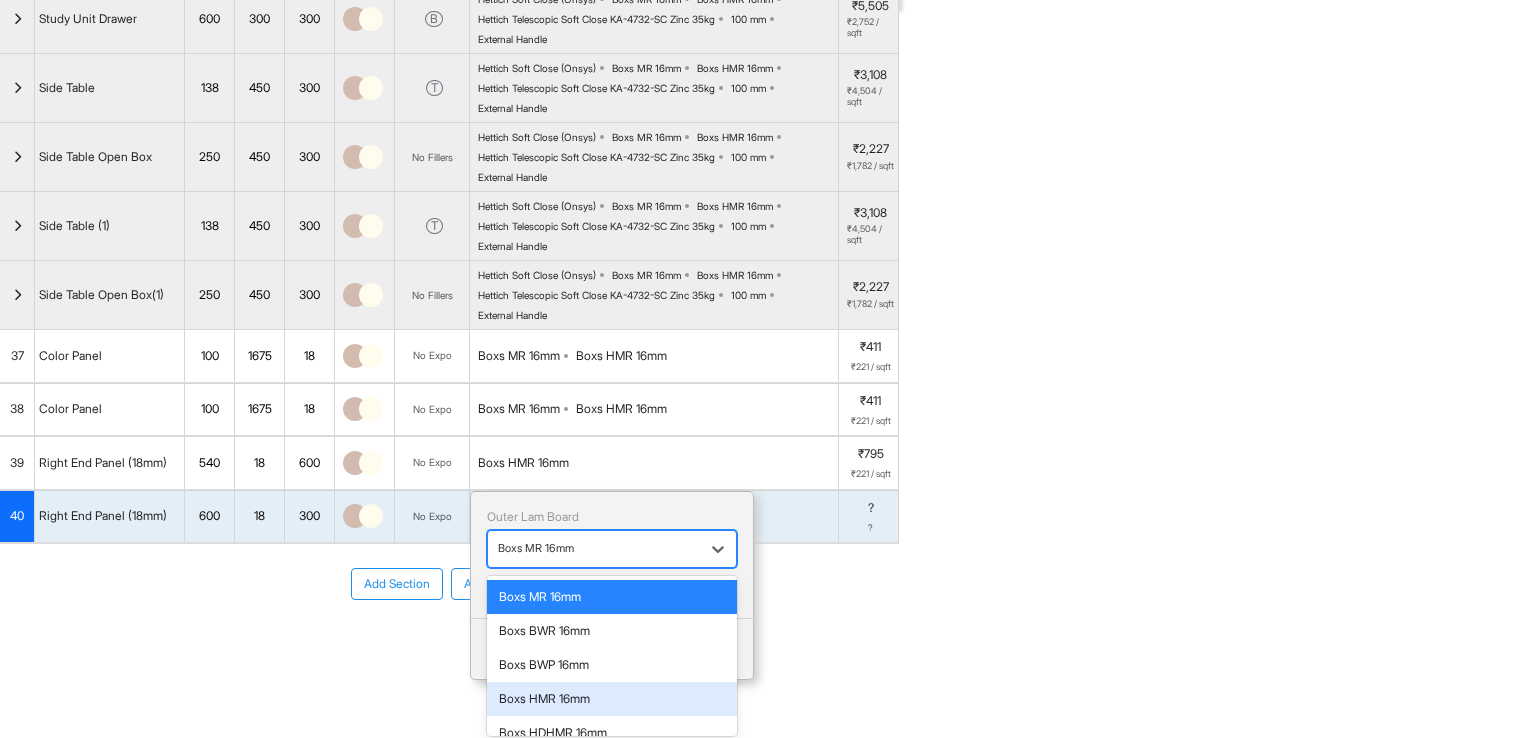 click on "Boxs HMR 16mm" at bounding box center (612, 699) 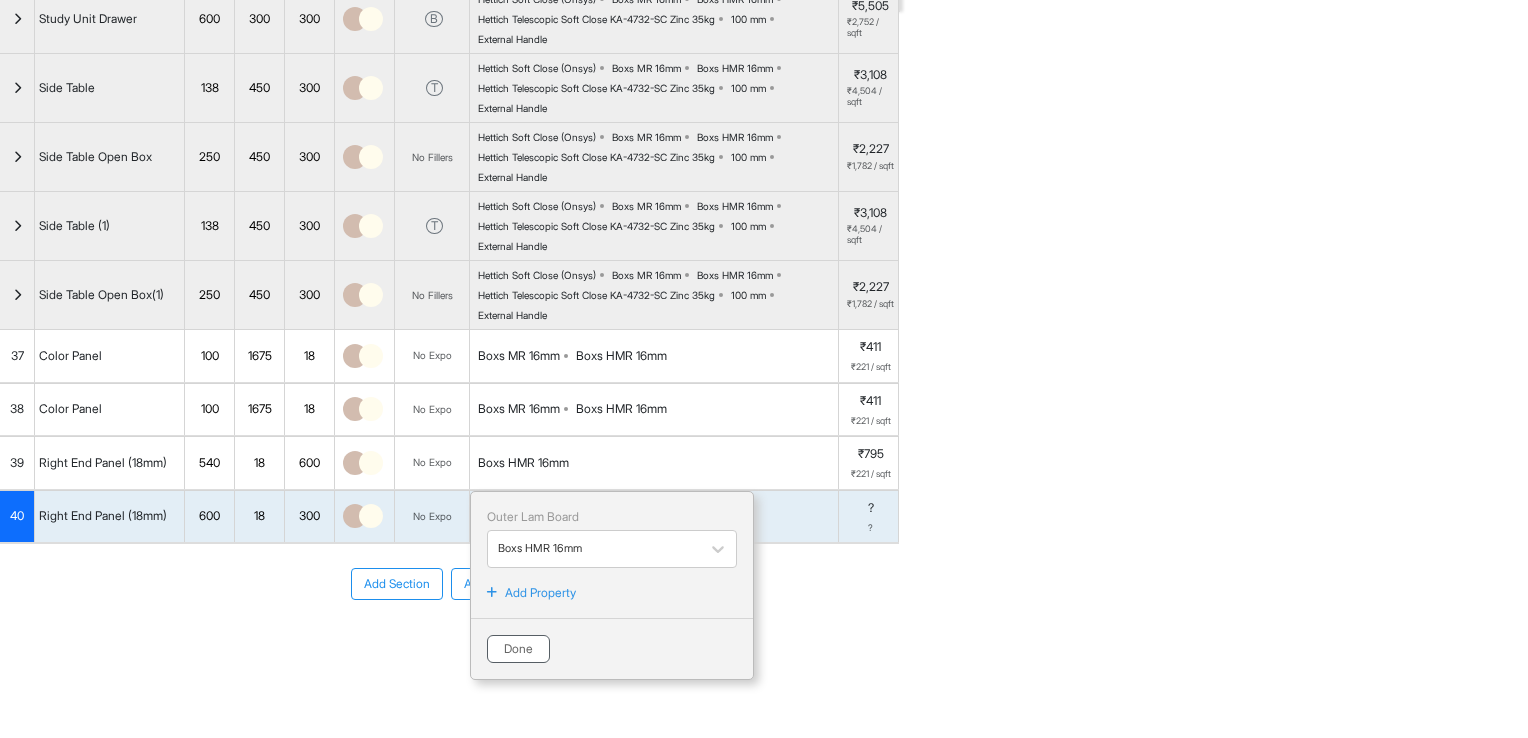 click on "Done" at bounding box center (518, 649) 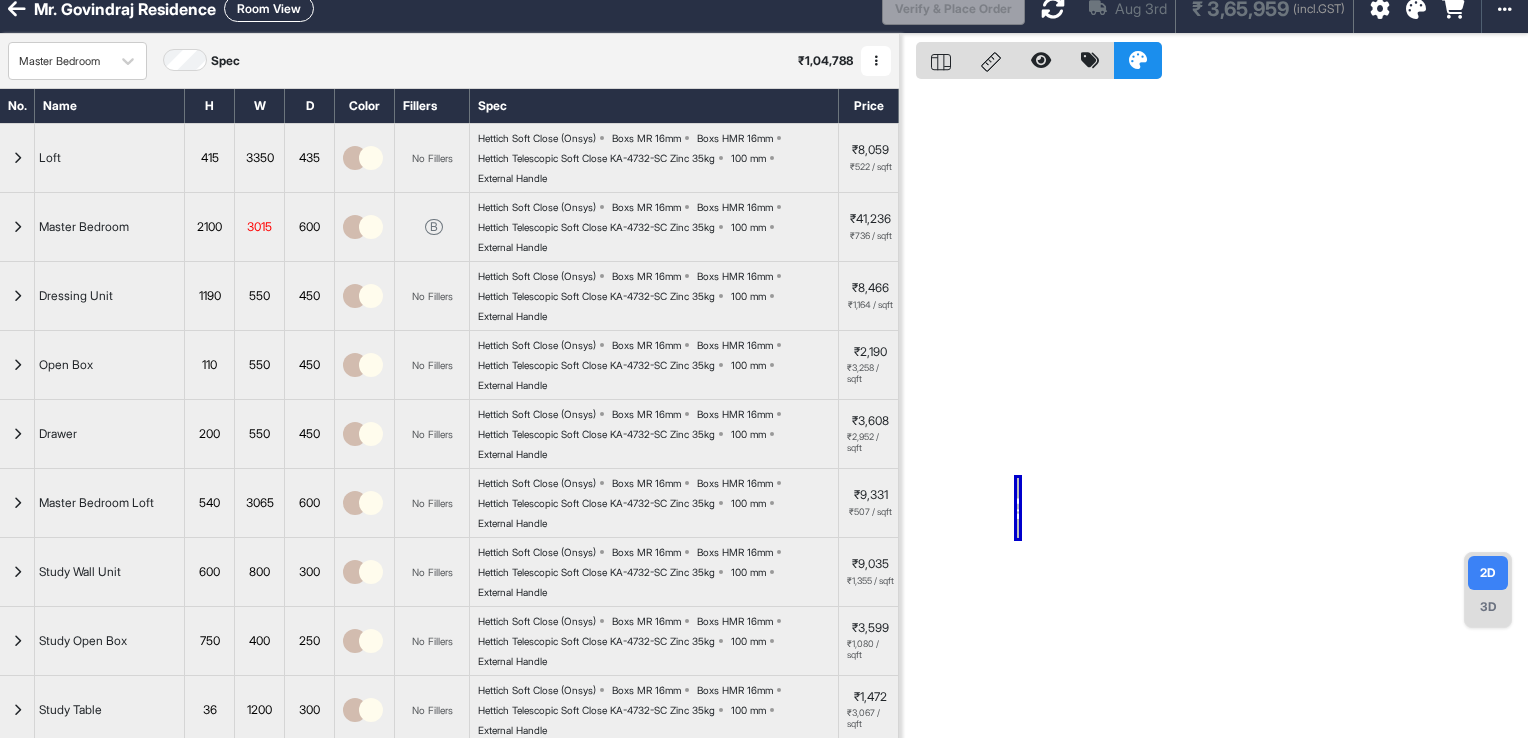 scroll, scrollTop: 0, scrollLeft: 0, axis: both 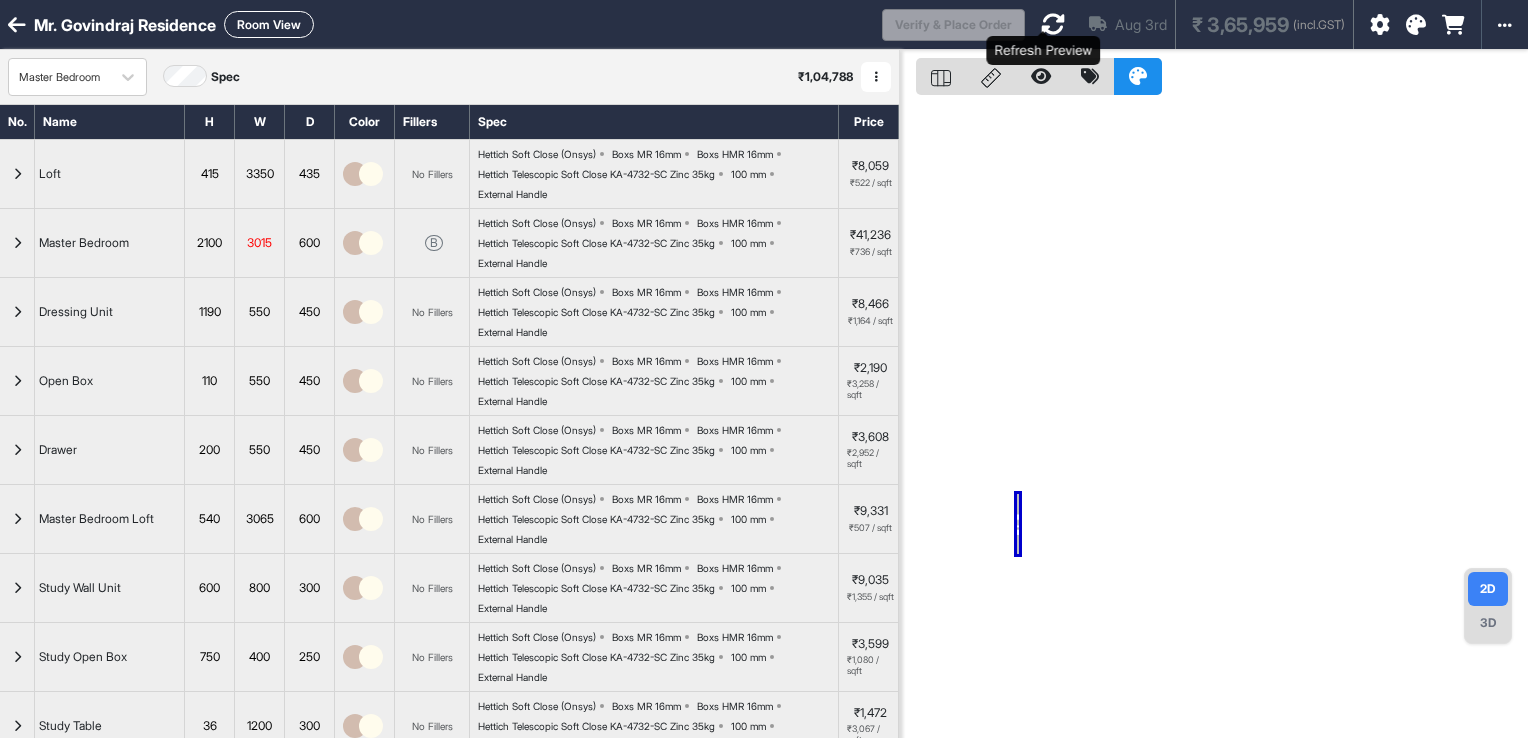 click at bounding box center [1053, 24] 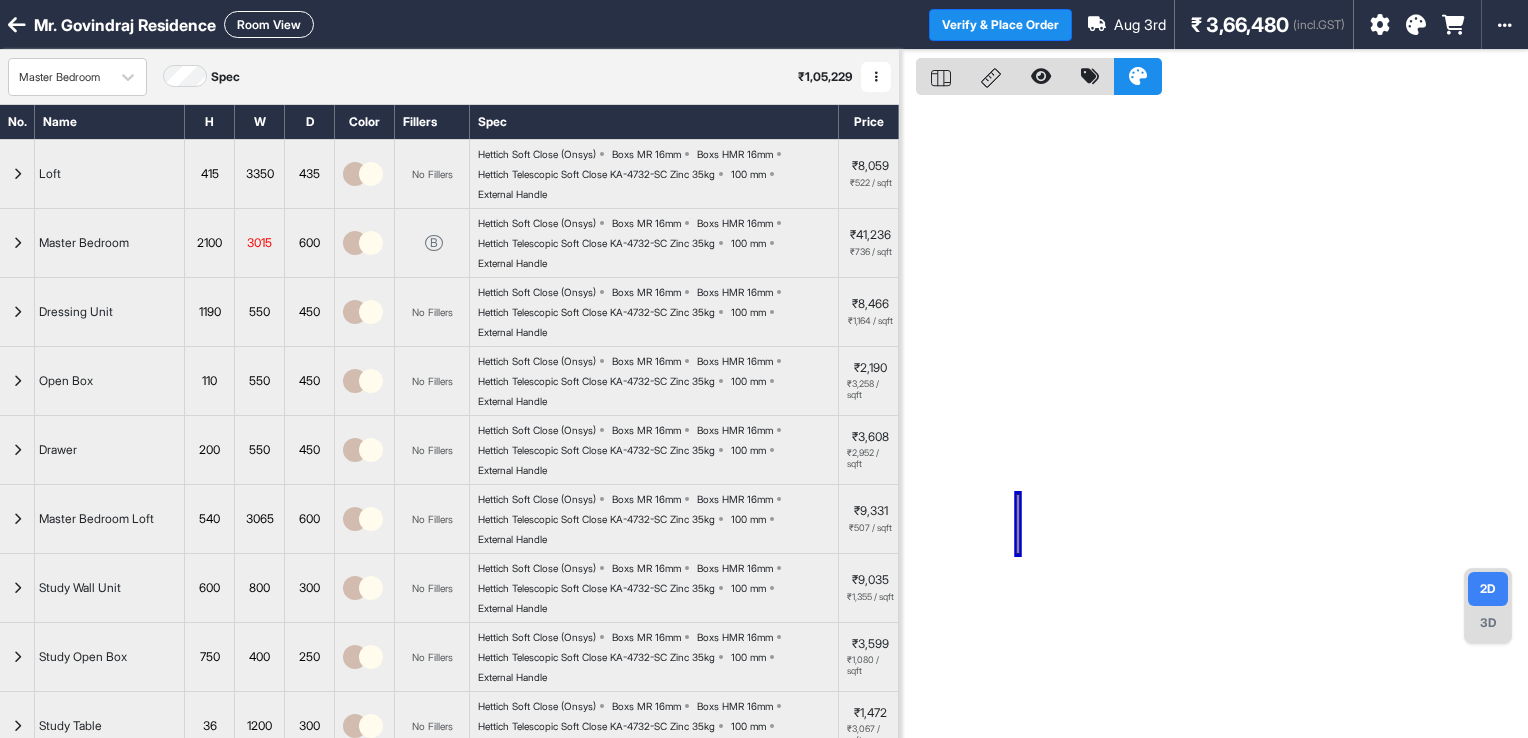 click on "Room View" at bounding box center (269, 24) 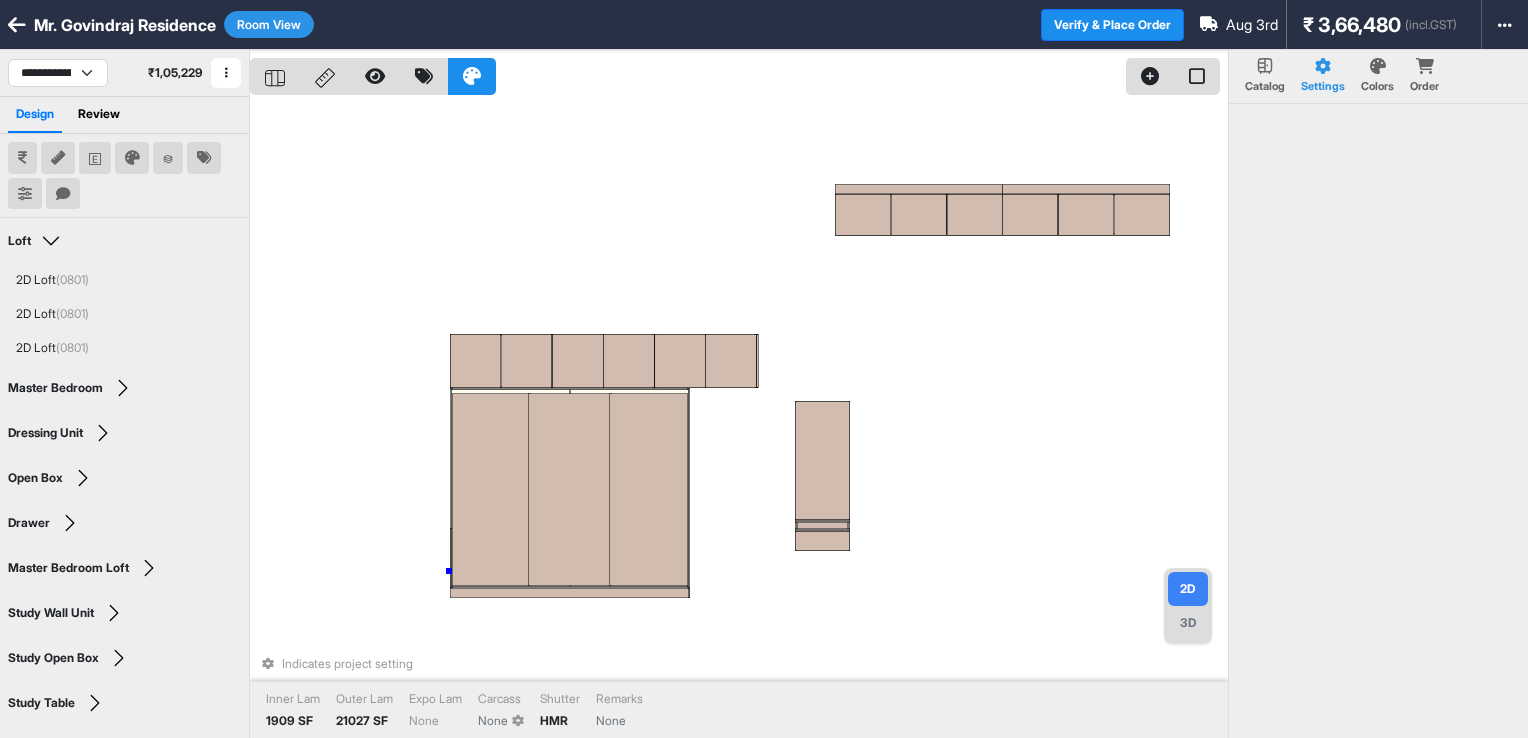 click on "Indicates project setting Inner Lam 1909 SF Outer Lam 21027 SF Expo Lam None Carcass None Shutter HMR Remarks None" at bounding box center (739, 419) 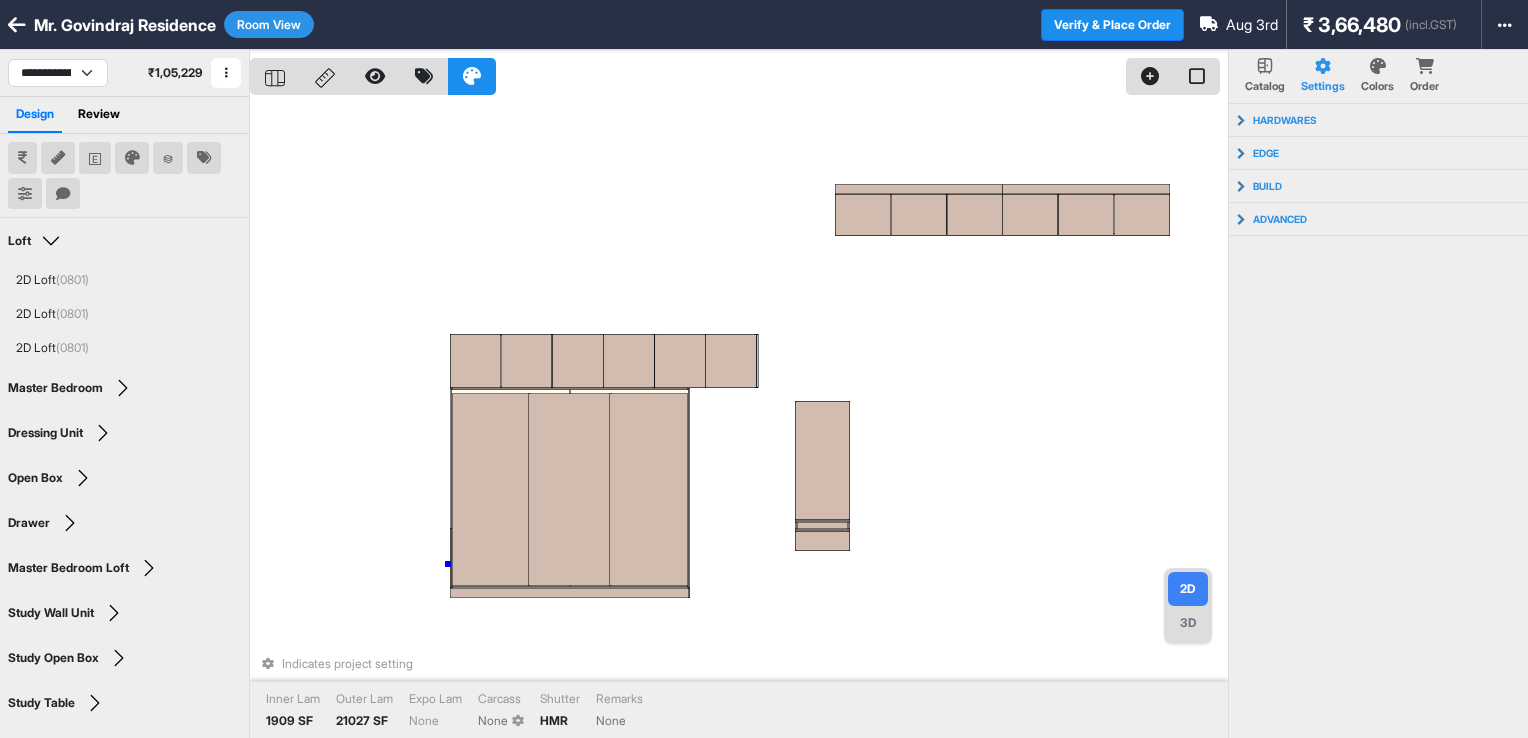 click on "Indicates project setting Inner Lam 1909 SF Outer Lam 21027 SF Expo Lam None Carcass None Shutter HMR Remarks None" at bounding box center [739, 419] 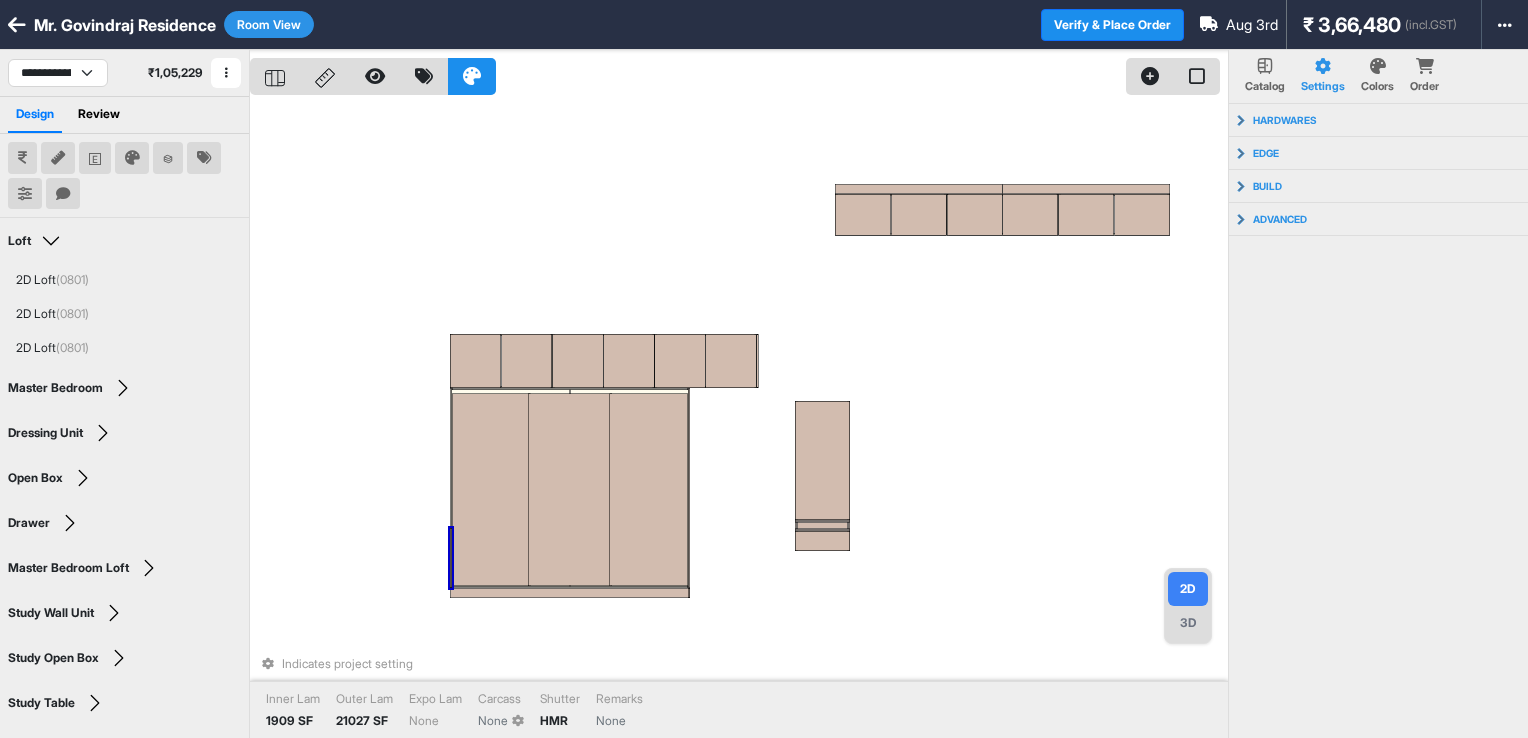 click at bounding box center [451, 558] 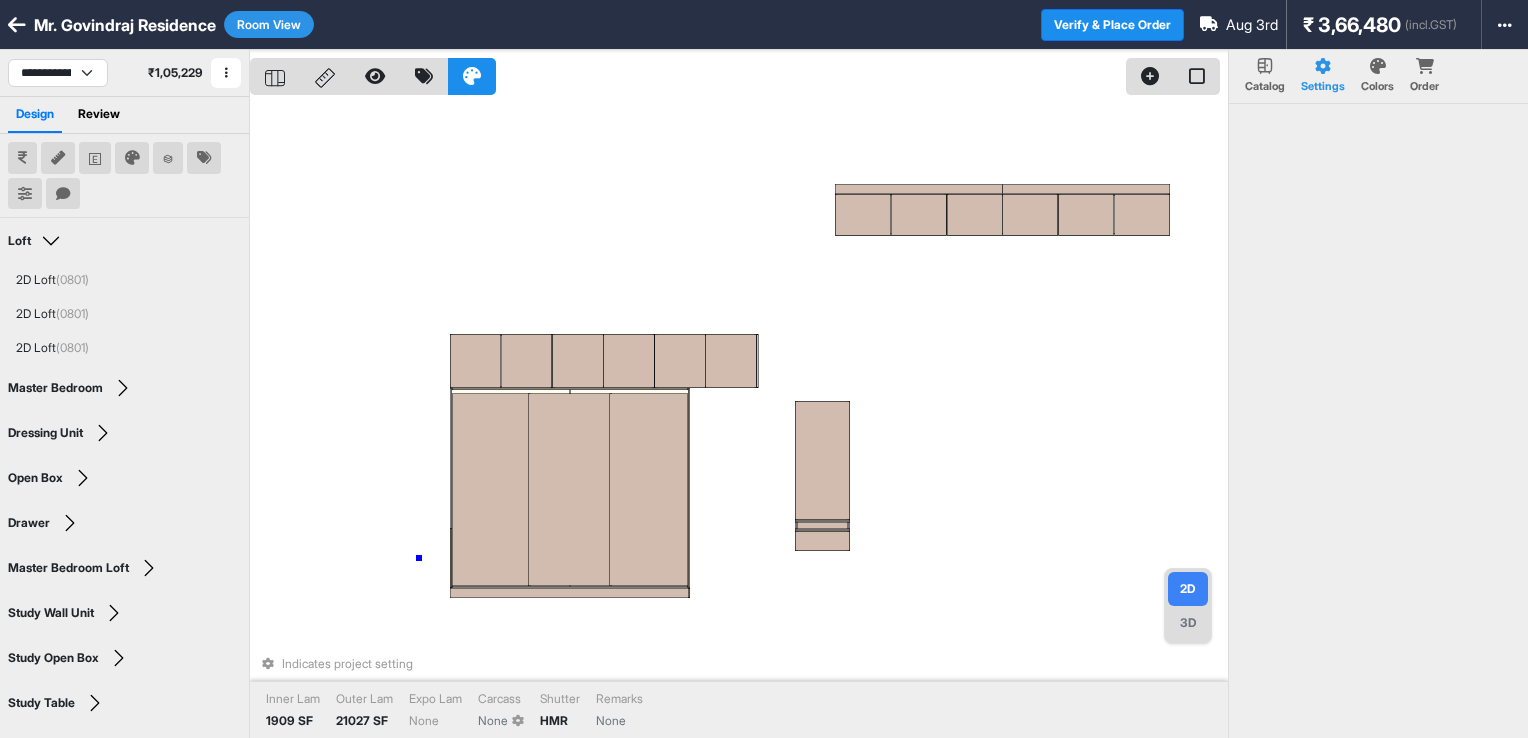click on "Indicates project setting Inner Lam 1909 SF Outer Lam 21027 SF Expo Lam None Carcass None Shutter HMR Remarks None" at bounding box center [739, 419] 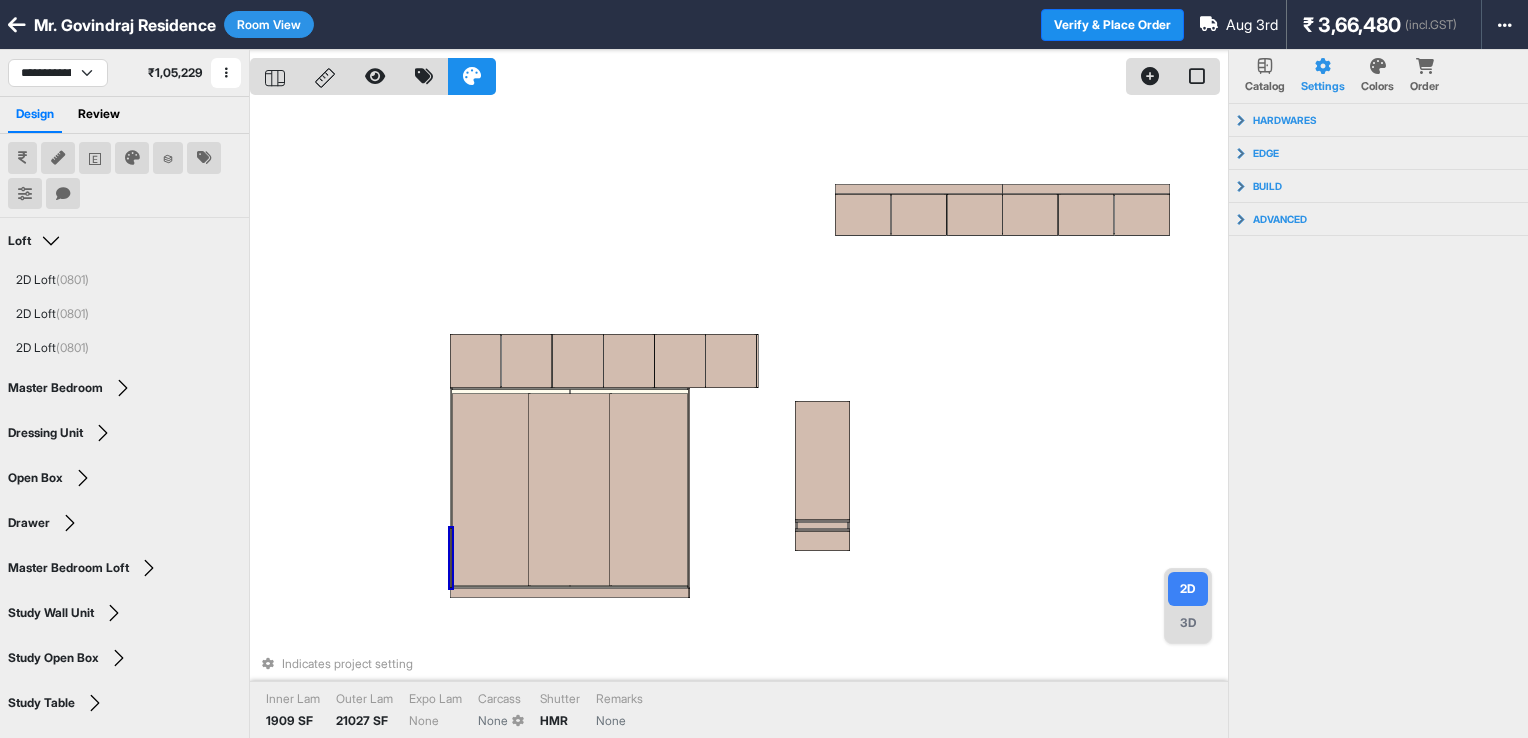 click at bounding box center [451, 558] 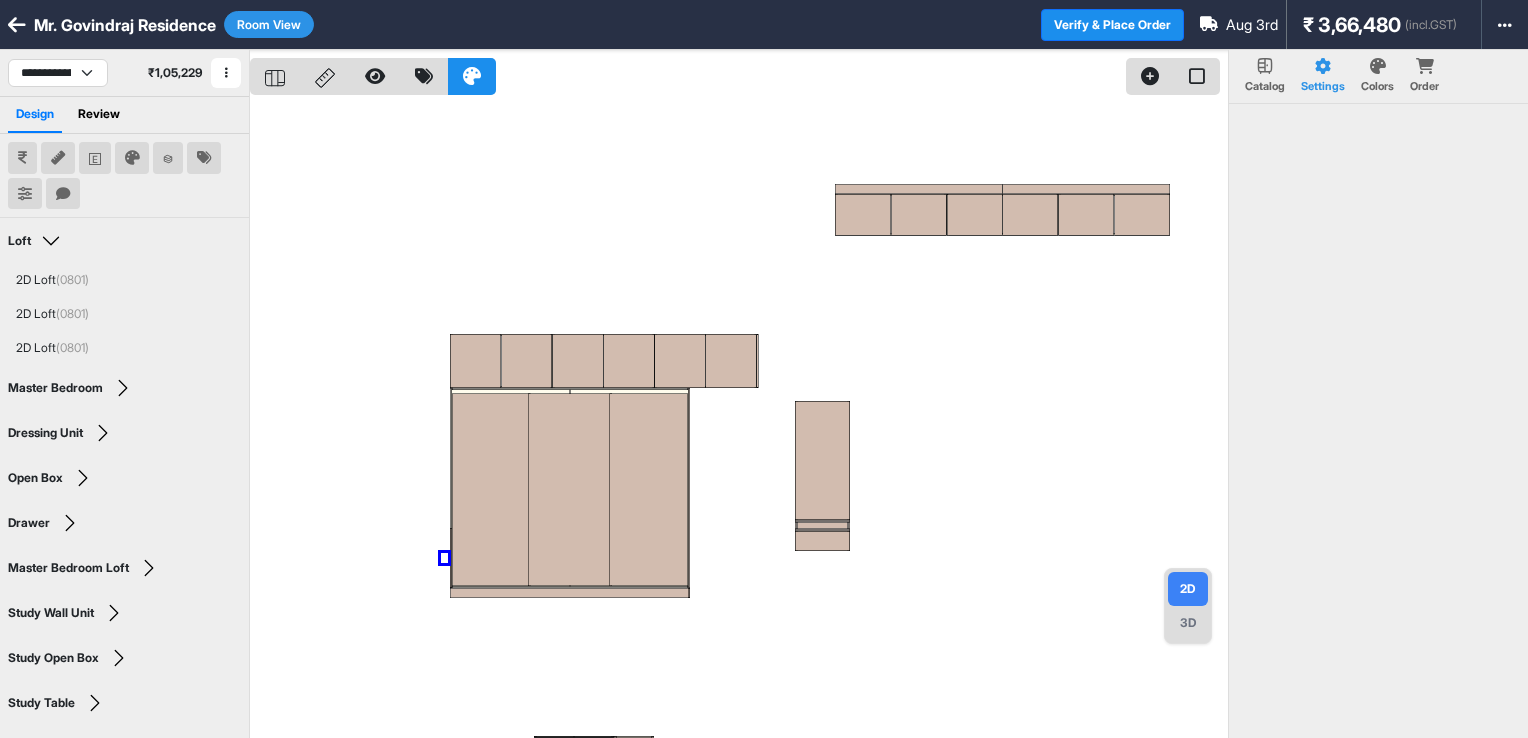 drag, startPoint x: 447, startPoint y: 564, endPoint x: 440, endPoint y: 550, distance: 15.652476 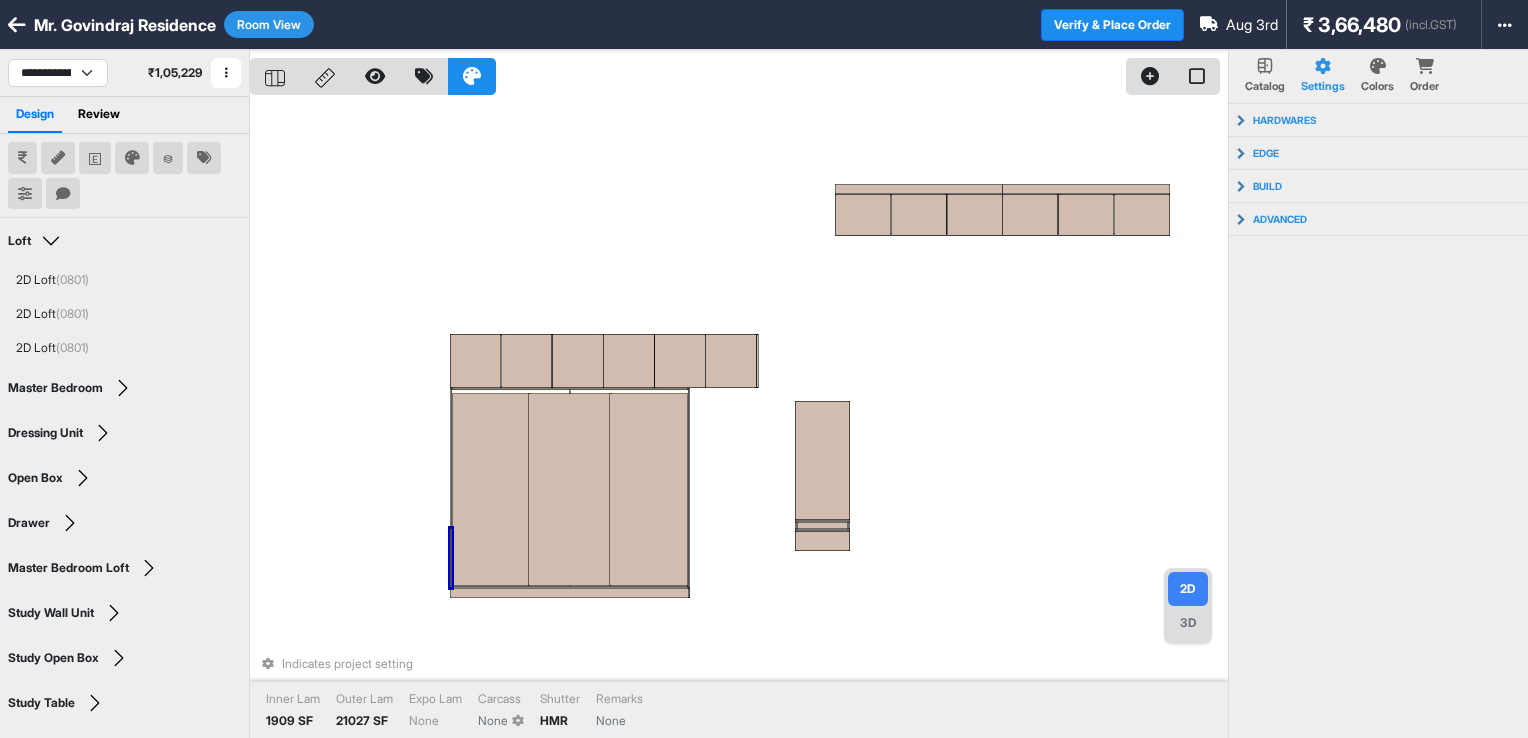 click at bounding box center (451, 558) 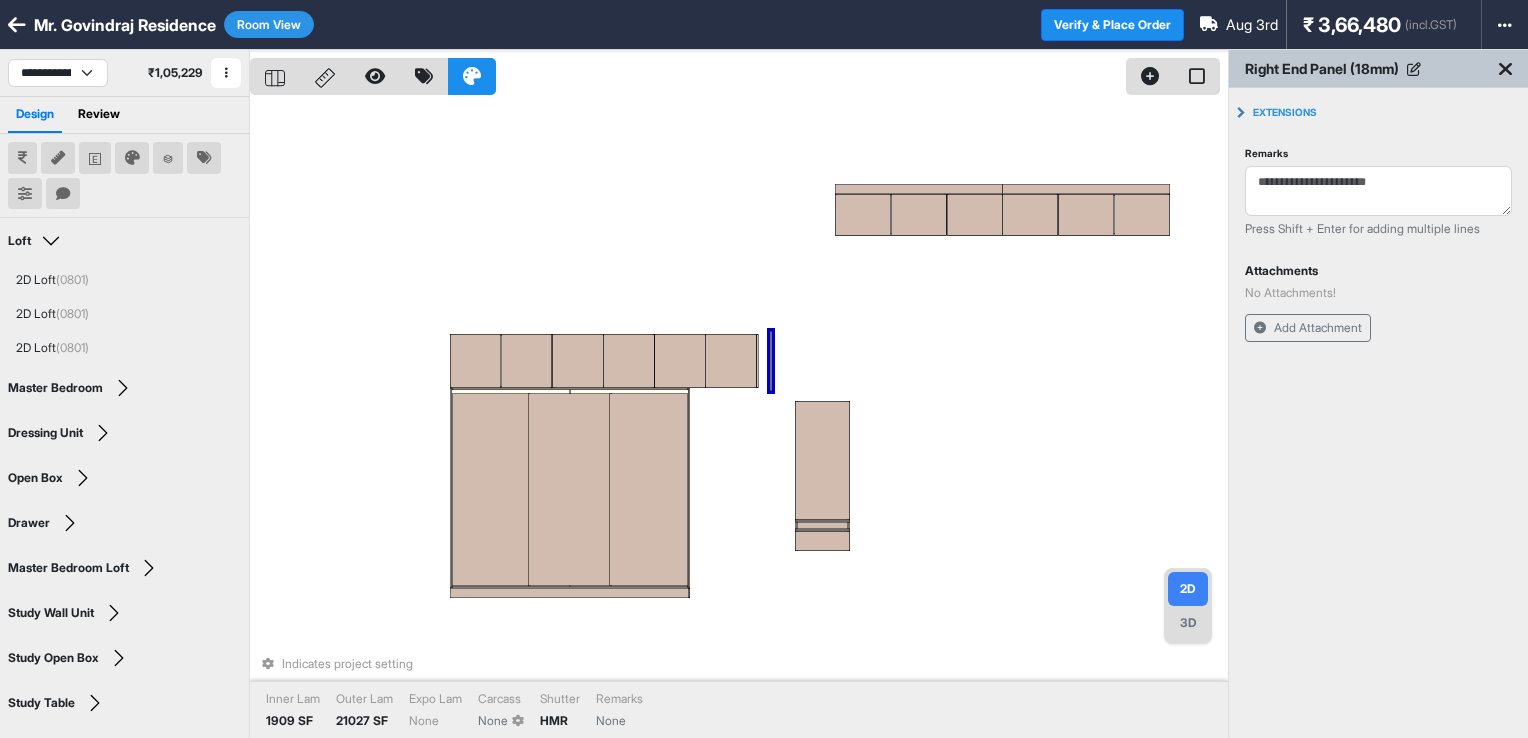 drag, startPoint x: 451, startPoint y: 558, endPoint x: 771, endPoint y: 361, distance: 375.77786 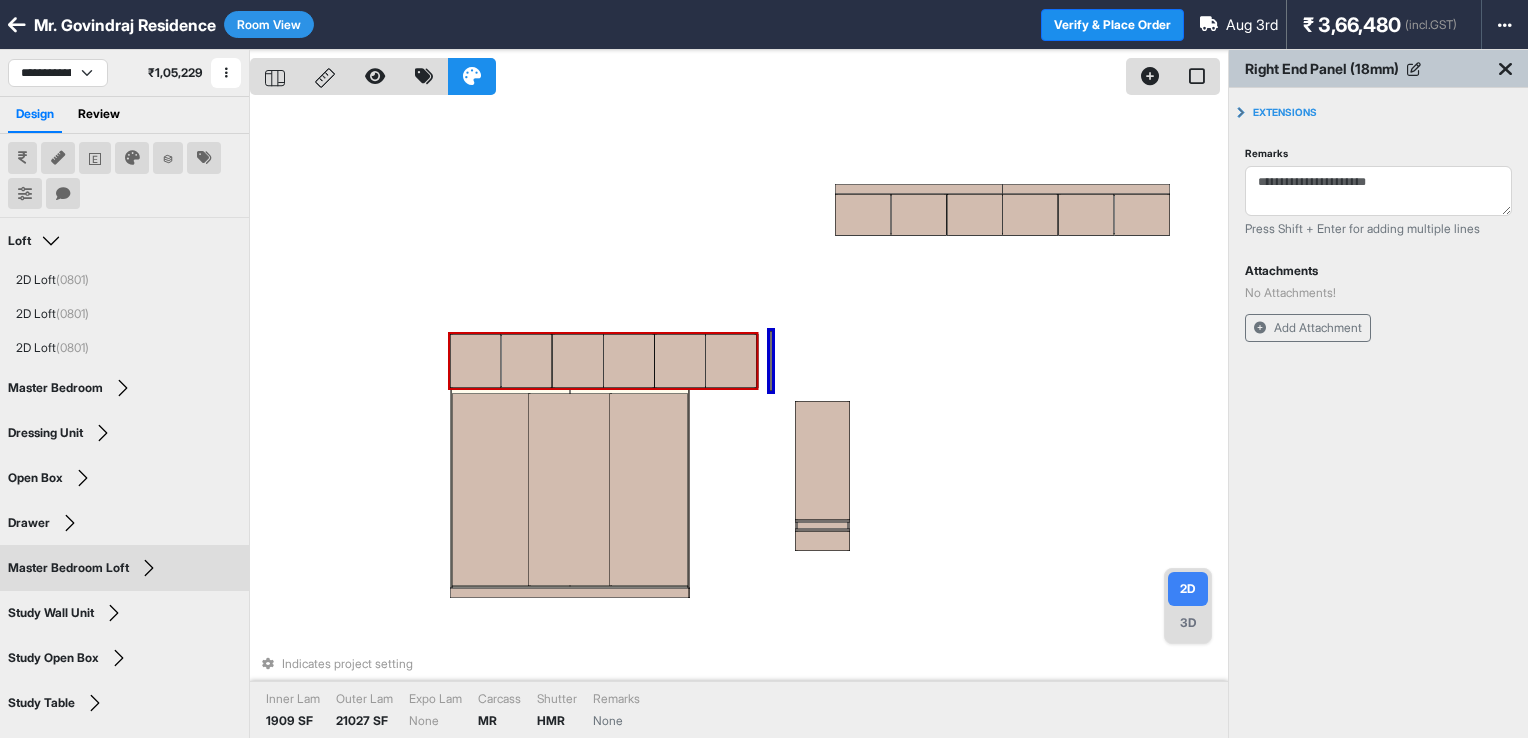 click at bounding box center (731, 361) 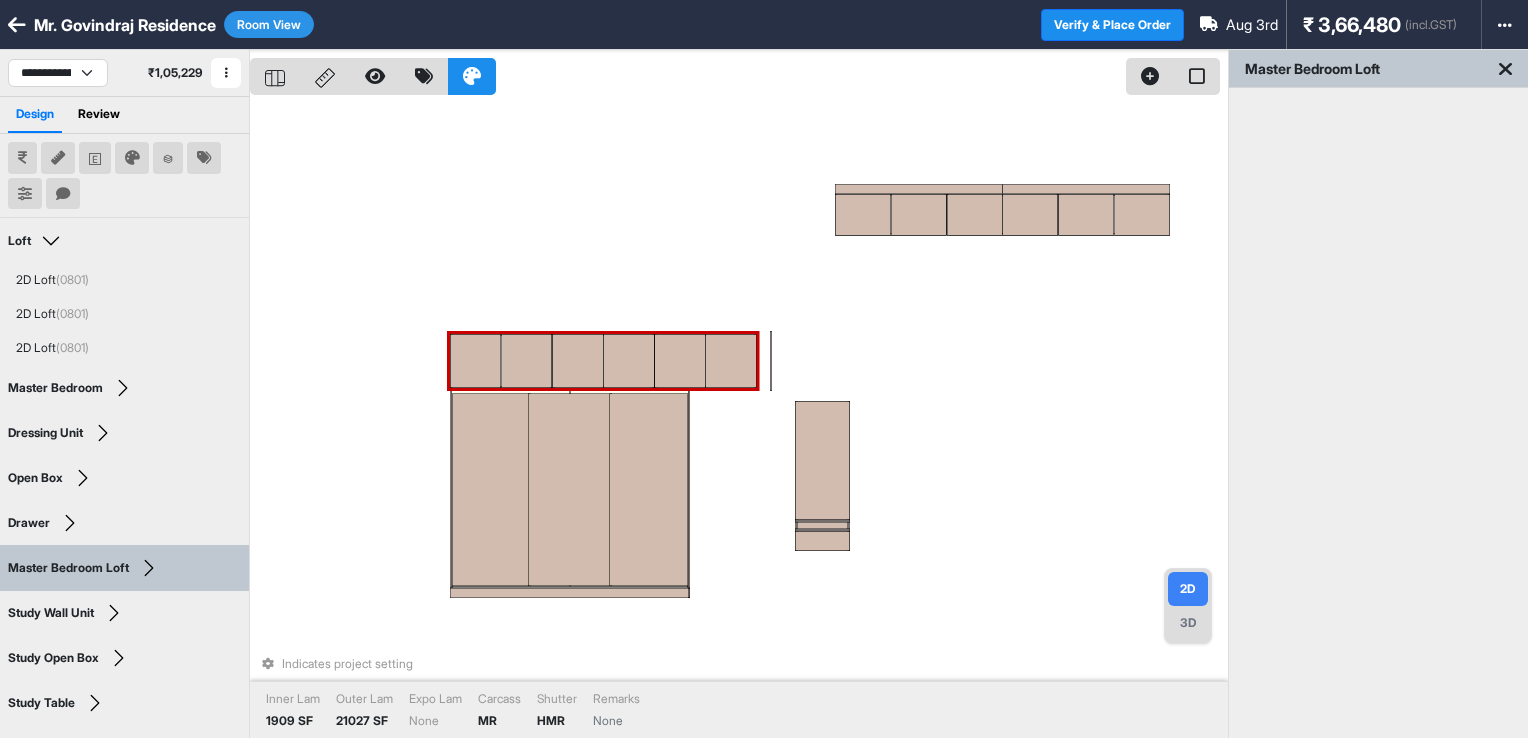click on "Indicates project setting Inner Lam 1909 SF Outer Lam 21027 SF Expo Lam None Carcass MR Shutter HMR Remarks None" at bounding box center (739, 419) 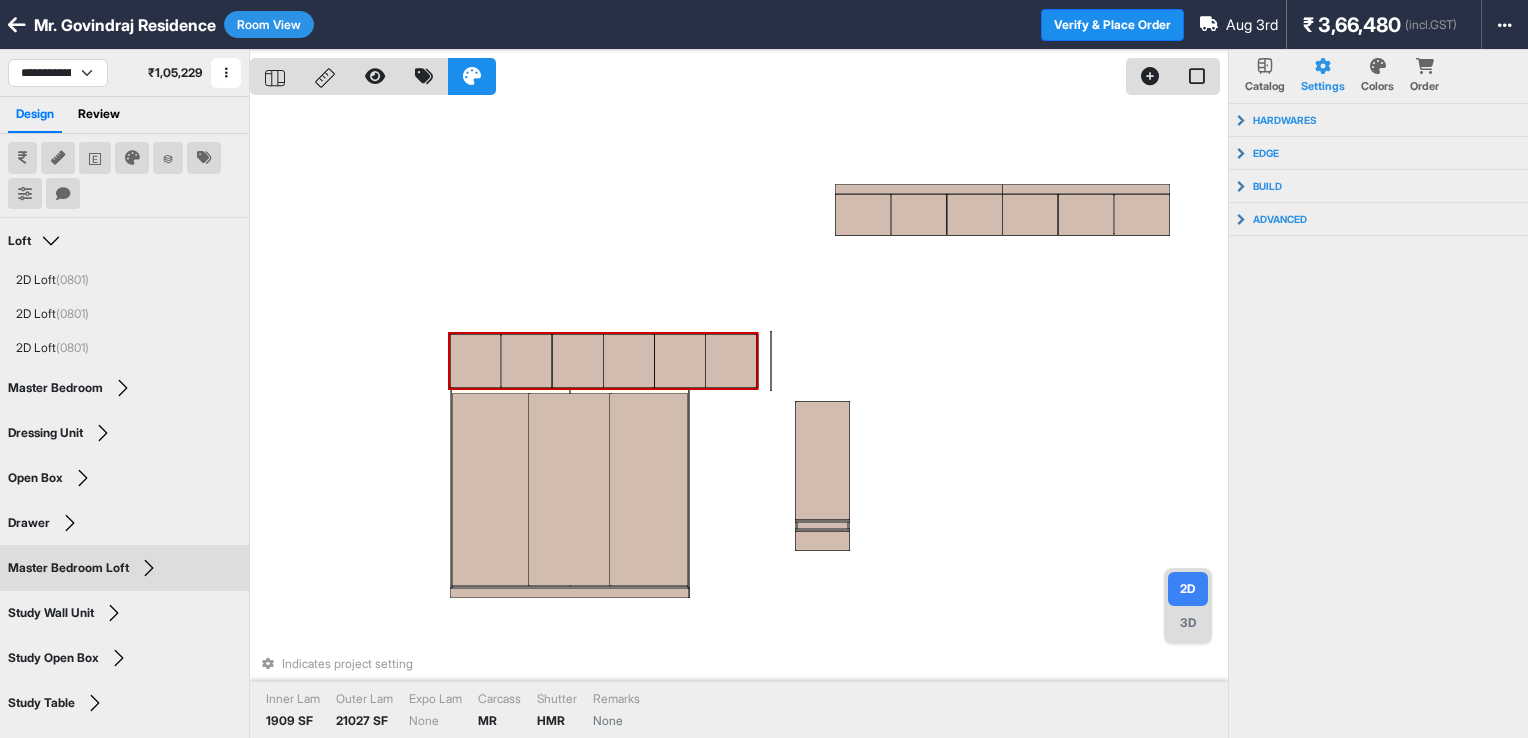 click on "3D" at bounding box center [1188, 623] 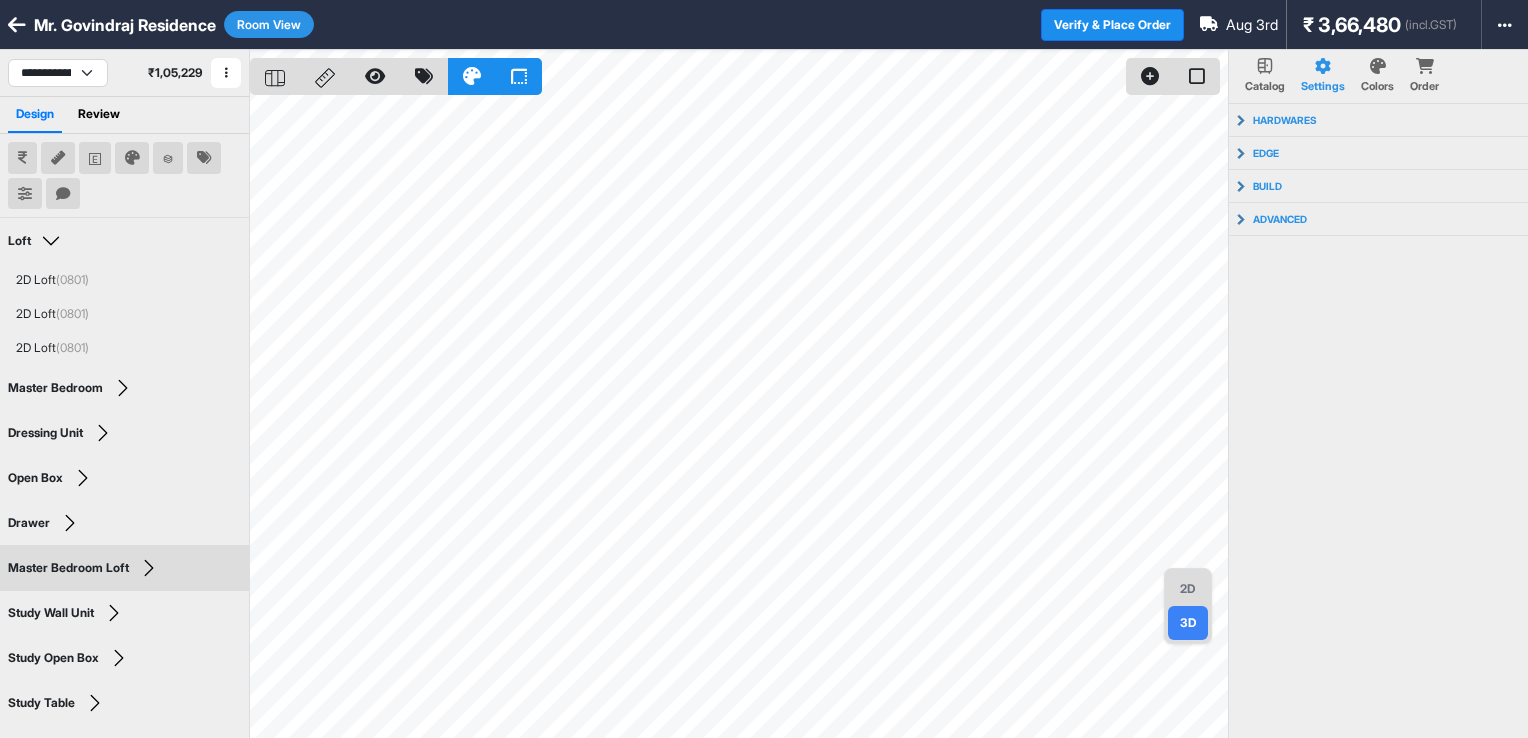 click on "2D" at bounding box center (1188, 589) 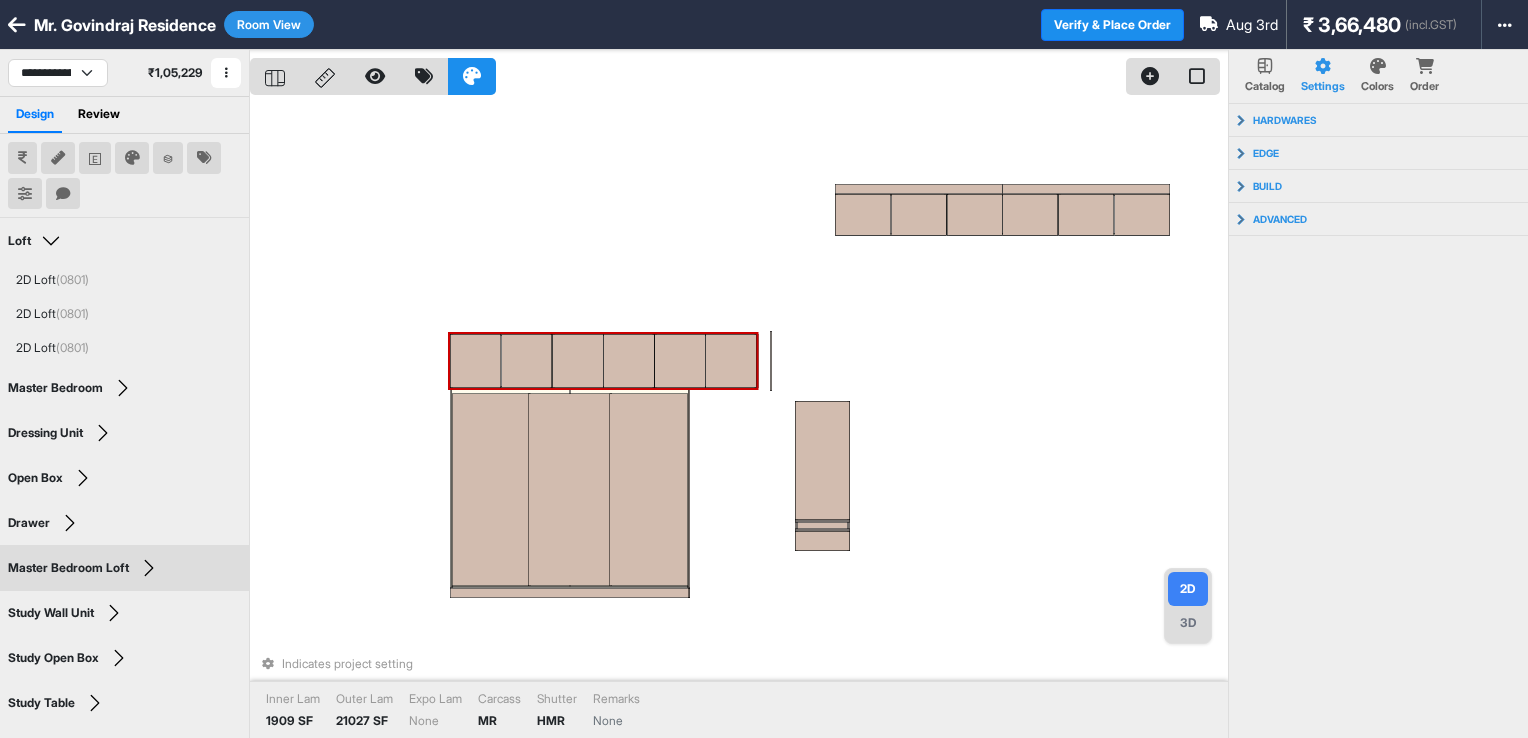 click on "Room View" at bounding box center (269, 24) 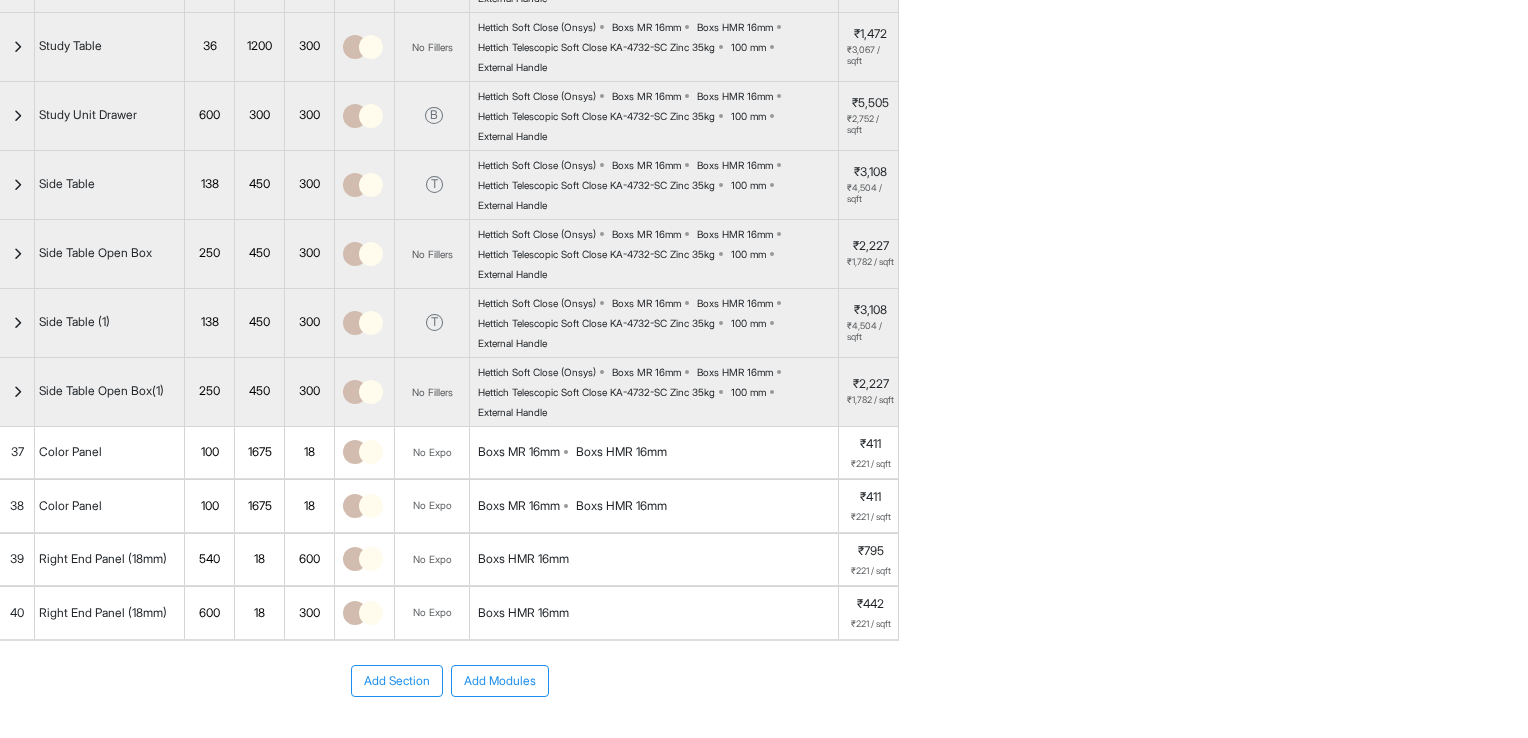 scroll, scrollTop: 984, scrollLeft: 0, axis: vertical 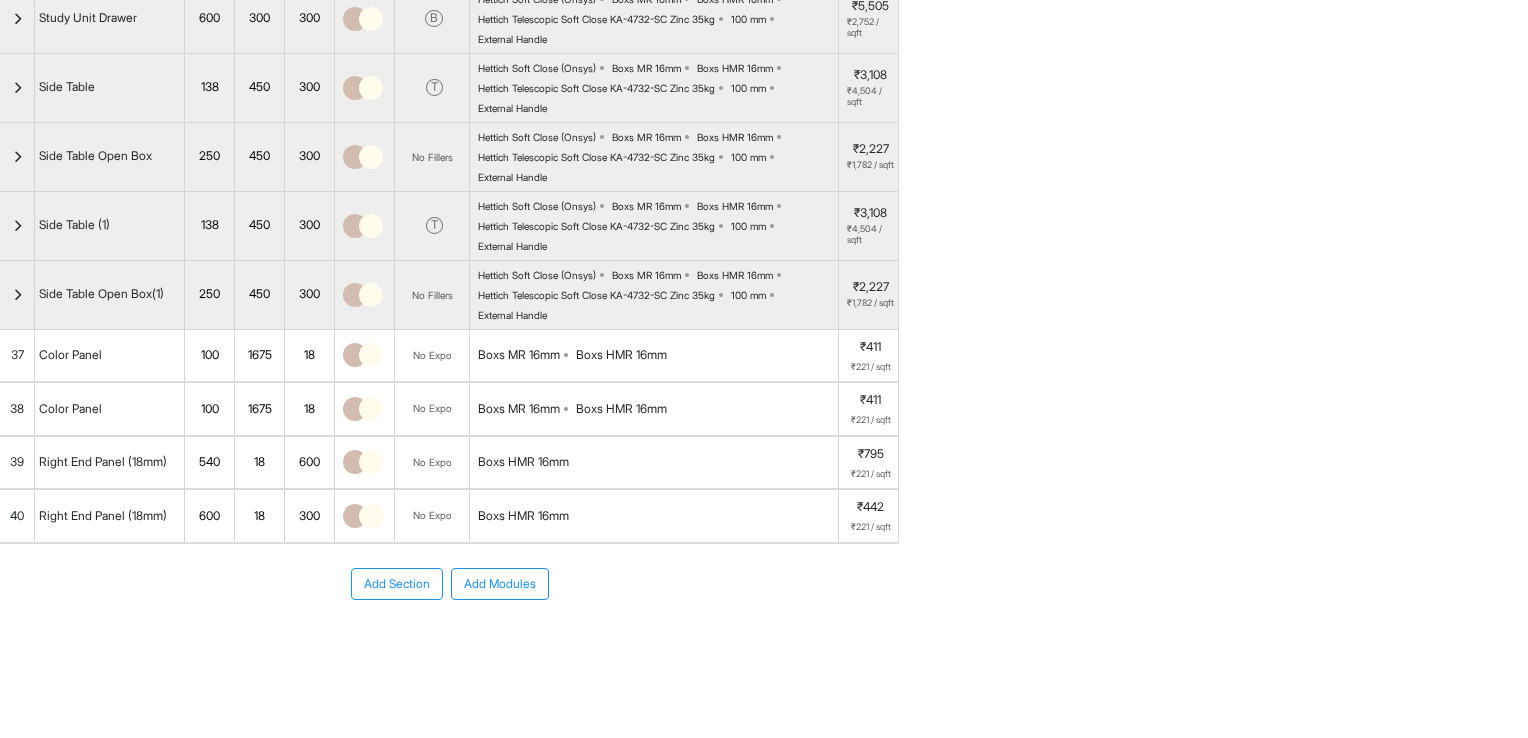 click on "40" at bounding box center [17, 516] 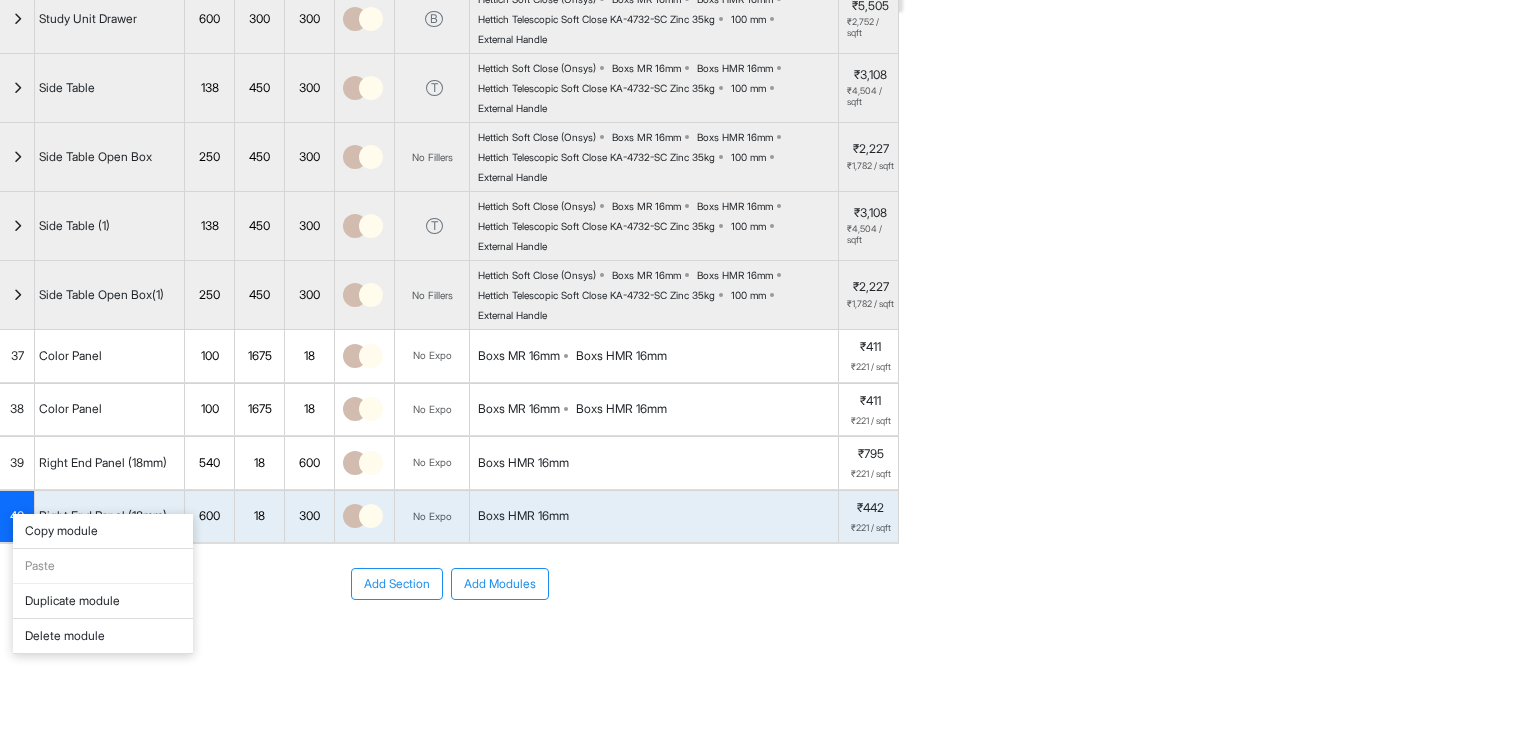 click on "Delete module" at bounding box center (103, 636) 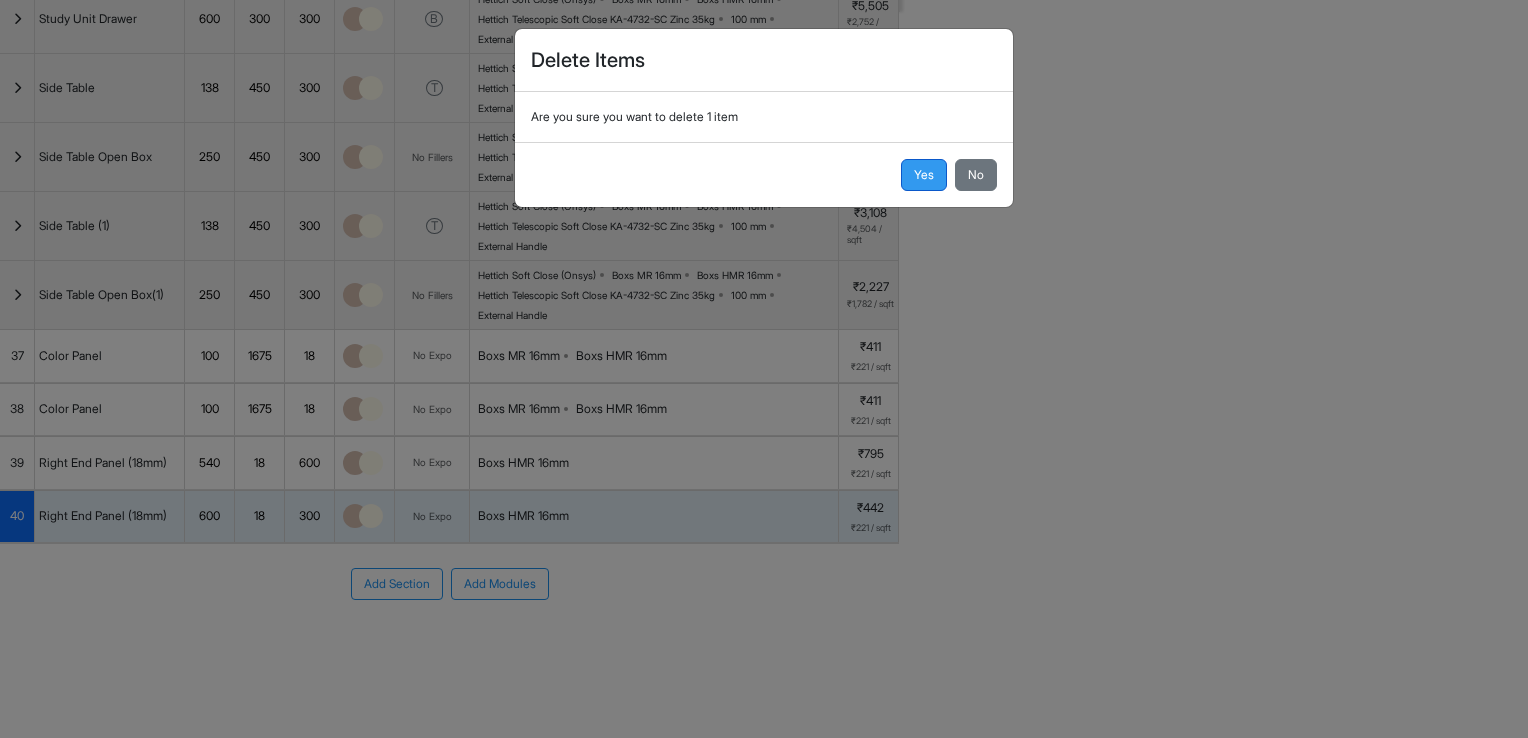 click on "Yes" at bounding box center [924, 175] 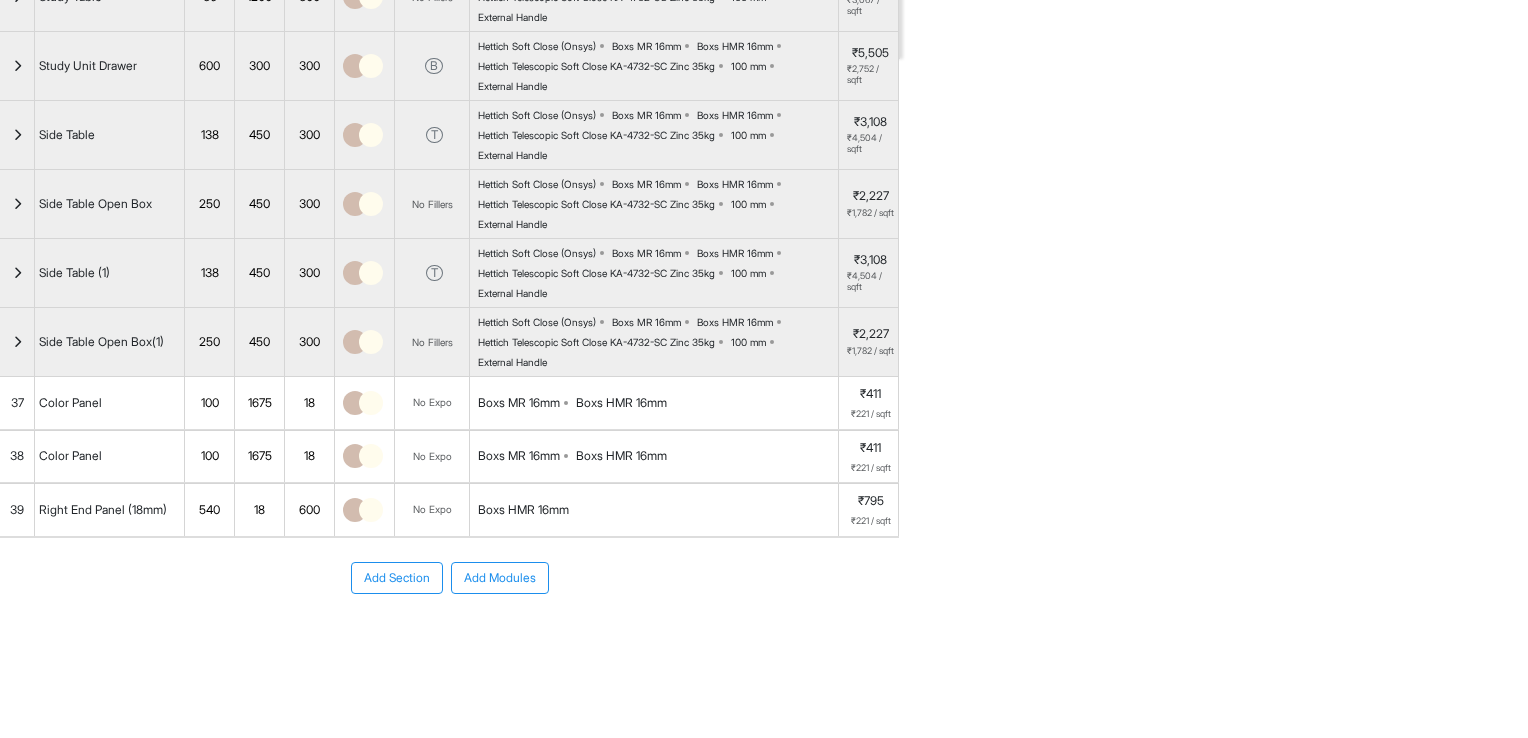 scroll, scrollTop: 724, scrollLeft: 0, axis: vertical 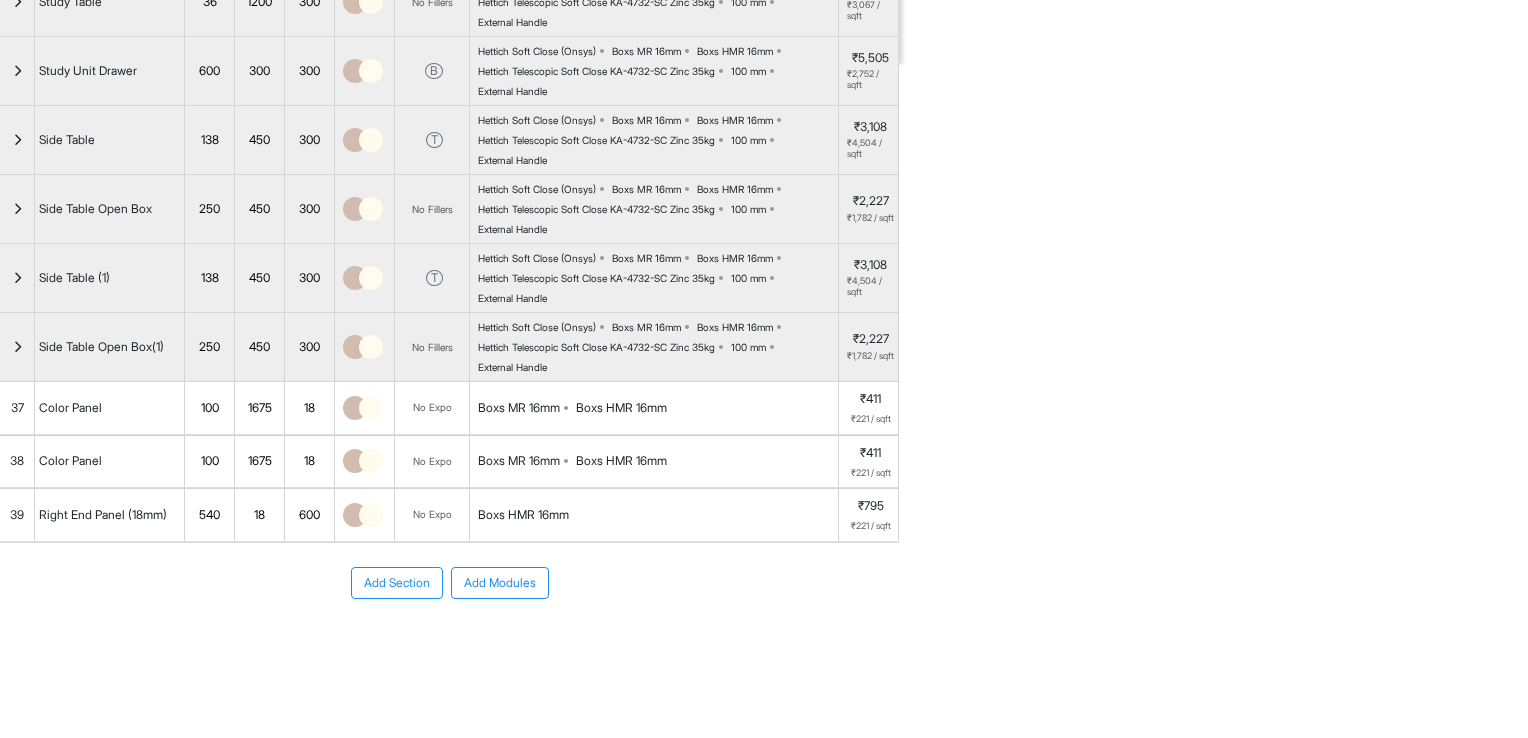 click at bounding box center (355, 515) 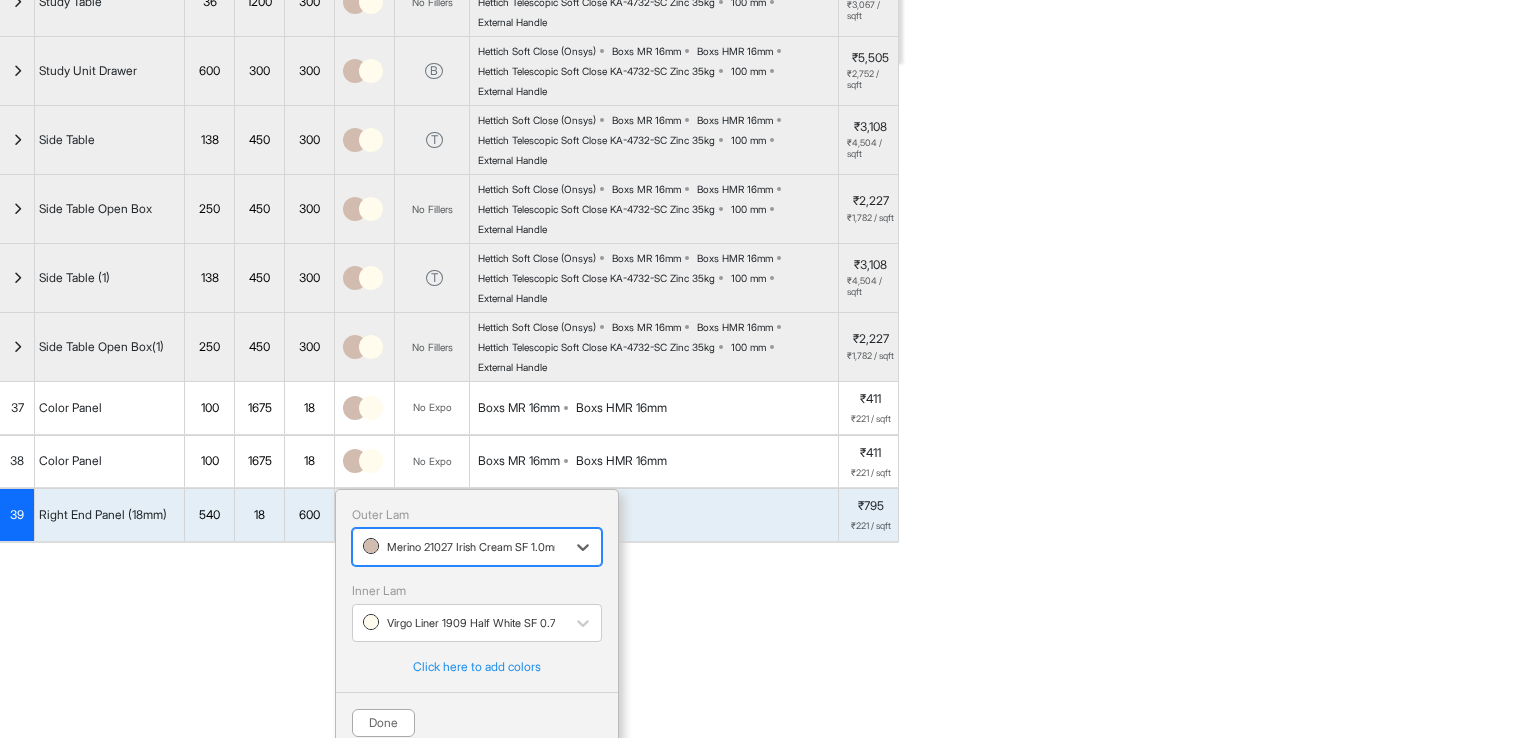 scroll, scrollTop: 734, scrollLeft: 0, axis: vertical 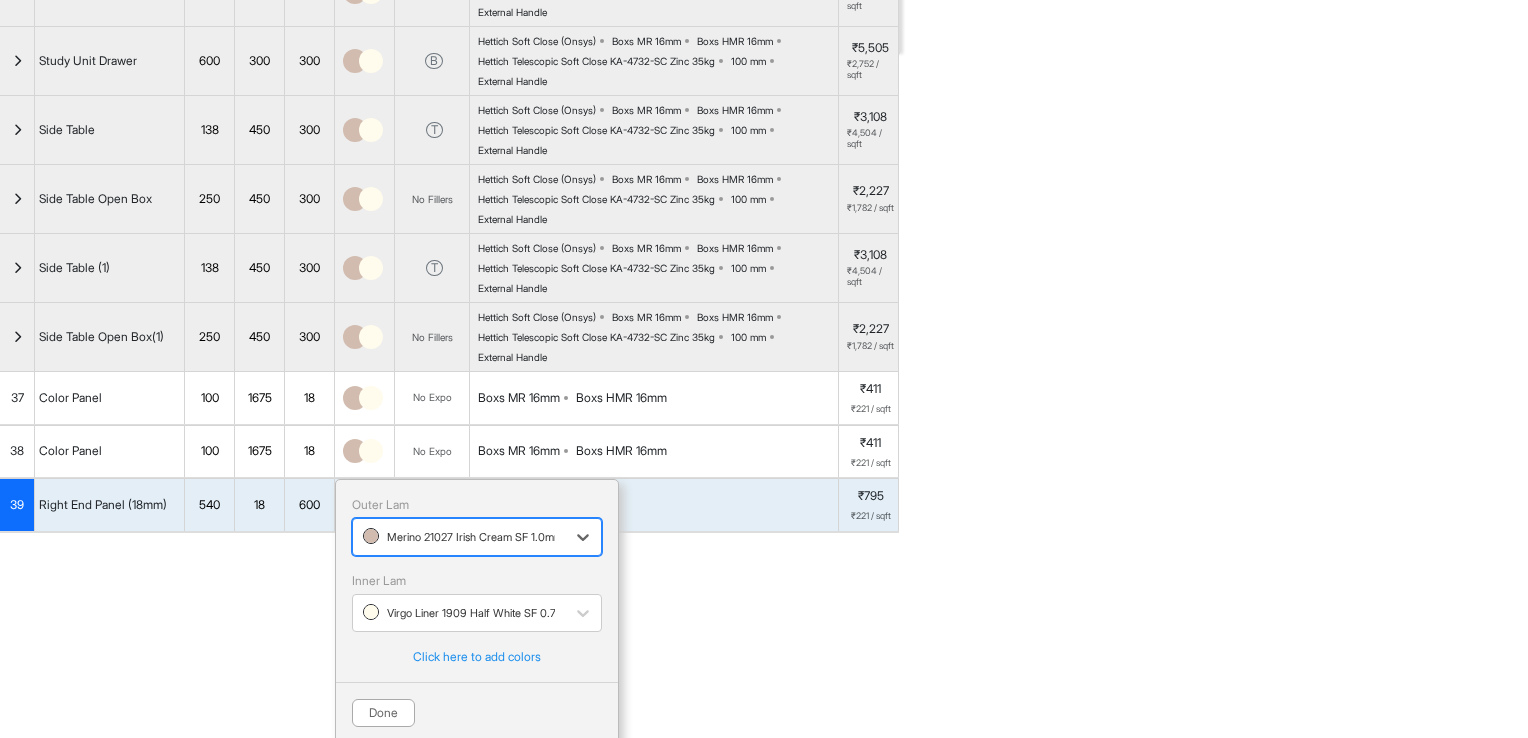 click at bounding box center (459, 537) 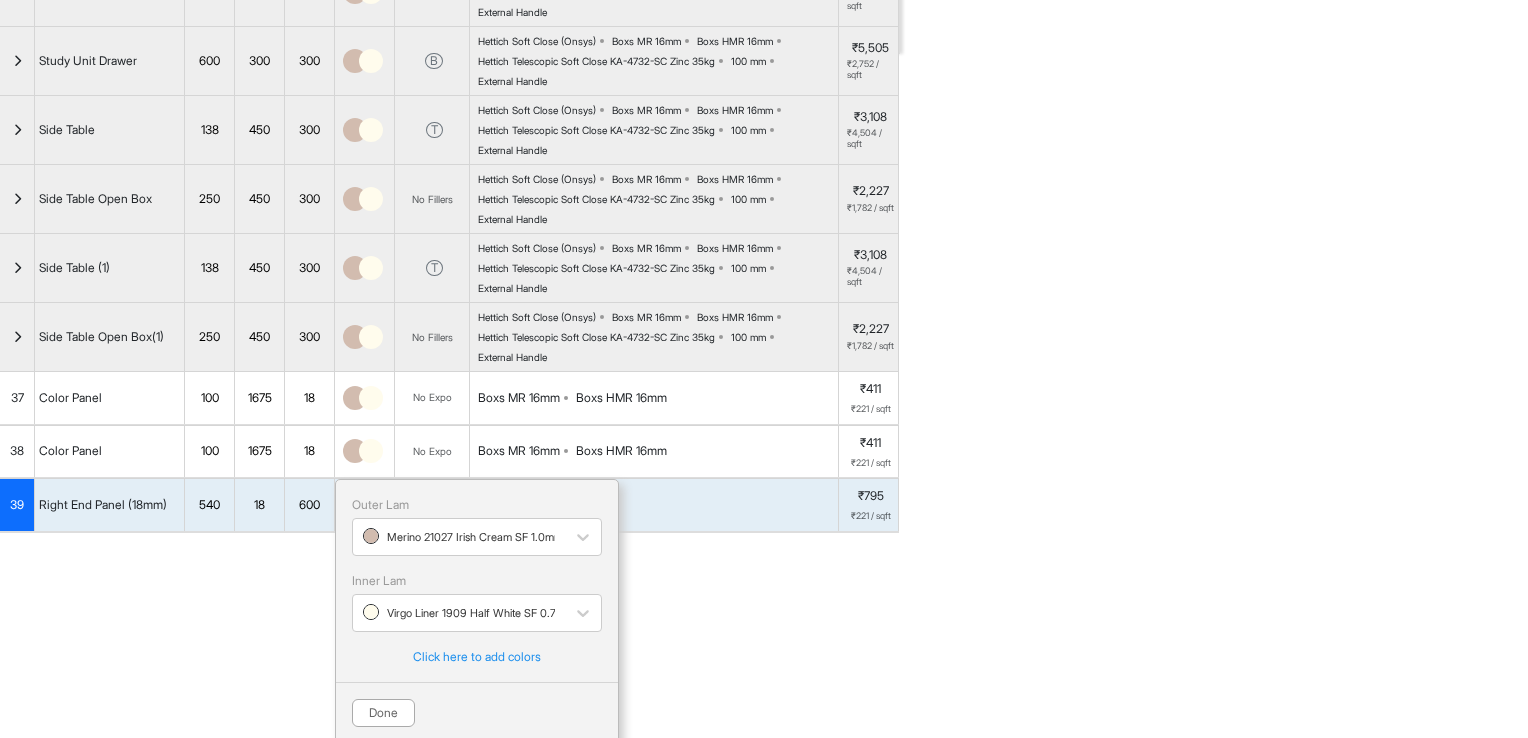 click on "Click here to add colors" at bounding box center (477, 657) 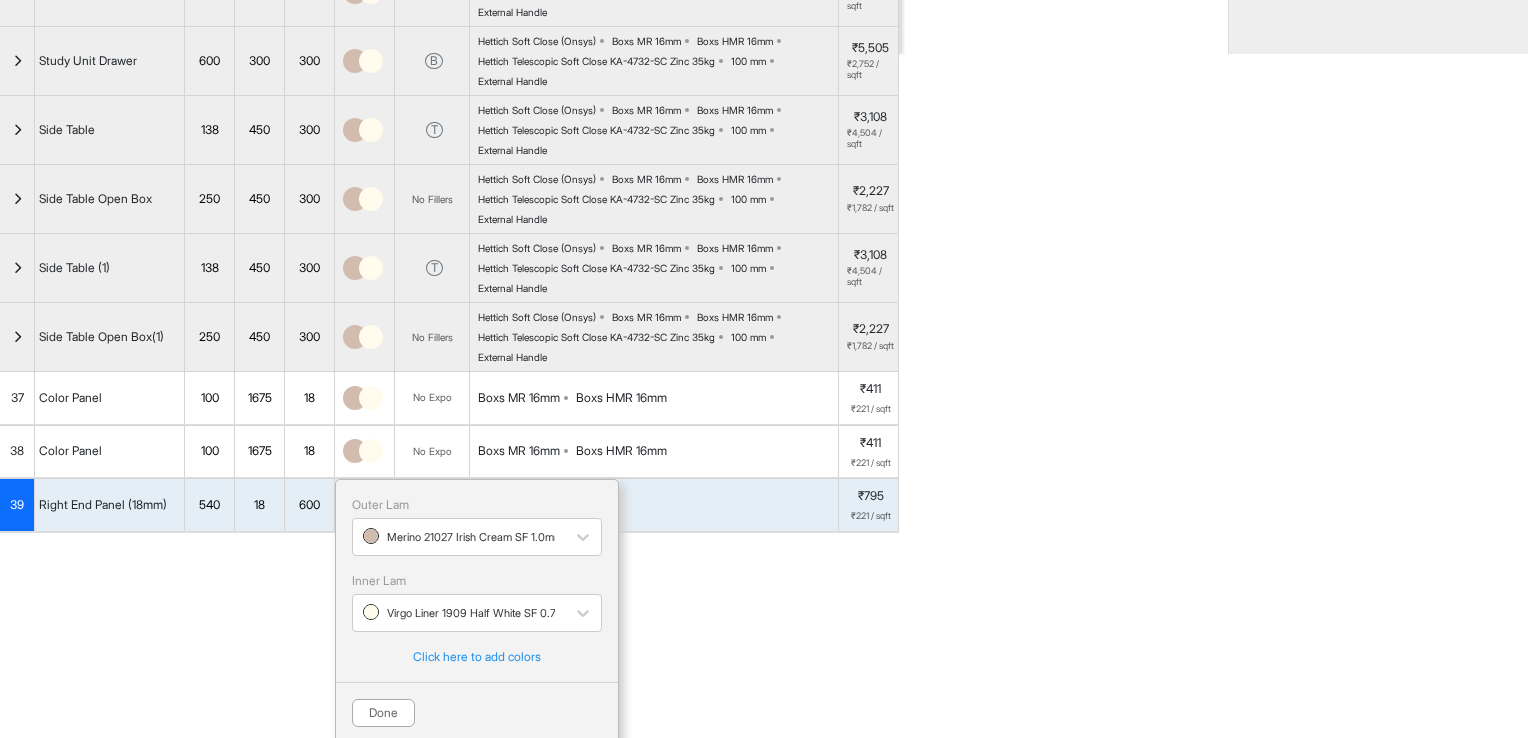 click on "Click here to add colors" at bounding box center [477, 657] 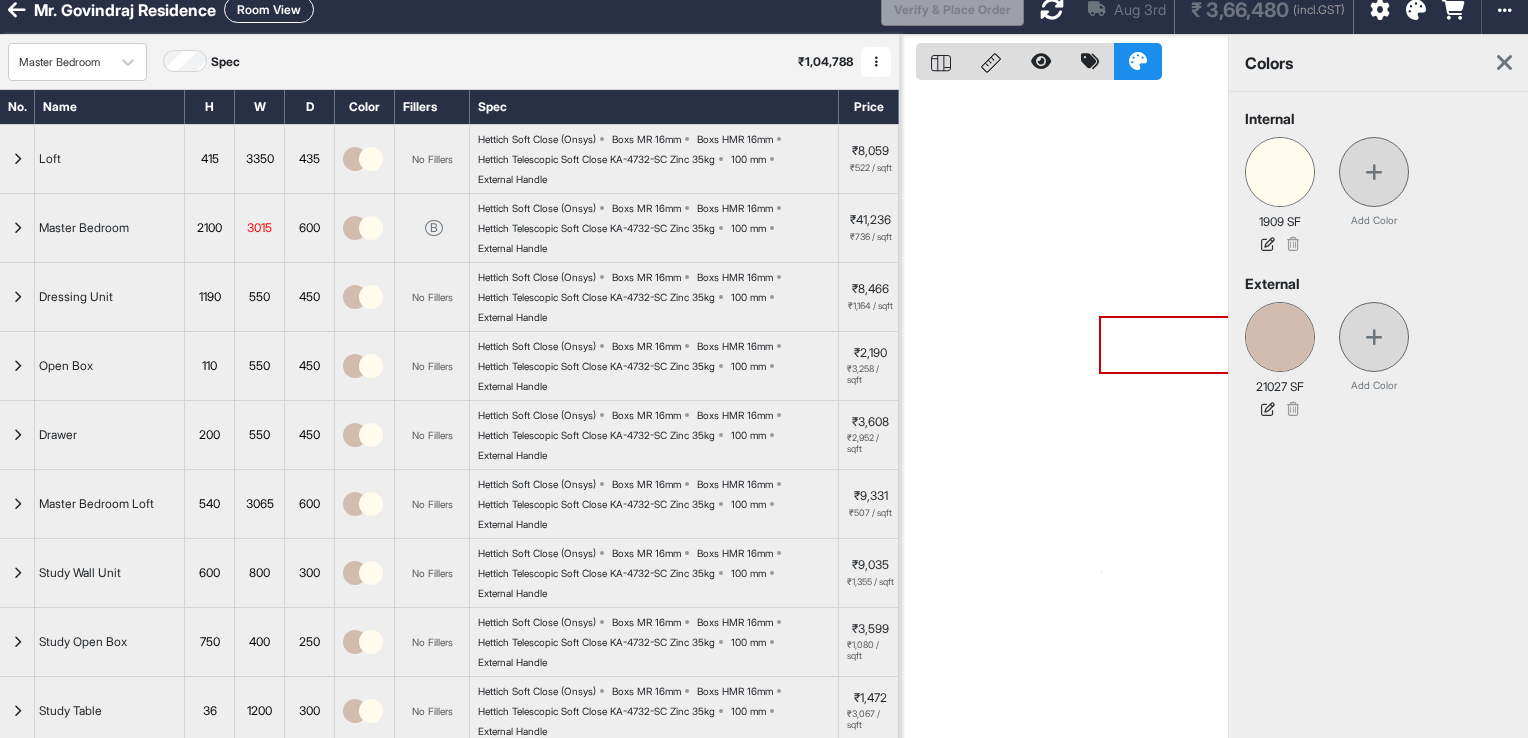 scroll, scrollTop: 0, scrollLeft: 0, axis: both 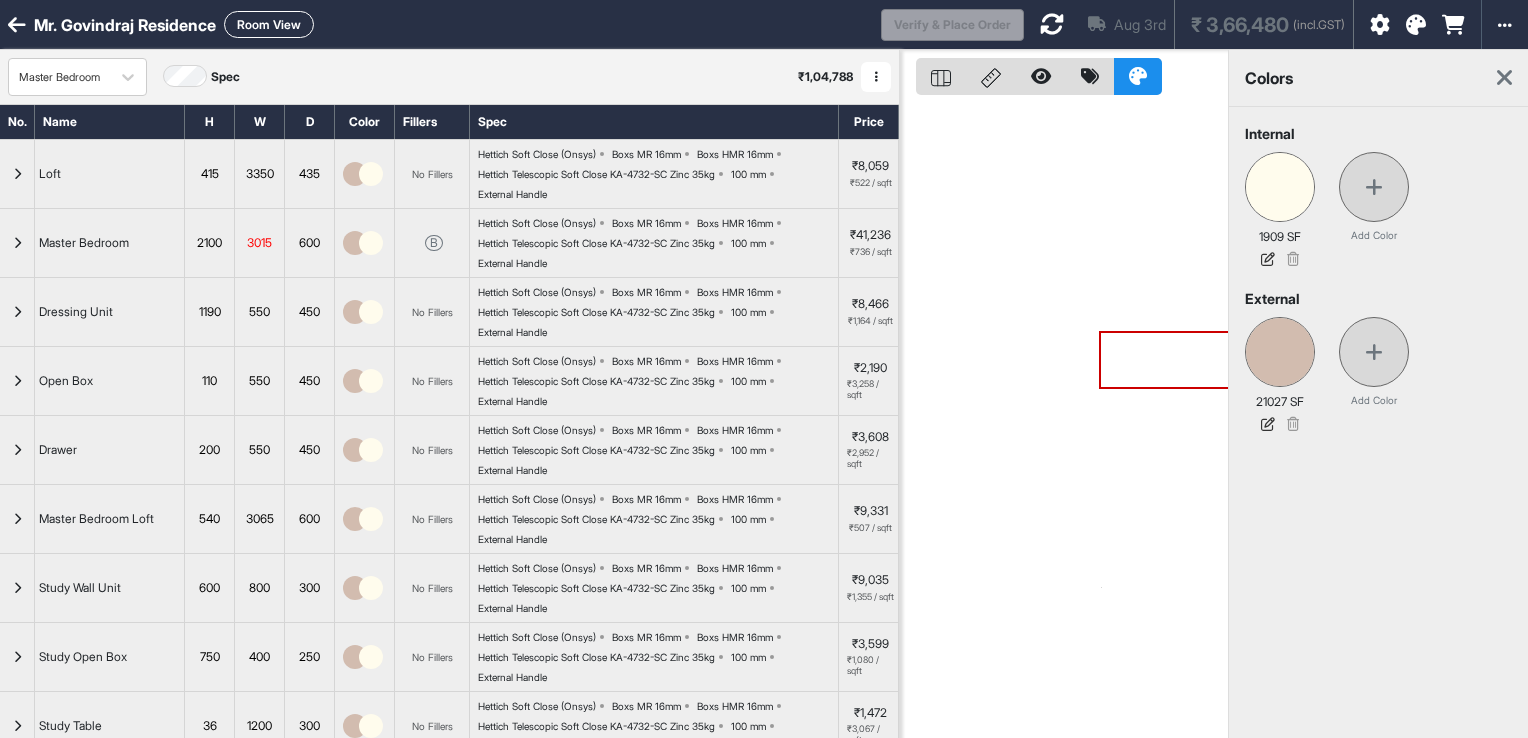 click at bounding box center (1504, 78) 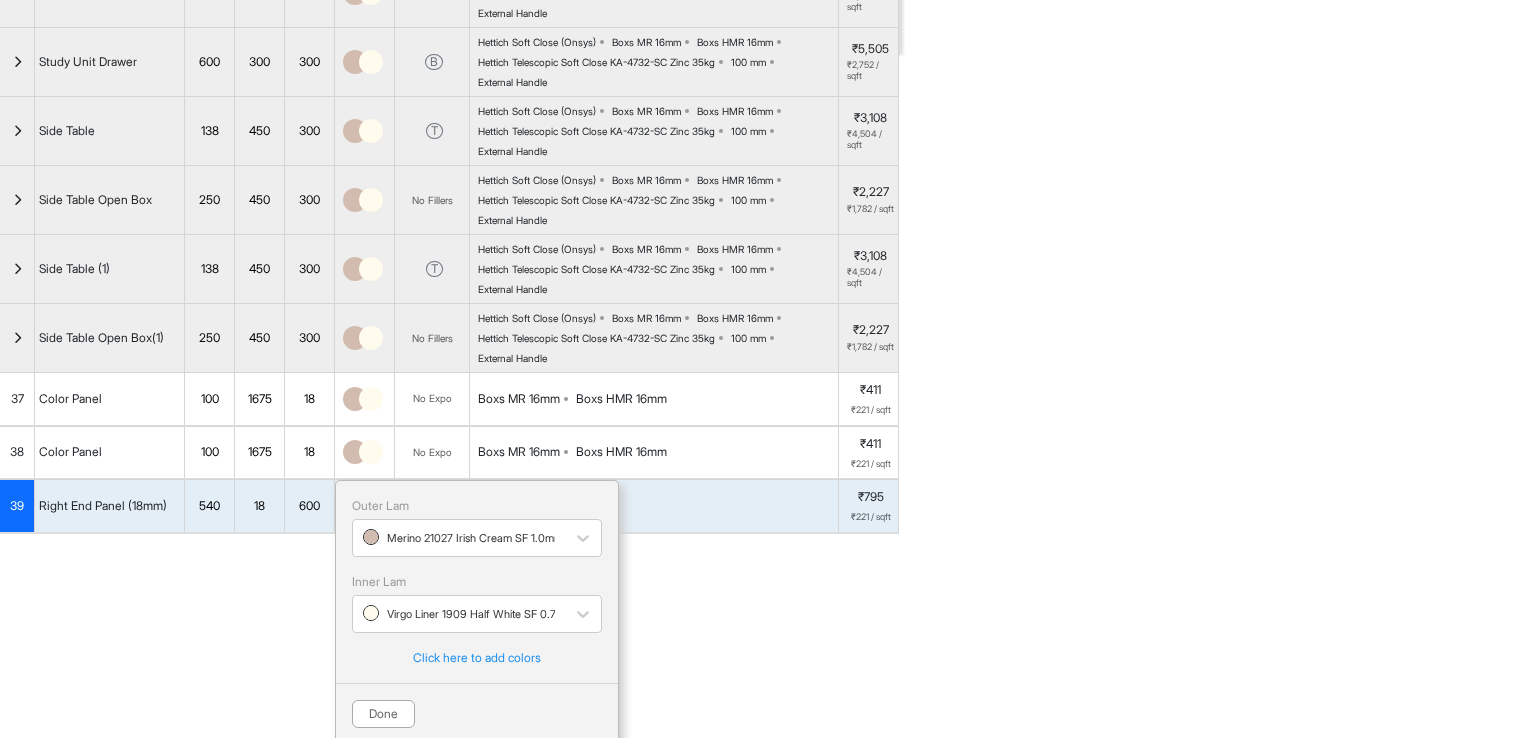 scroll, scrollTop: 734, scrollLeft: 0, axis: vertical 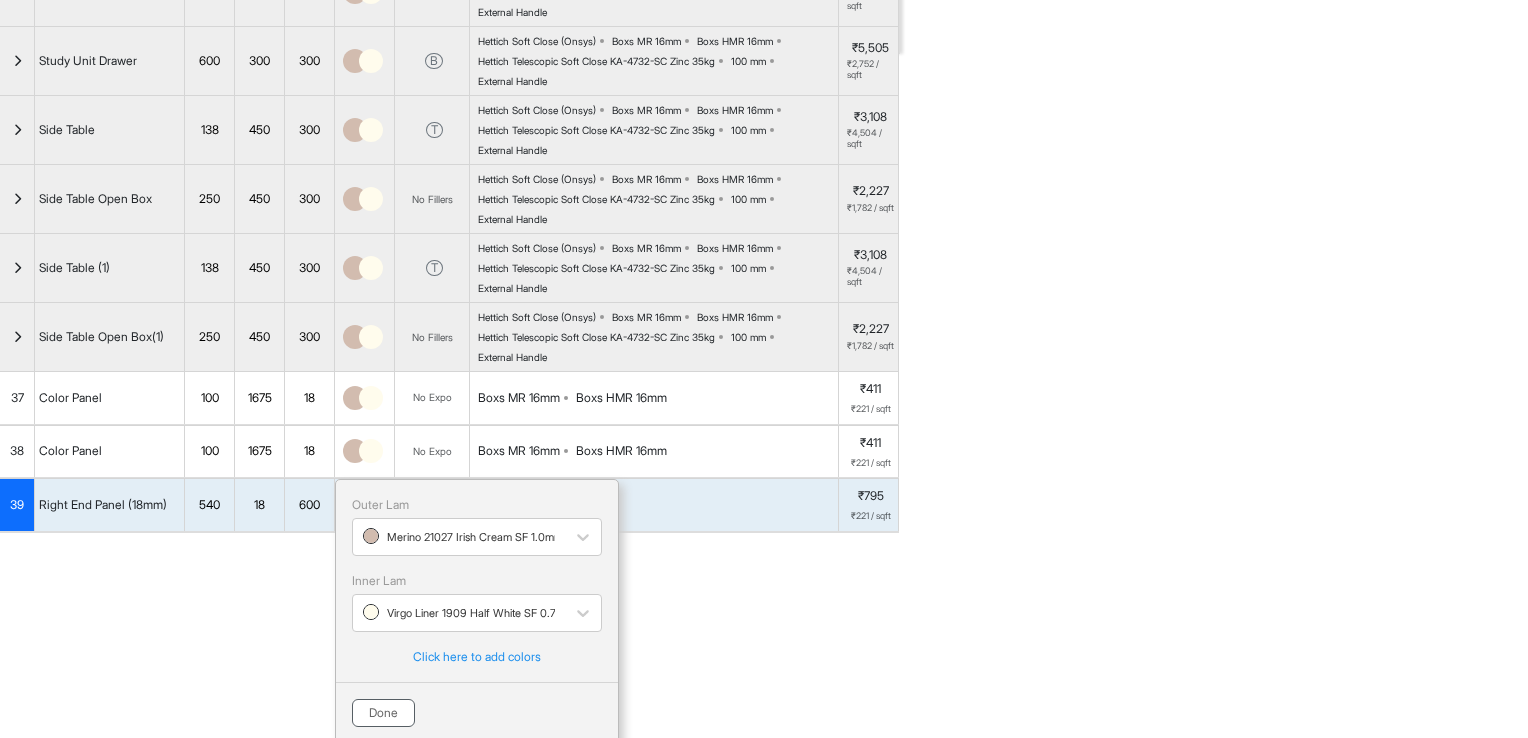 click on "Done" at bounding box center [383, 713] 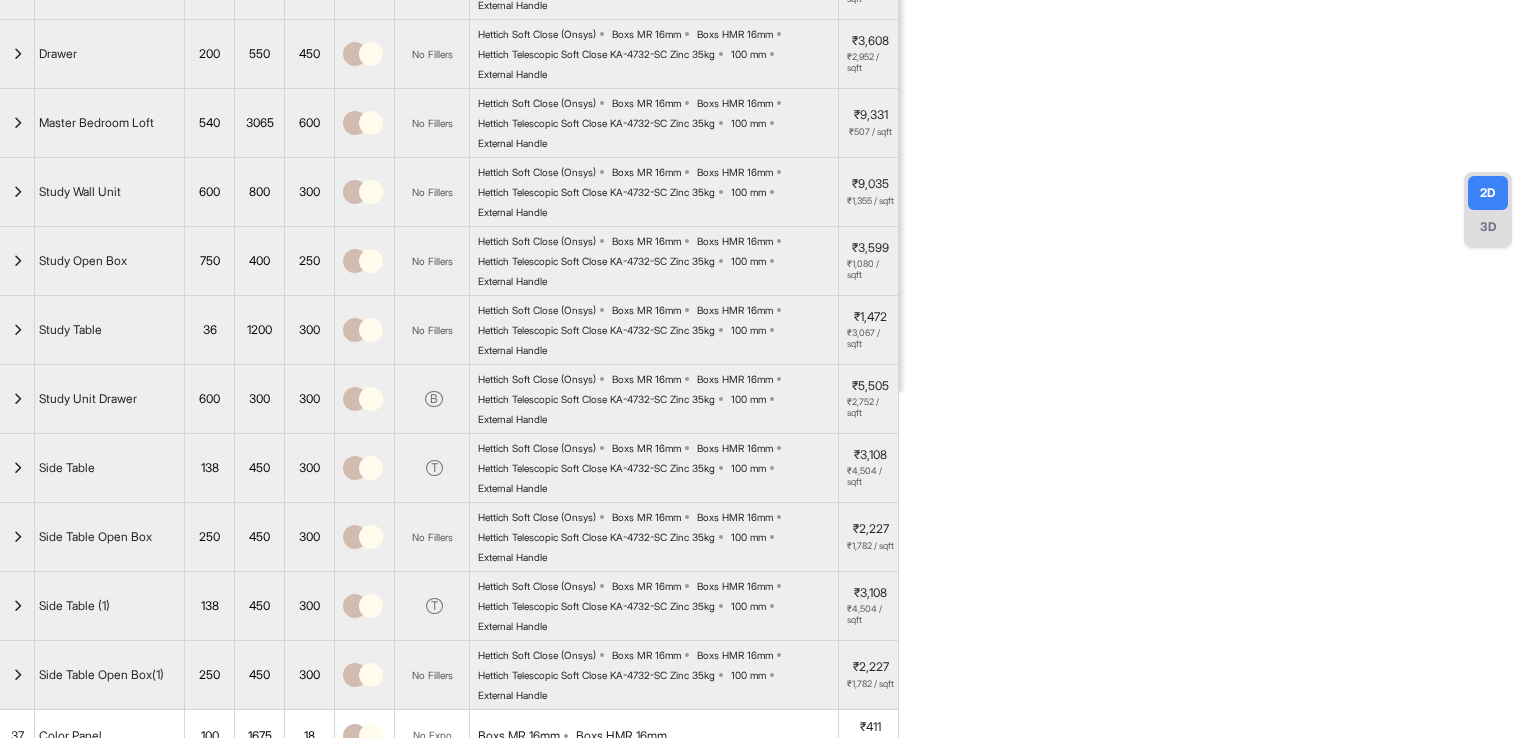 scroll, scrollTop: 400, scrollLeft: 0, axis: vertical 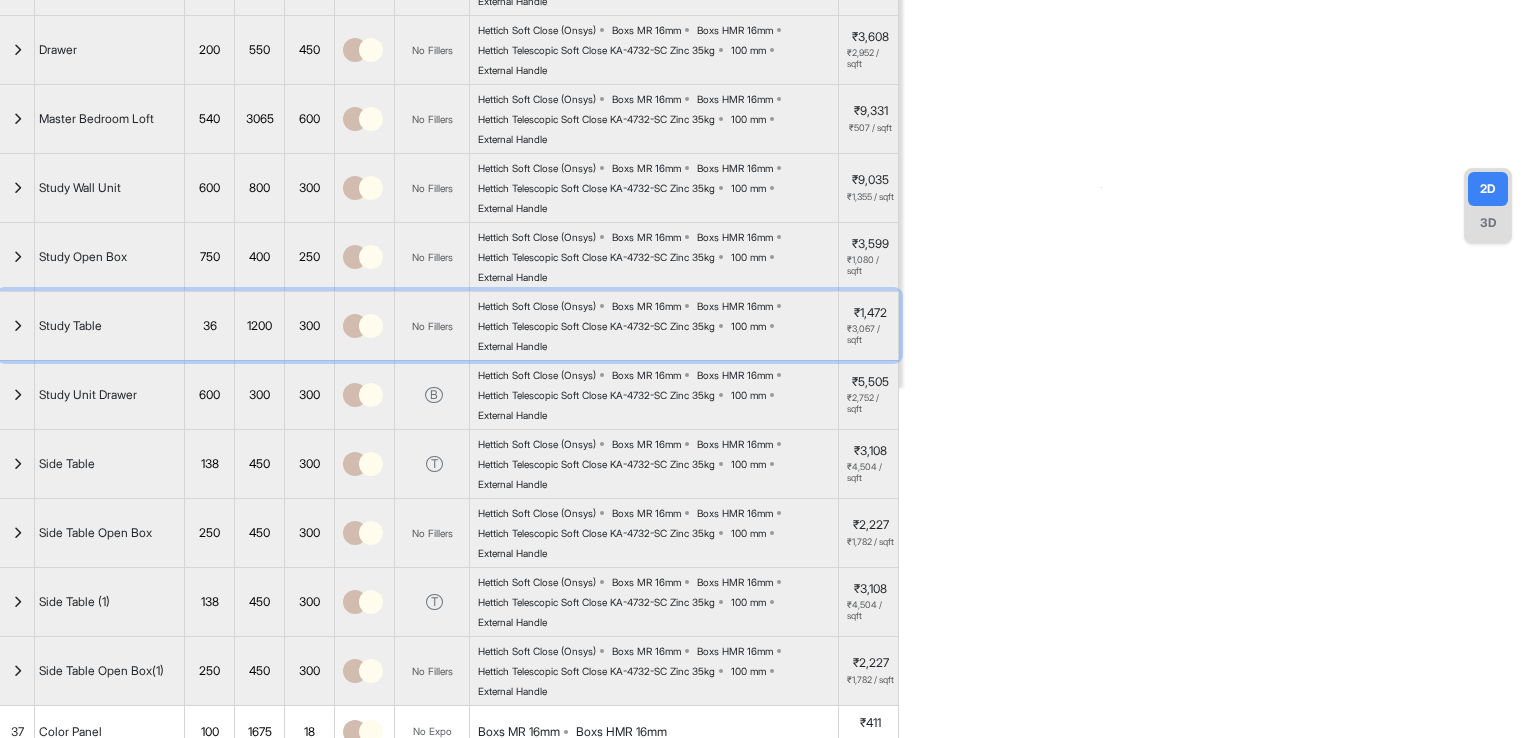 click on "Study Table" at bounding box center (110, 326) 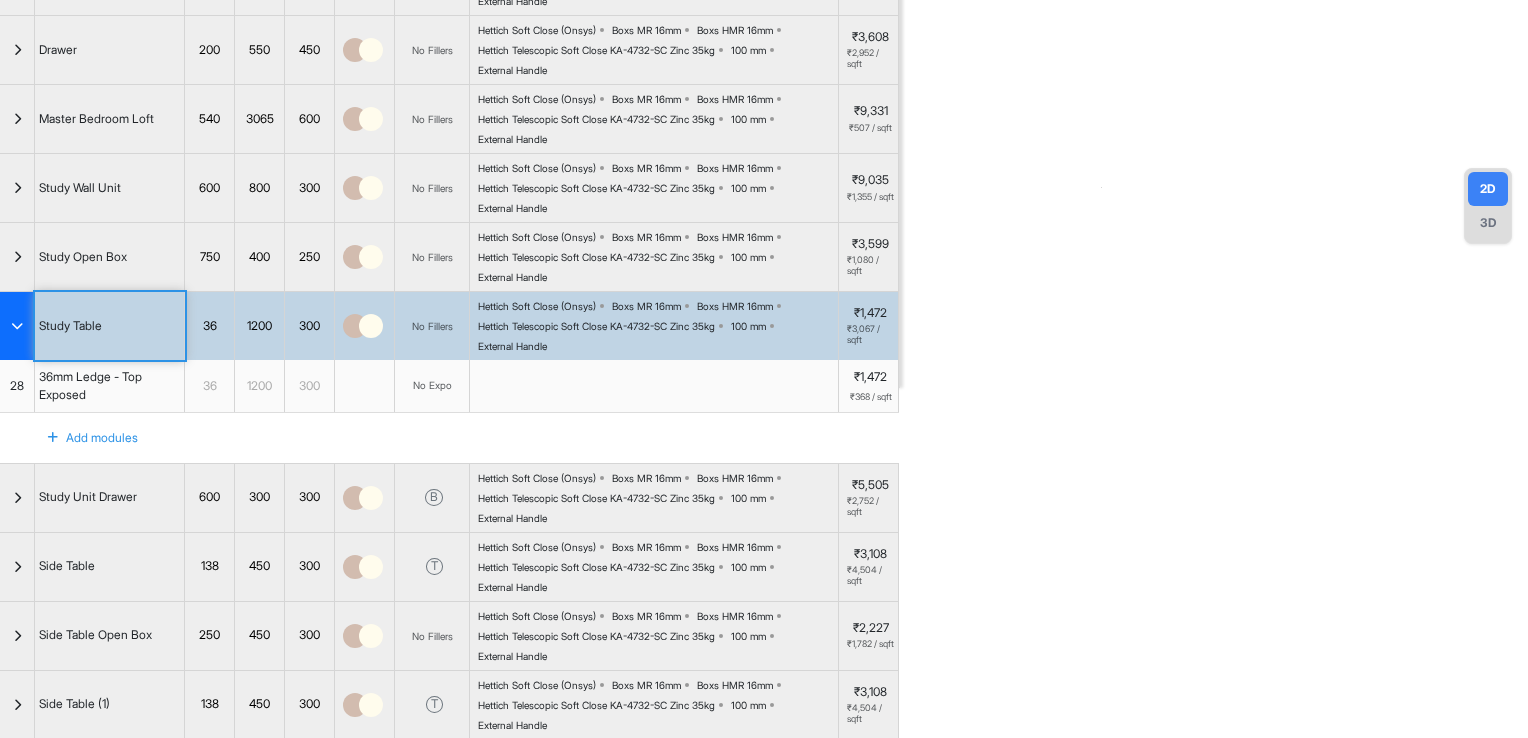 click on "300" at bounding box center [309, 326] 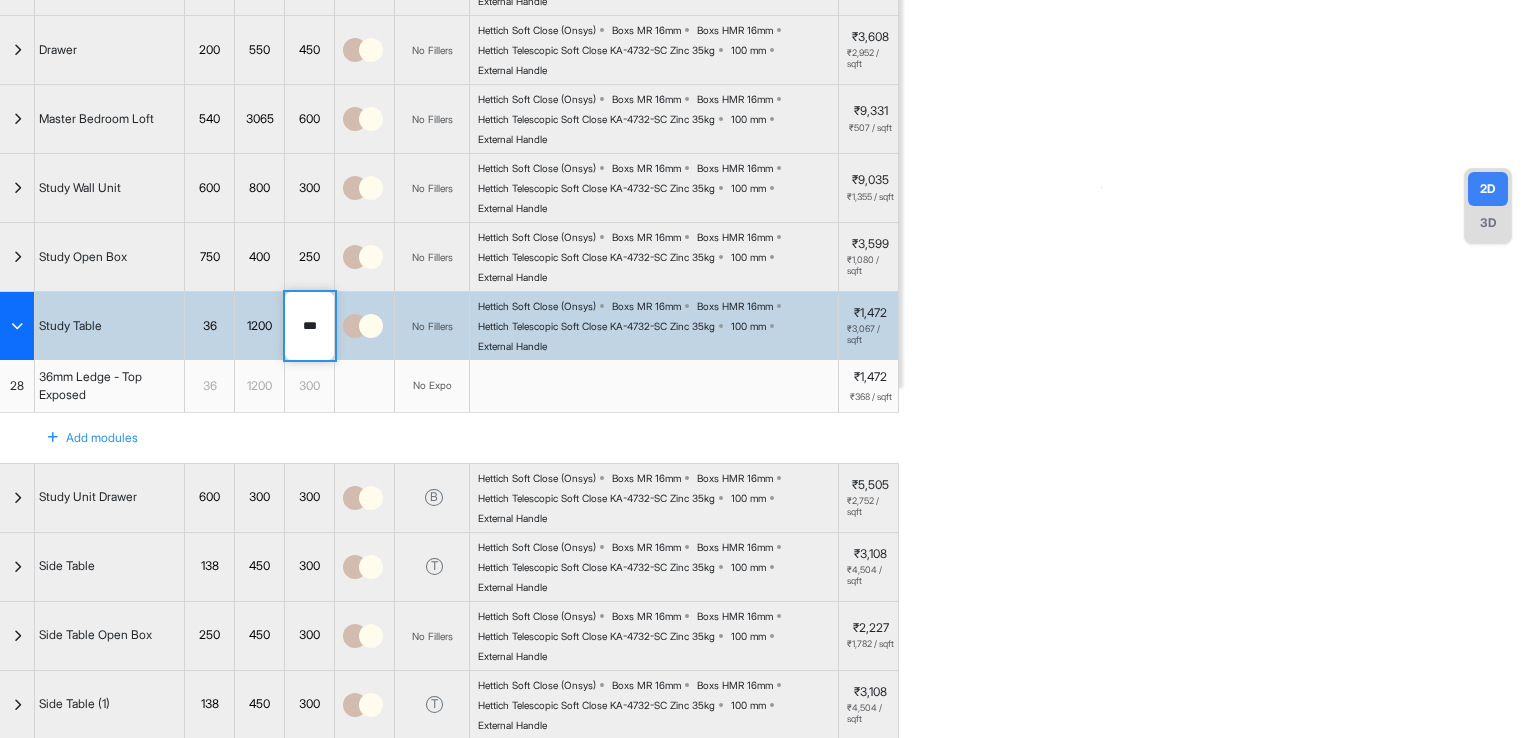 drag, startPoint x: 326, startPoint y: 321, endPoint x: 248, endPoint y: 310, distance: 78.77182 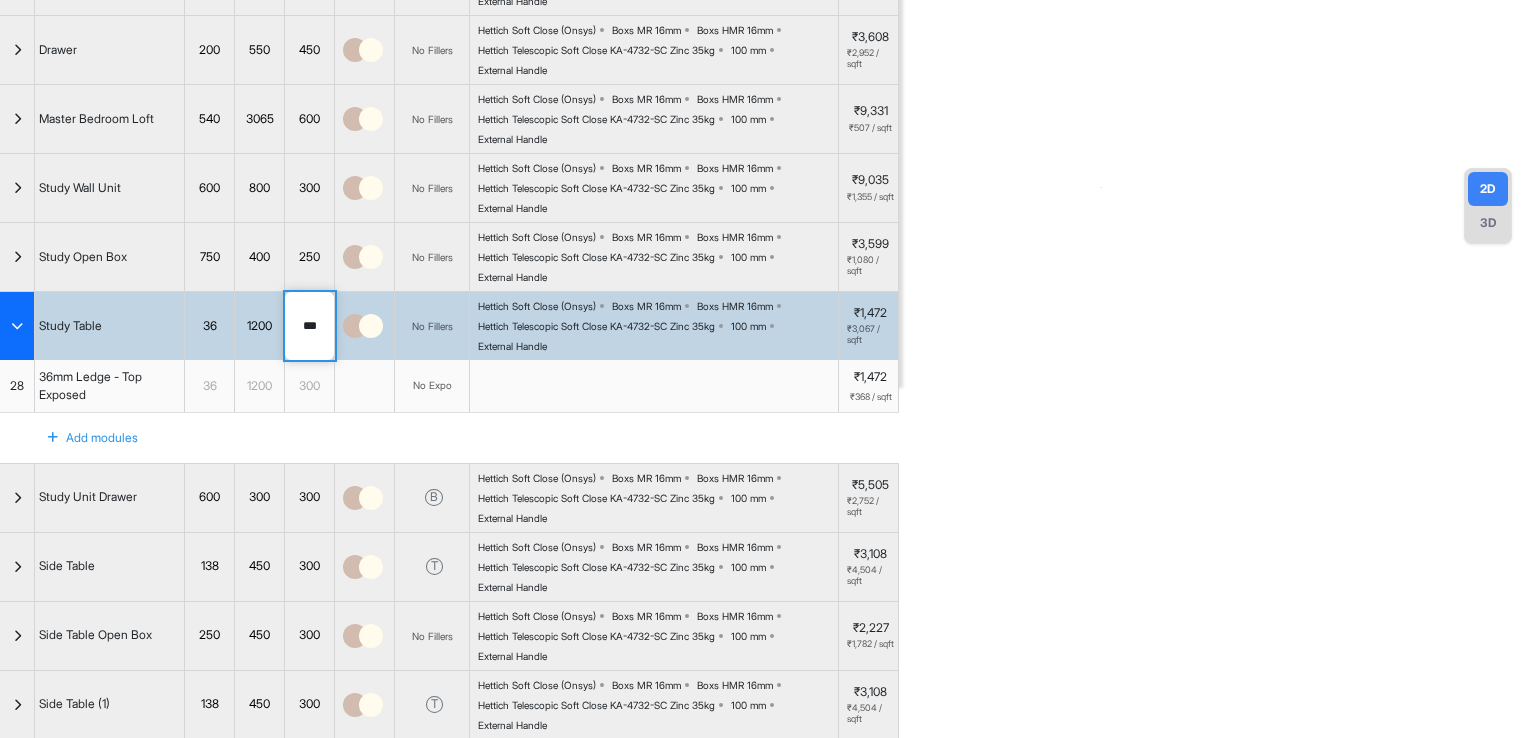 type on "***" 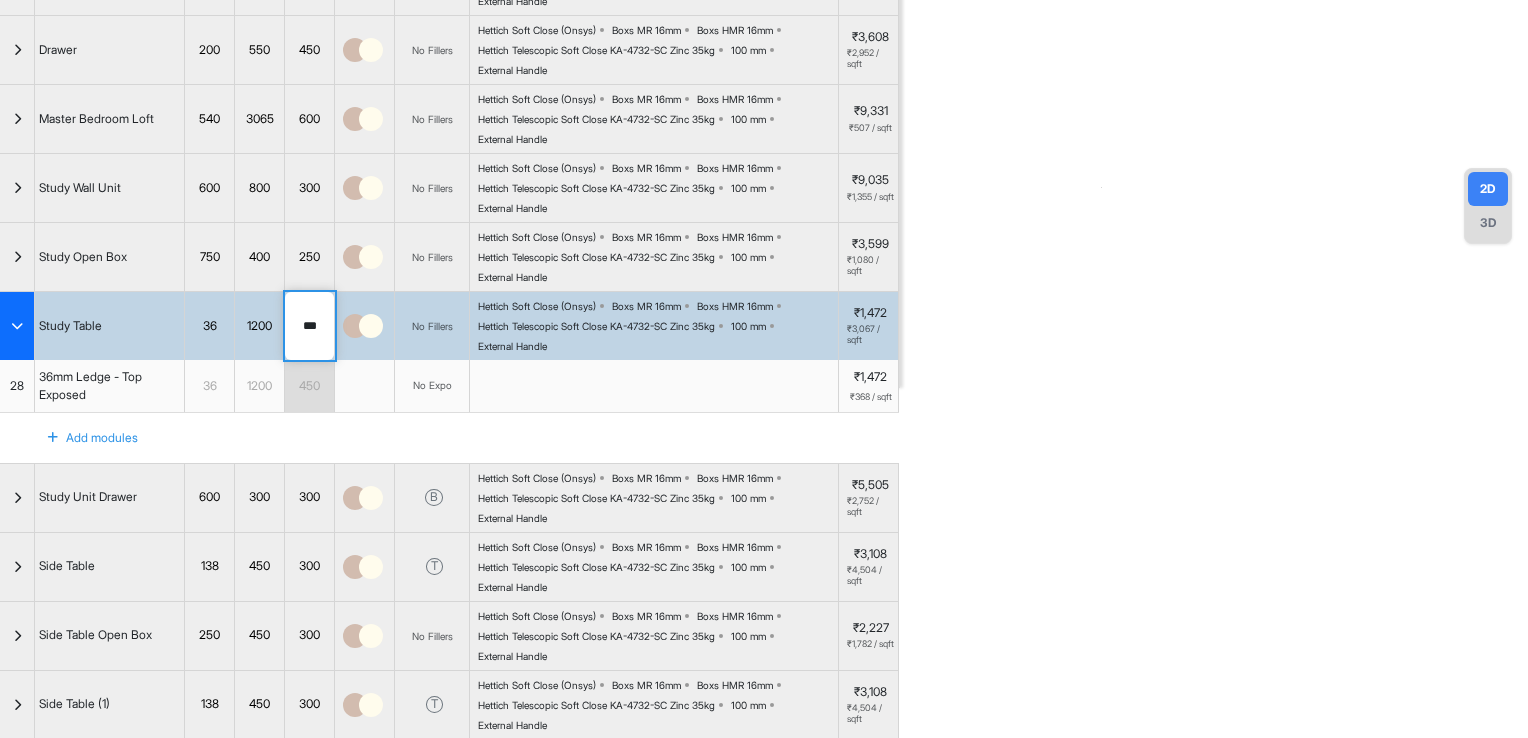 click on "Add modules" at bounding box center (449, 438) 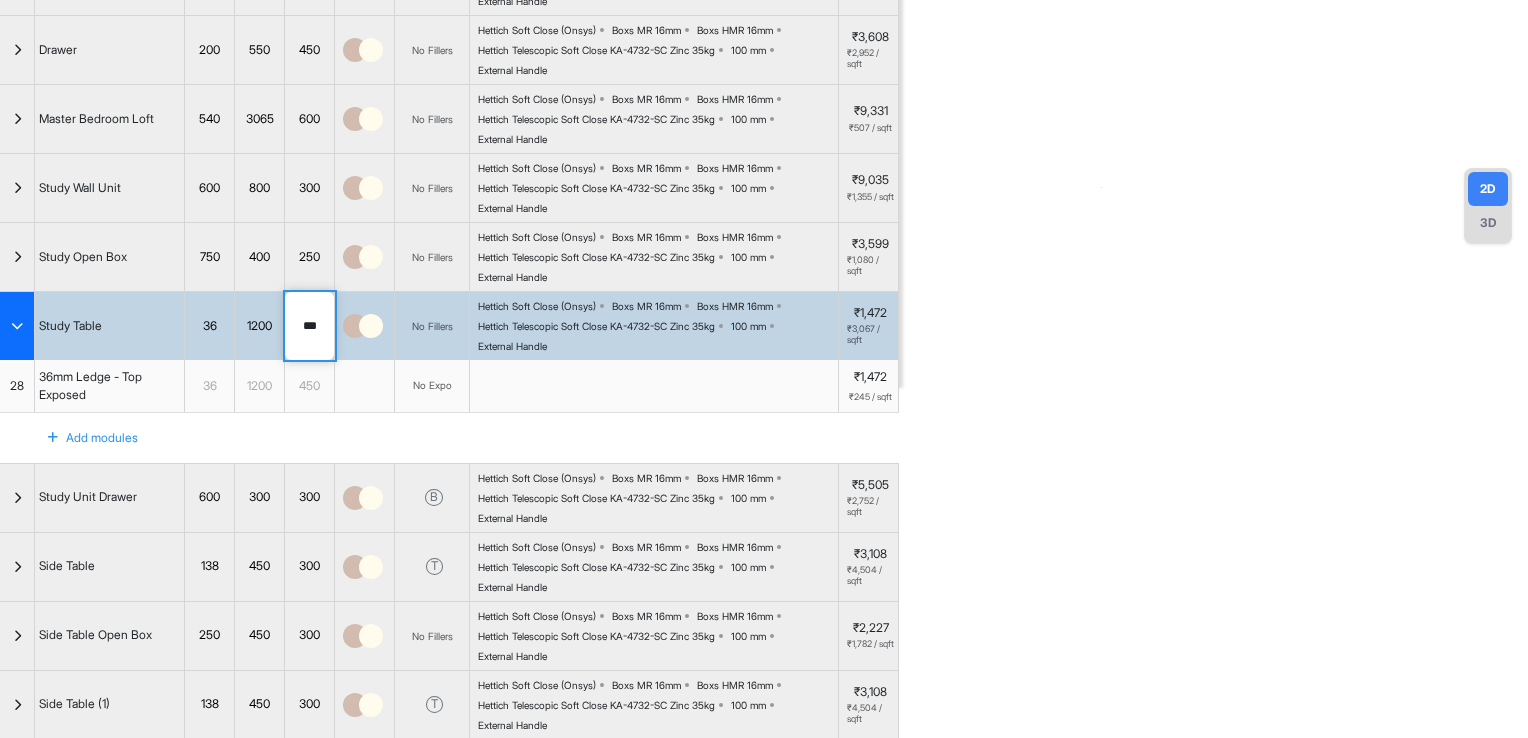 click on "300" at bounding box center [309, 497] 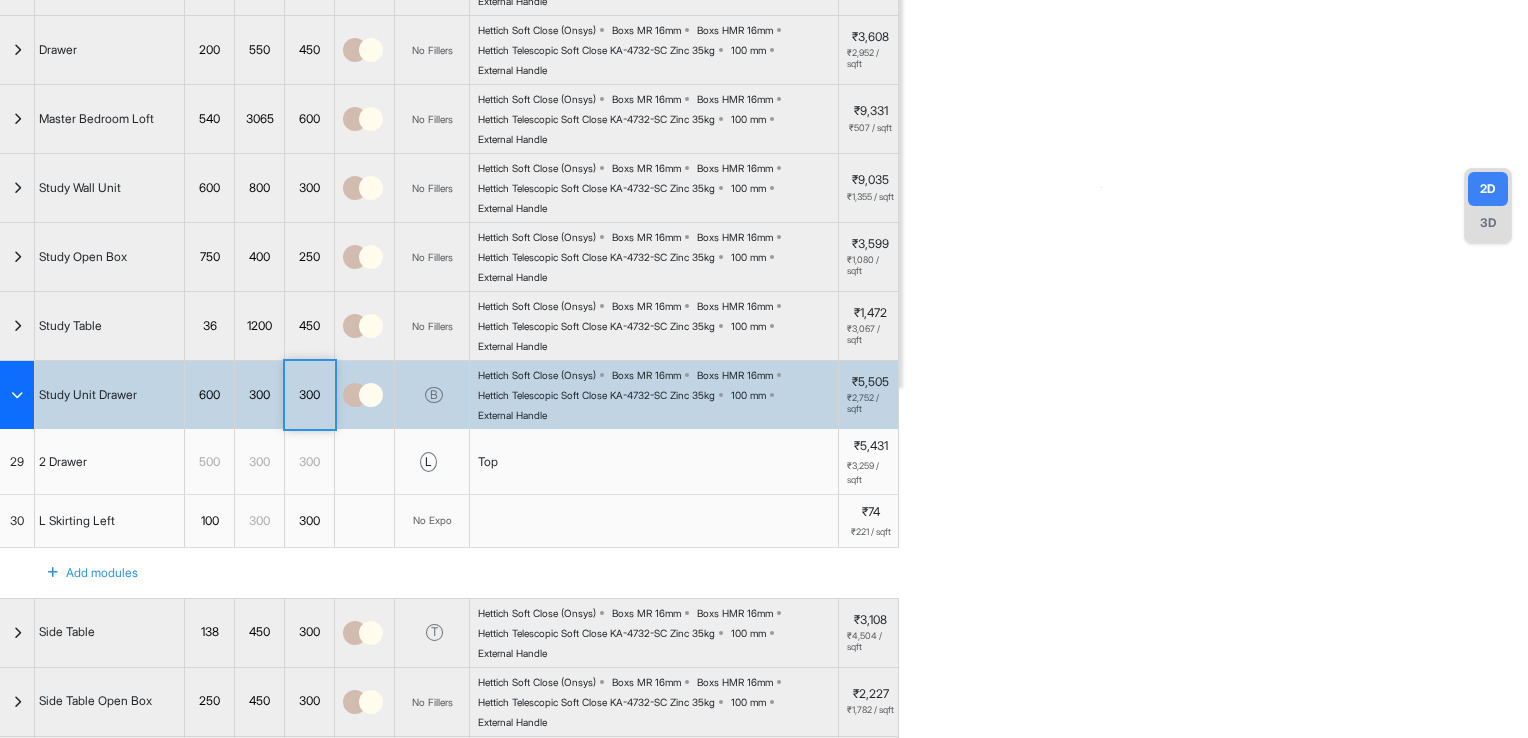 click on "300" at bounding box center (310, 461) 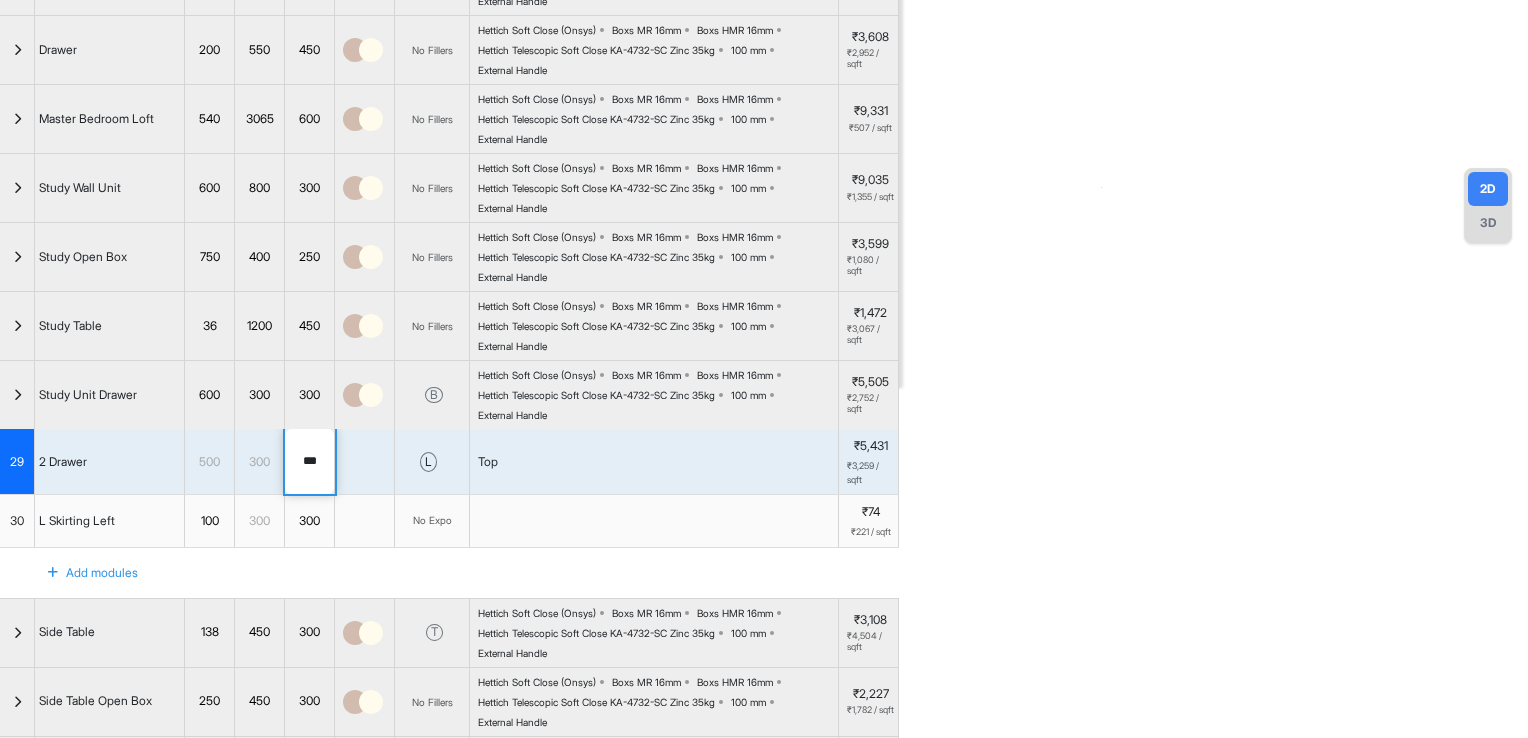 click on "300" at bounding box center (309, 395) 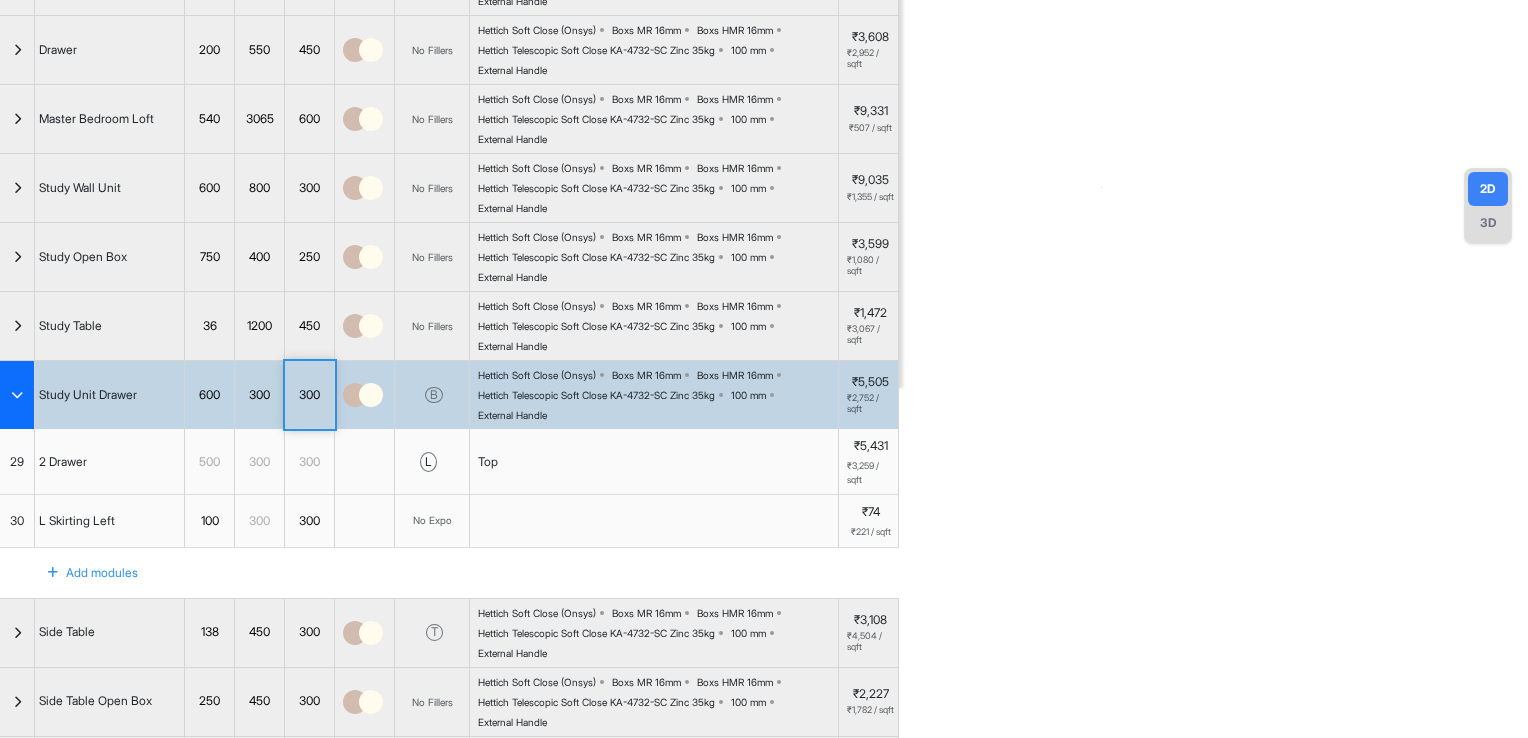 click on "300" at bounding box center [309, 395] 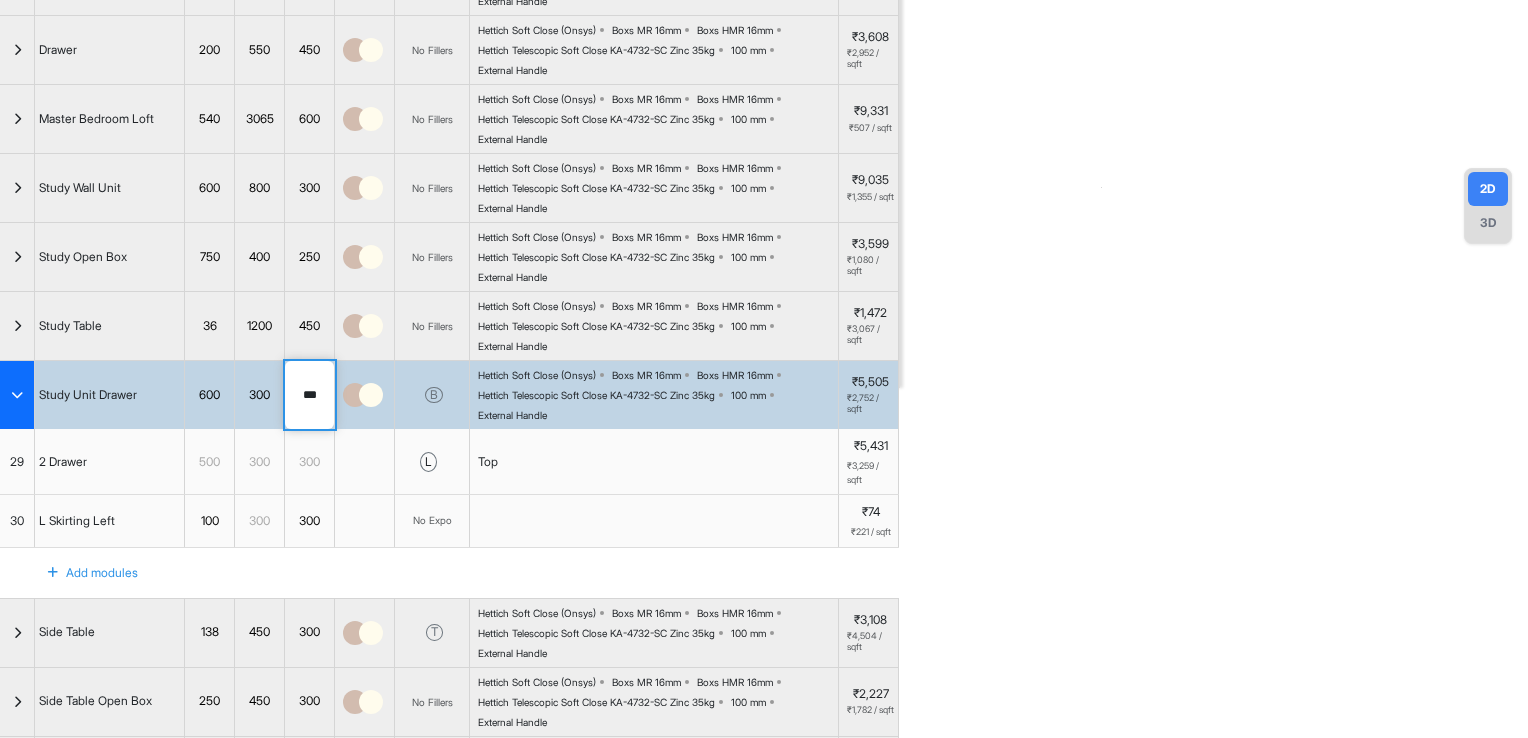 drag, startPoint x: 324, startPoint y: 391, endPoint x: 288, endPoint y: 398, distance: 36.67424 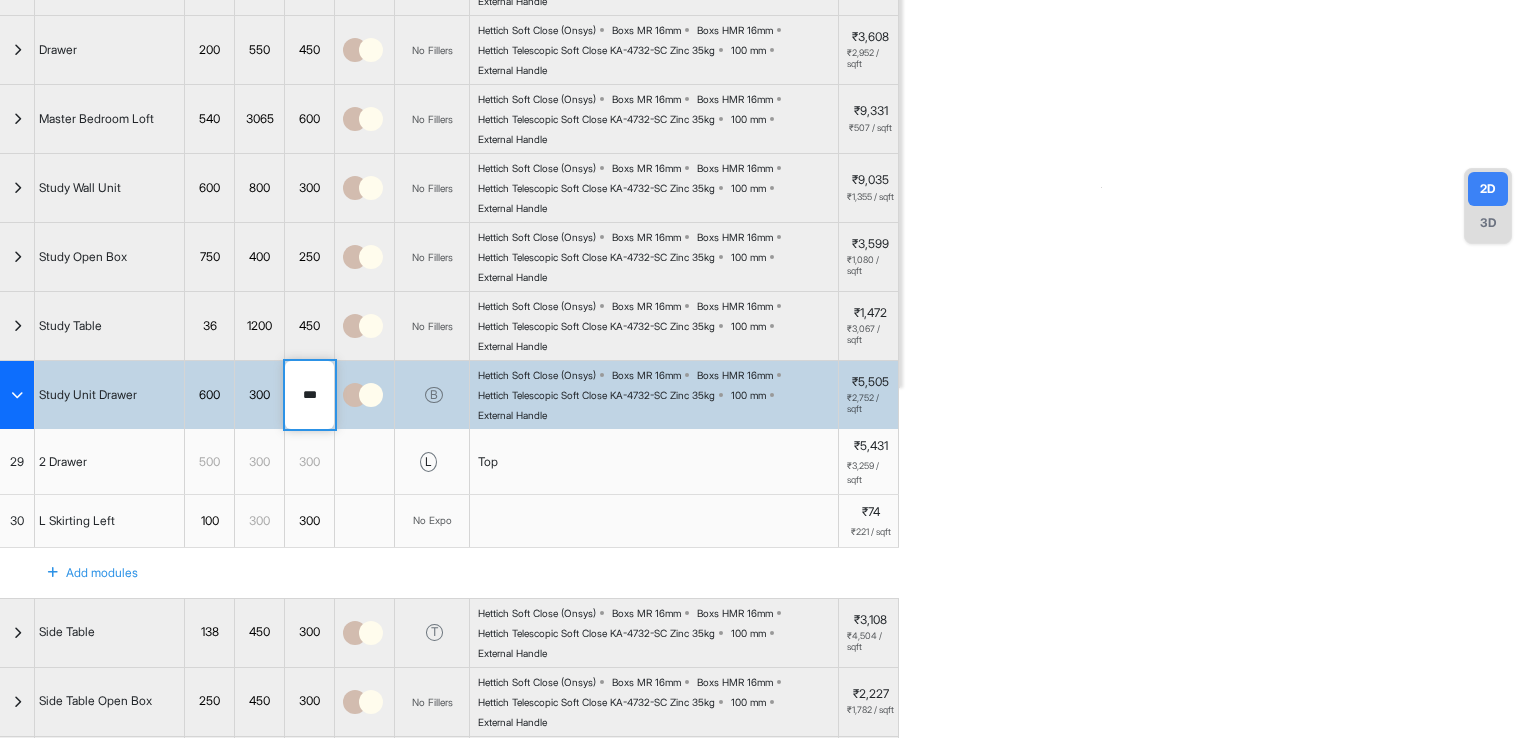 type on "***" 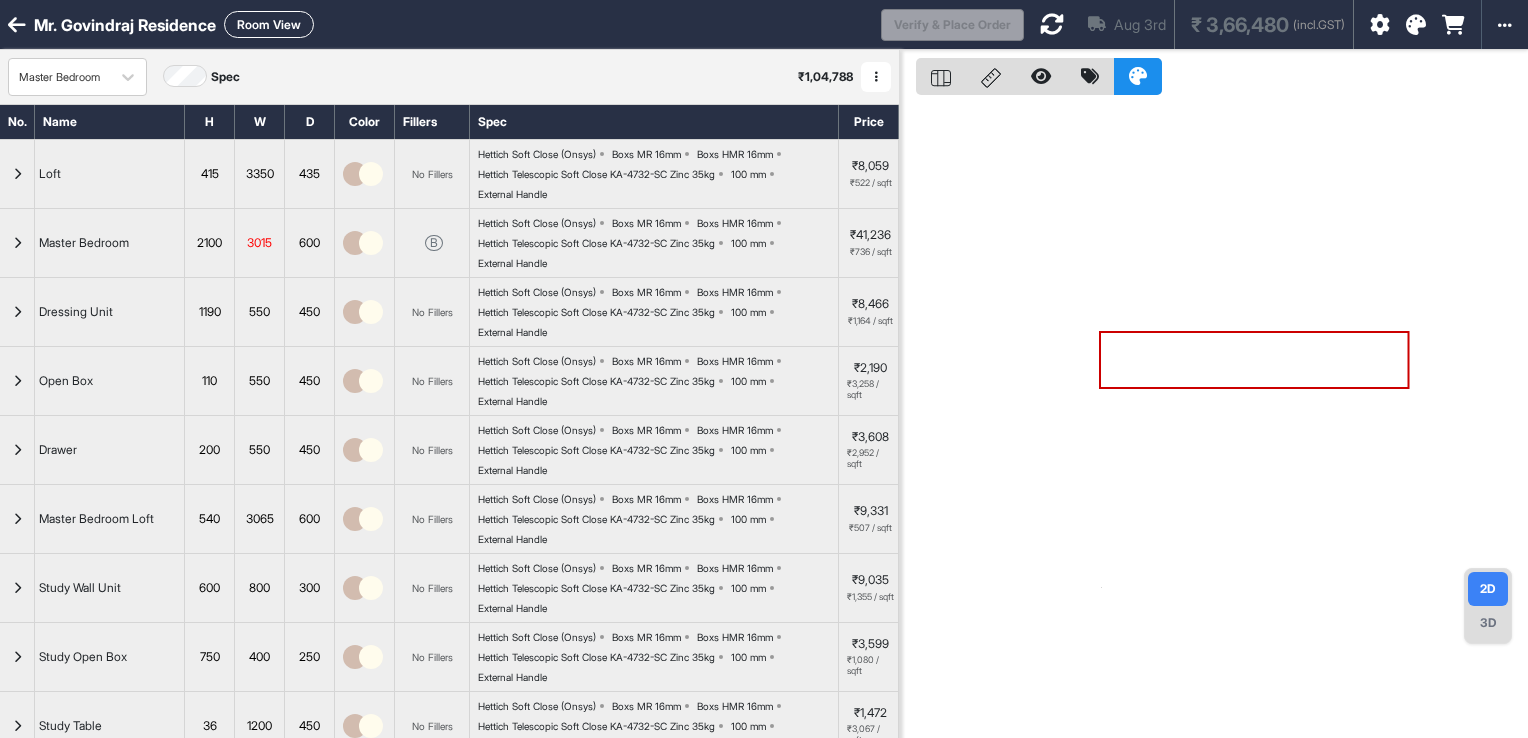 scroll, scrollTop: 300, scrollLeft: 0, axis: vertical 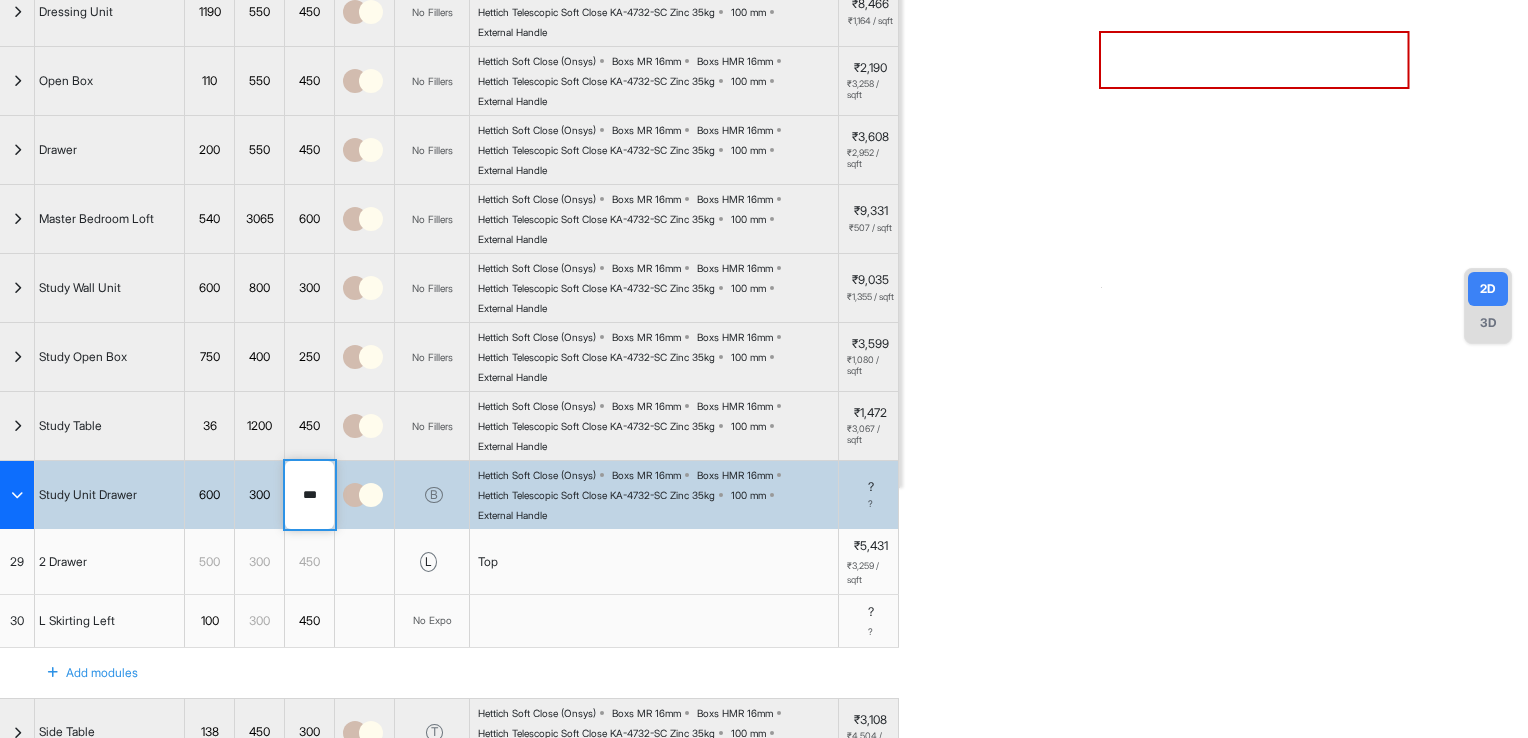 click at bounding box center (17, 495) 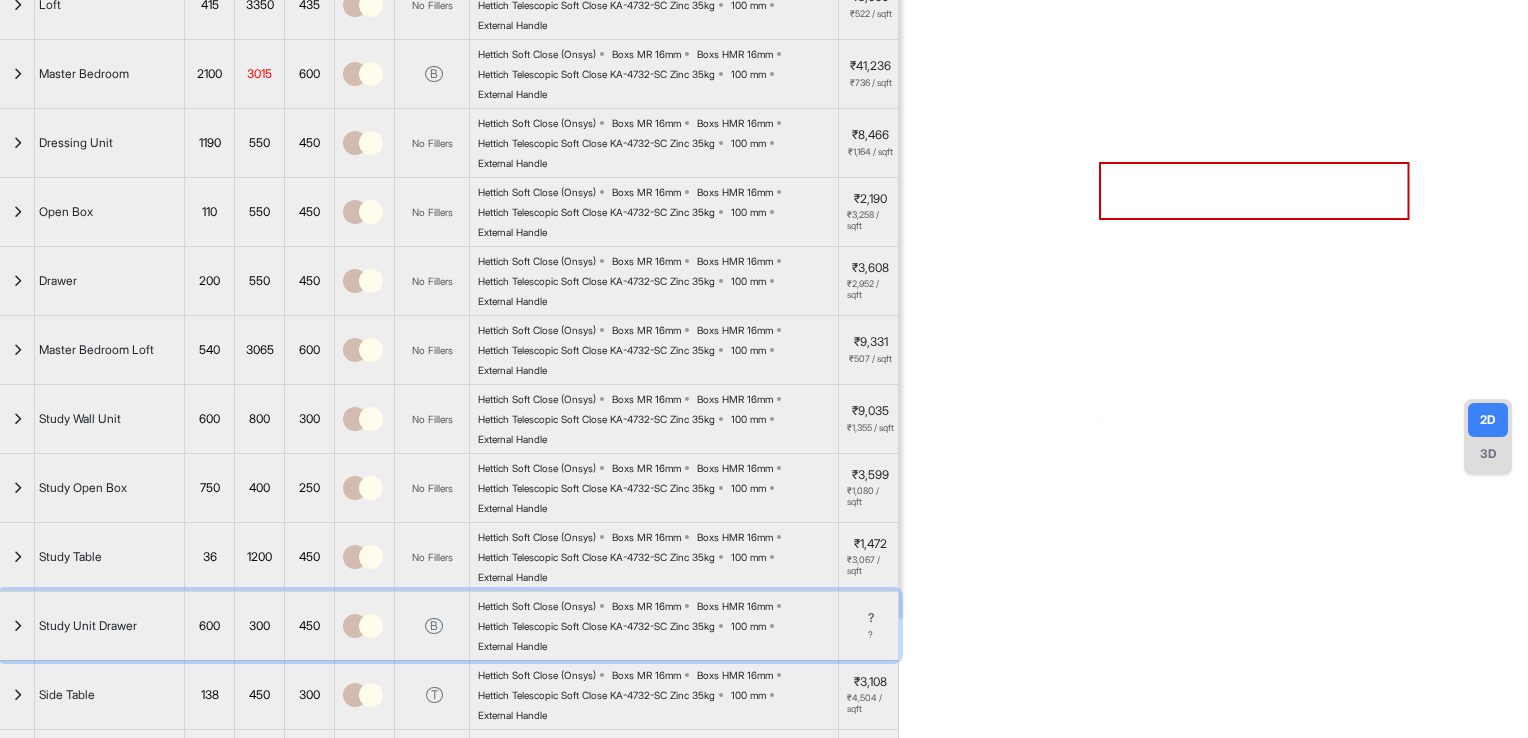 scroll, scrollTop: 0, scrollLeft: 0, axis: both 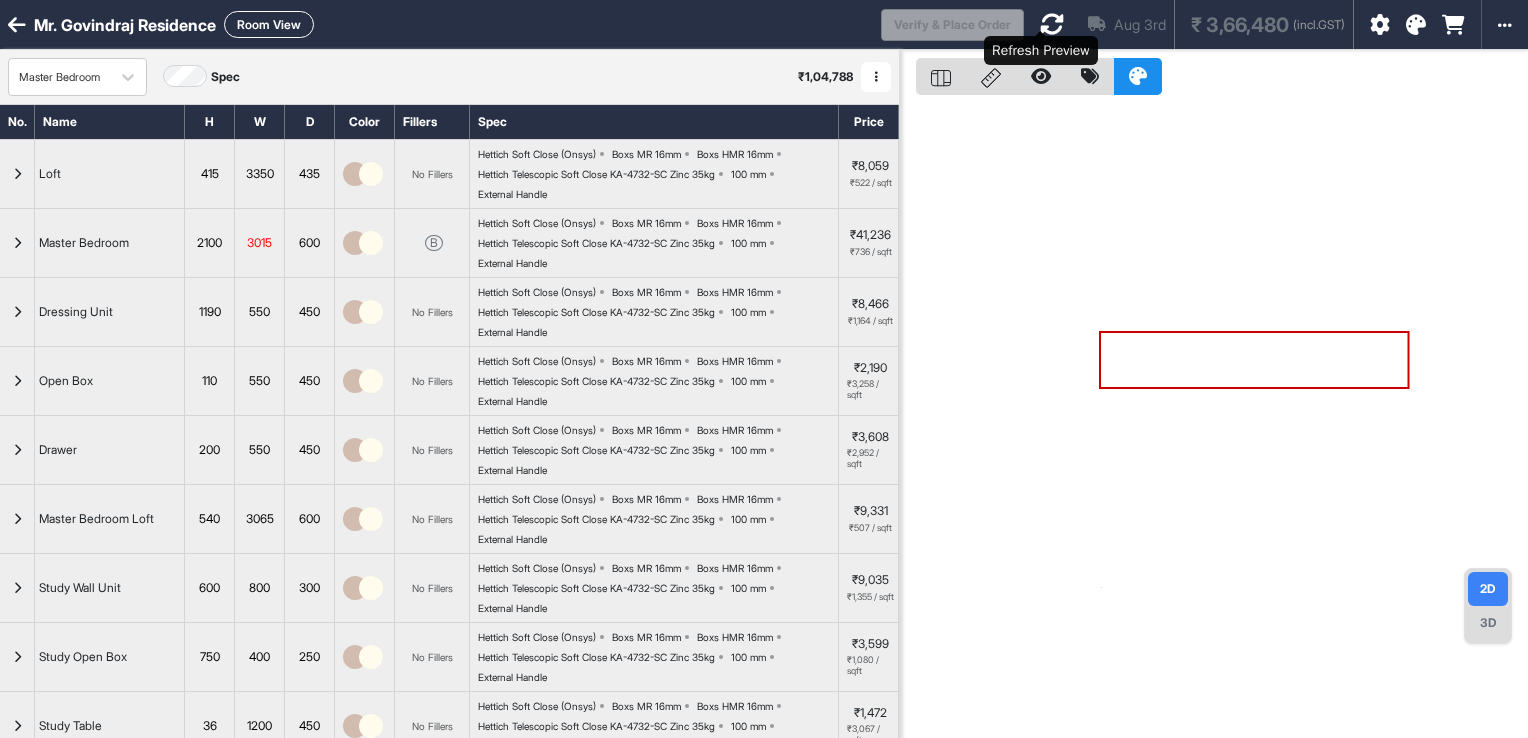 click at bounding box center (1052, 24) 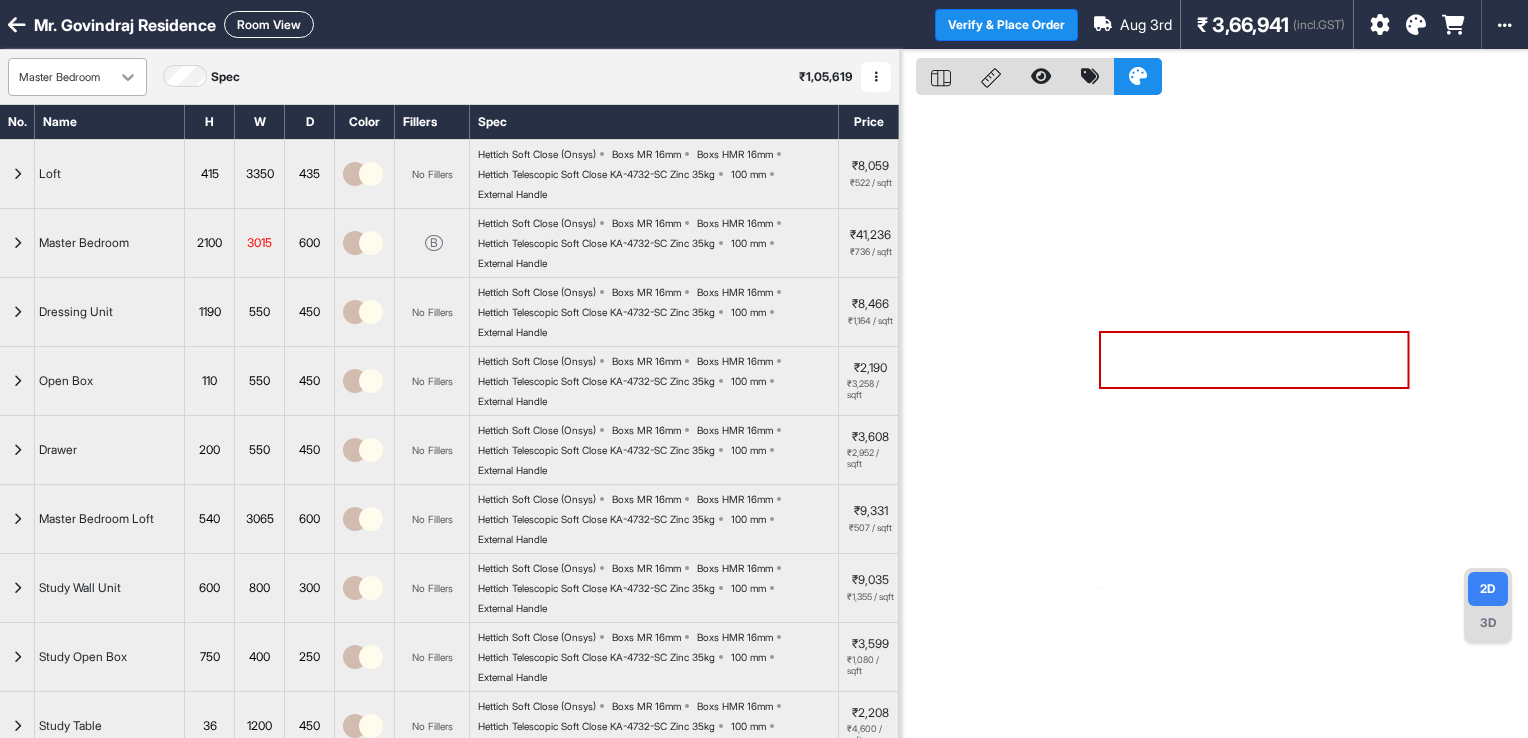 click at bounding box center [128, 77] 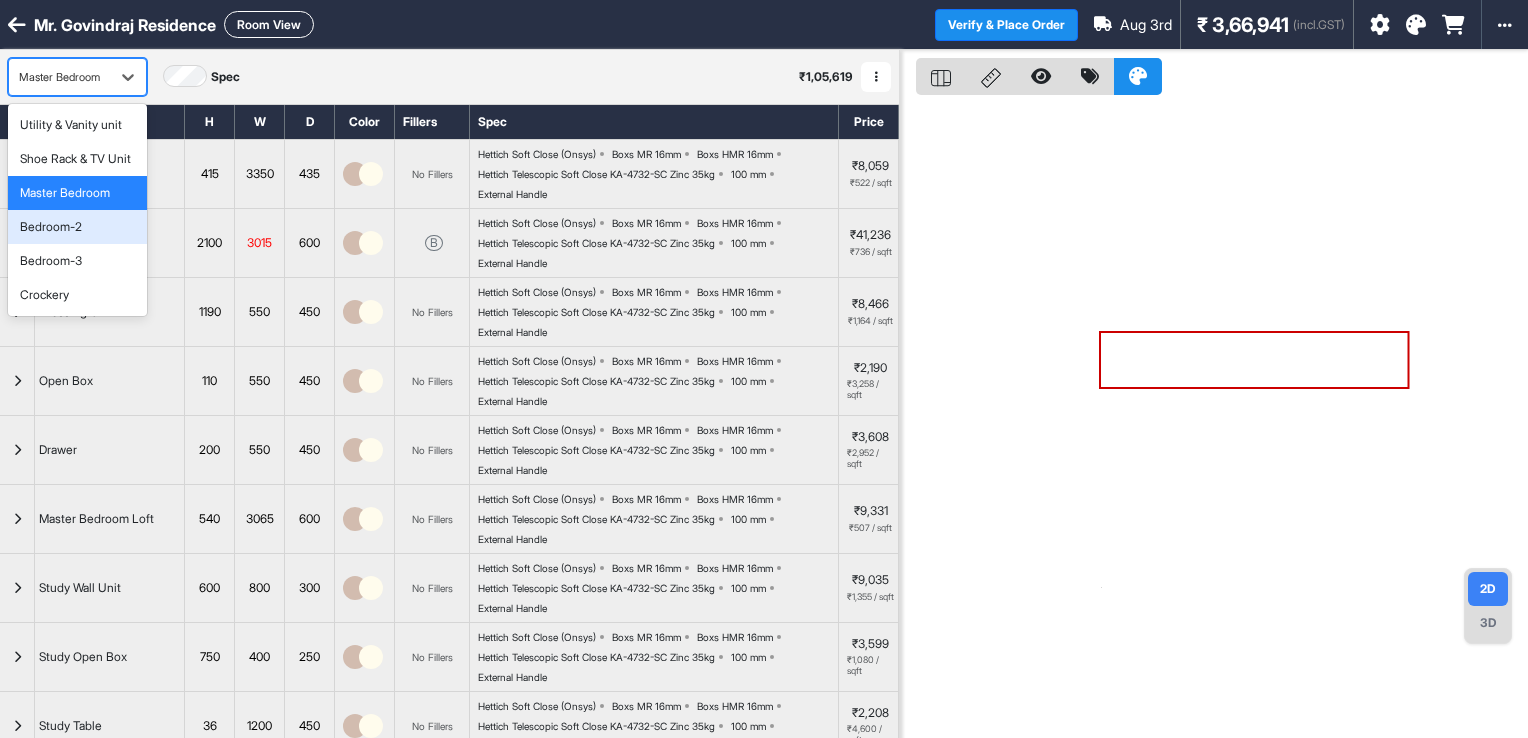 click on "Bedroom-2" at bounding box center [77, 227] 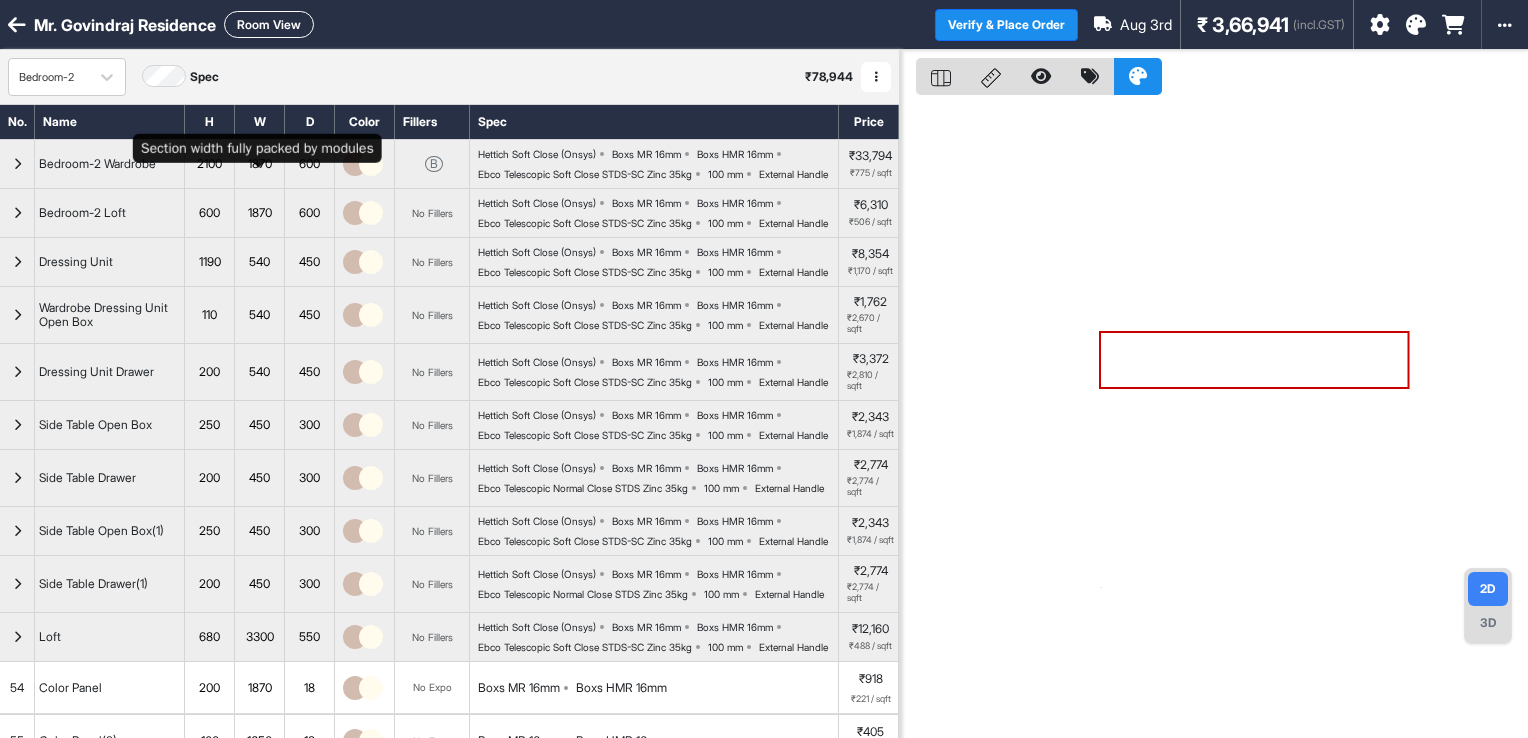 click on "1870" at bounding box center [259, 164] 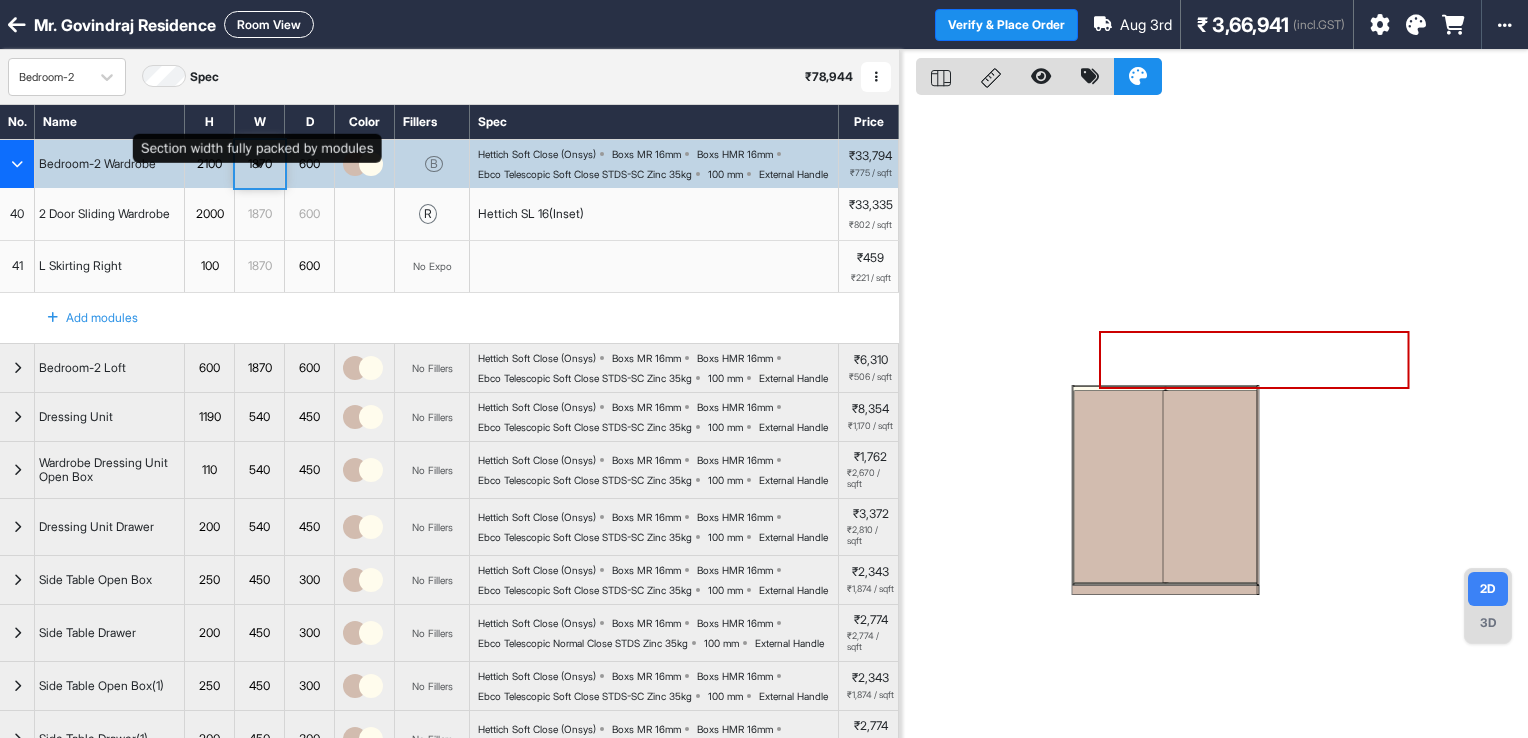 click on "1870" at bounding box center (259, 164) 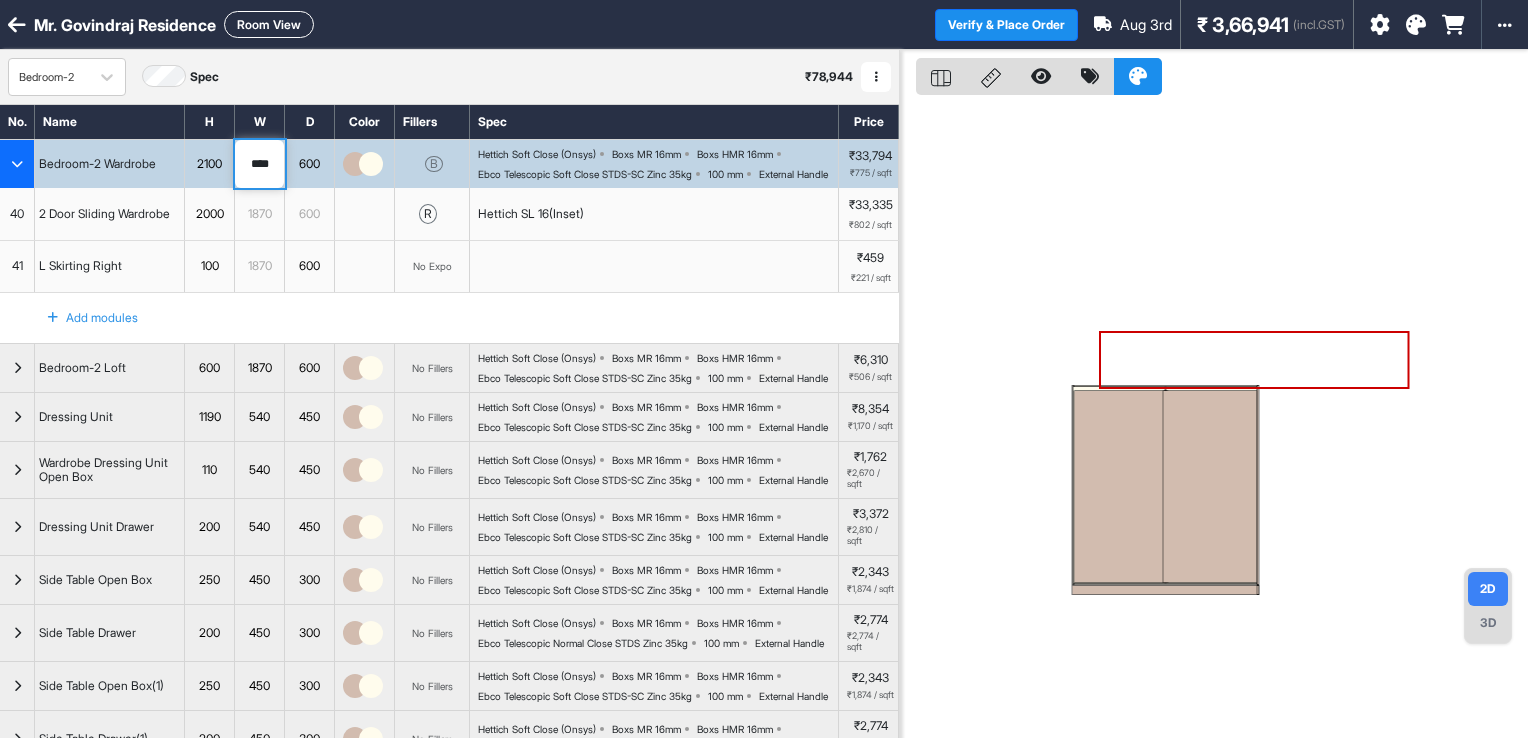 click on "****" at bounding box center (259, 164) 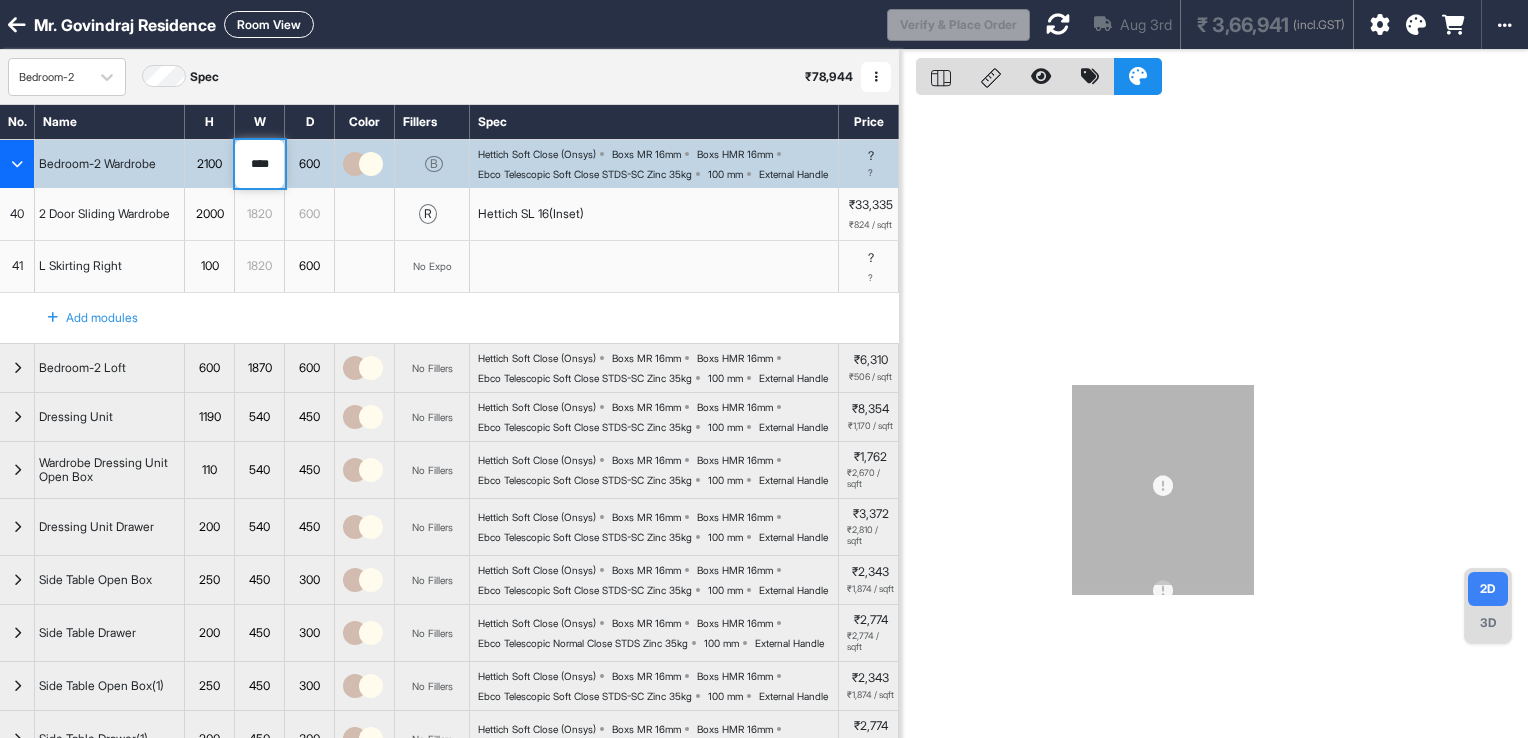 click at bounding box center (17, 164) 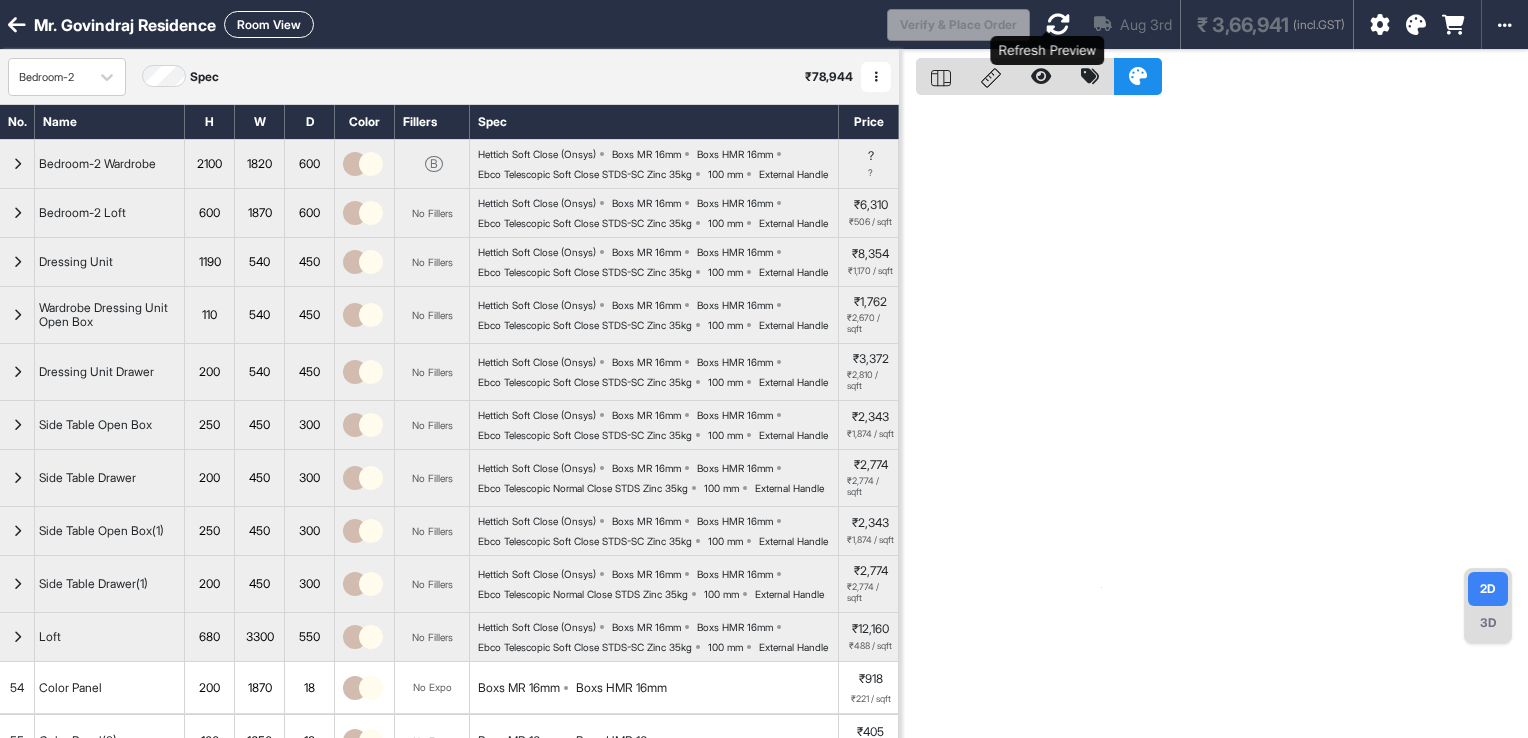 click at bounding box center (1058, 24) 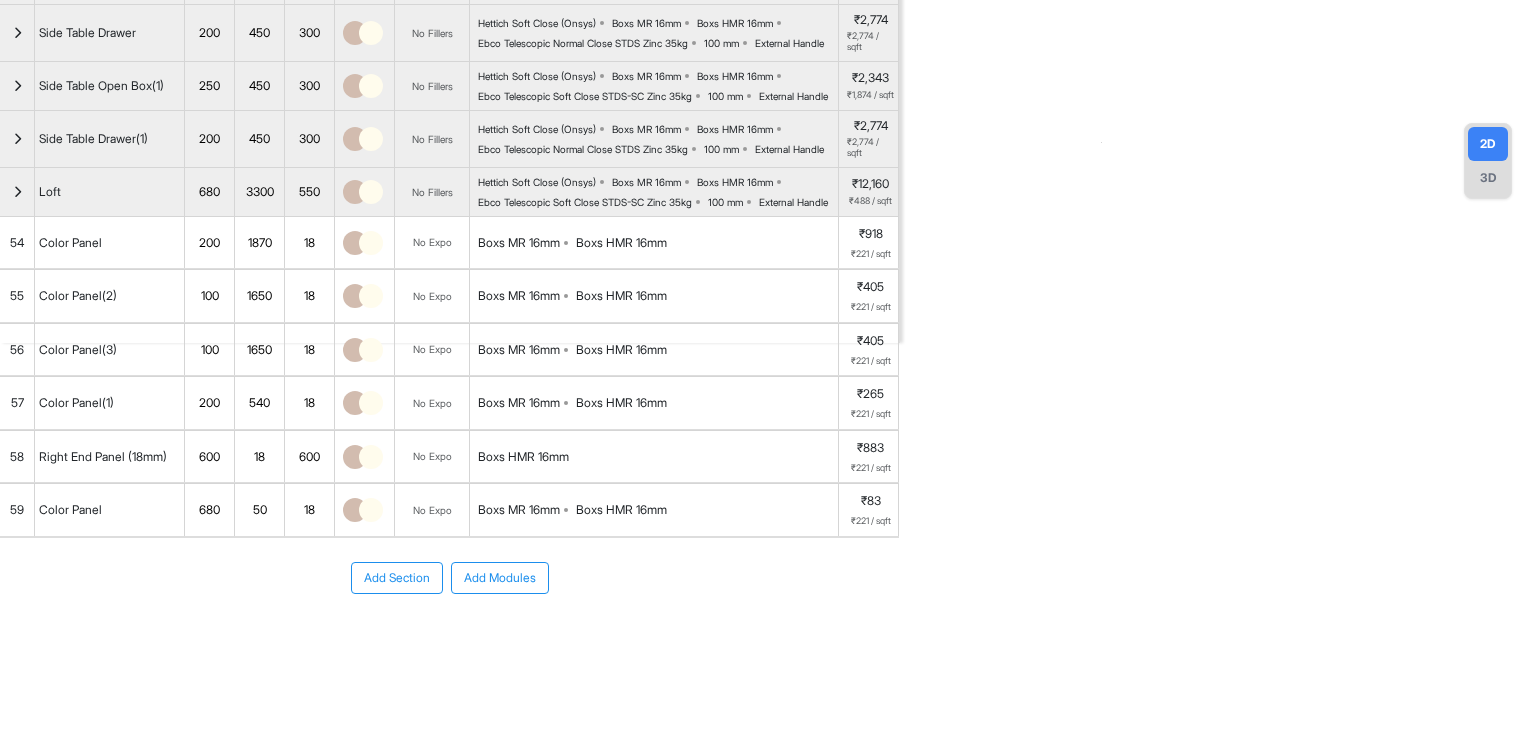 scroll, scrollTop: 608, scrollLeft: 0, axis: vertical 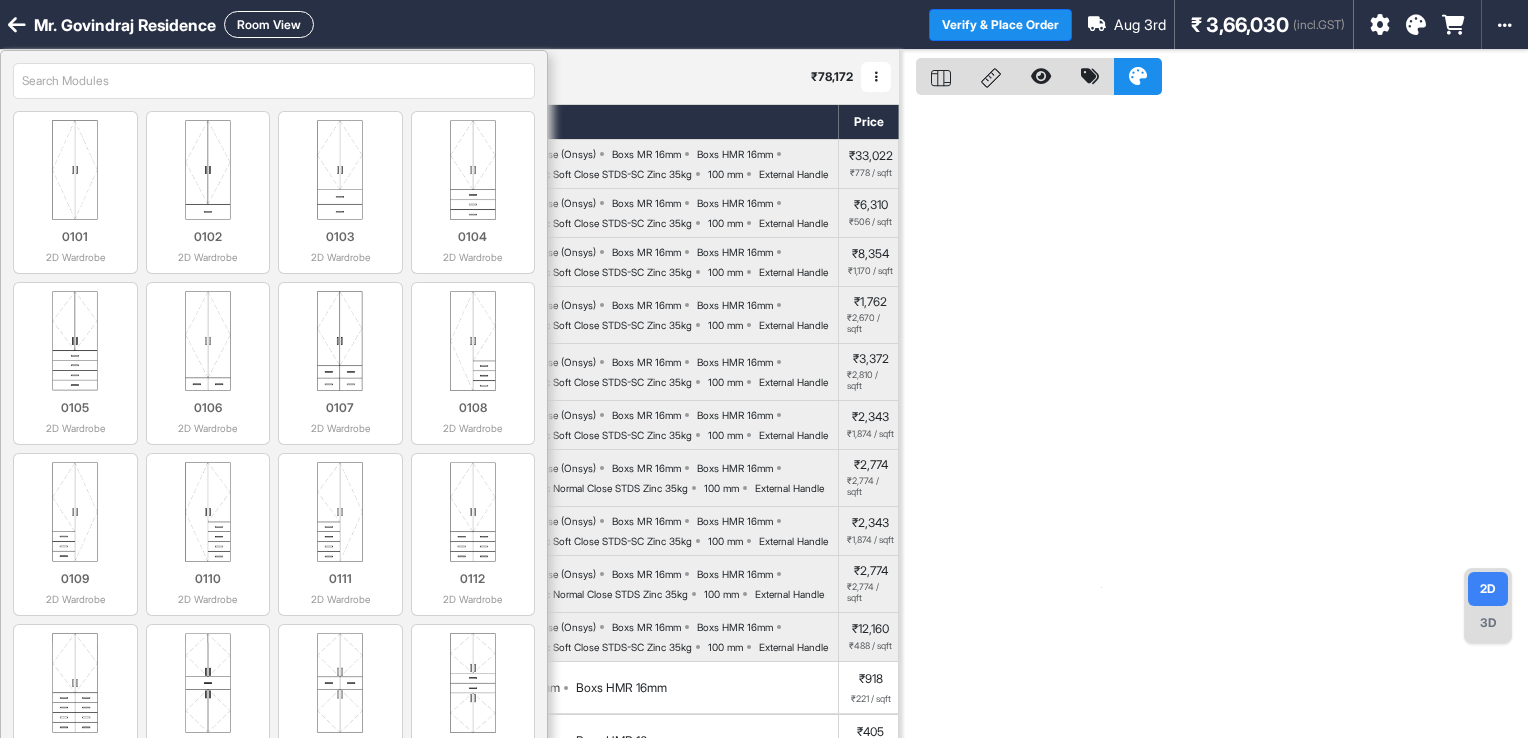 click at bounding box center [274, 81] 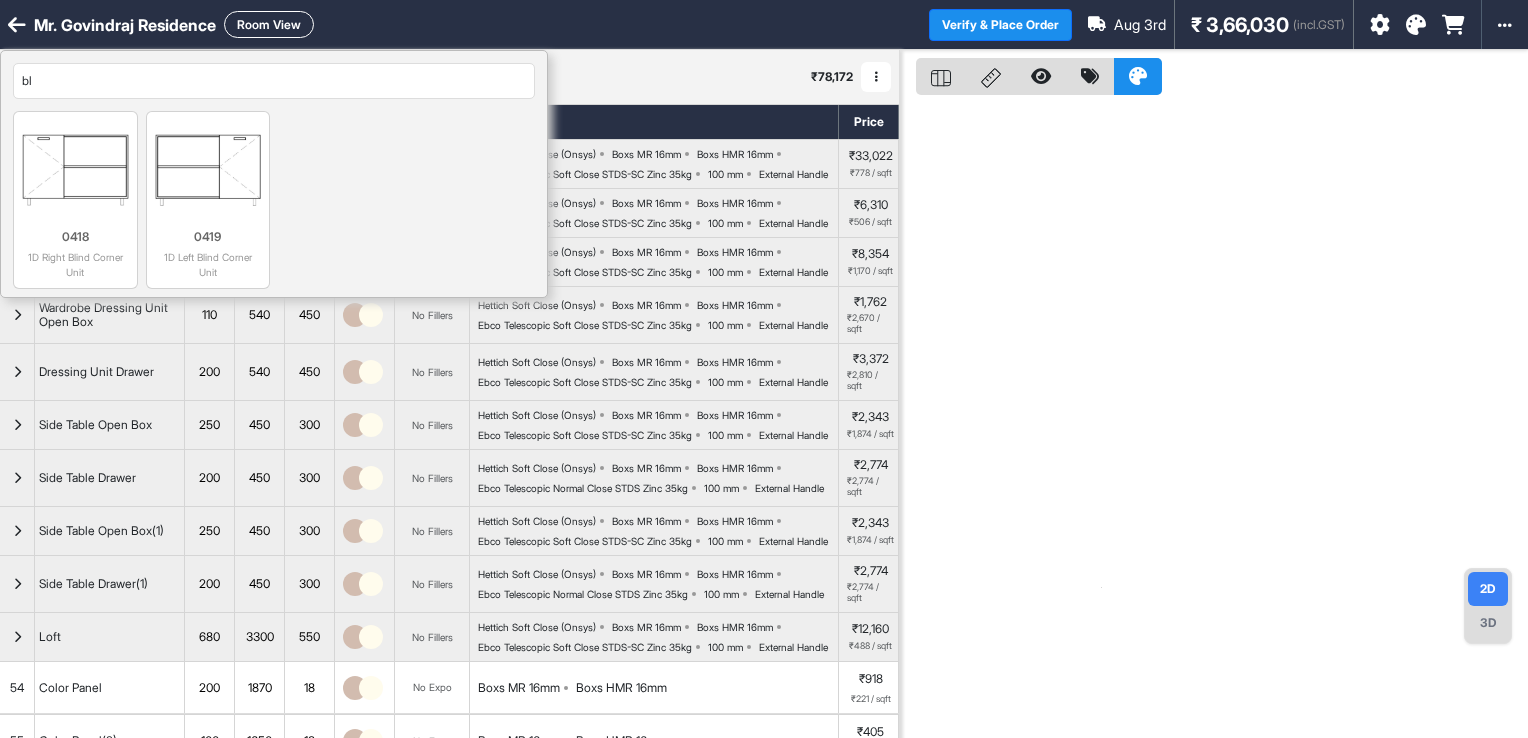 type on "bl" 